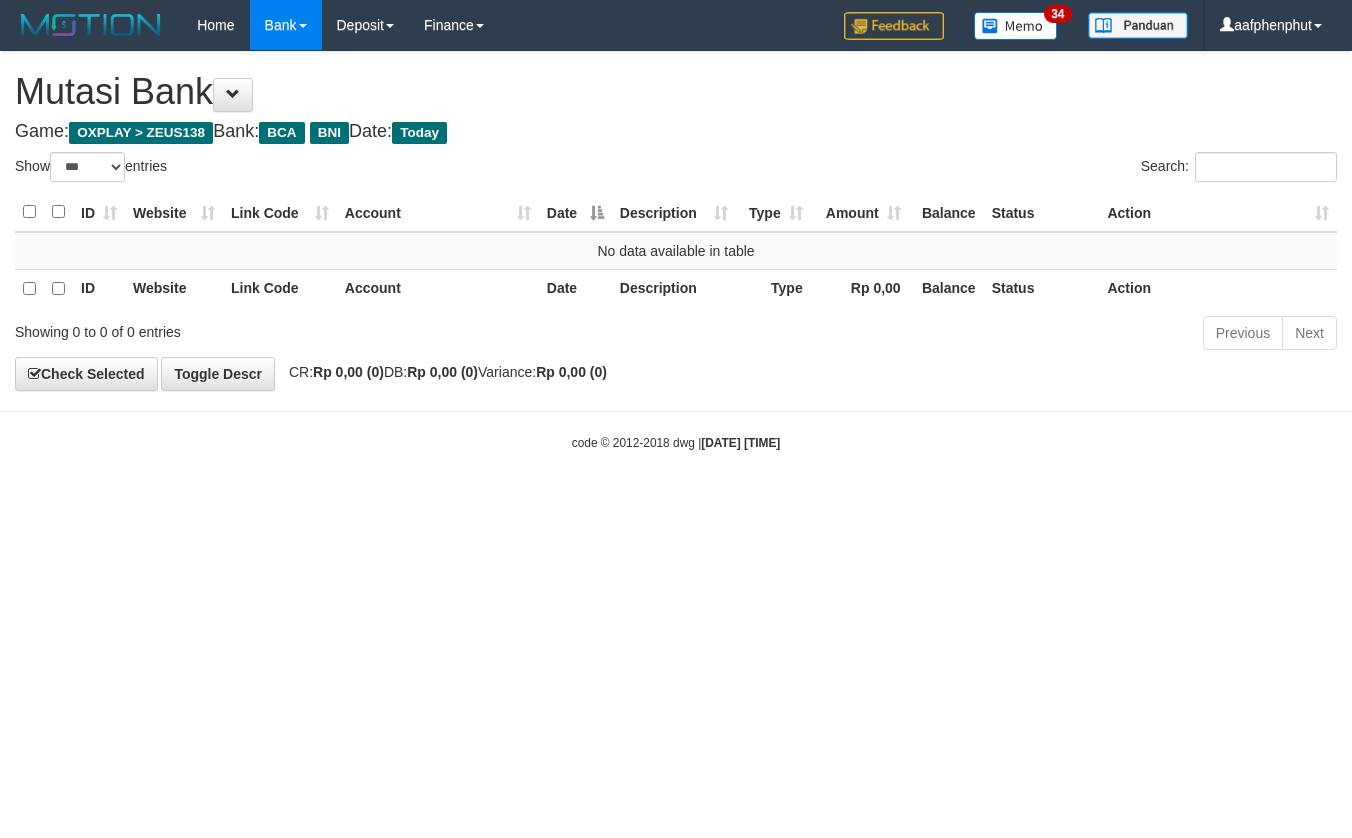 select on "***" 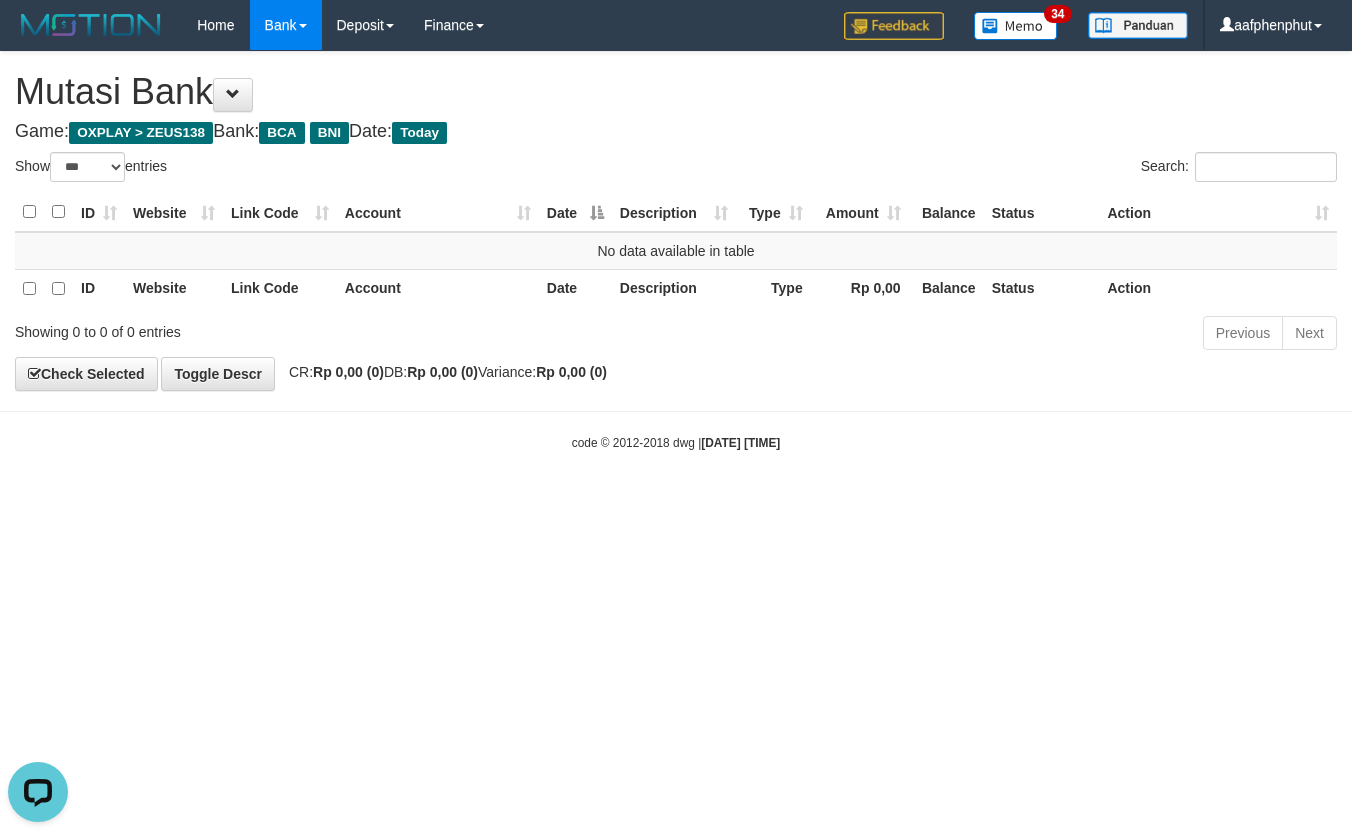 scroll, scrollTop: 0, scrollLeft: 0, axis: both 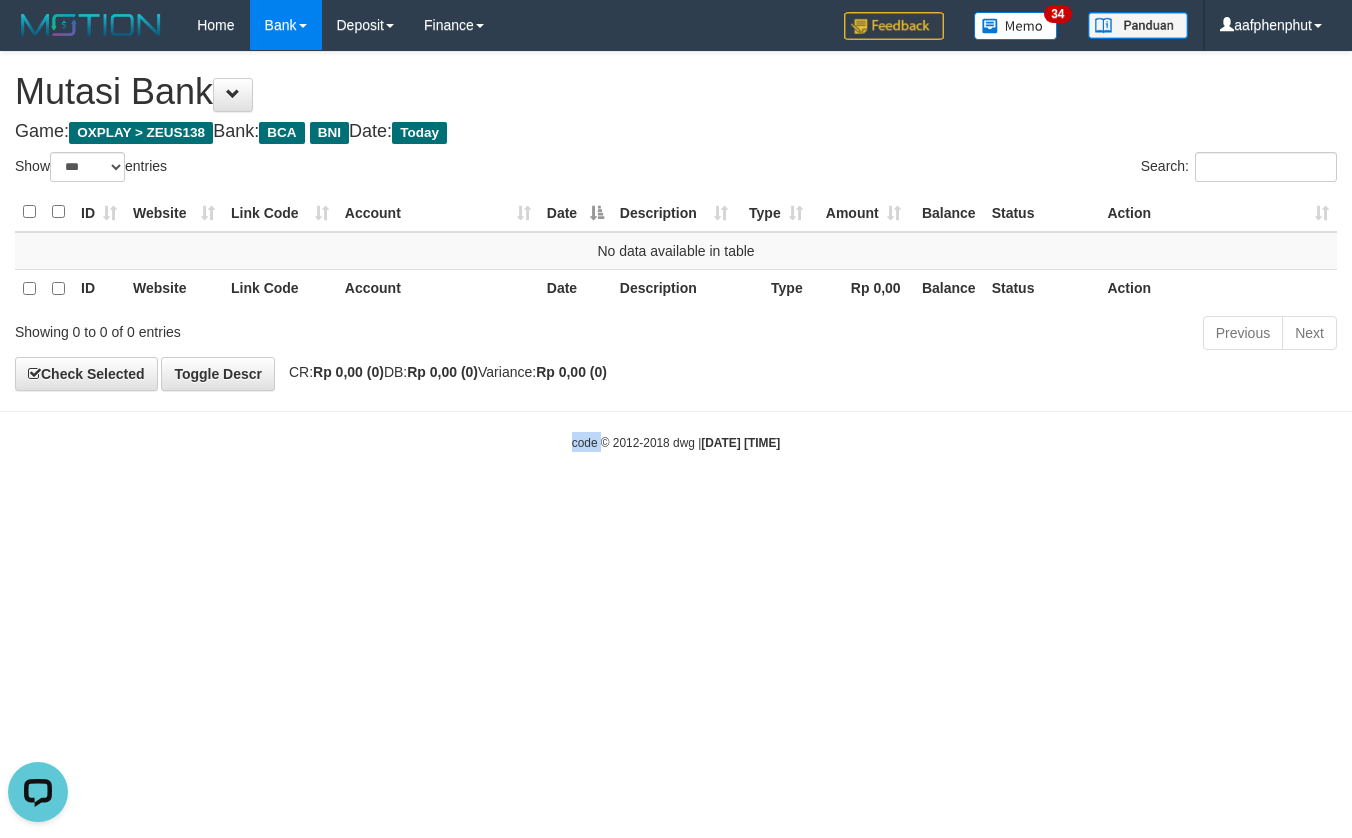 click on "Toggle navigation
Home
Bank
Account List
Load
By Website
Group
[OXPLAY]													ZEUS138
By Load Group (DPS)
Sync" at bounding box center (676, 251) 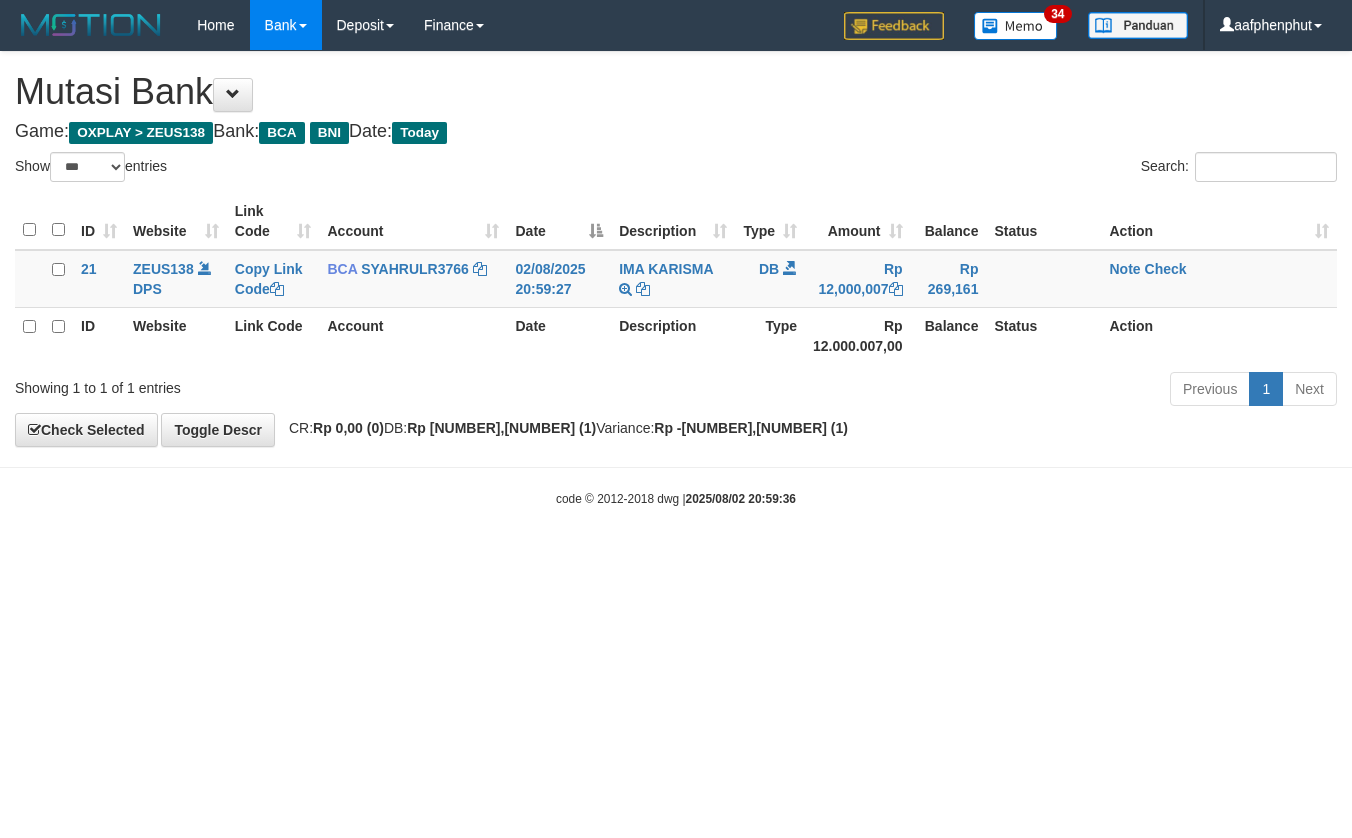 select on "***" 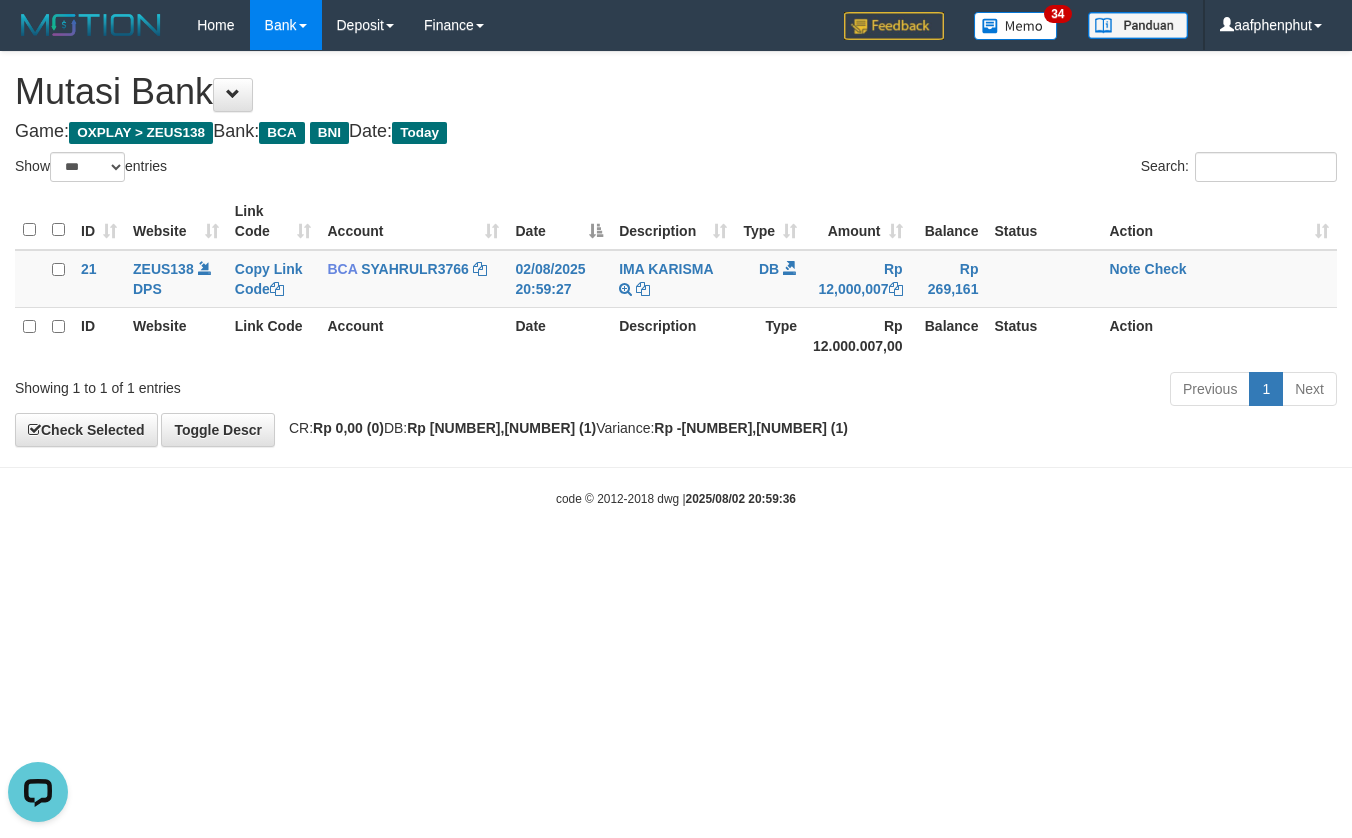 scroll, scrollTop: 0, scrollLeft: 0, axis: both 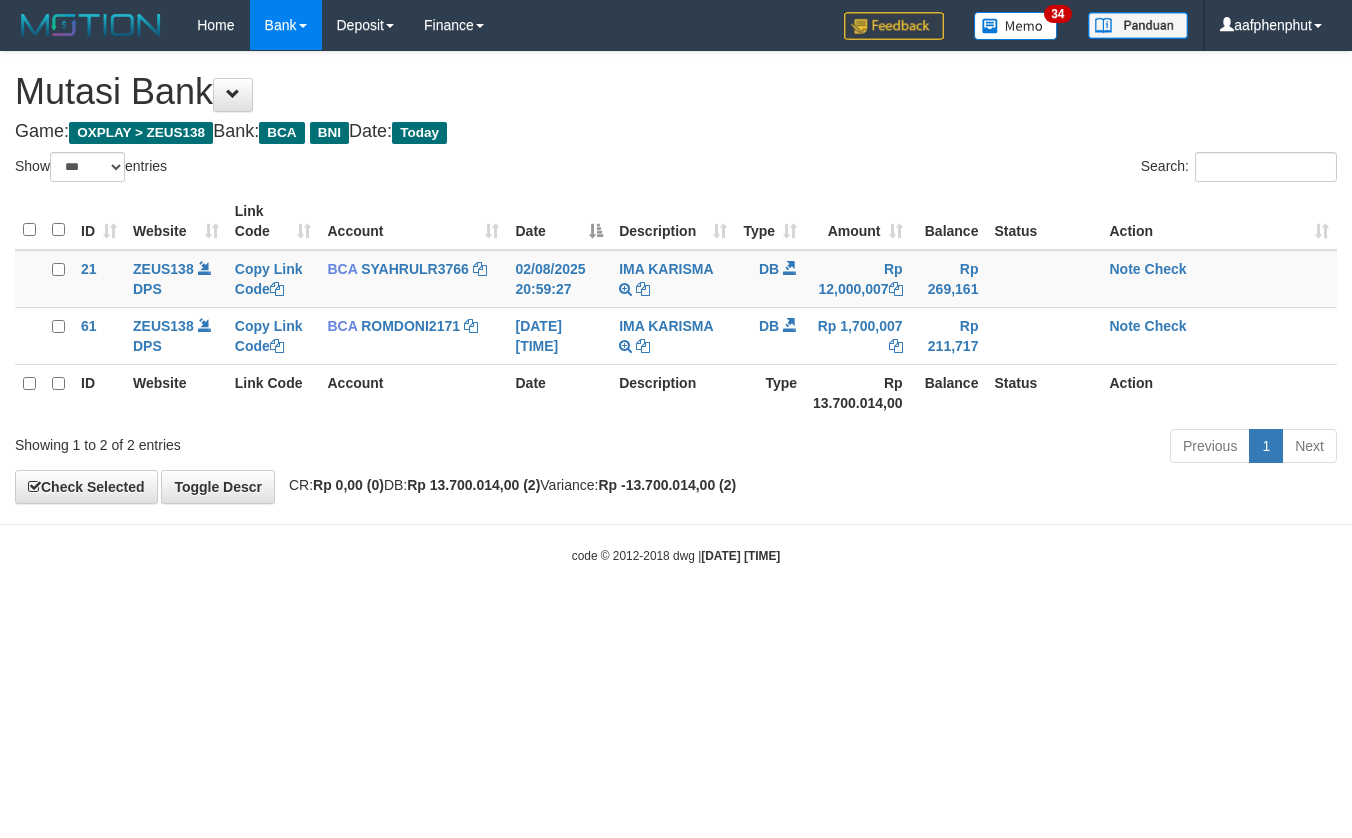 select on "***" 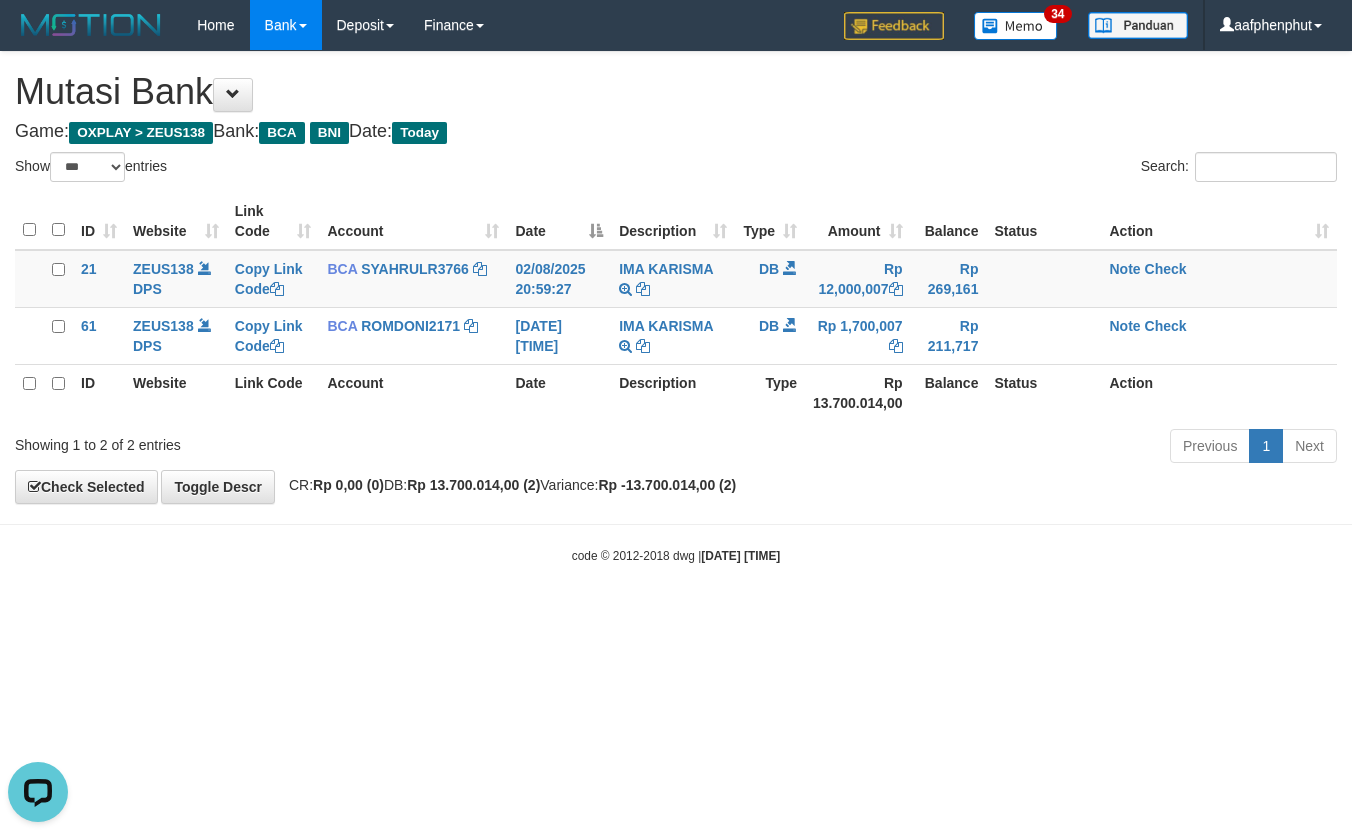 scroll, scrollTop: 0, scrollLeft: 0, axis: both 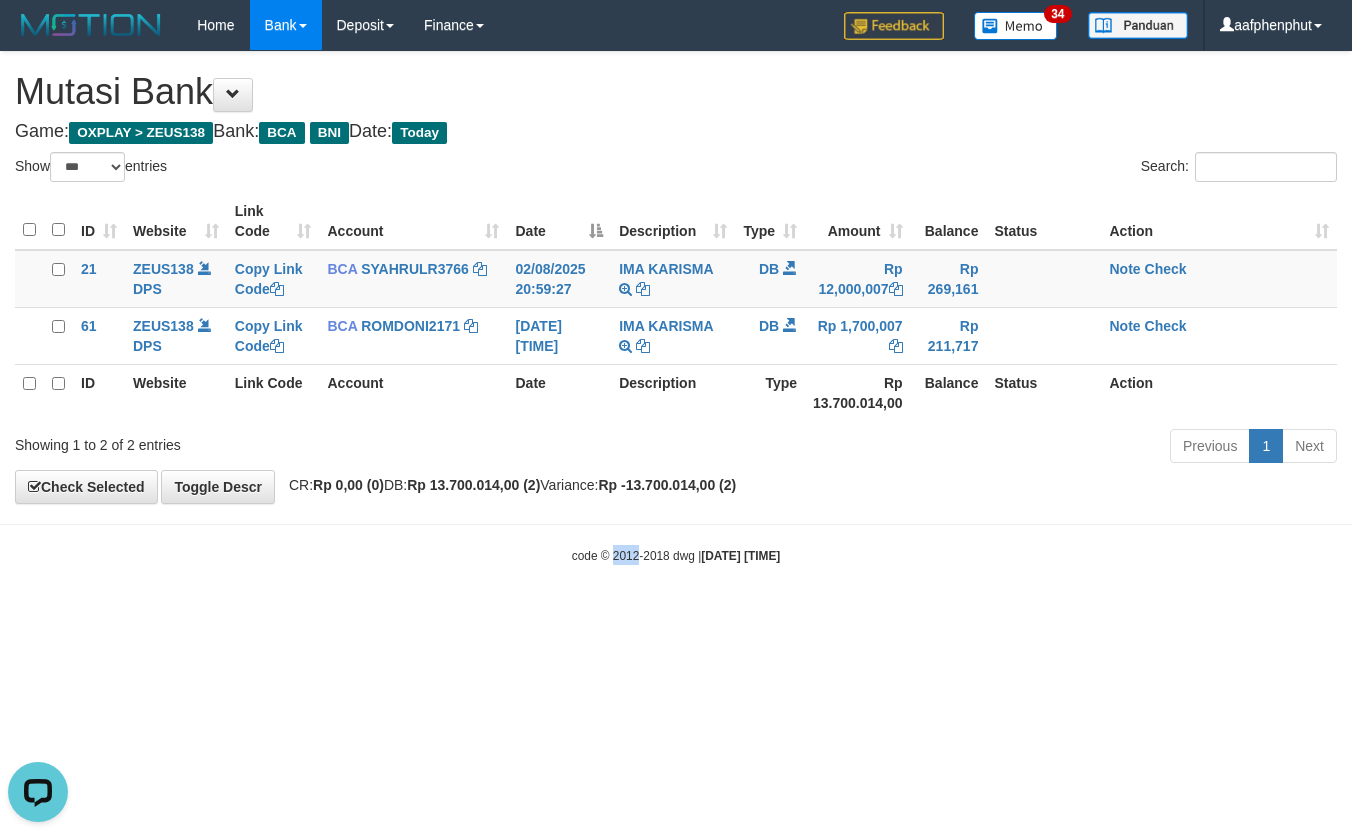 click on "Toggle navigation
Home
Bank
Account List
Load
By Website
Group
[OXPLAY]													ZEUS138
By Load Group (DPS)
Sync" at bounding box center (676, 307) 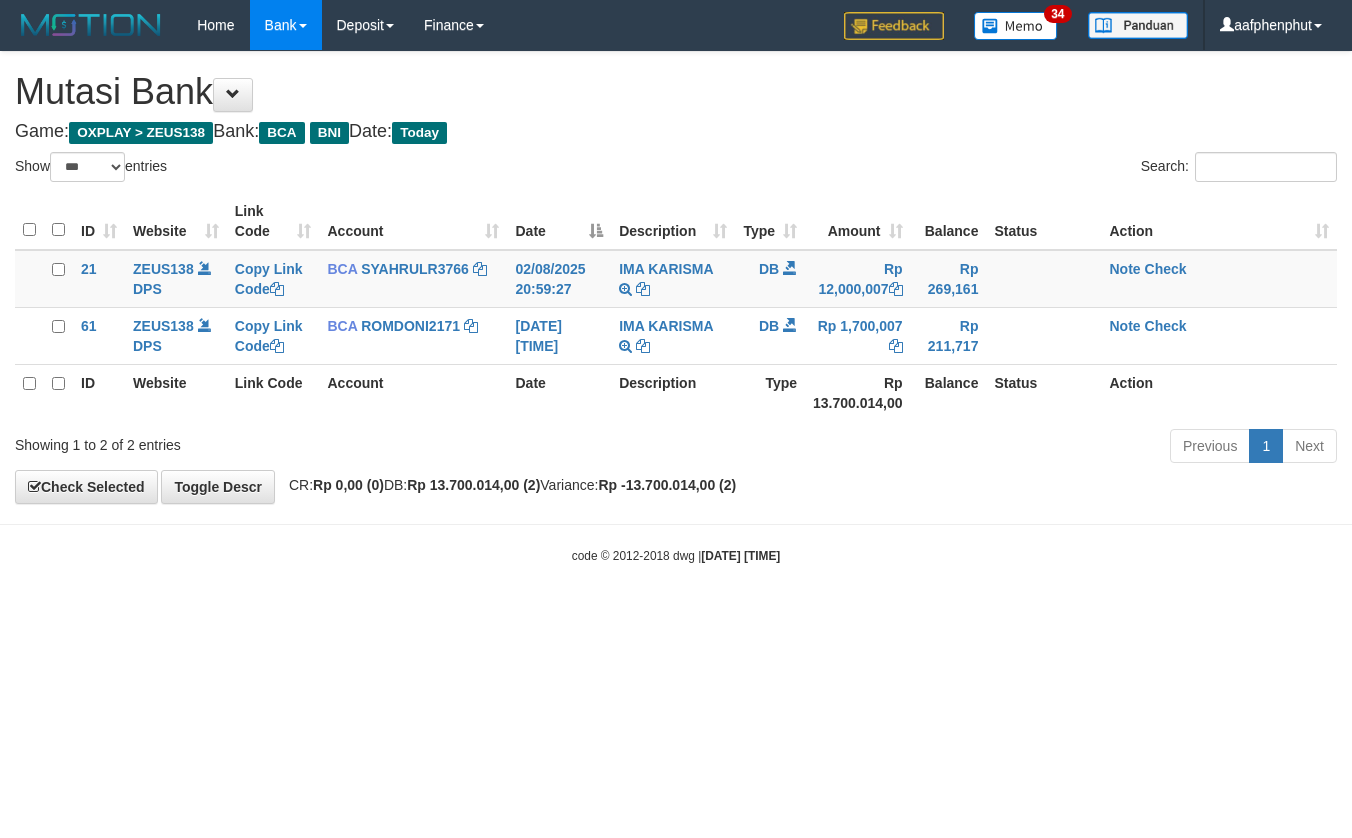 select on "***" 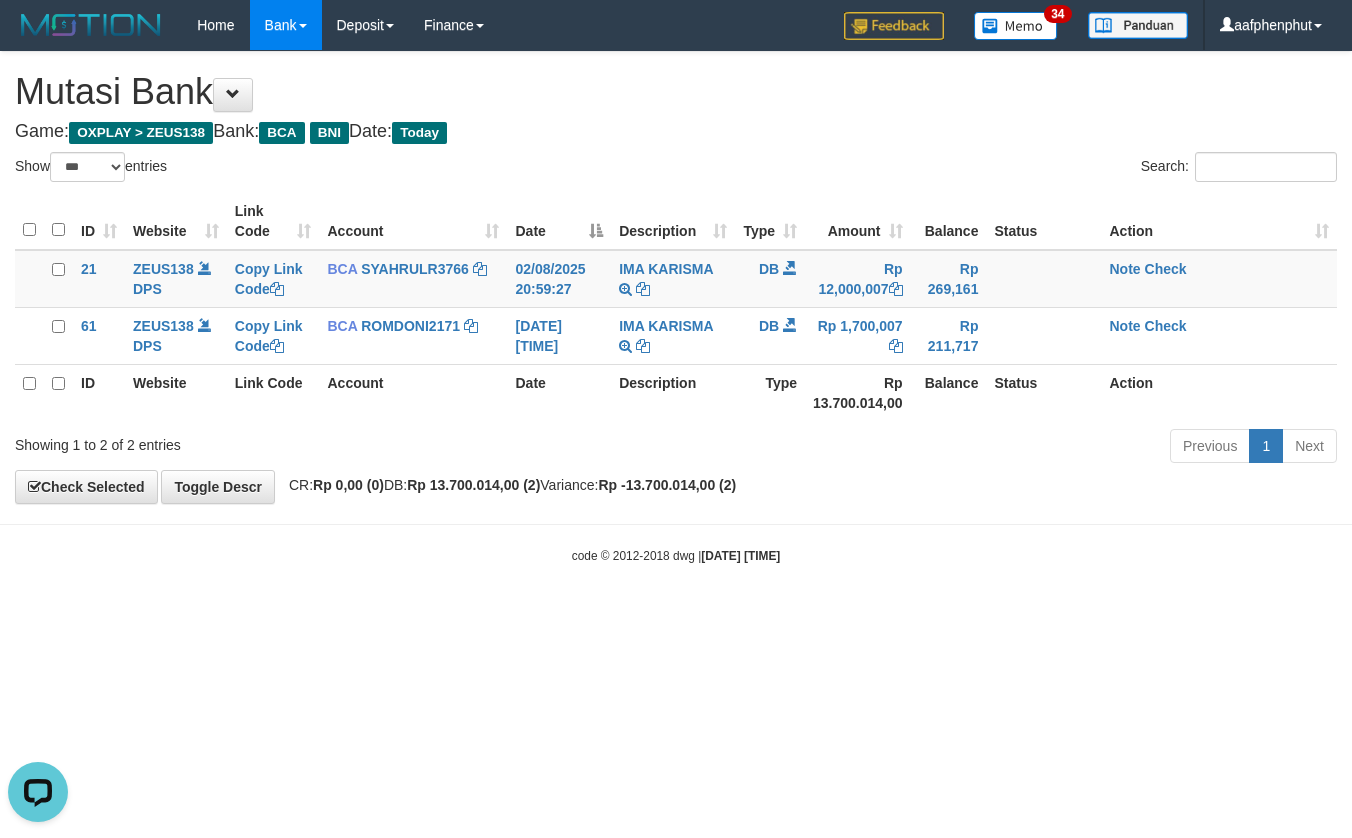 scroll, scrollTop: 0, scrollLeft: 0, axis: both 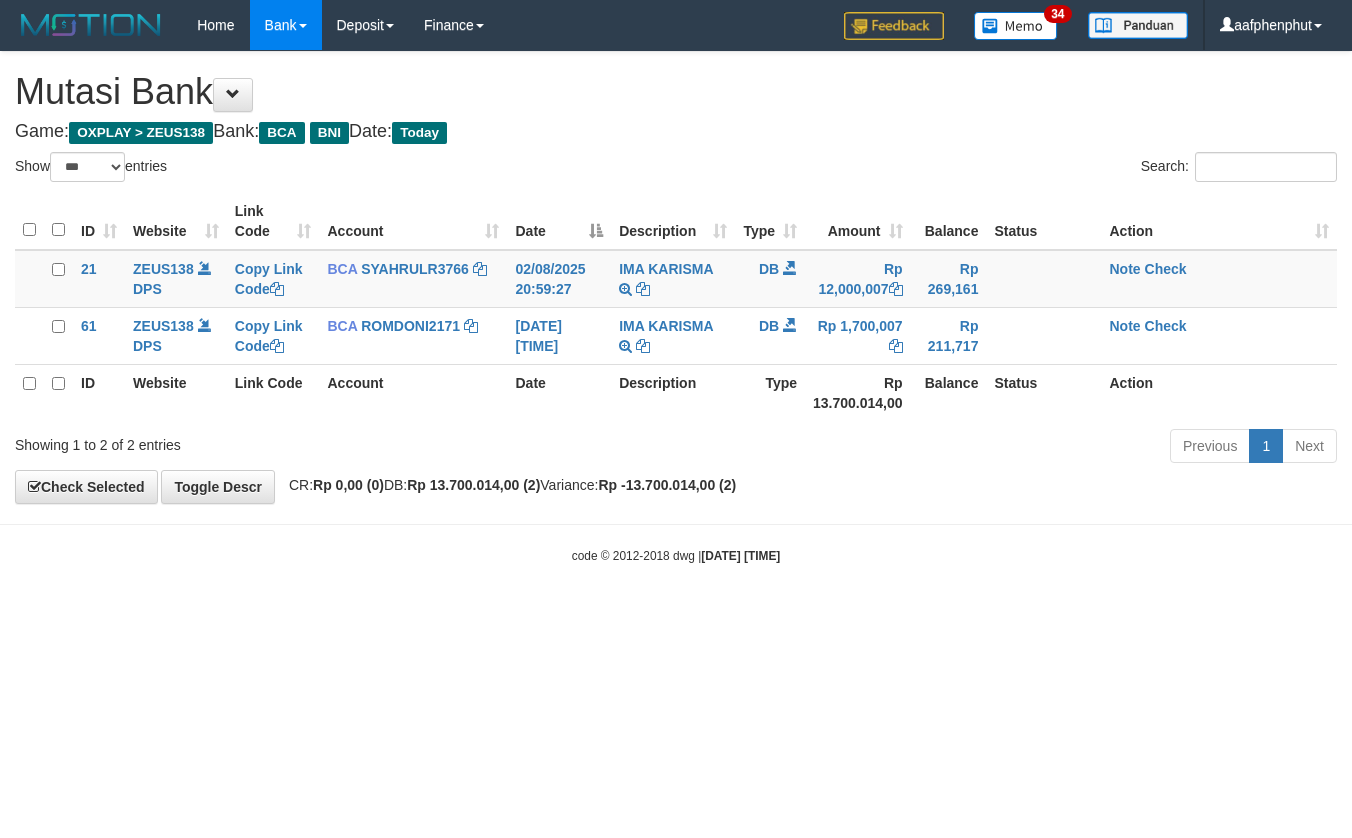 select on "***" 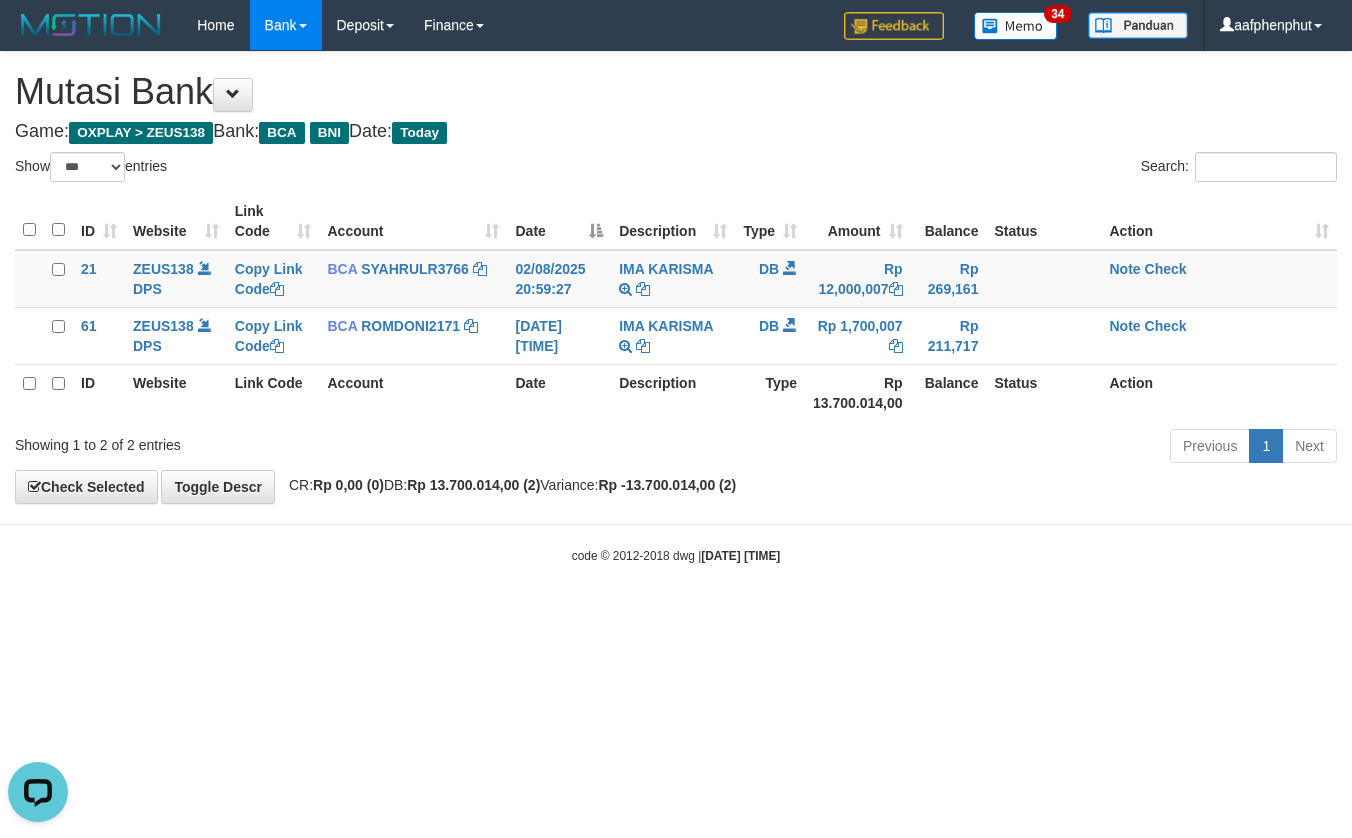 scroll, scrollTop: 0, scrollLeft: 0, axis: both 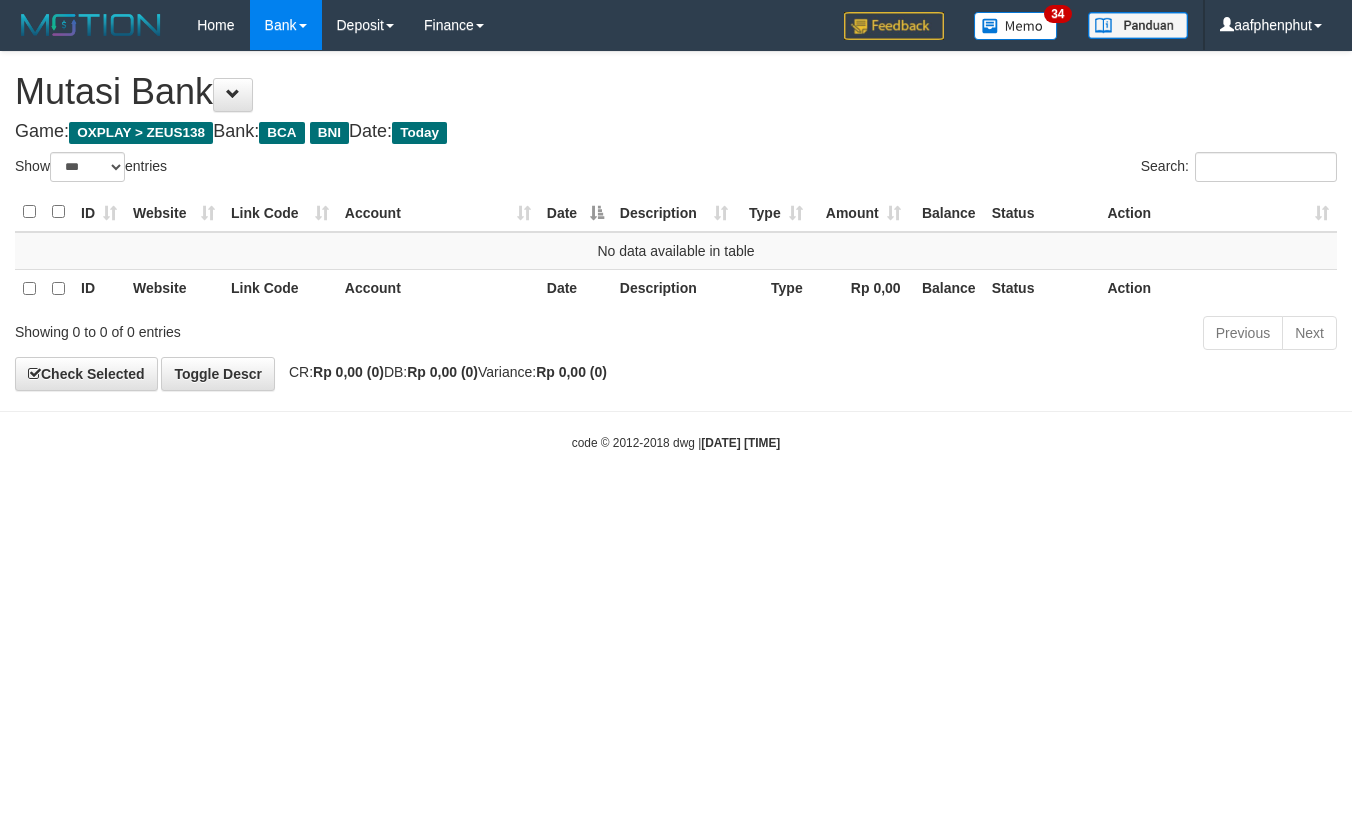 select on "***" 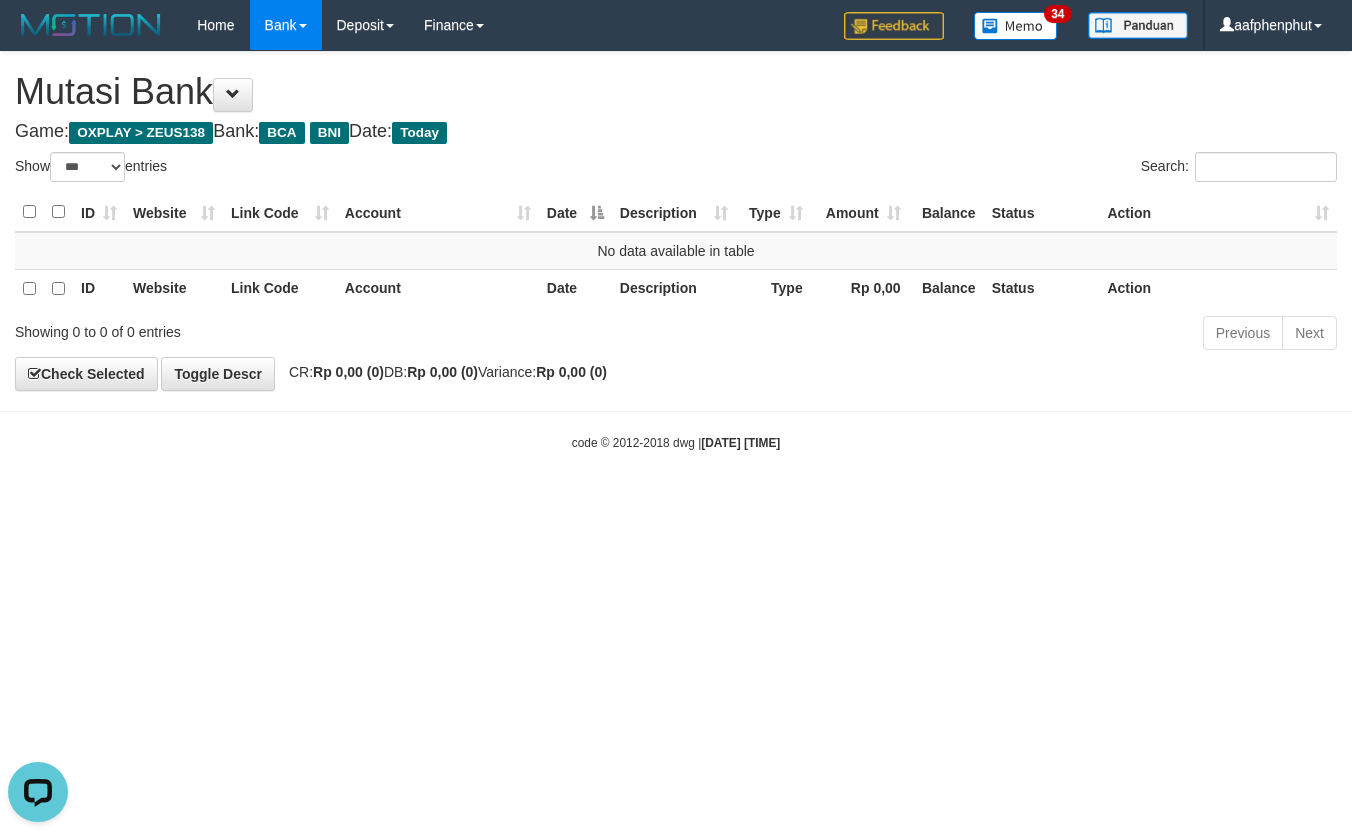 scroll, scrollTop: 0, scrollLeft: 0, axis: both 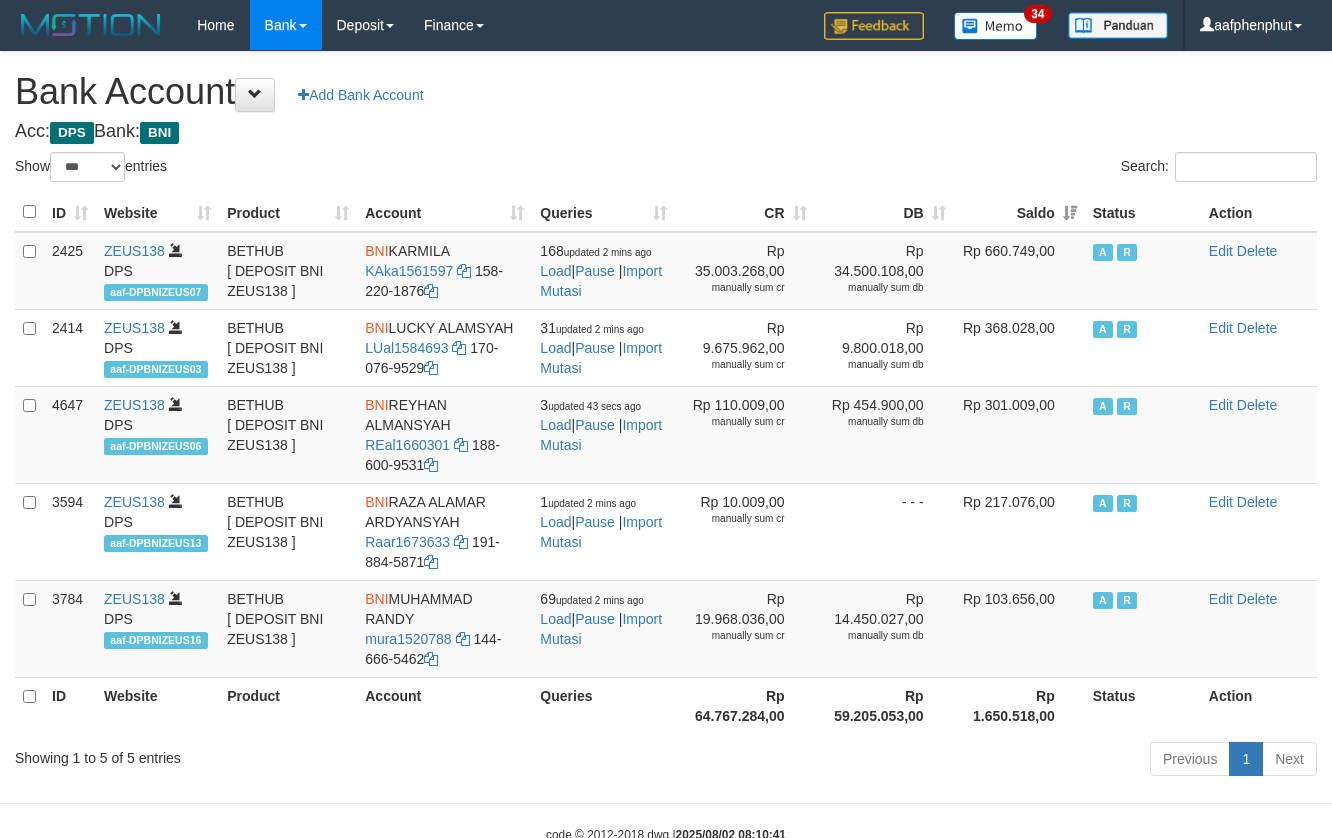 select on "***" 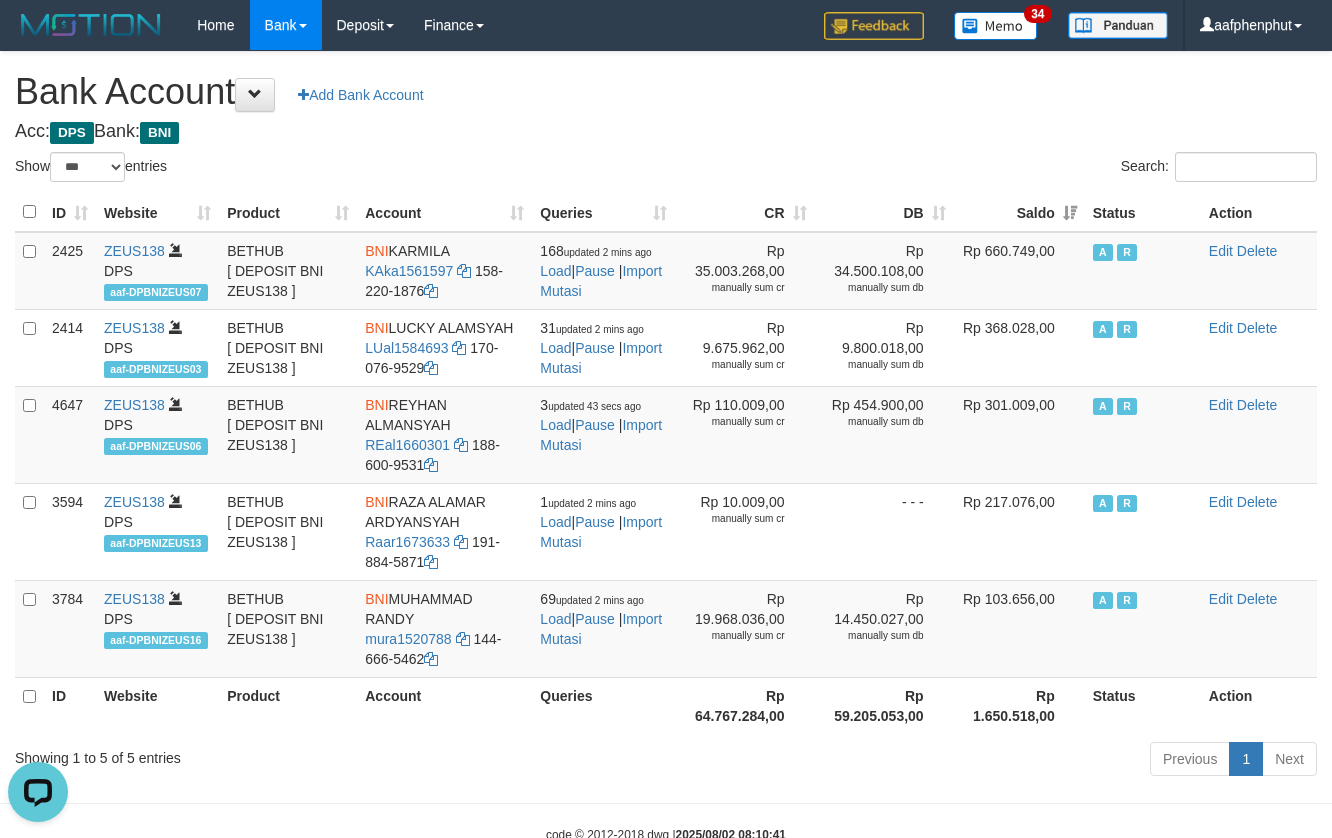 scroll, scrollTop: 0, scrollLeft: 0, axis: both 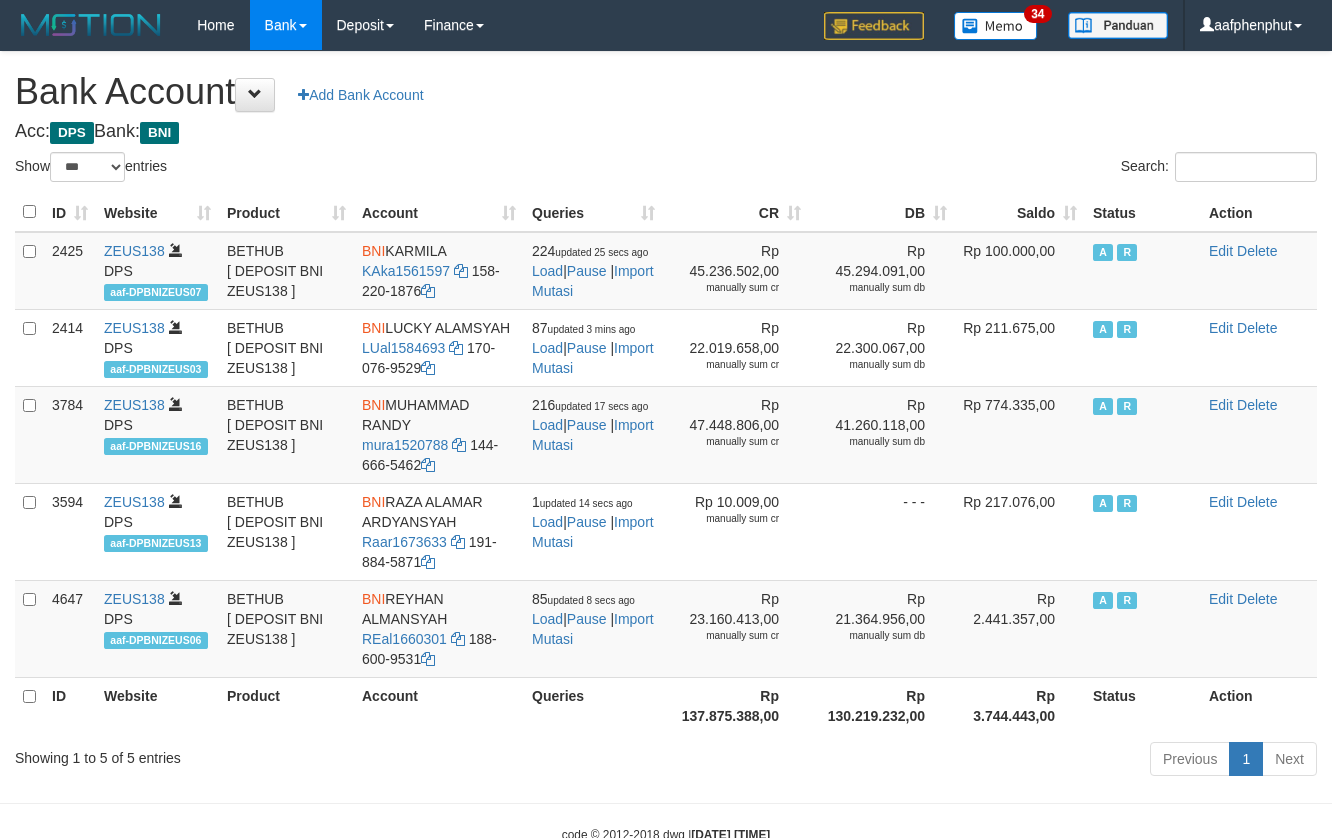 select on "***" 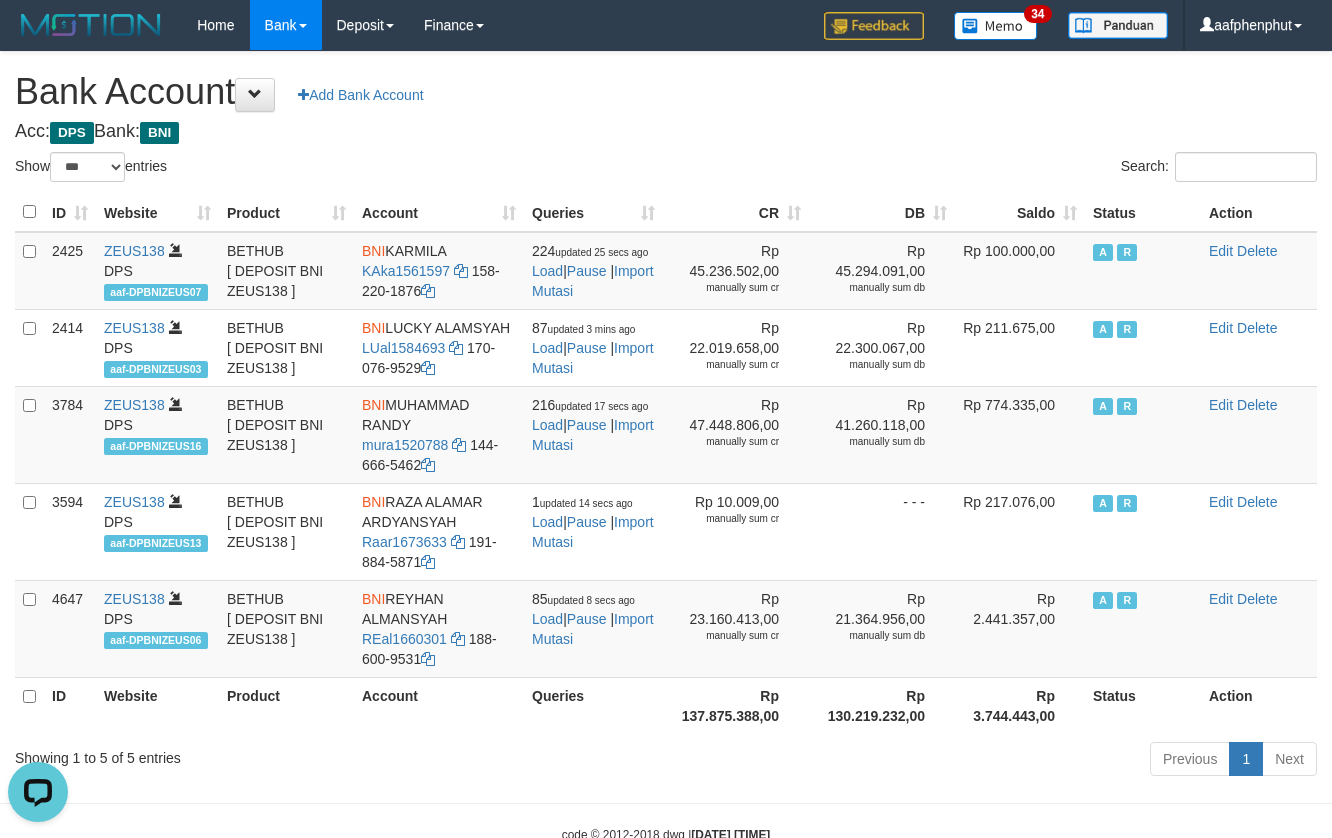 scroll, scrollTop: 0, scrollLeft: 0, axis: both 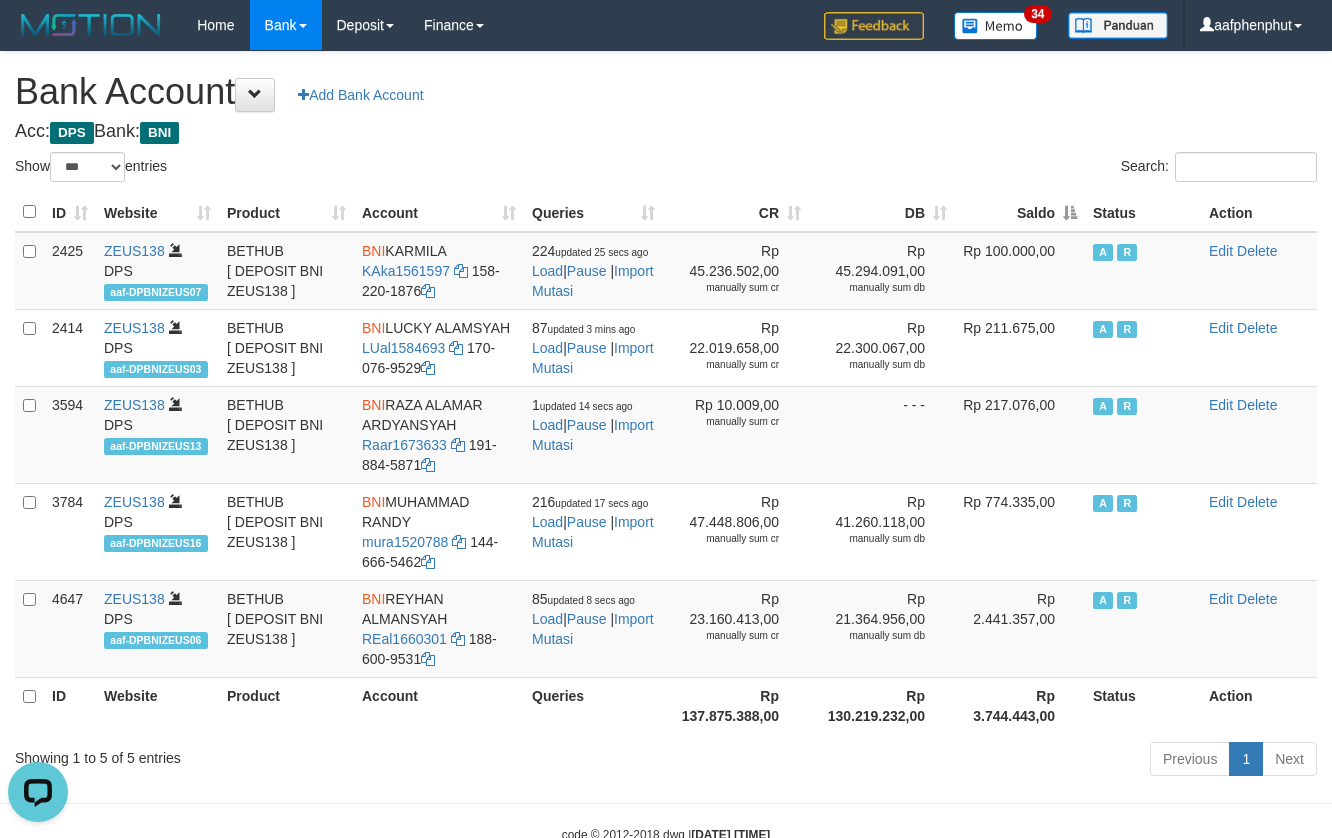 click on "Saldo" at bounding box center [1020, 212] 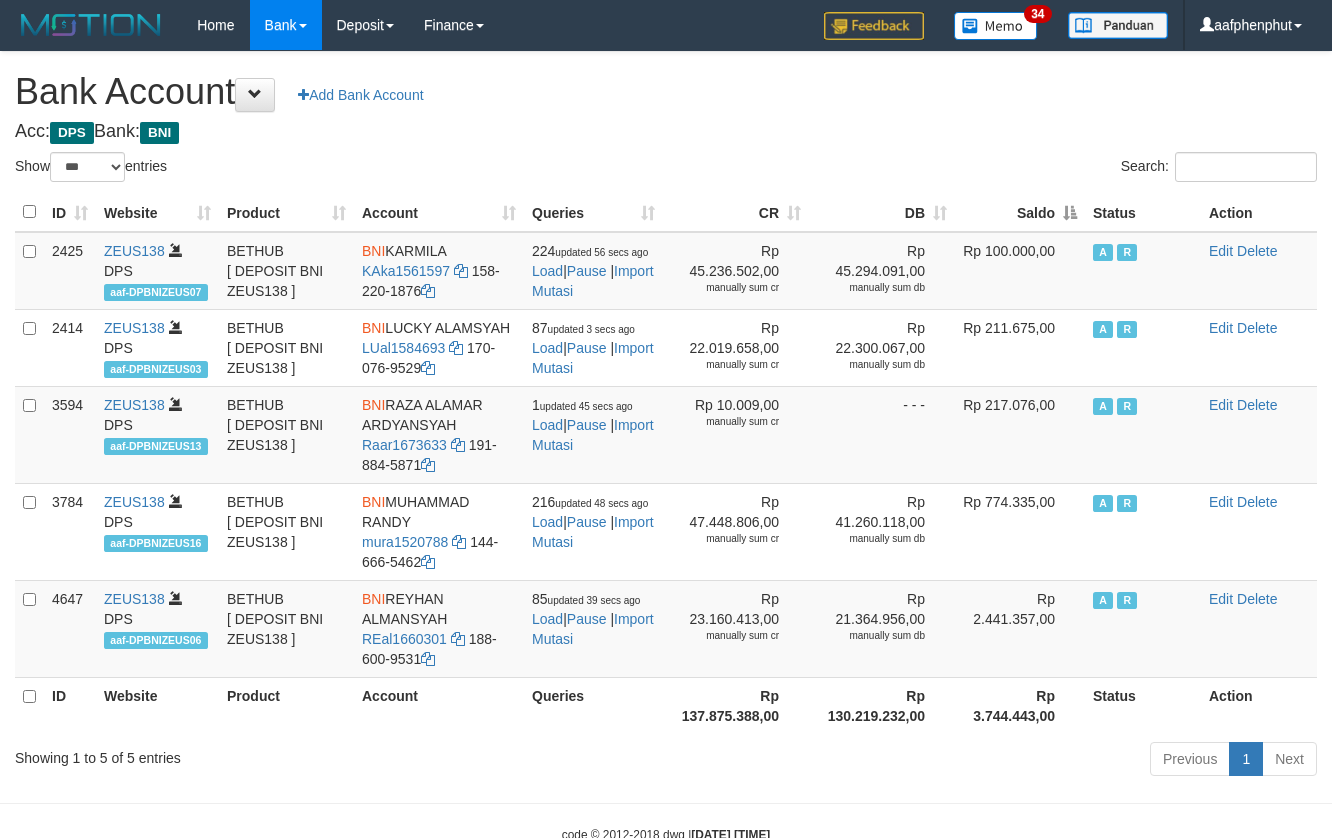 select on "***" 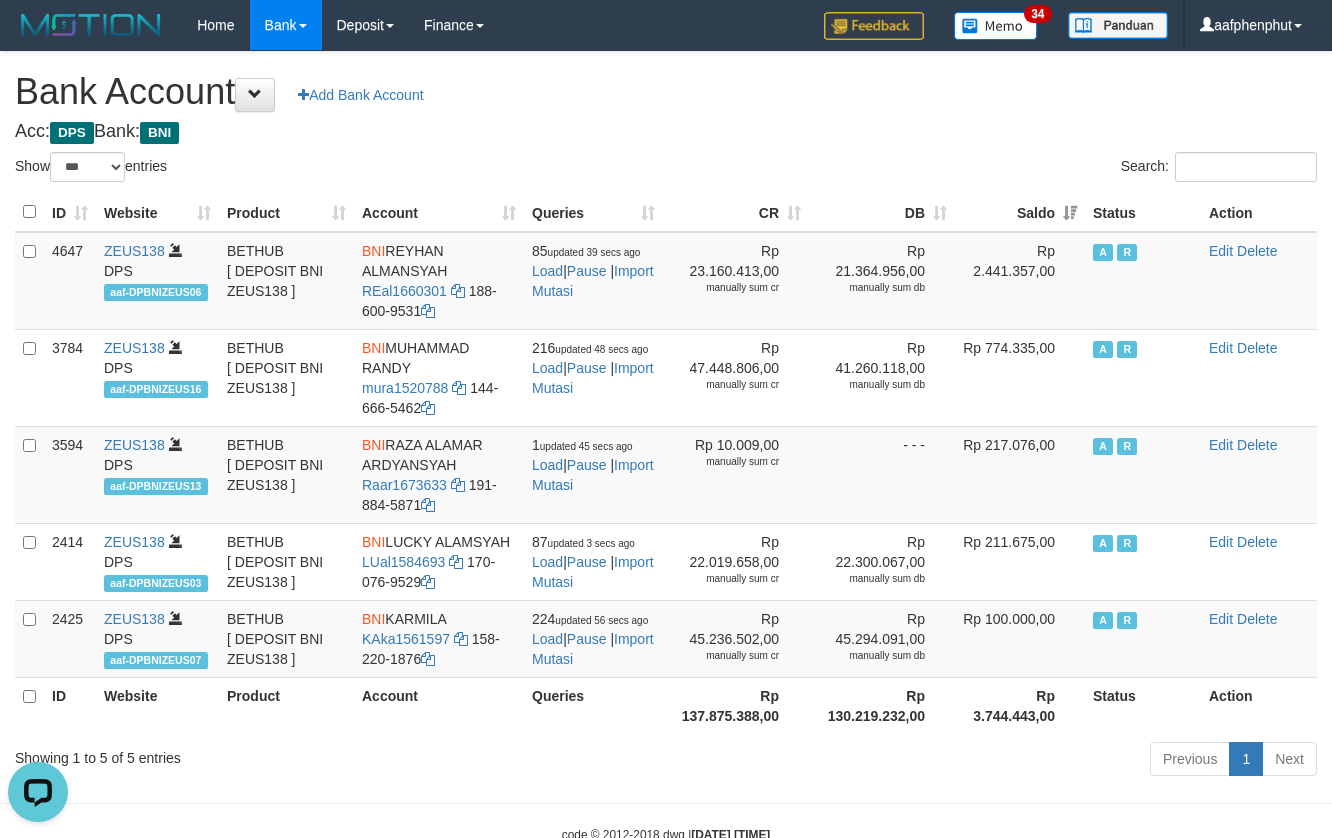 scroll, scrollTop: 0, scrollLeft: 0, axis: both 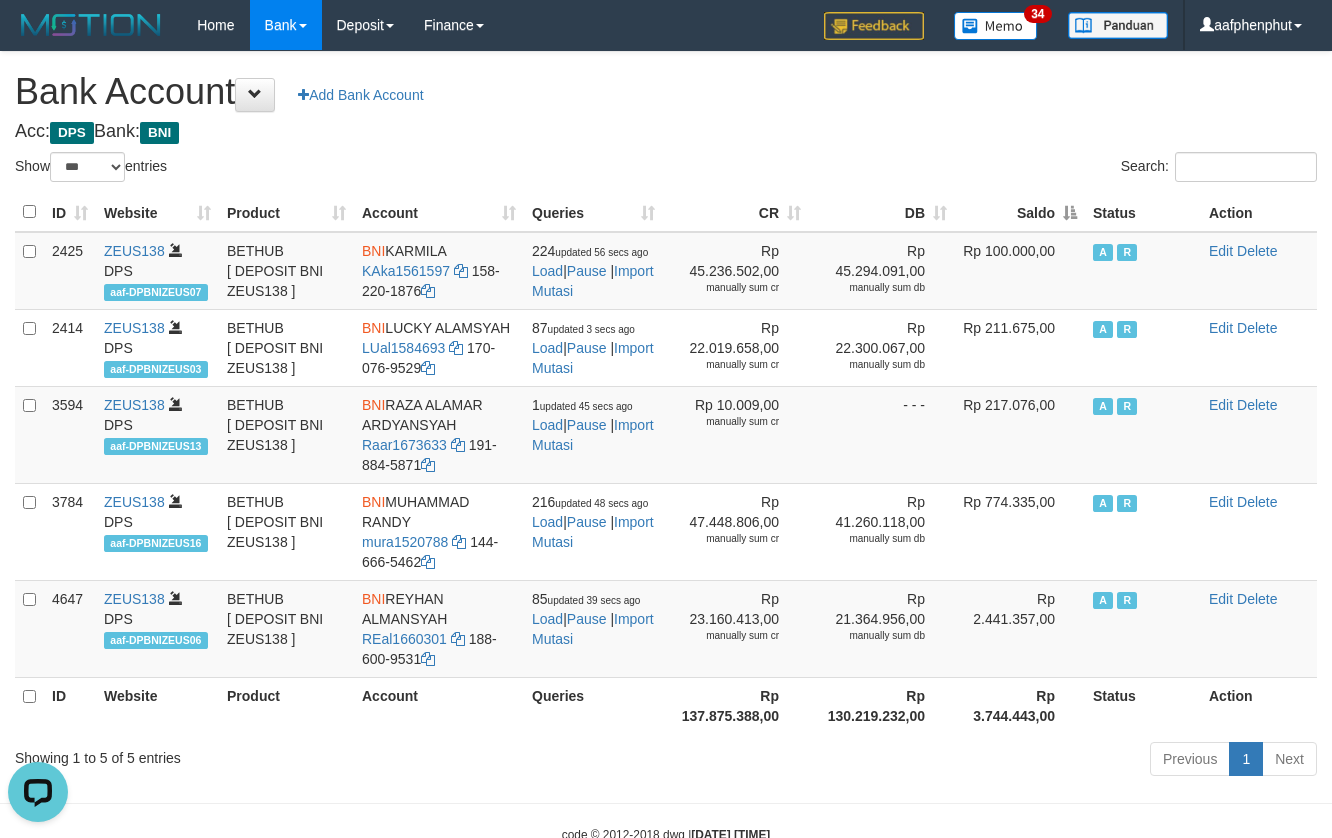 click on "Saldo" at bounding box center [1020, 212] 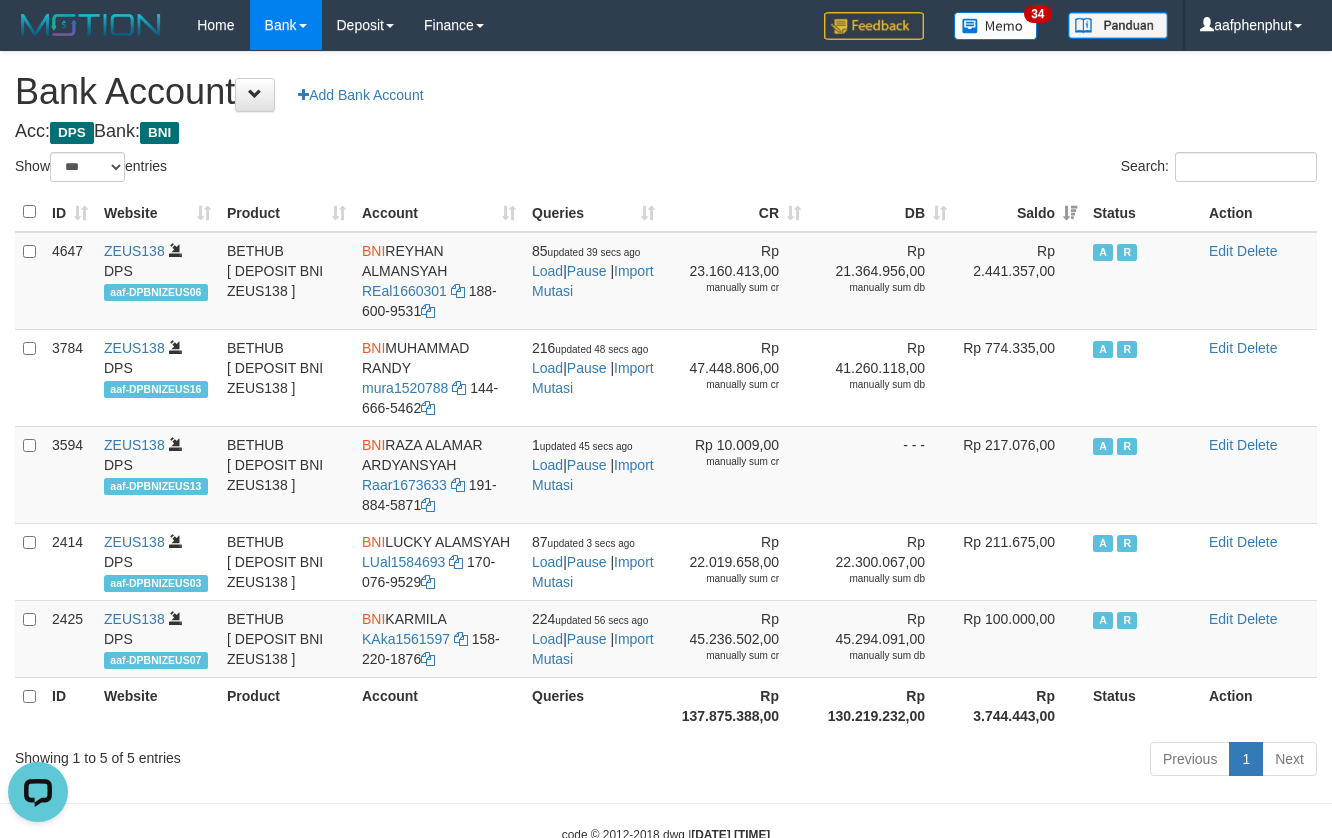 click on "Bank Account
Add Bank Account" at bounding box center [666, 92] 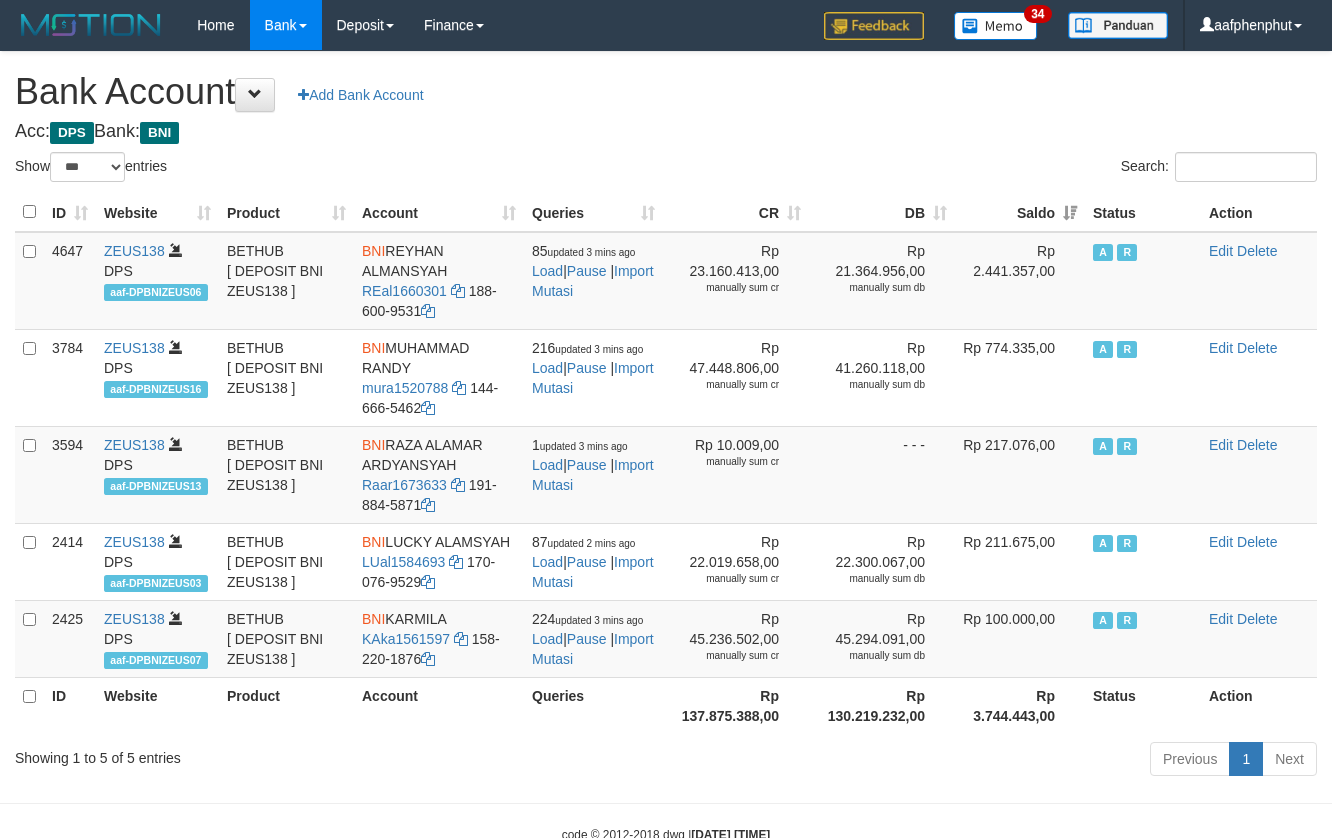 select on "***" 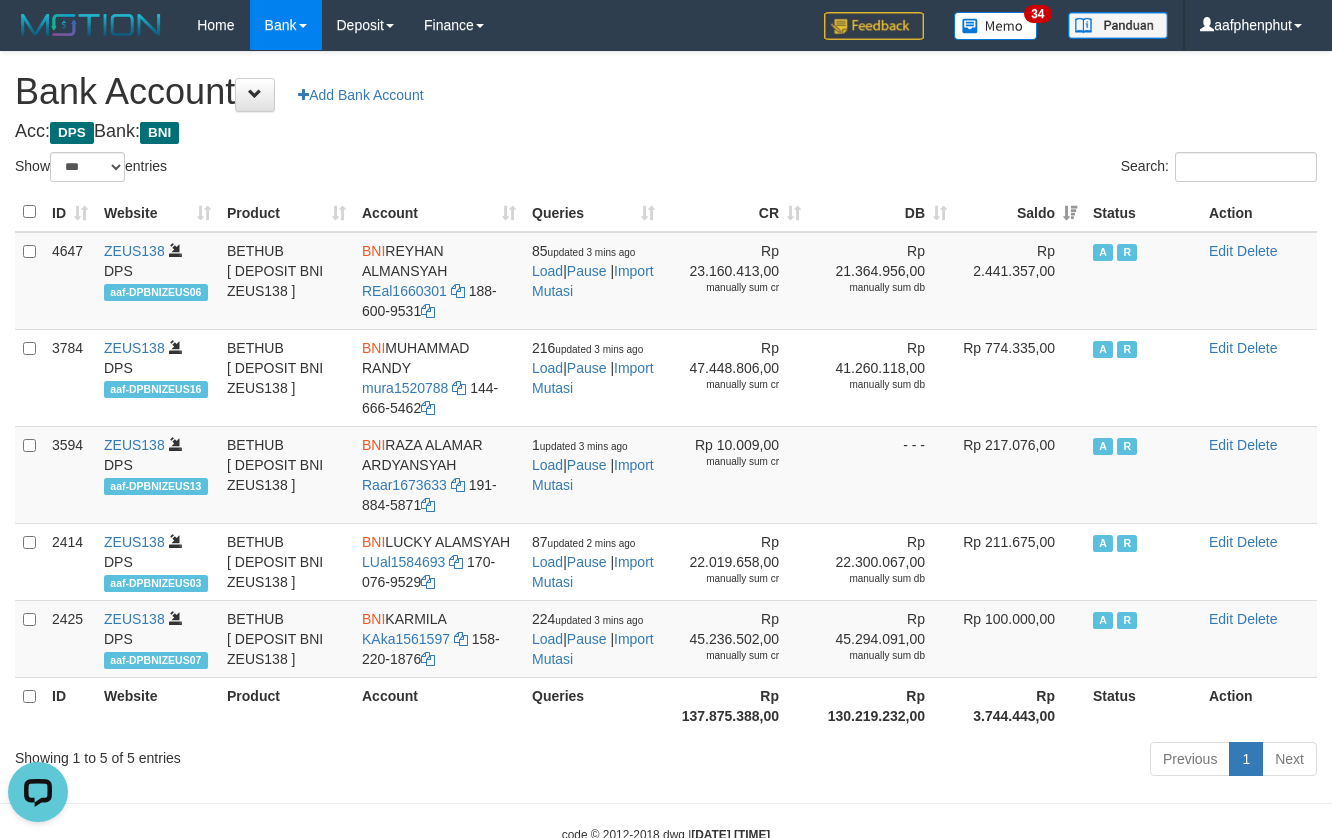 scroll, scrollTop: 0, scrollLeft: 0, axis: both 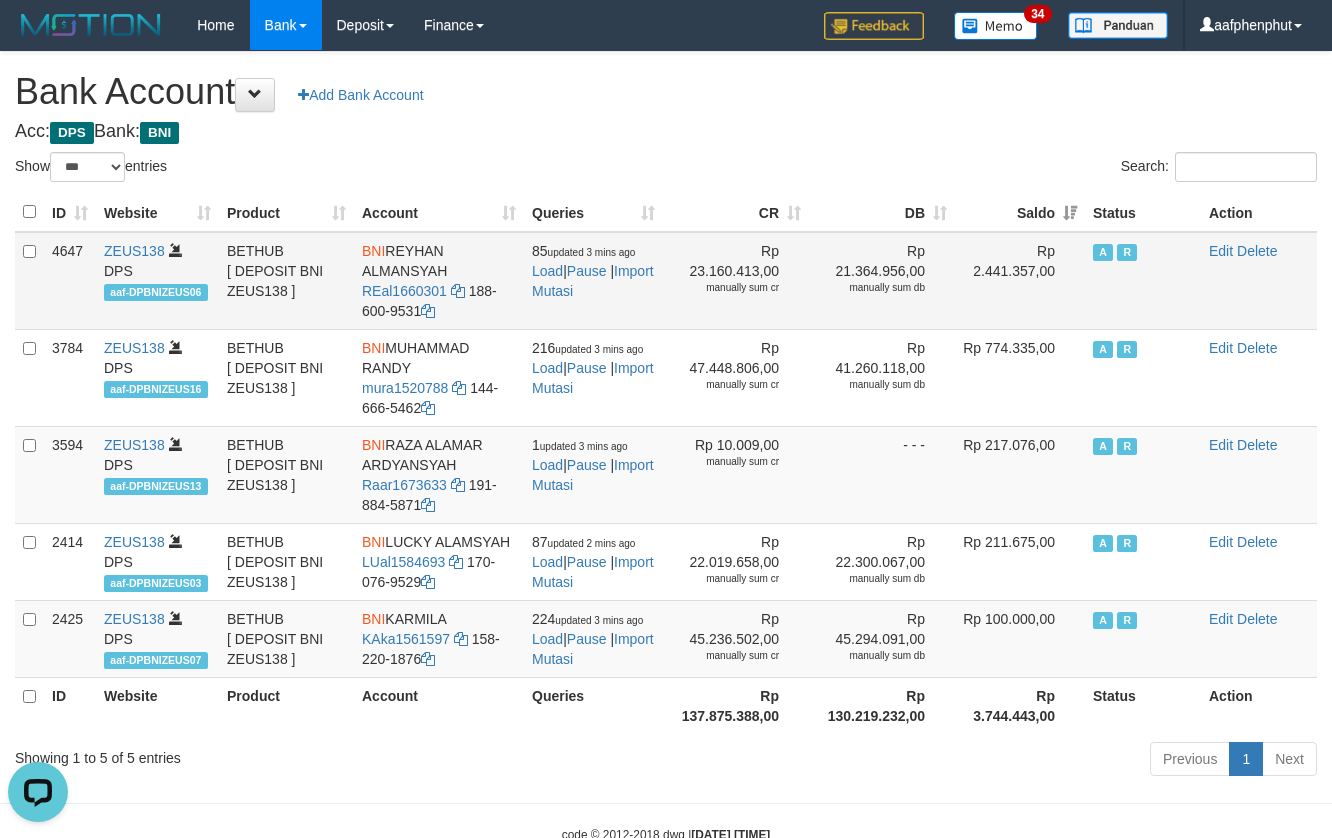 drag, startPoint x: 389, startPoint y: 248, endPoint x: 461, endPoint y: 261, distance: 73.1642 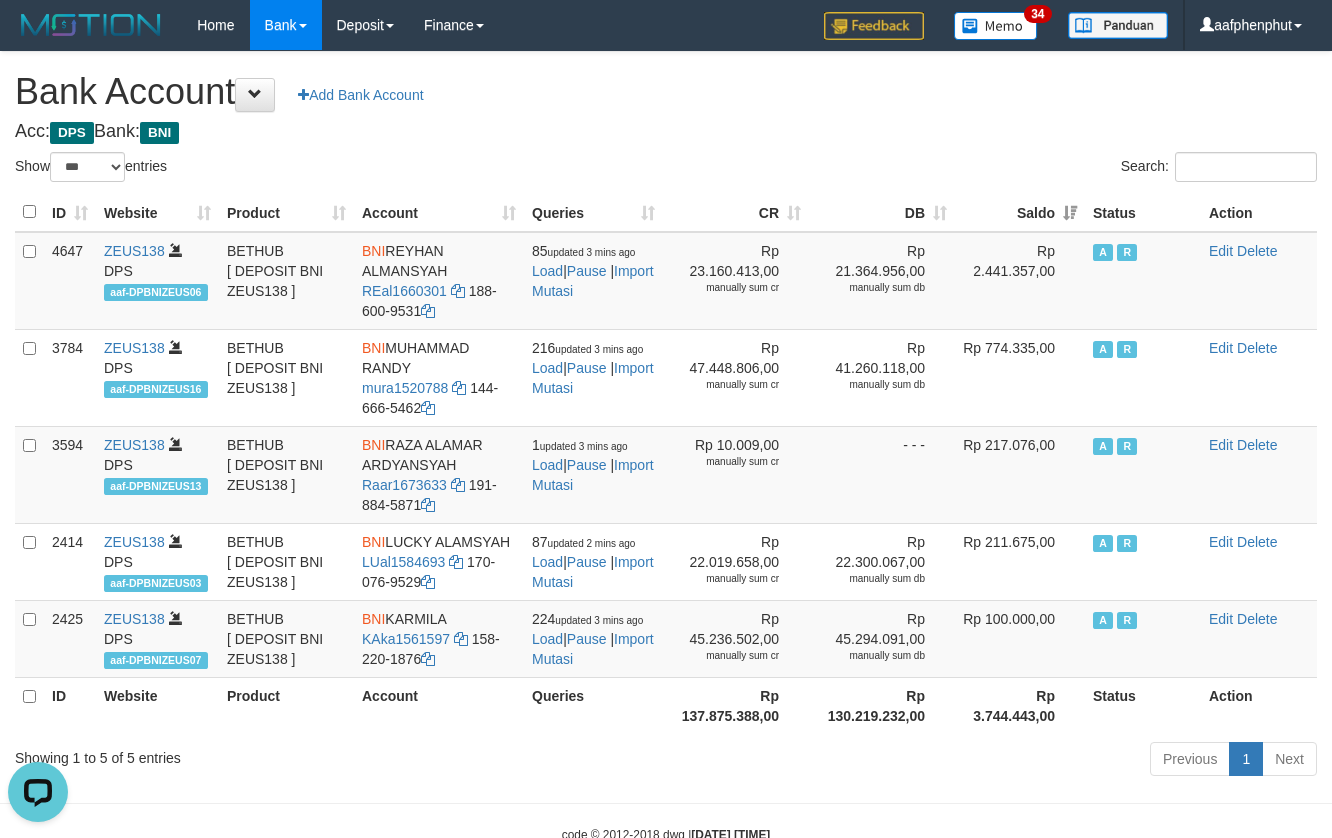 copy on "REYHAN ALMANSYAH" 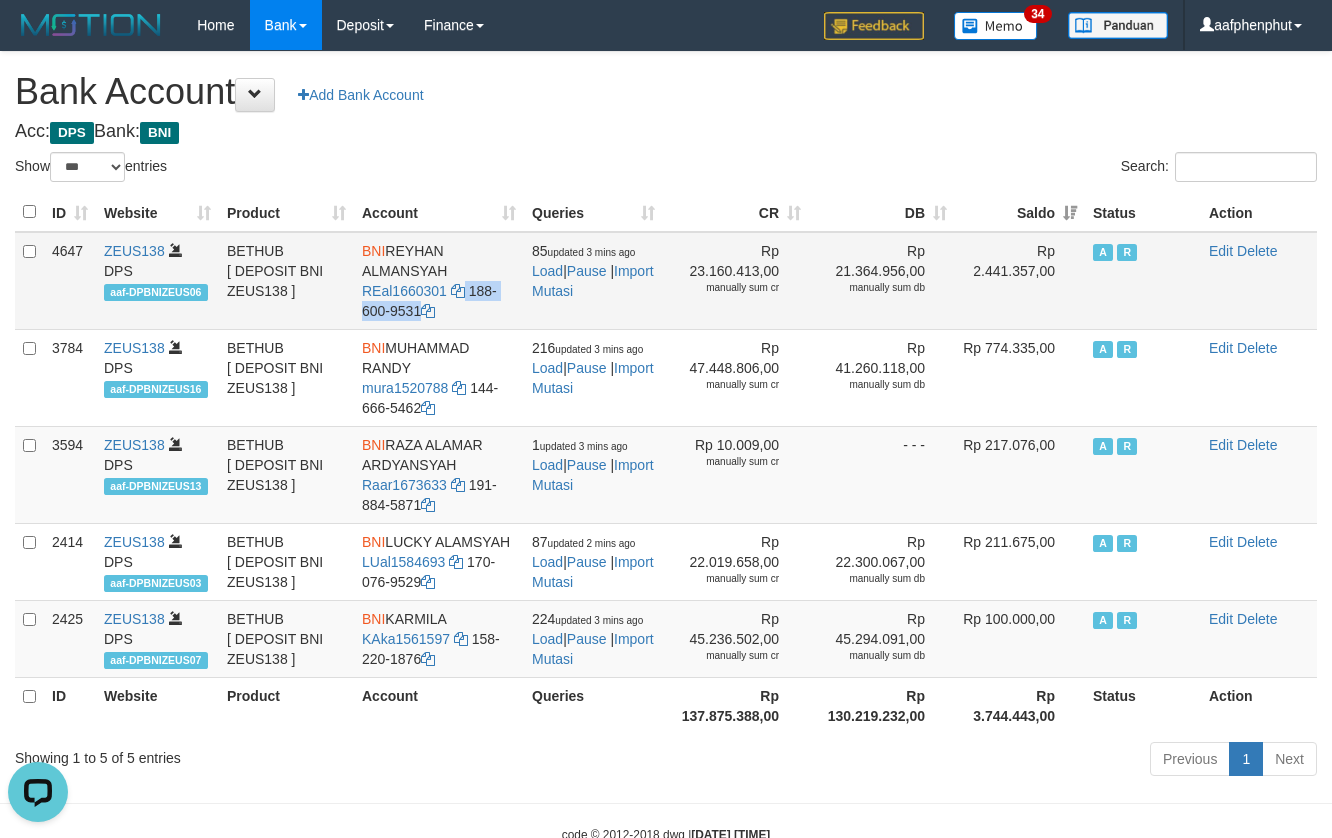 drag, startPoint x: 466, startPoint y: 292, endPoint x: 485, endPoint y: 312, distance: 27.58623 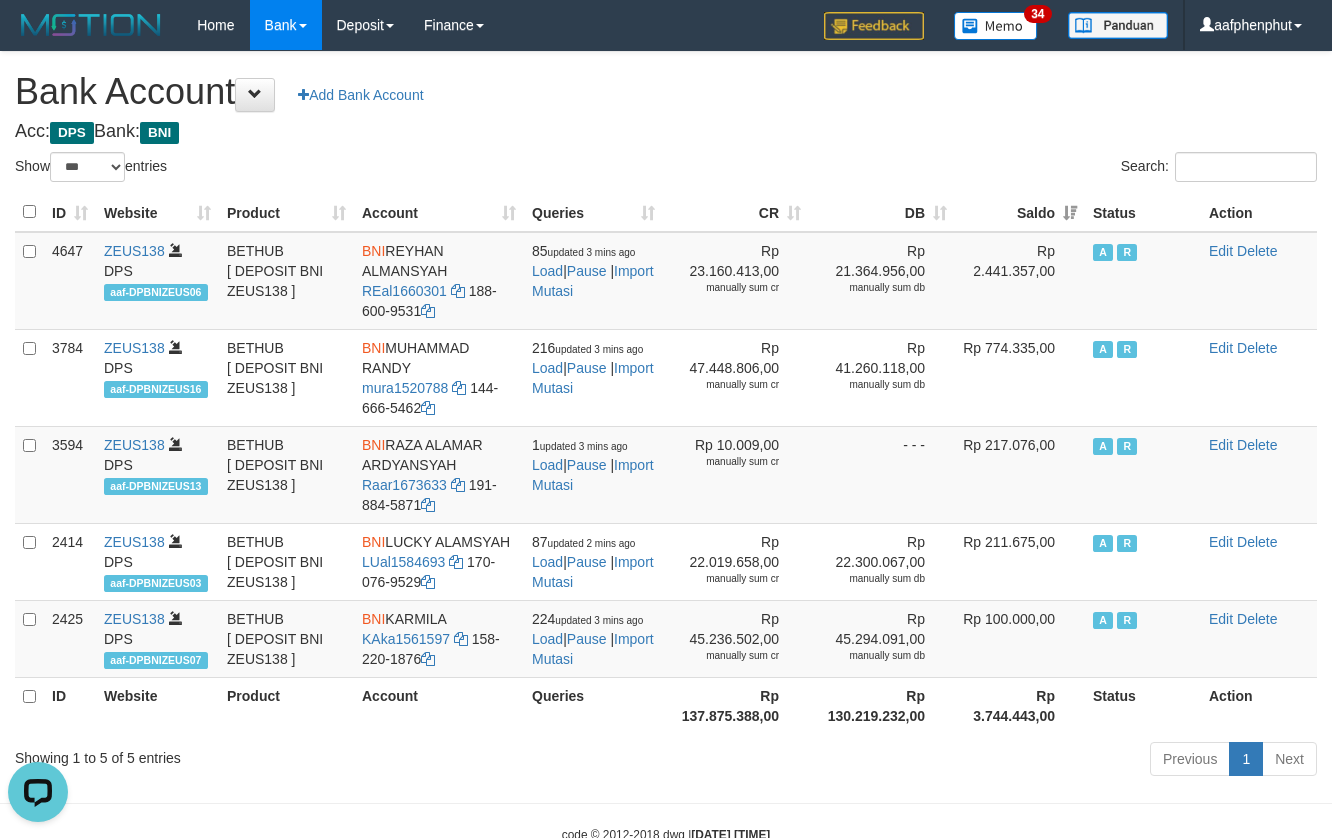 click on "**********" at bounding box center (666, 417) 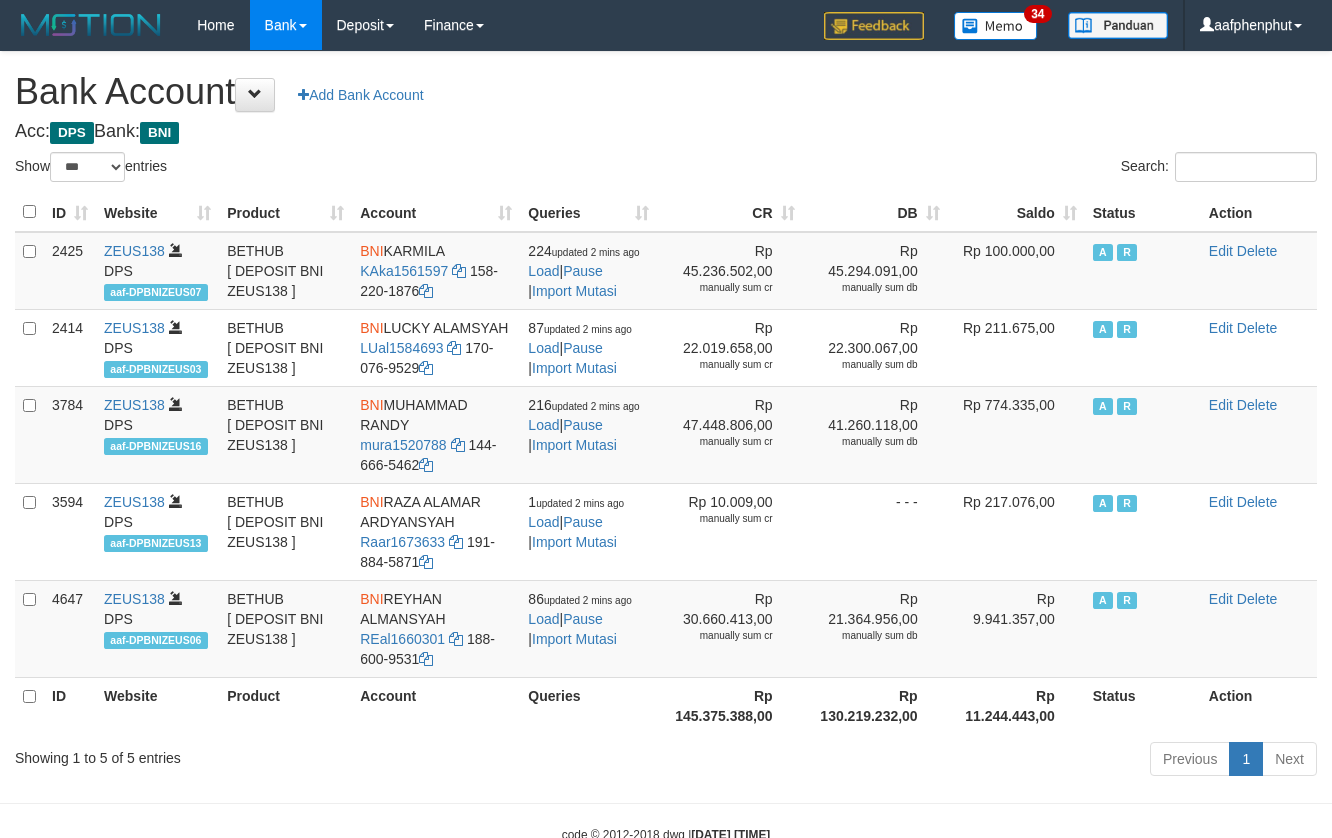select on "***" 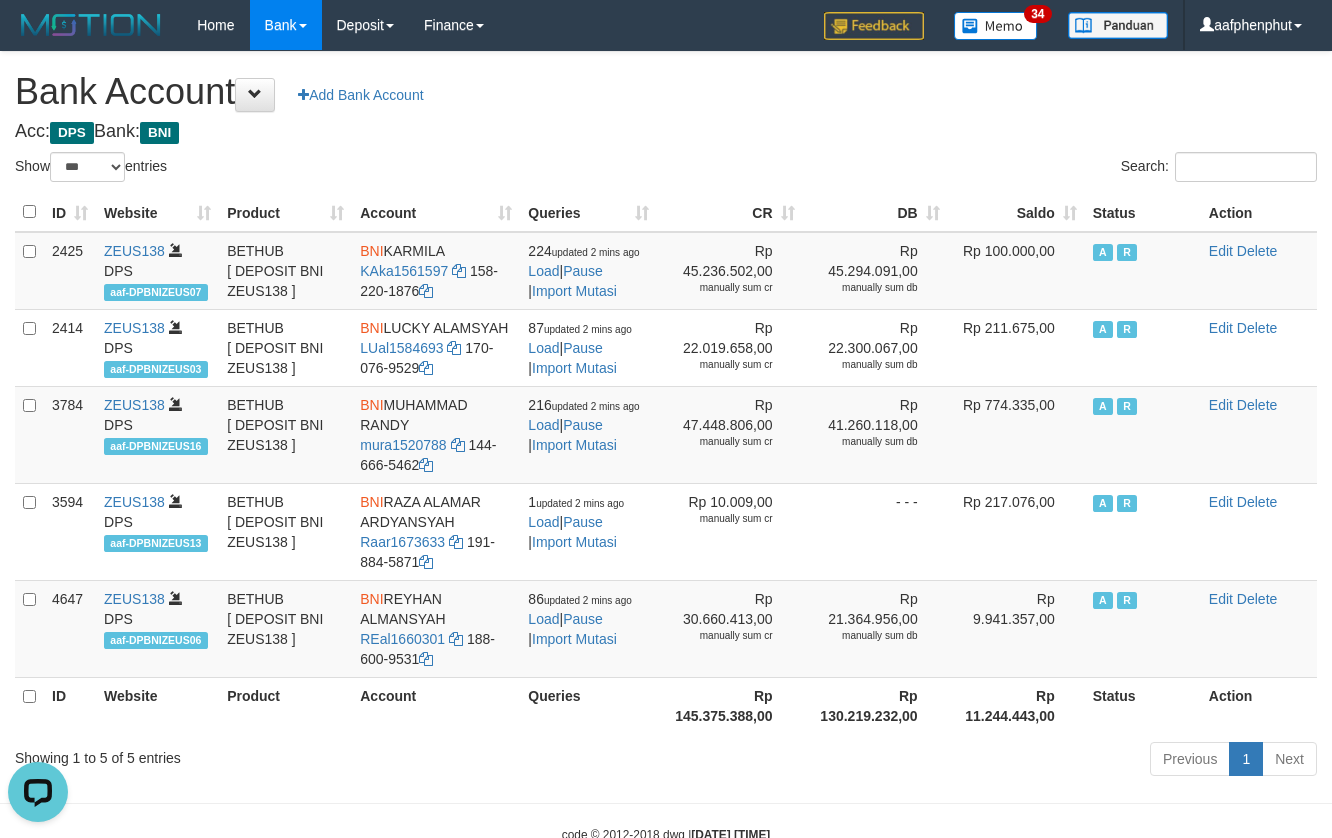 scroll, scrollTop: 0, scrollLeft: 0, axis: both 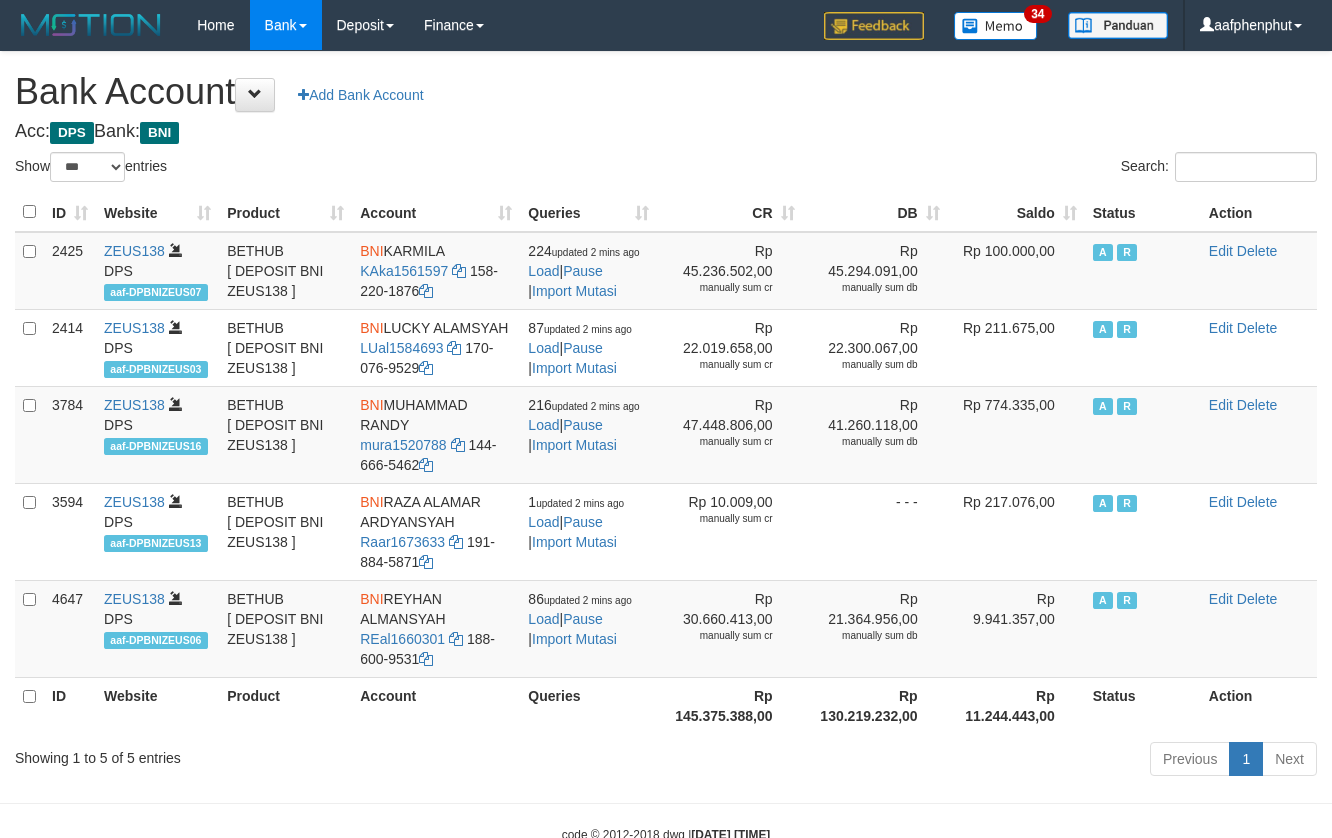 select on "***" 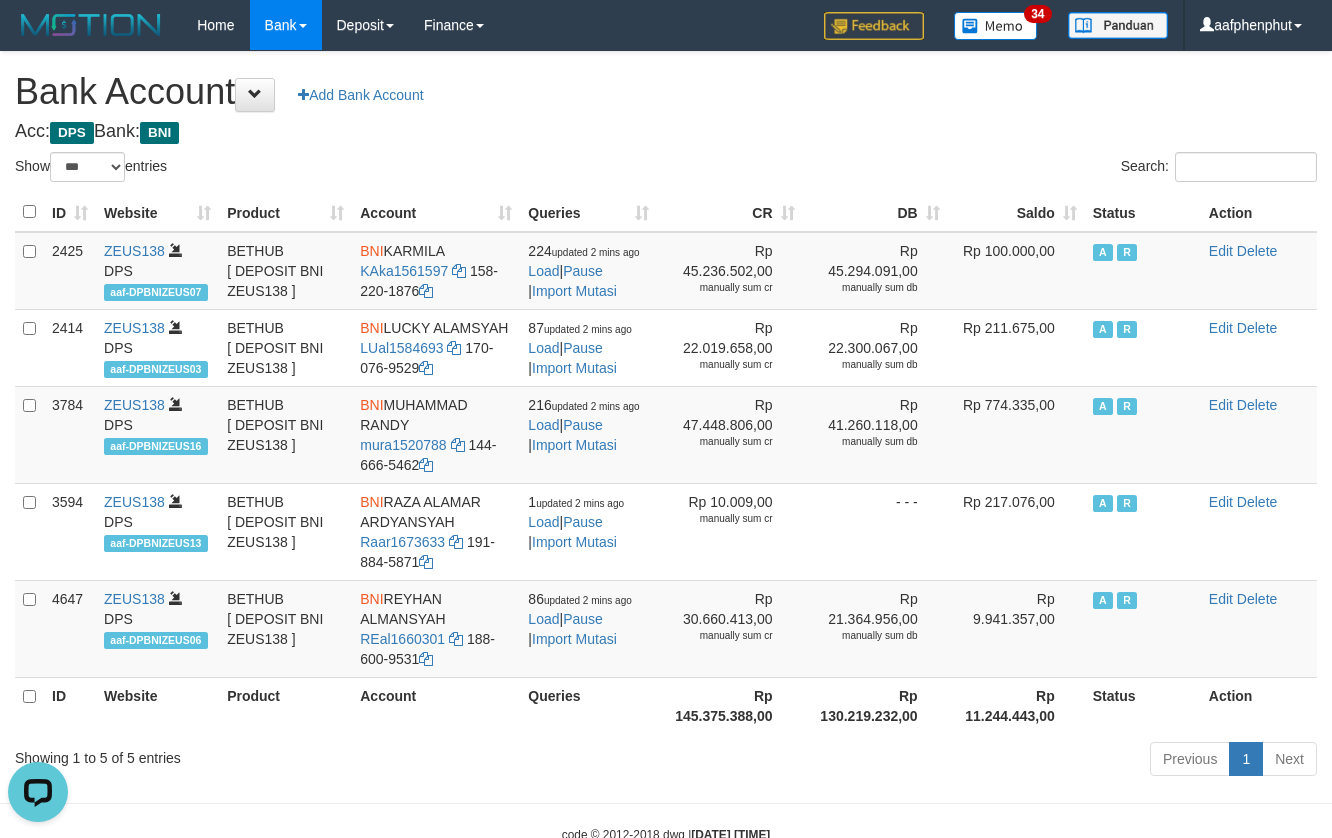 scroll, scrollTop: 0, scrollLeft: 0, axis: both 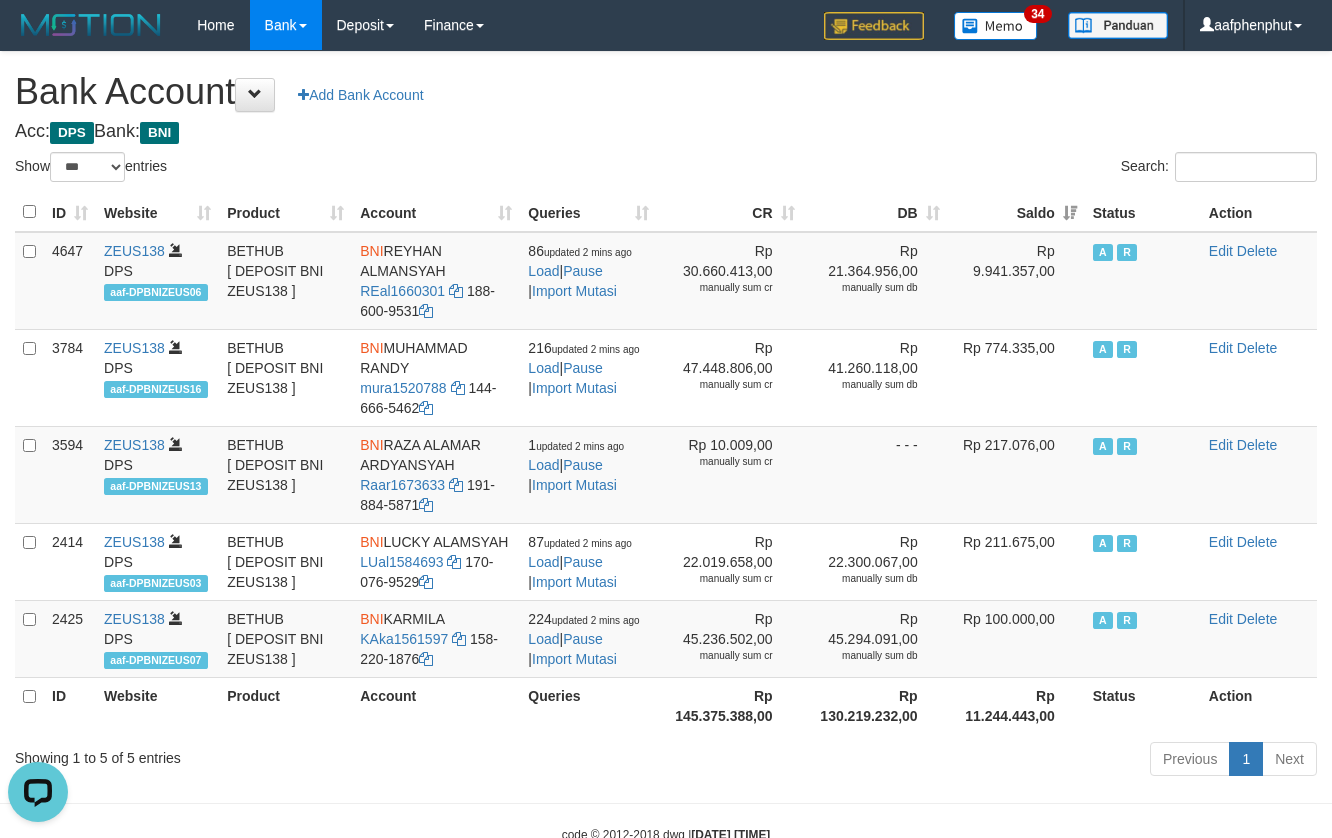 click on "Acc: 										 DPS
Bank:   BNI" at bounding box center [666, 132] 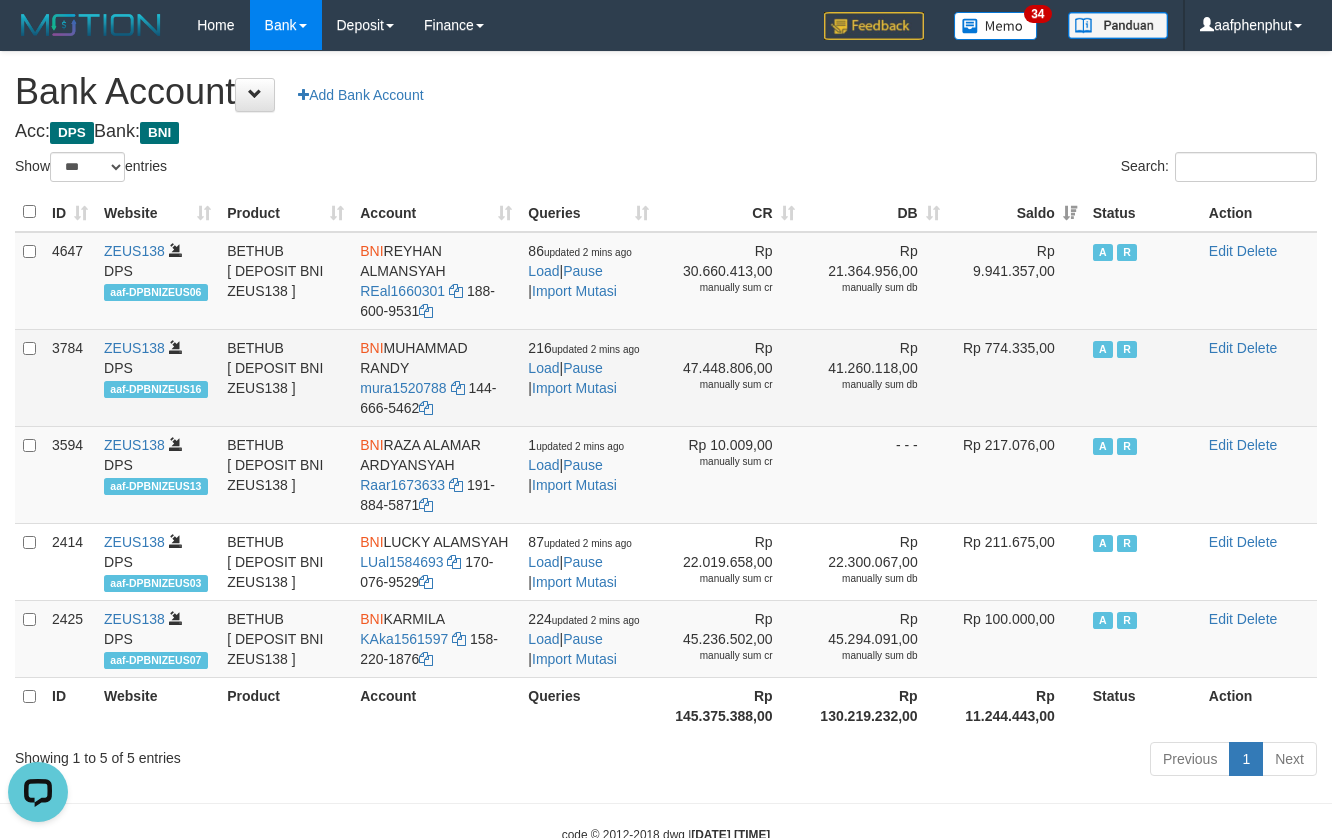 drag, startPoint x: 386, startPoint y: 345, endPoint x: 430, endPoint y: 369, distance: 50.119858 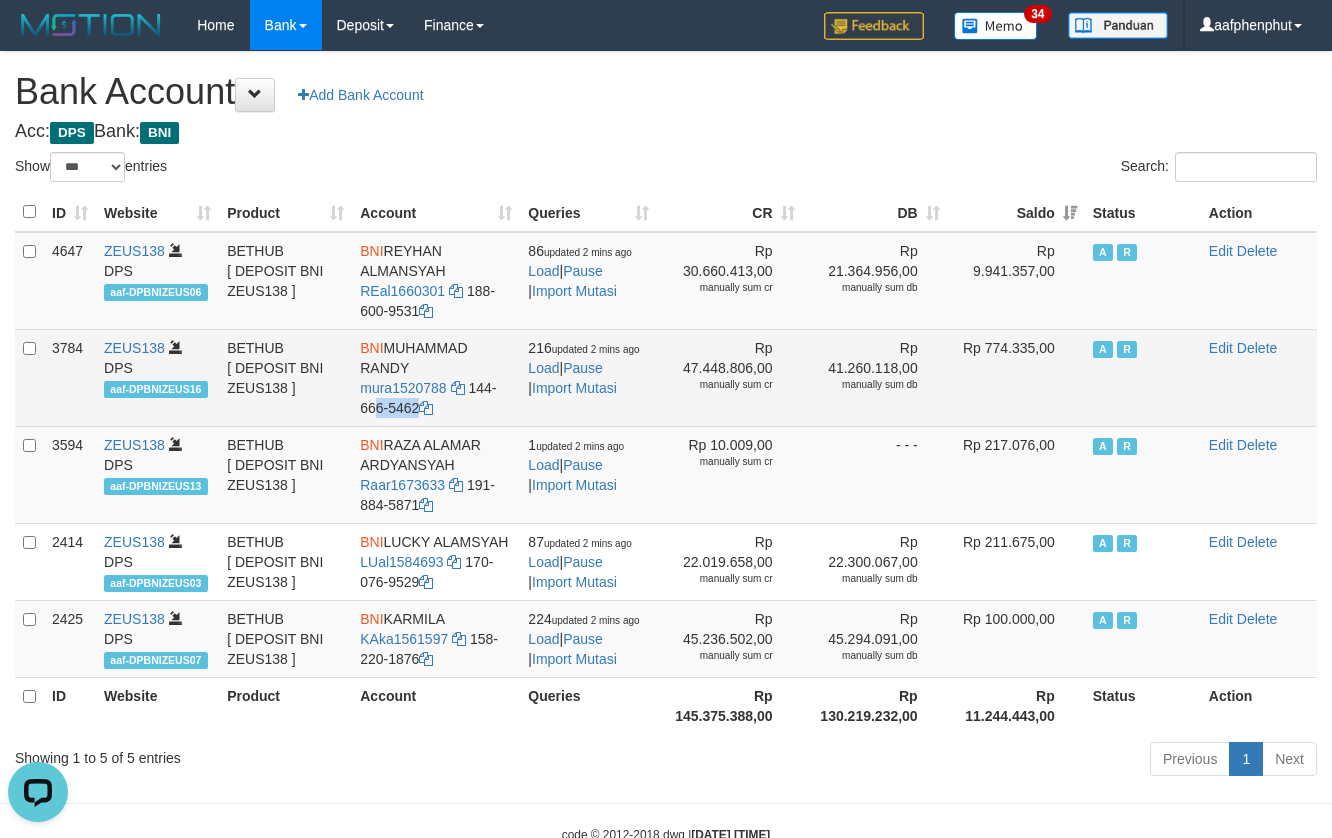 drag, startPoint x: 466, startPoint y: 388, endPoint x: 478, endPoint y: 405, distance: 20.808653 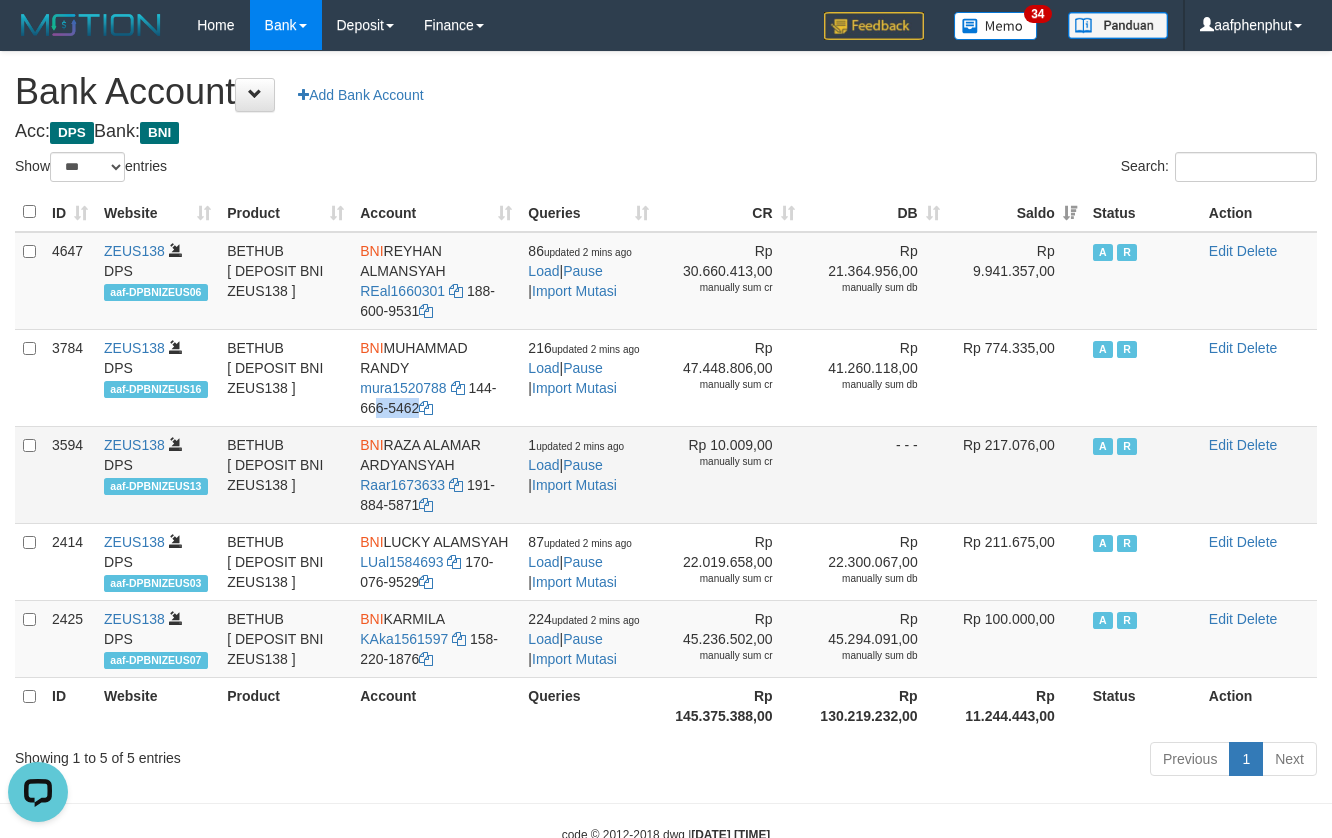 copy on "144-666-5462" 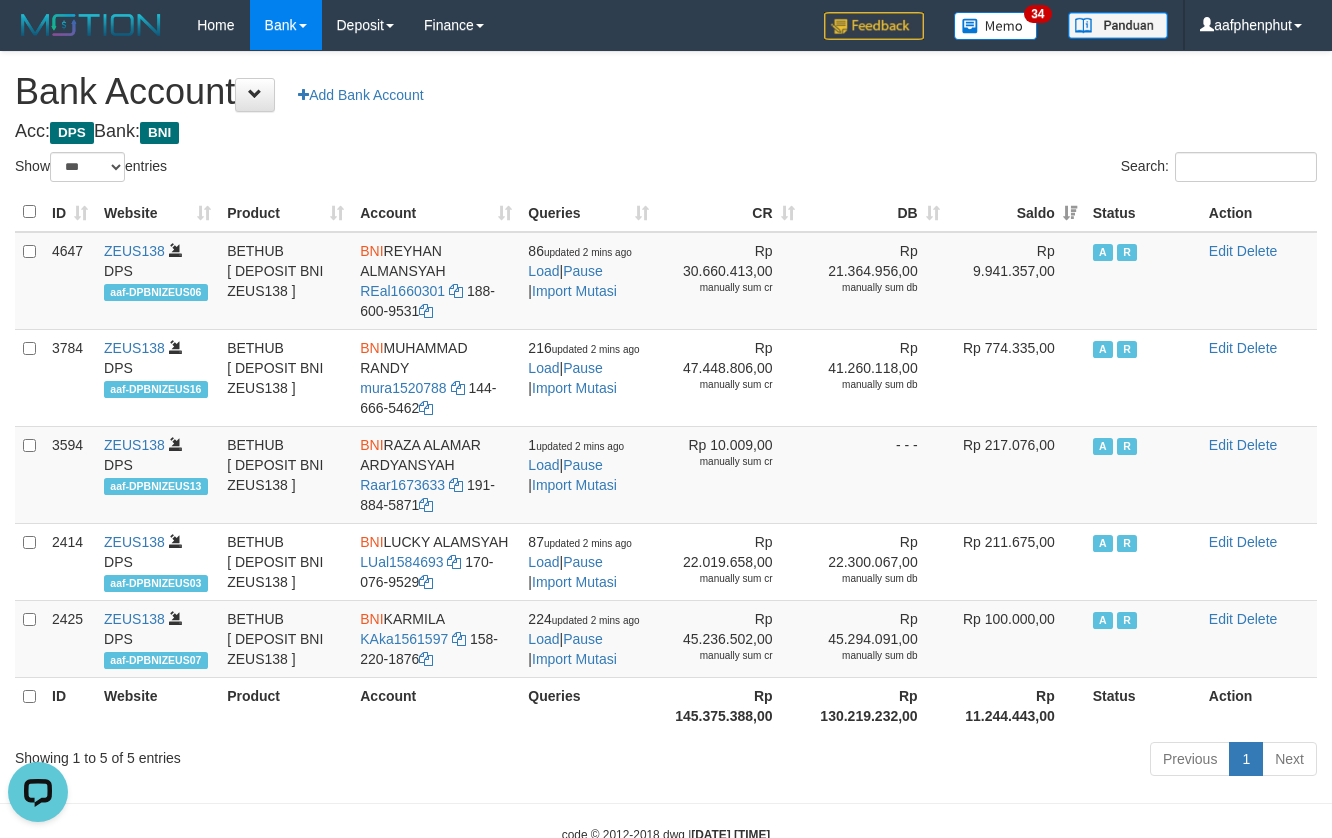 click on "Bank Account
Add Bank Account" at bounding box center (666, 92) 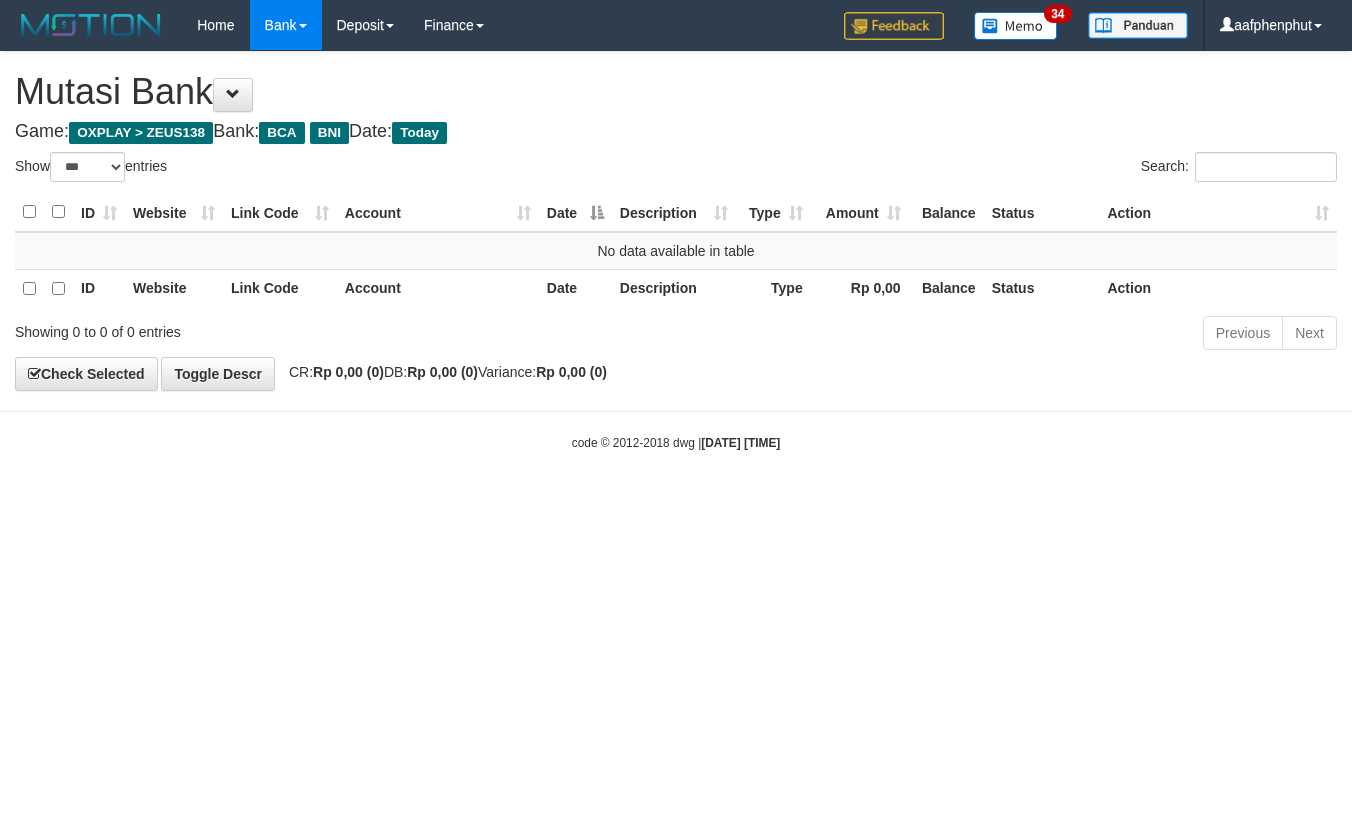 select on "***" 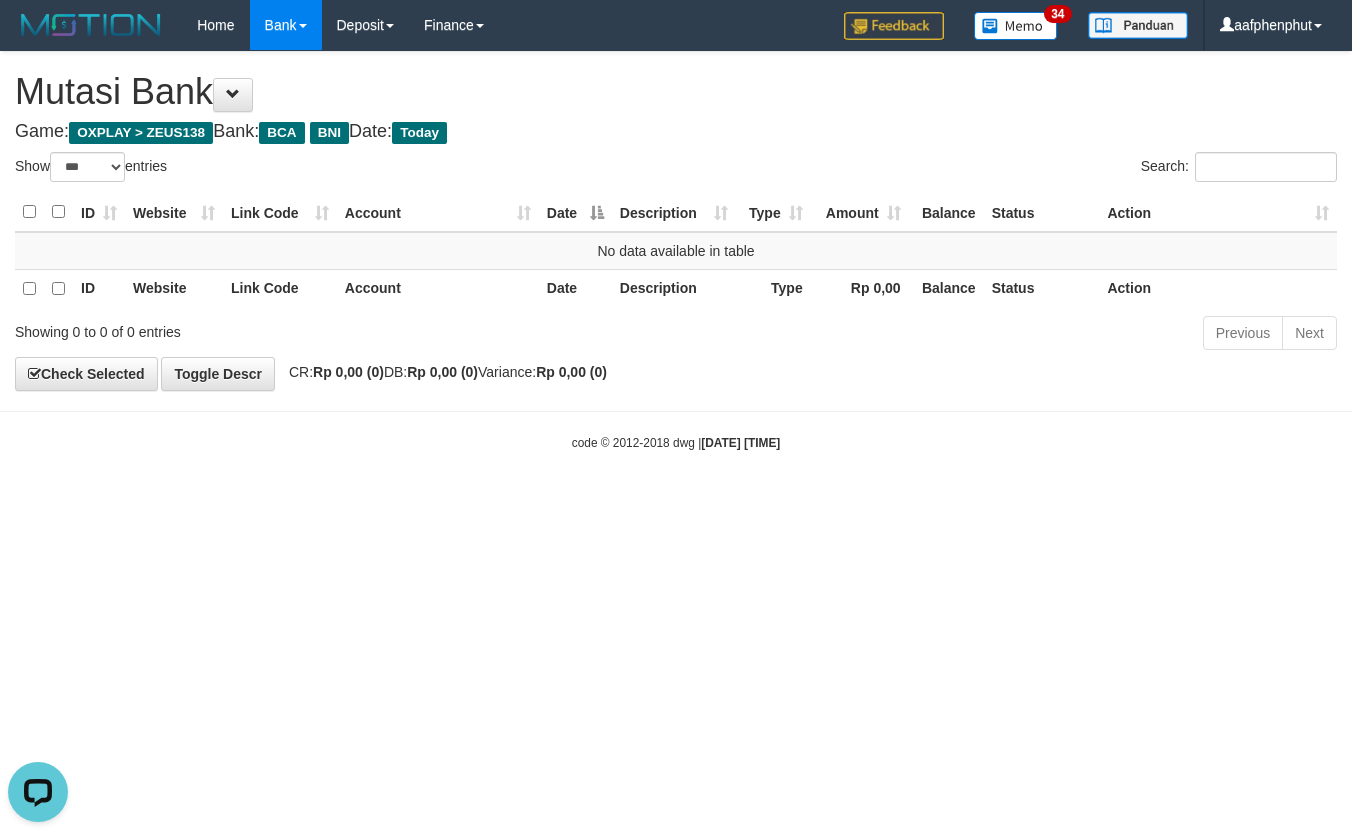 scroll, scrollTop: 0, scrollLeft: 0, axis: both 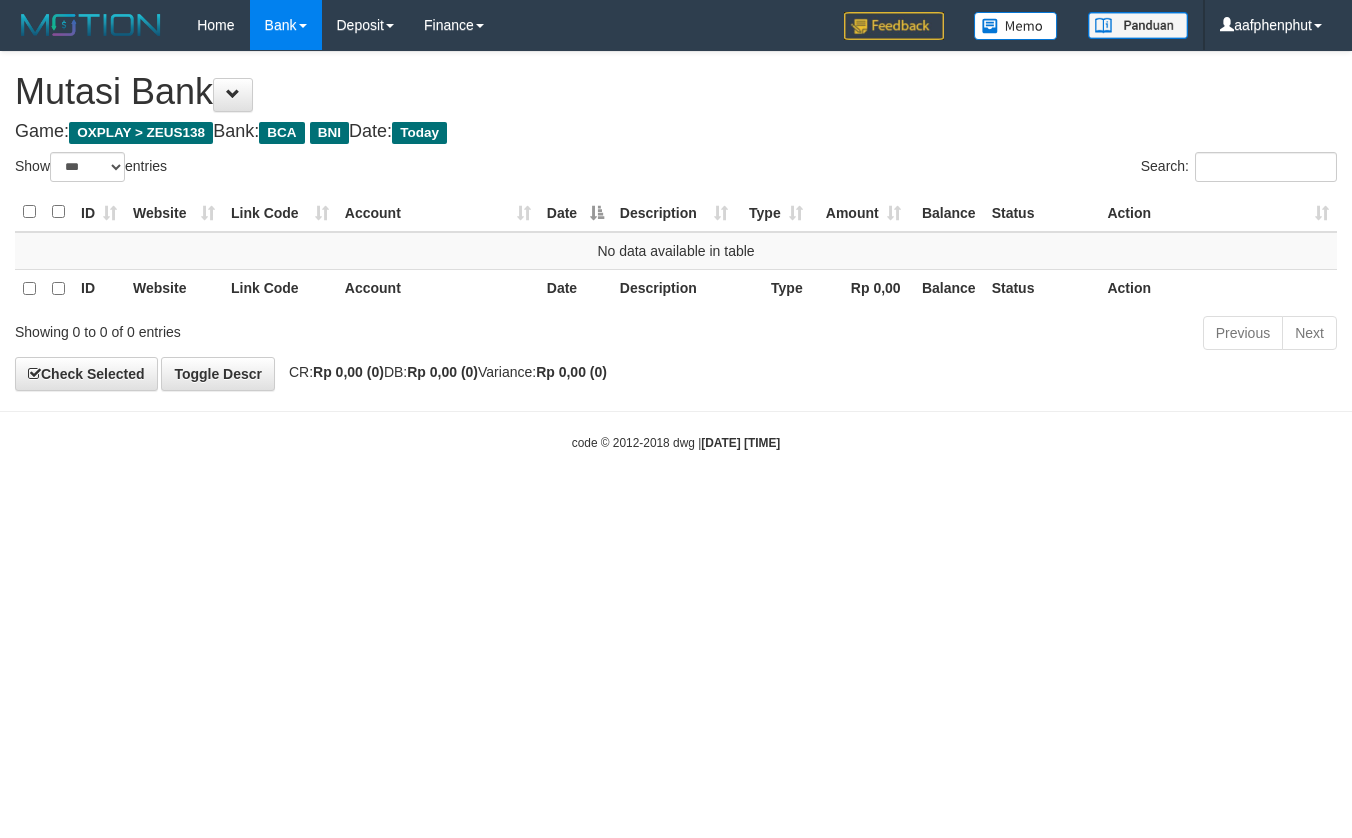 select on "***" 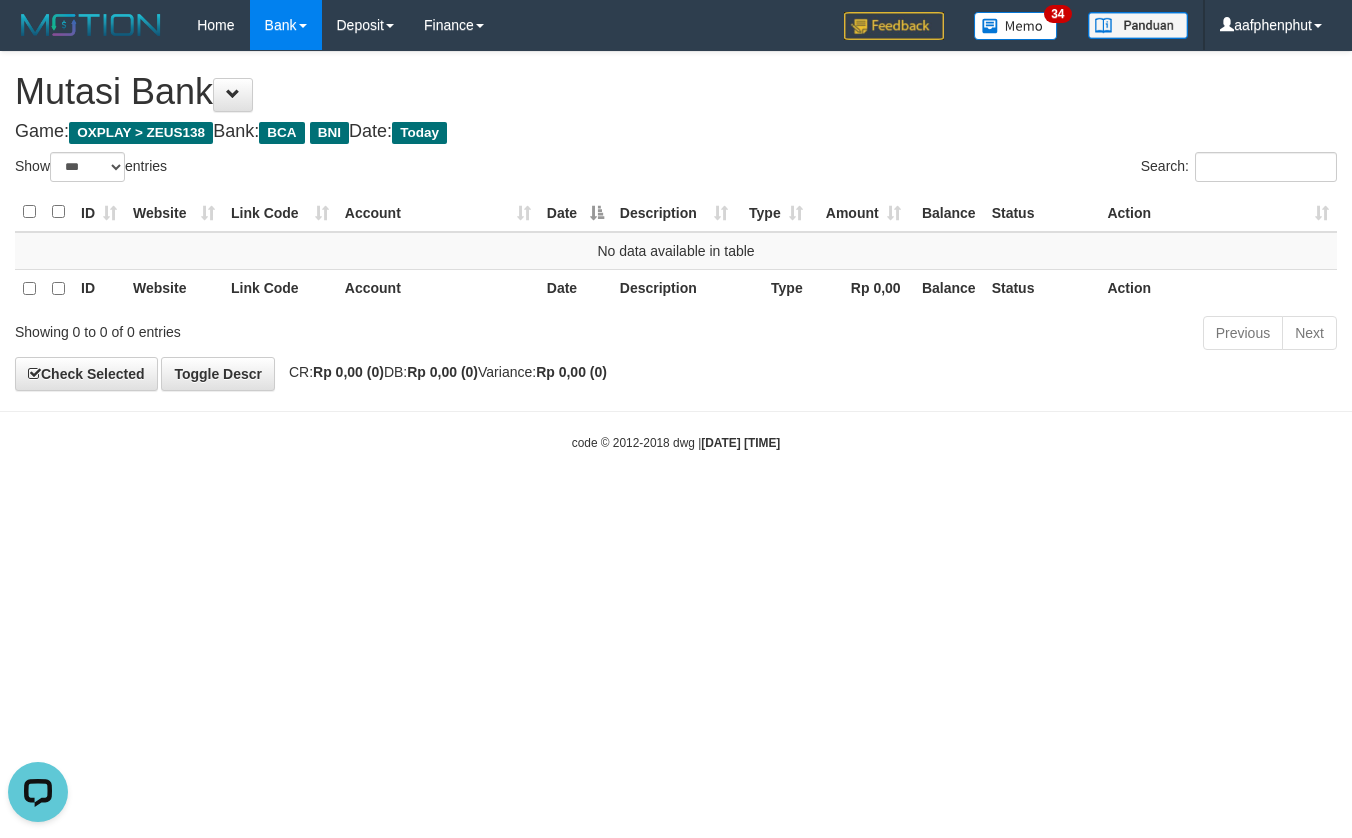scroll, scrollTop: 0, scrollLeft: 0, axis: both 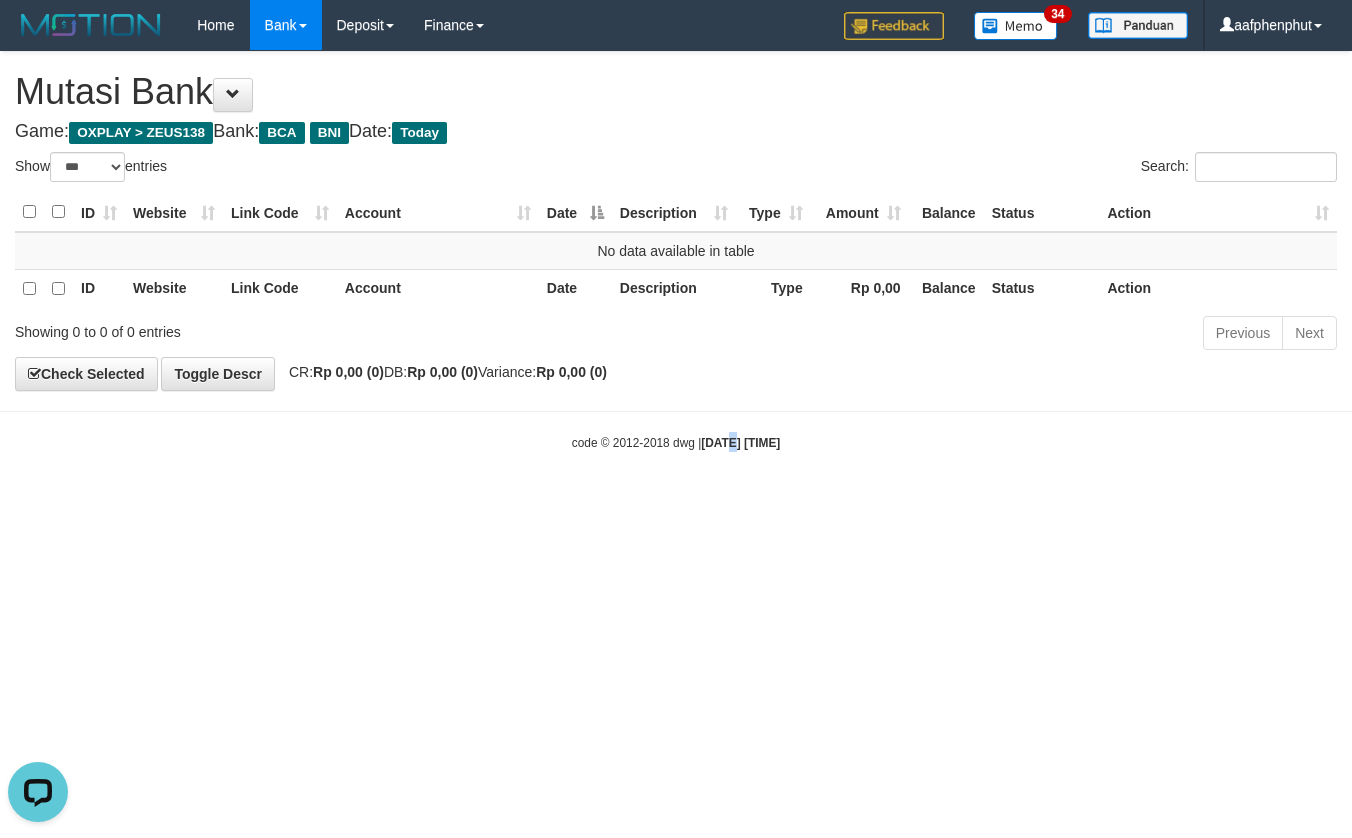 drag, startPoint x: 718, startPoint y: 546, endPoint x: 713, endPoint y: 529, distance: 17.720045 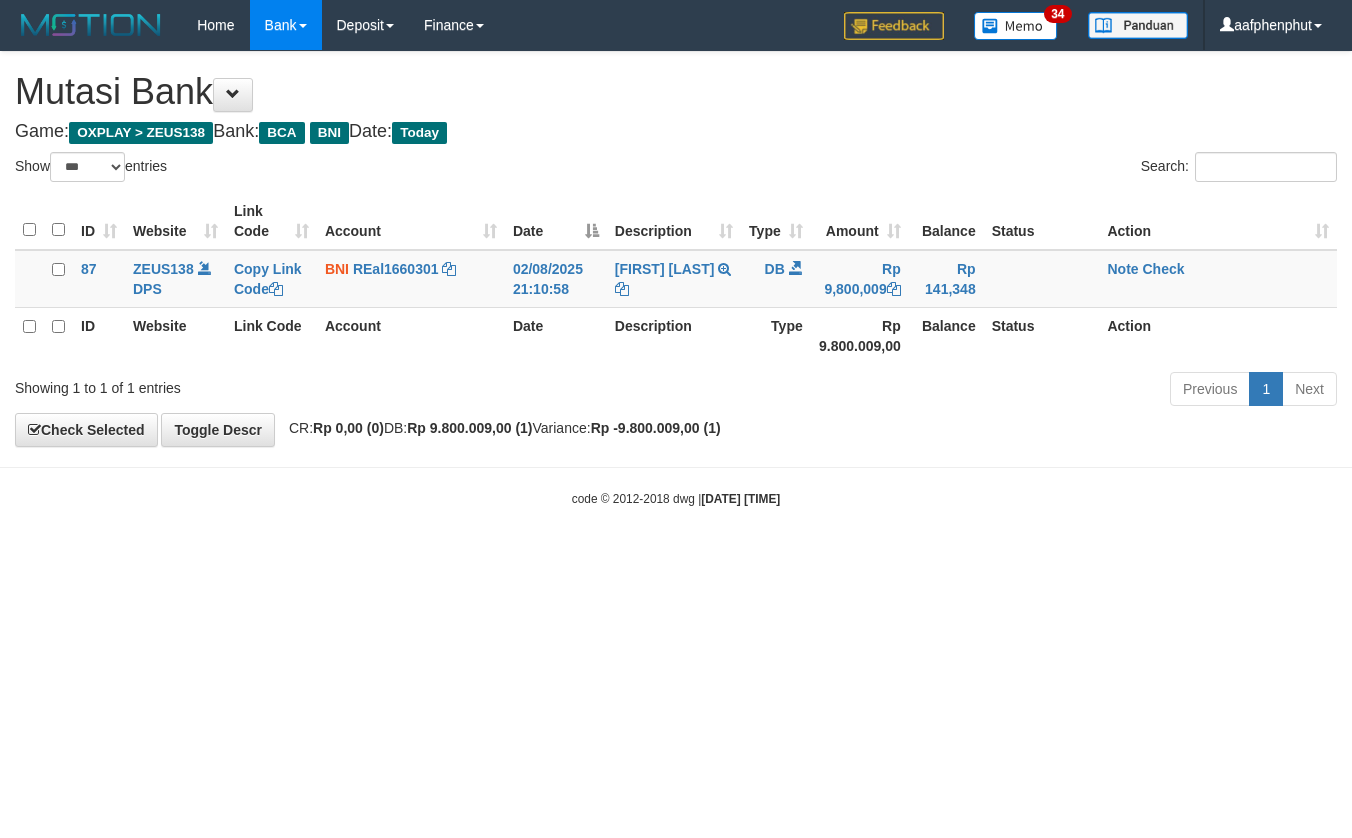 select on "***" 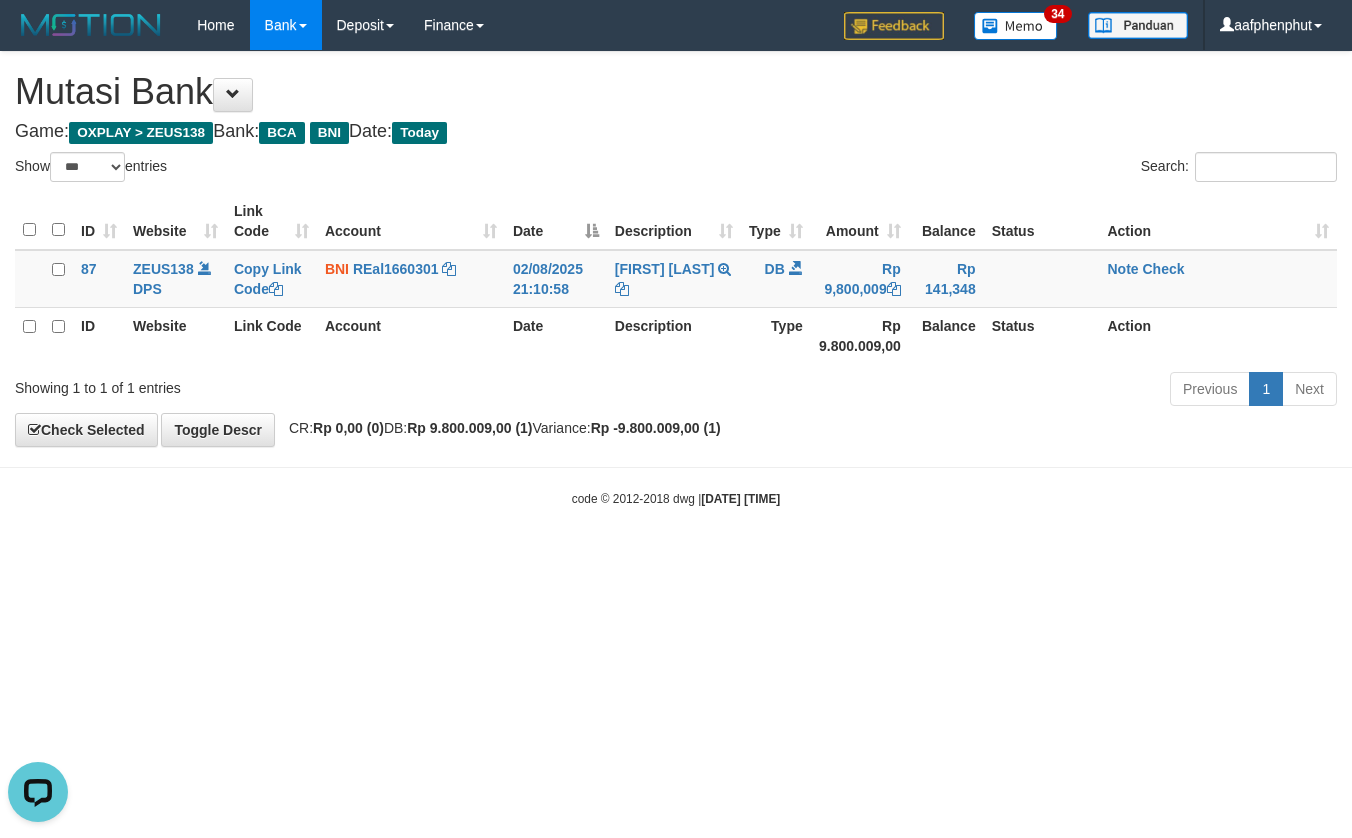 scroll, scrollTop: 0, scrollLeft: 0, axis: both 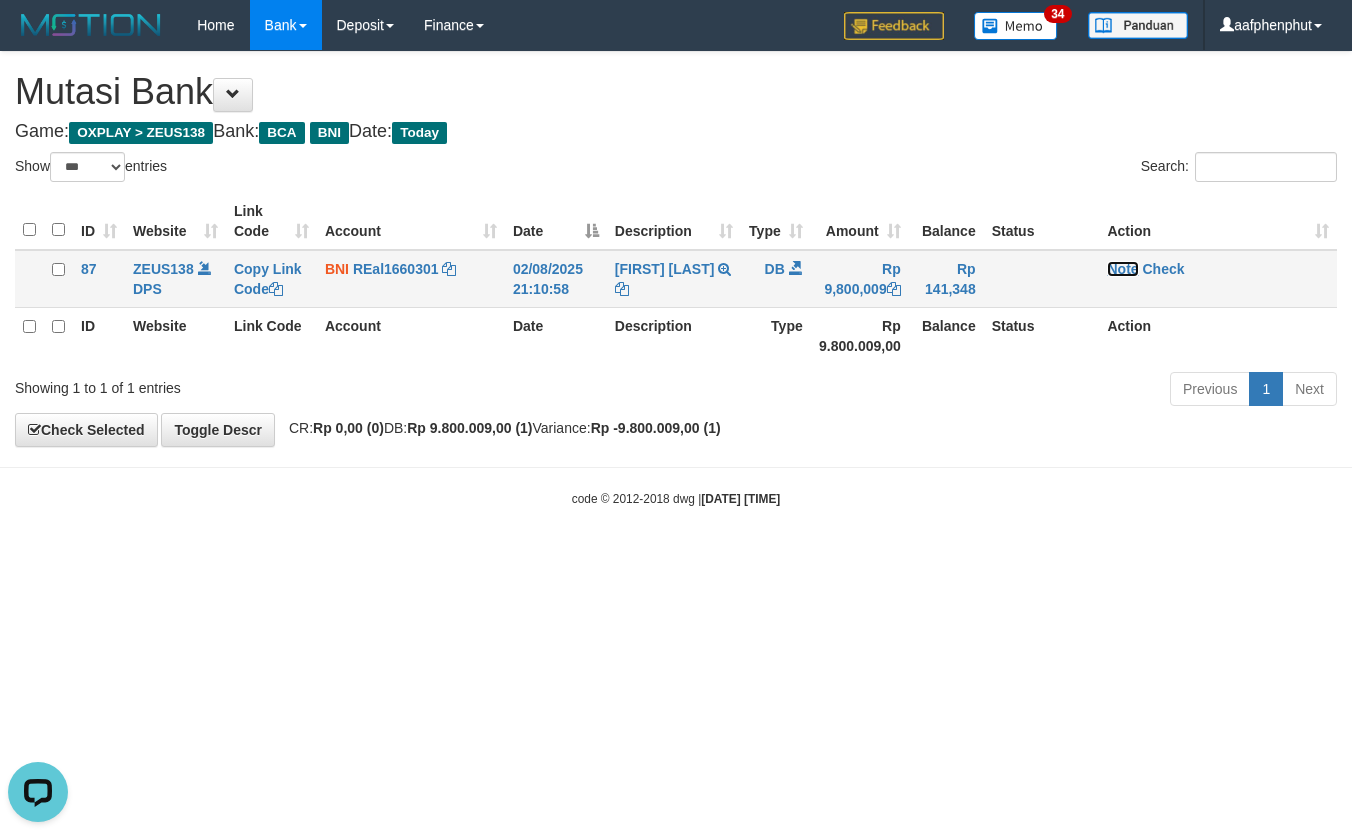 click on "Note" at bounding box center [1122, 269] 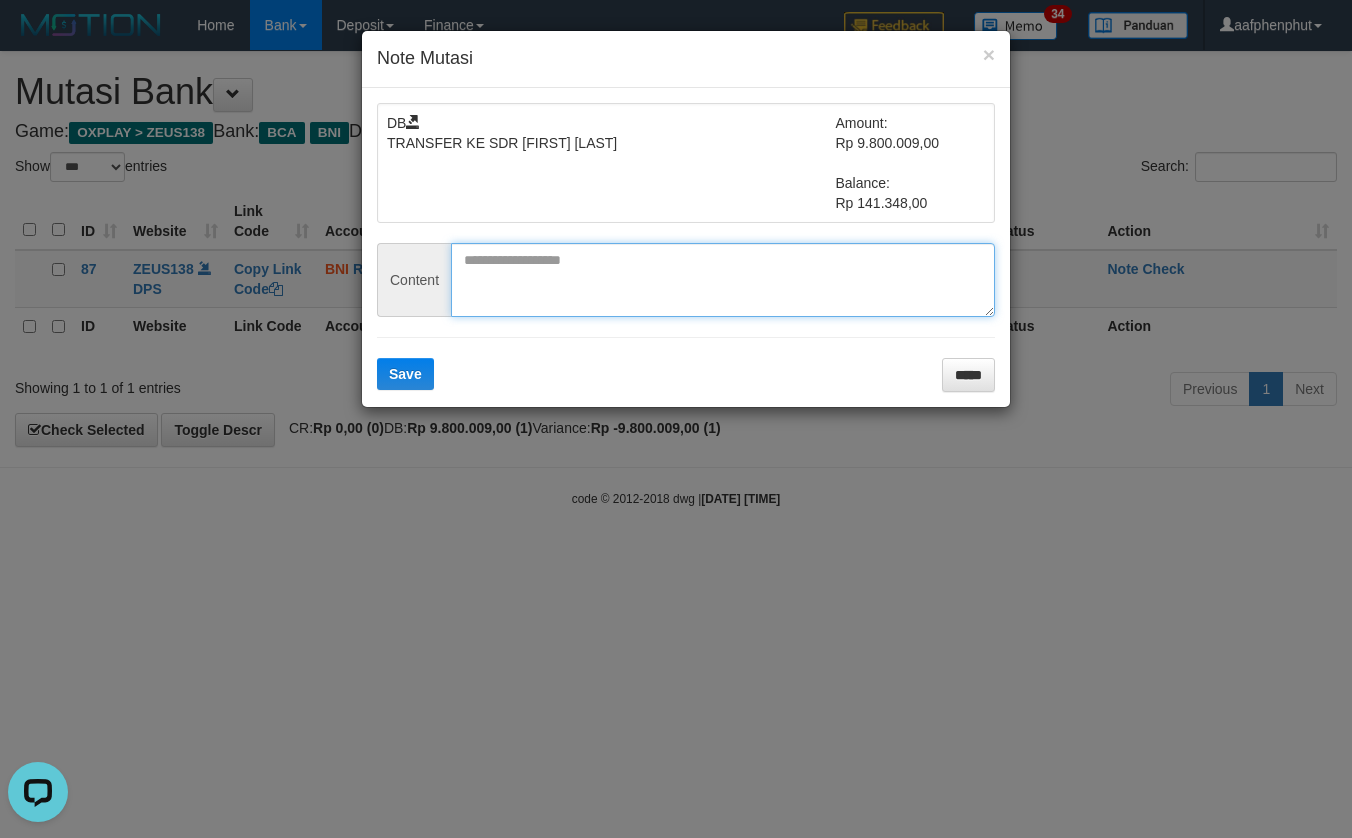 click at bounding box center (723, 280) 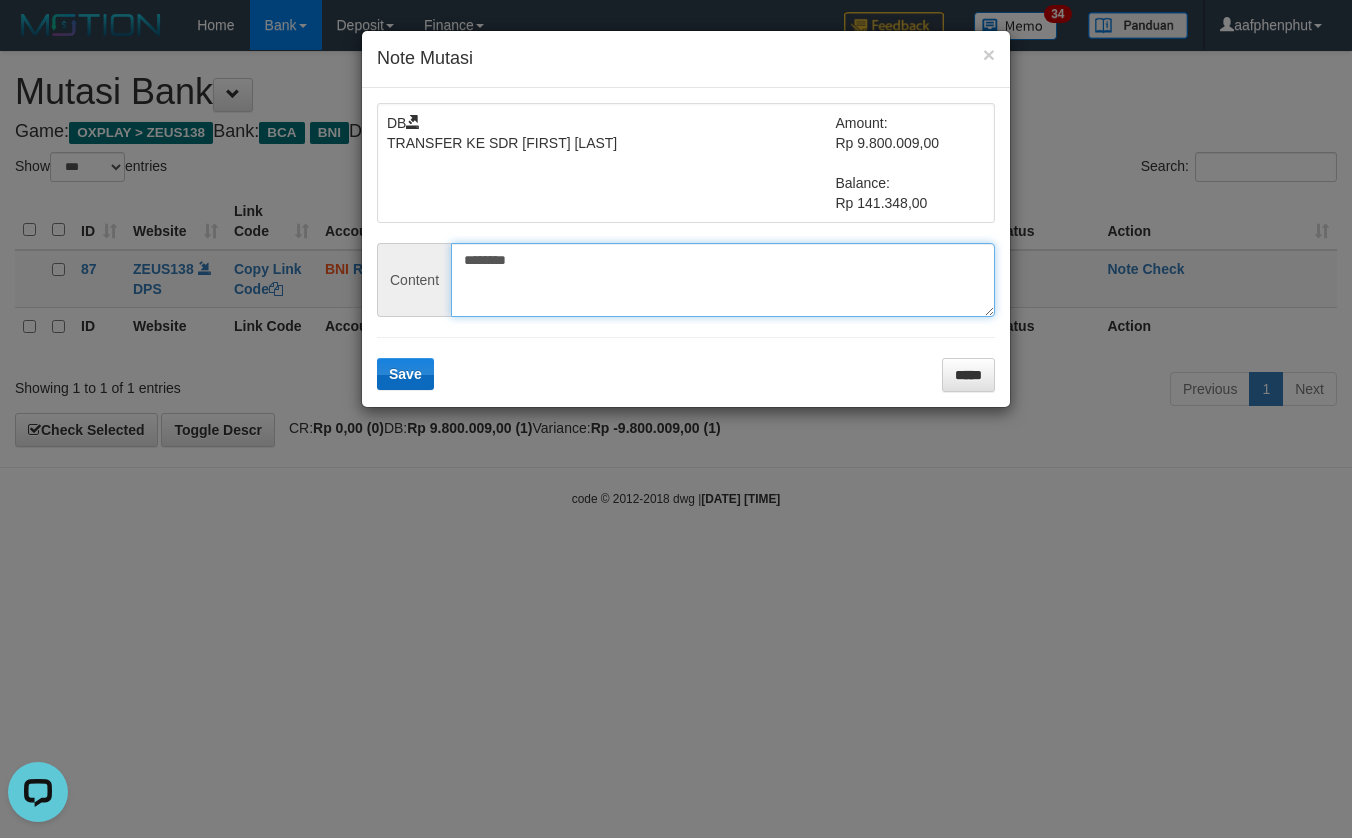type on "********" 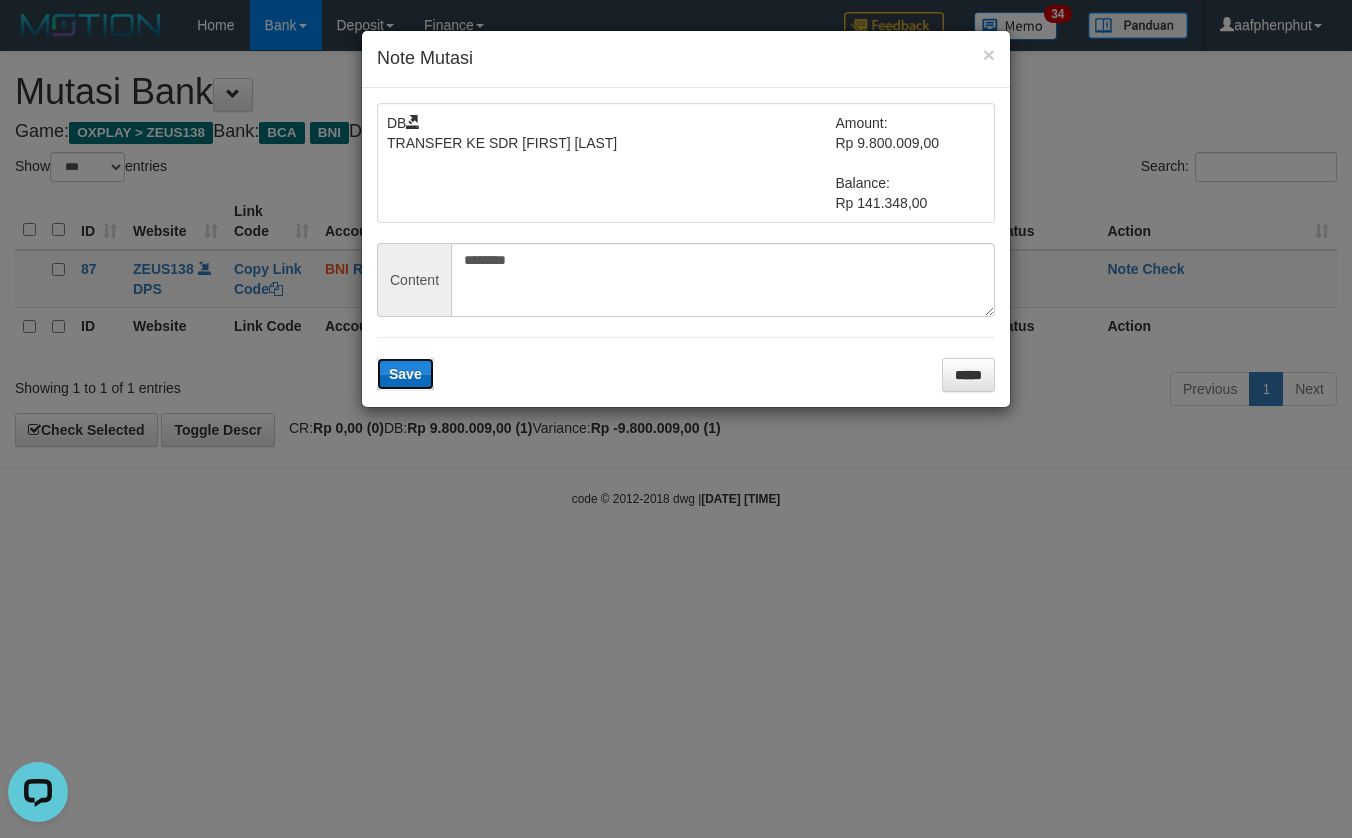 click on "Save" at bounding box center (405, 374) 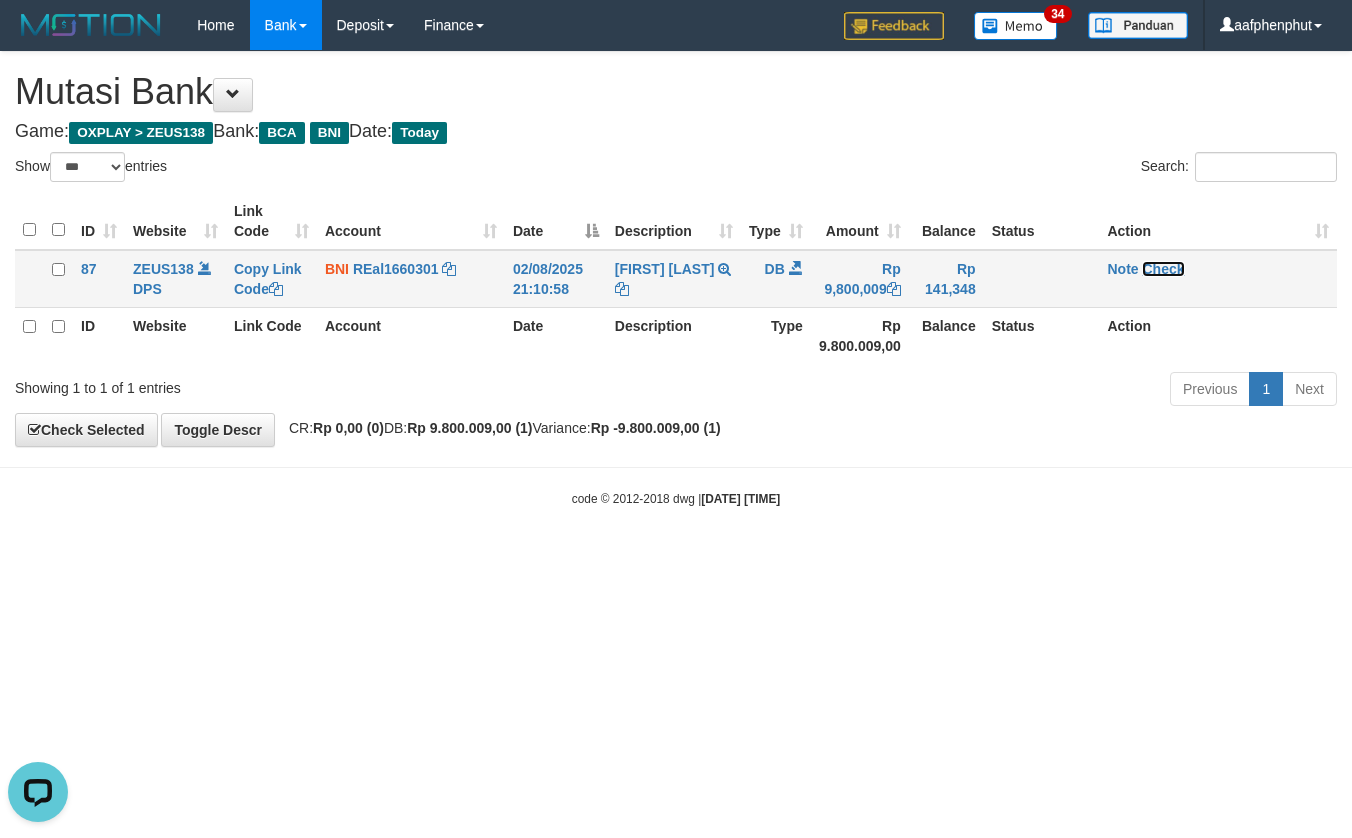 click on "Check" at bounding box center [1163, 269] 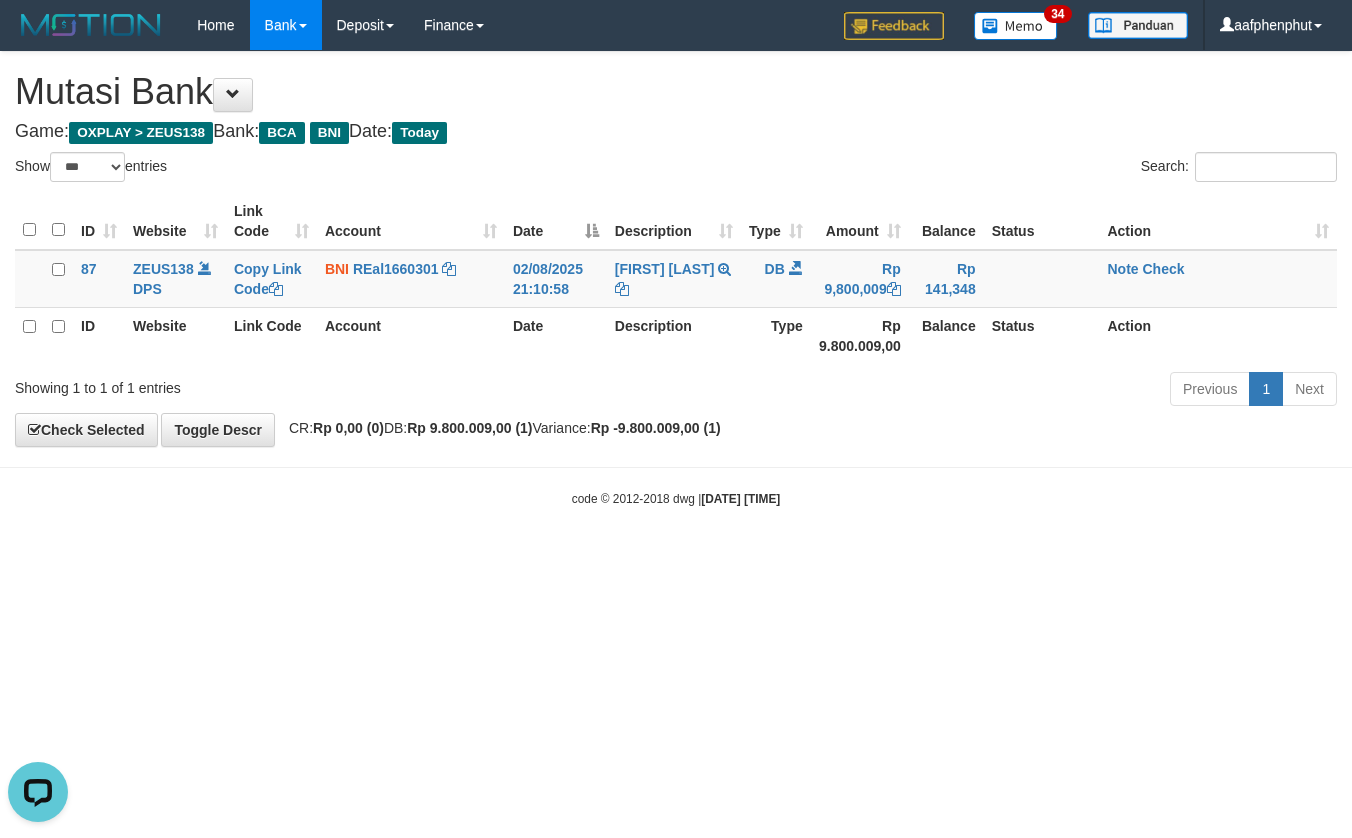 drag, startPoint x: 1012, startPoint y: 650, endPoint x: 998, endPoint y: 654, distance: 14.56022 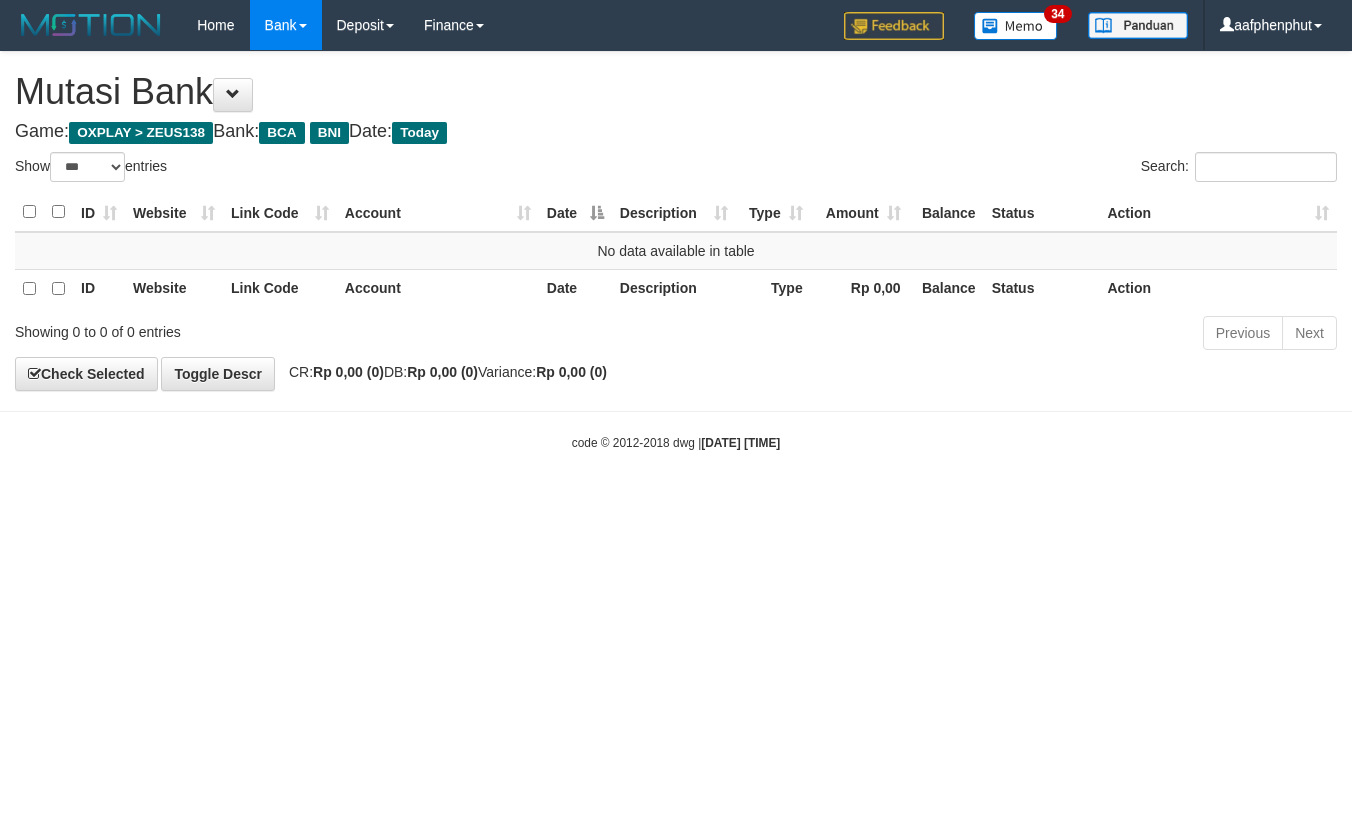 select on "***" 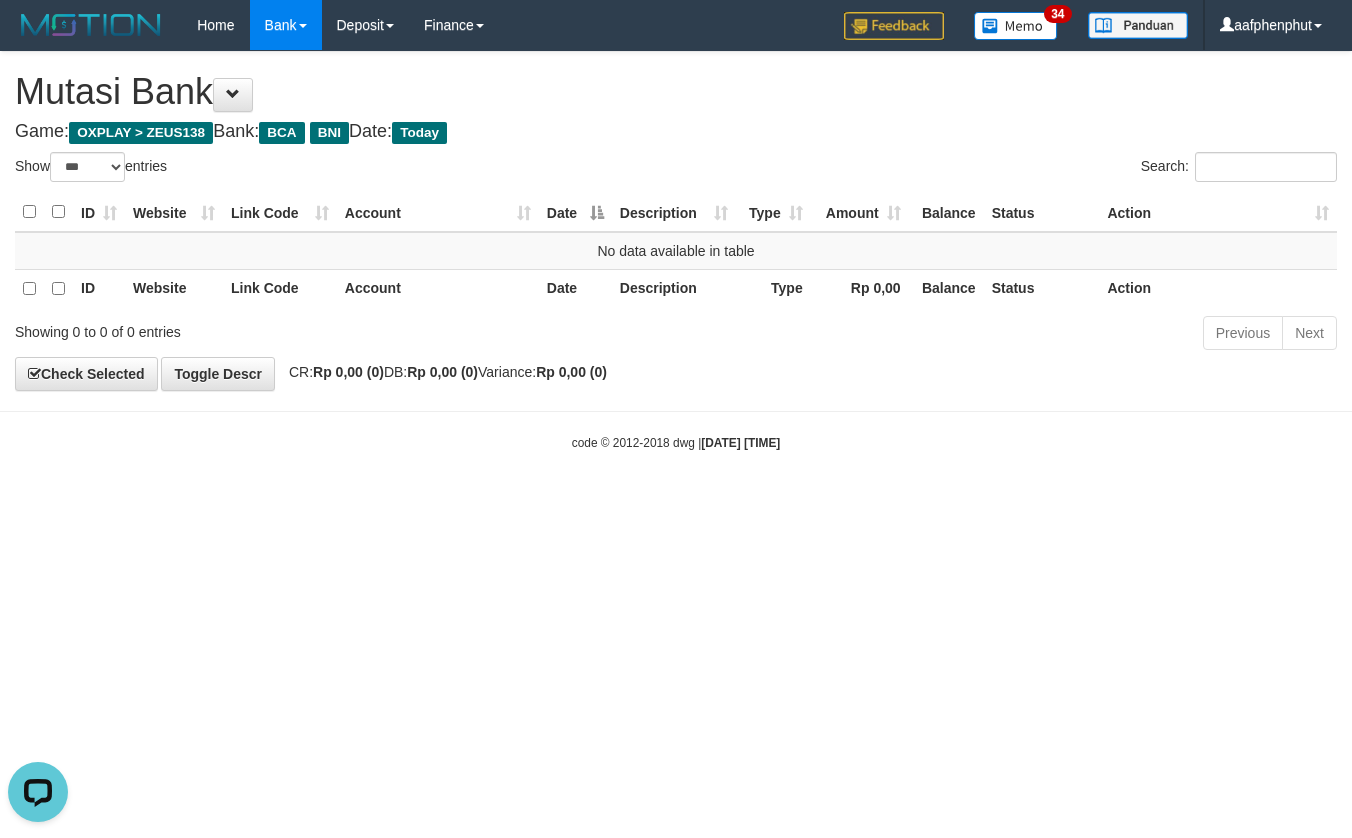 scroll, scrollTop: 0, scrollLeft: 0, axis: both 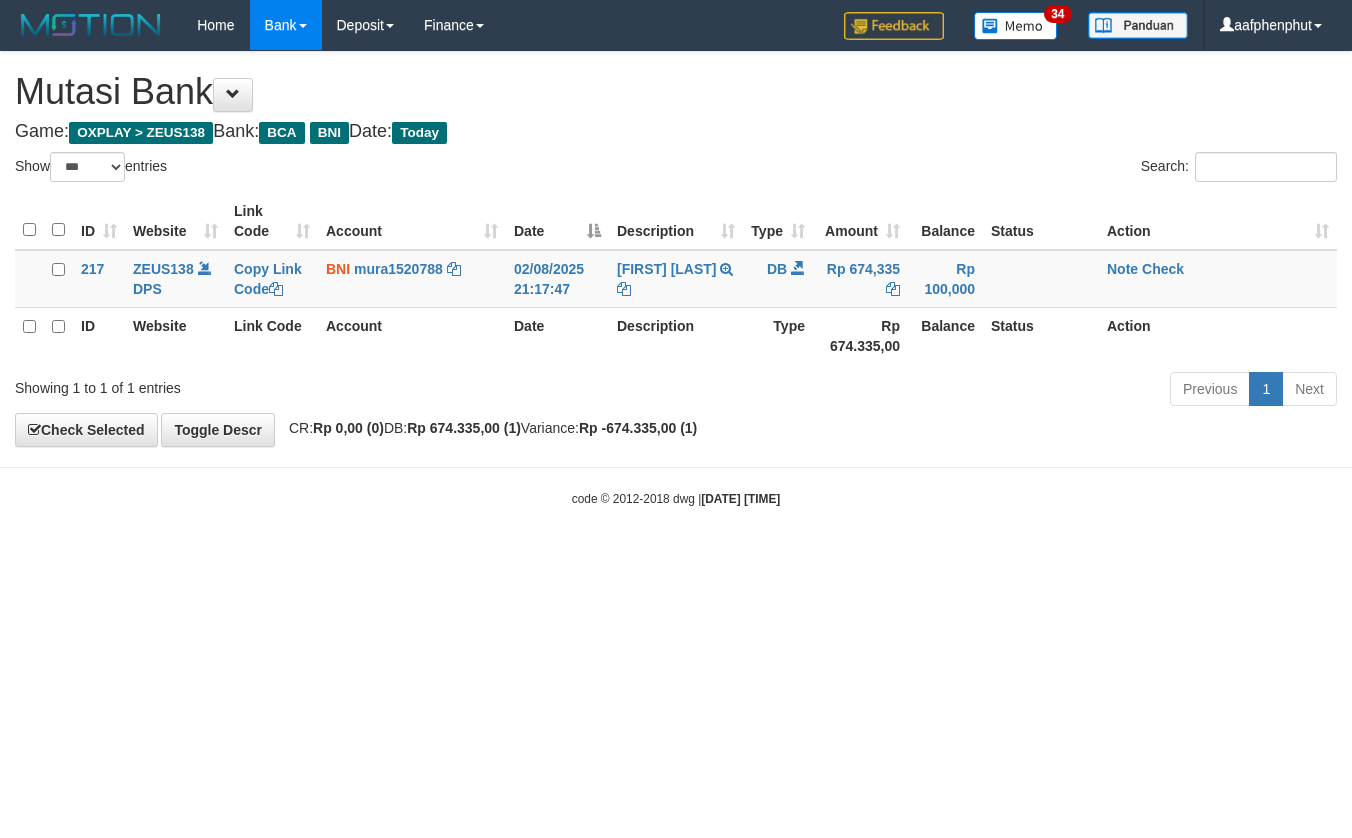 select on "***" 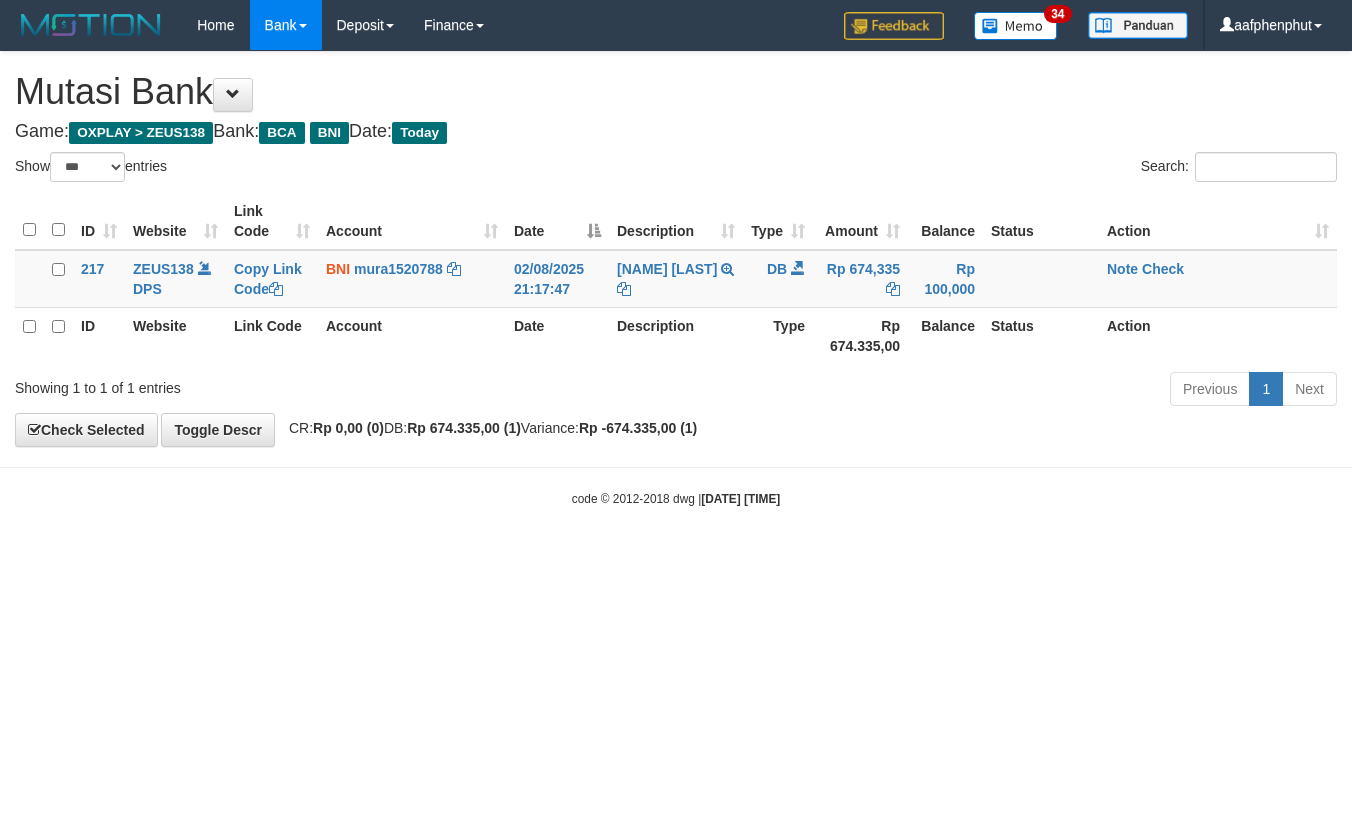 select on "***" 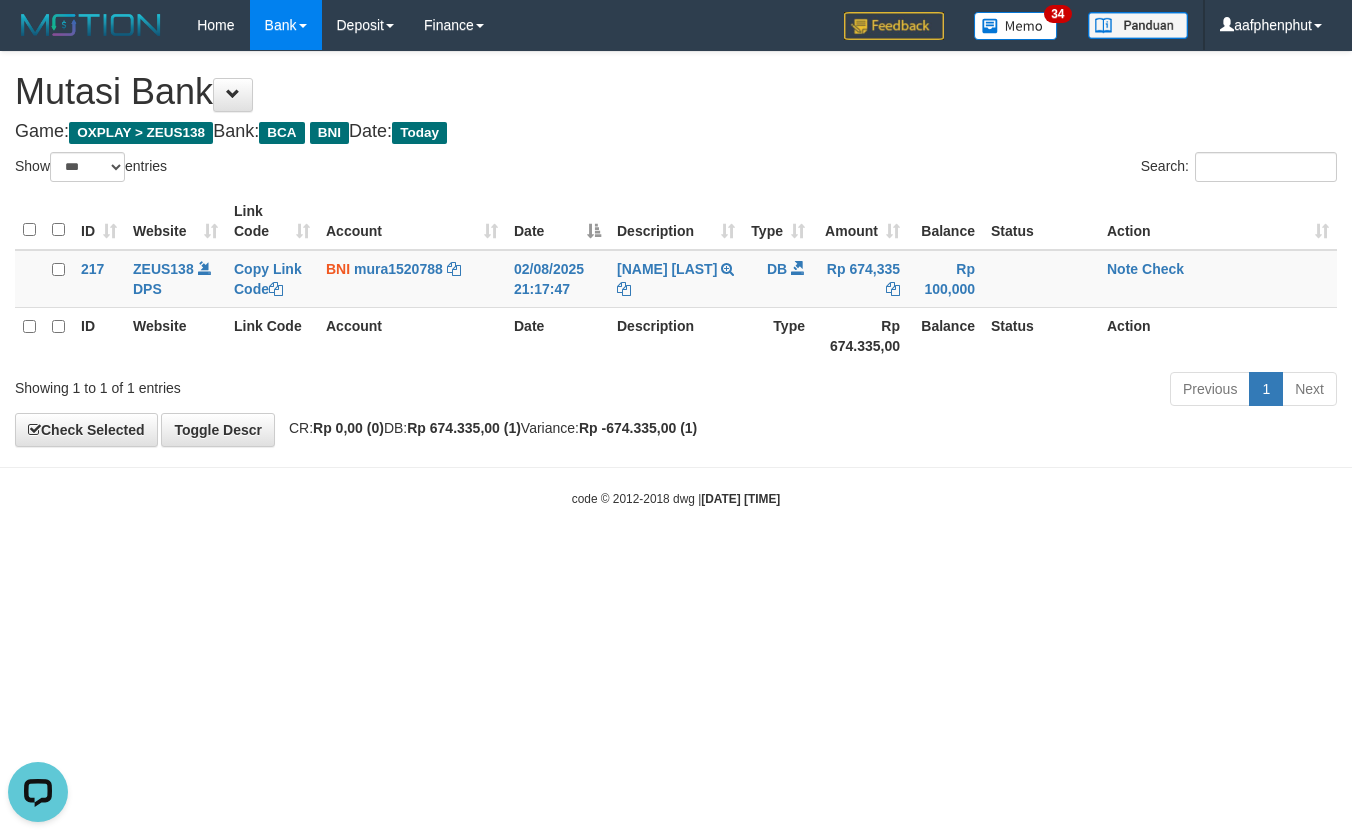 scroll, scrollTop: 0, scrollLeft: 0, axis: both 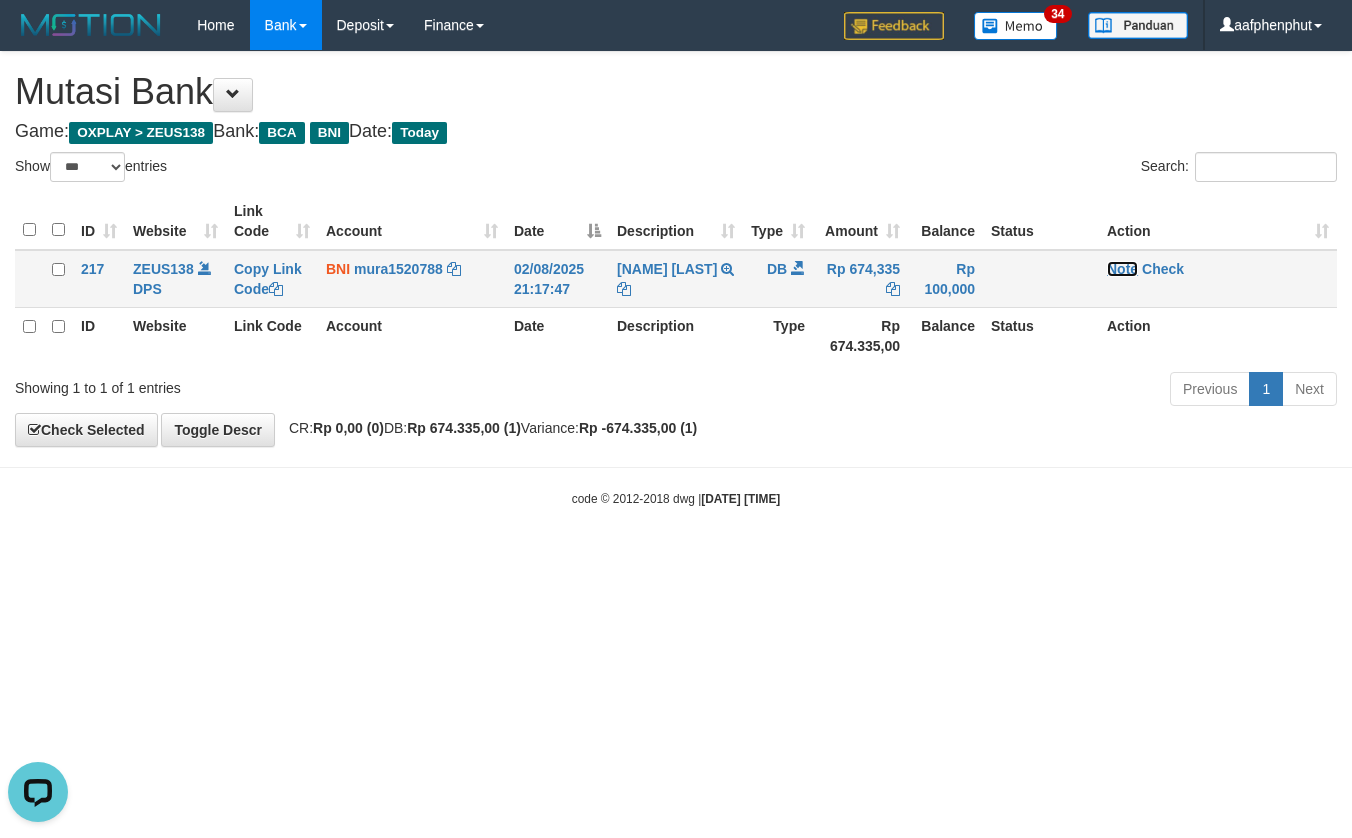 drag, startPoint x: 1117, startPoint y: 266, endPoint x: 1084, endPoint y: 289, distance: 40.22437 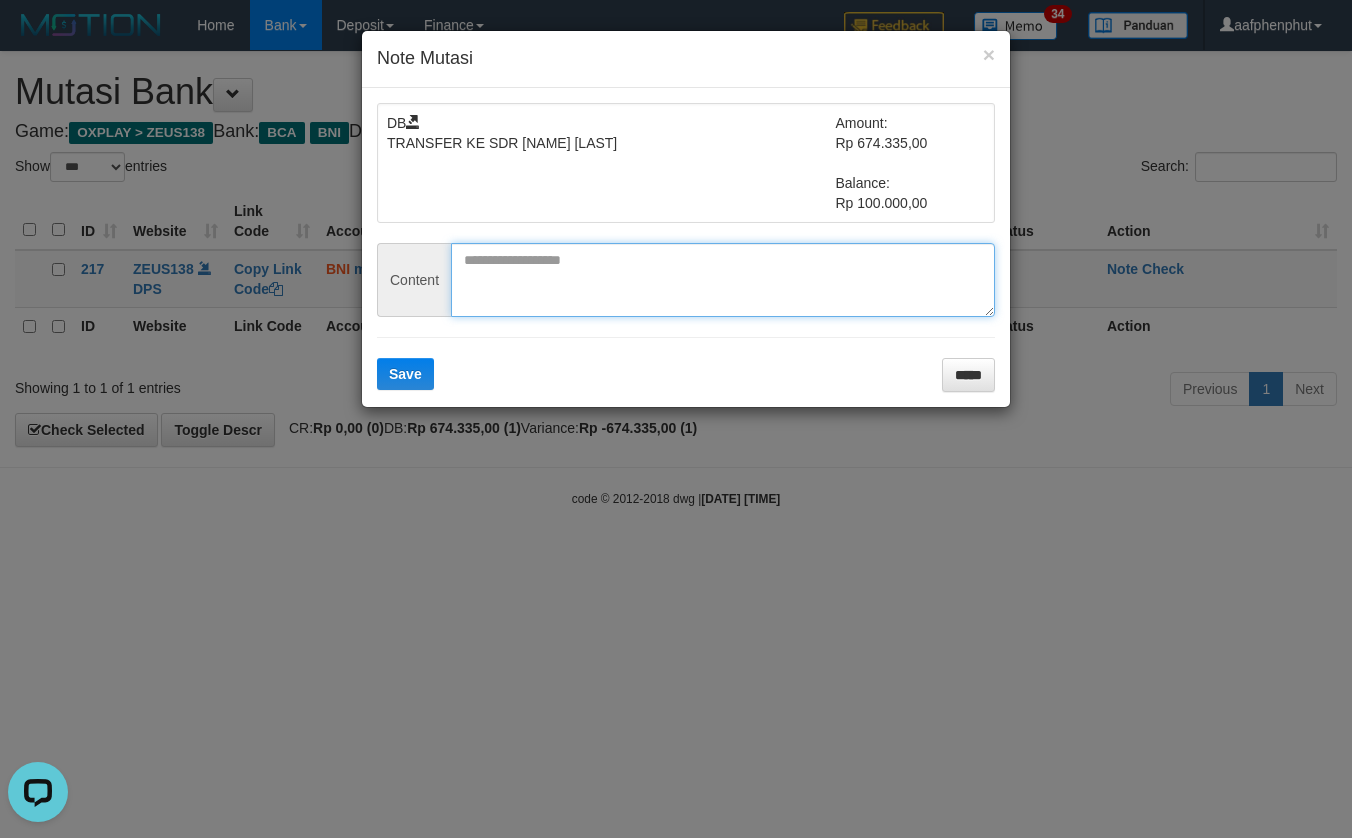 click at bounding box center [723, 280] 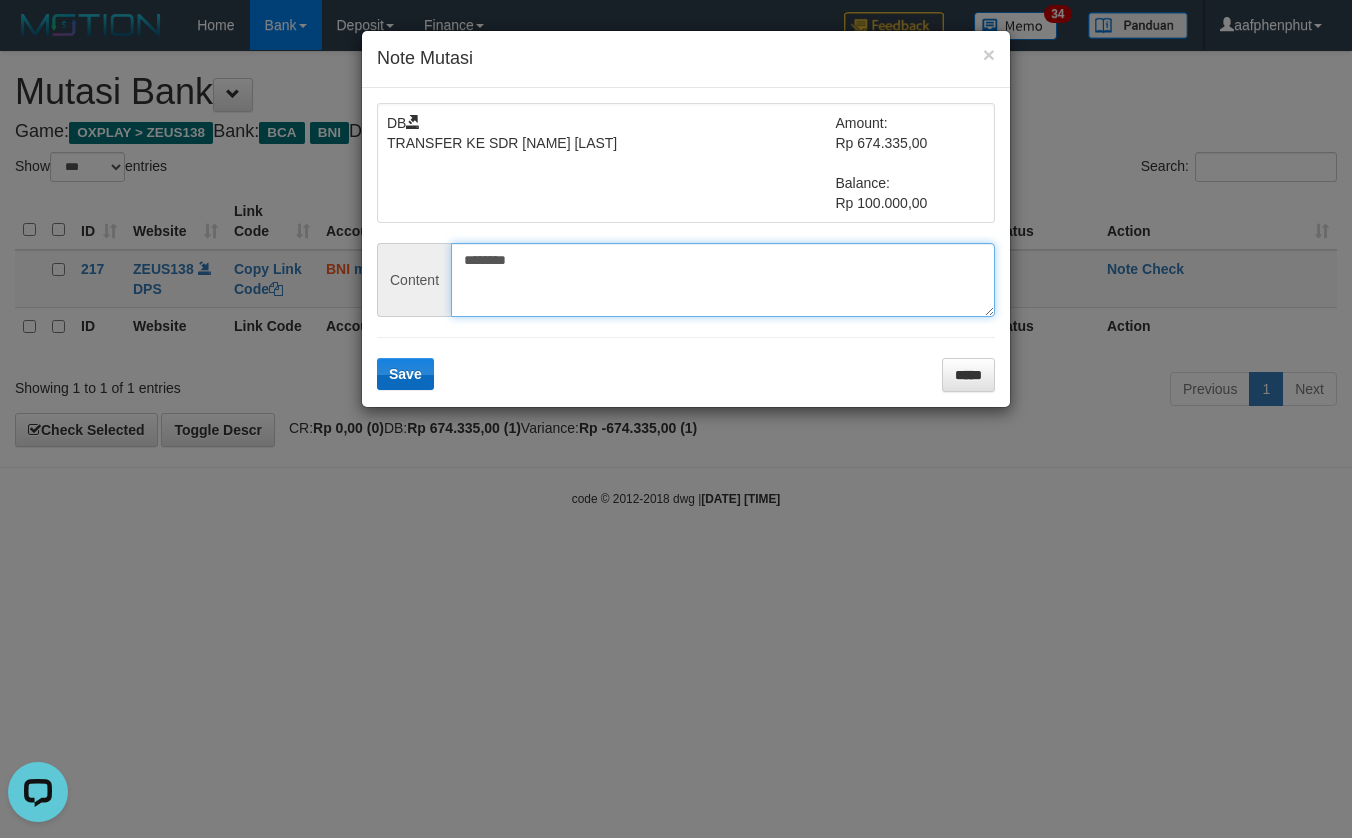 type on "********" 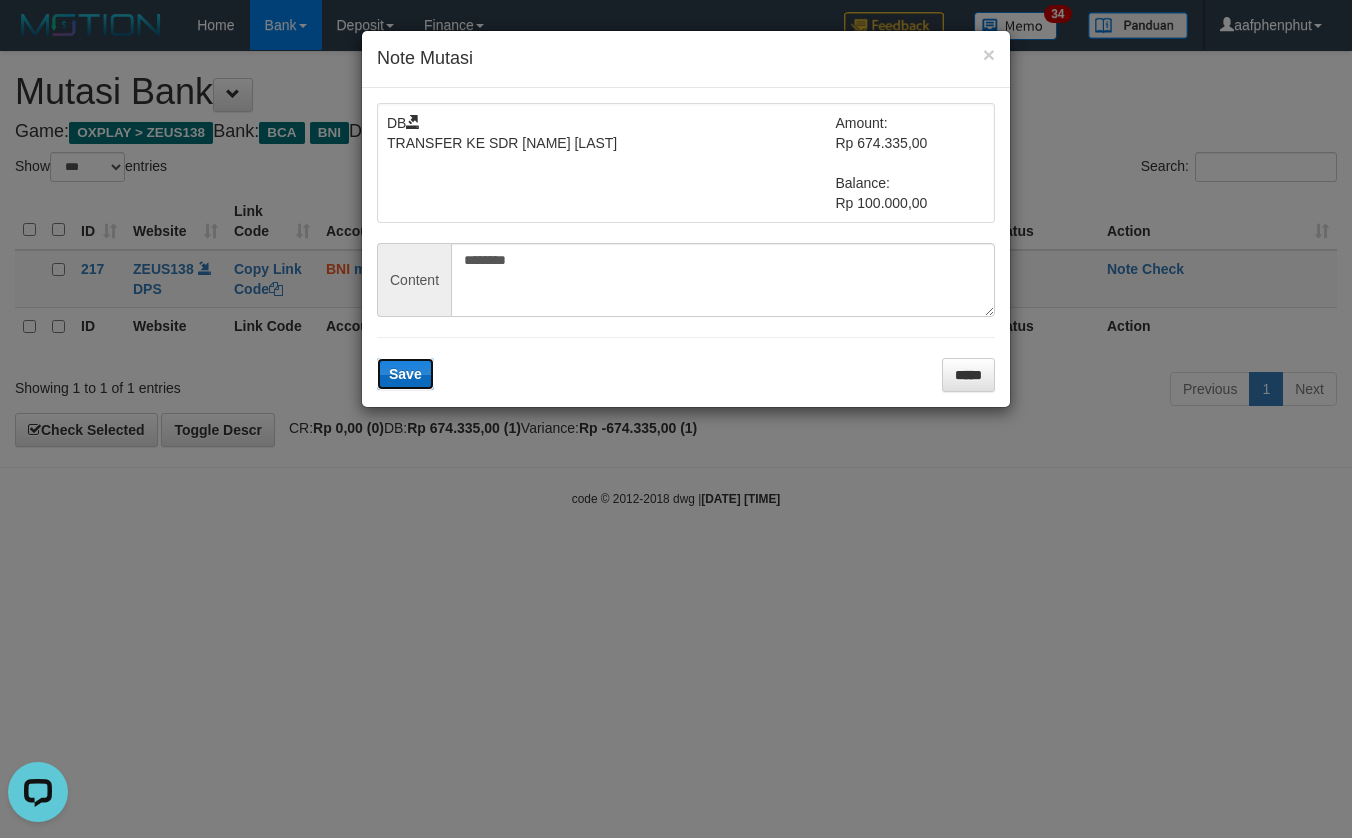 click on "Save" at bounding box center (405, 374) 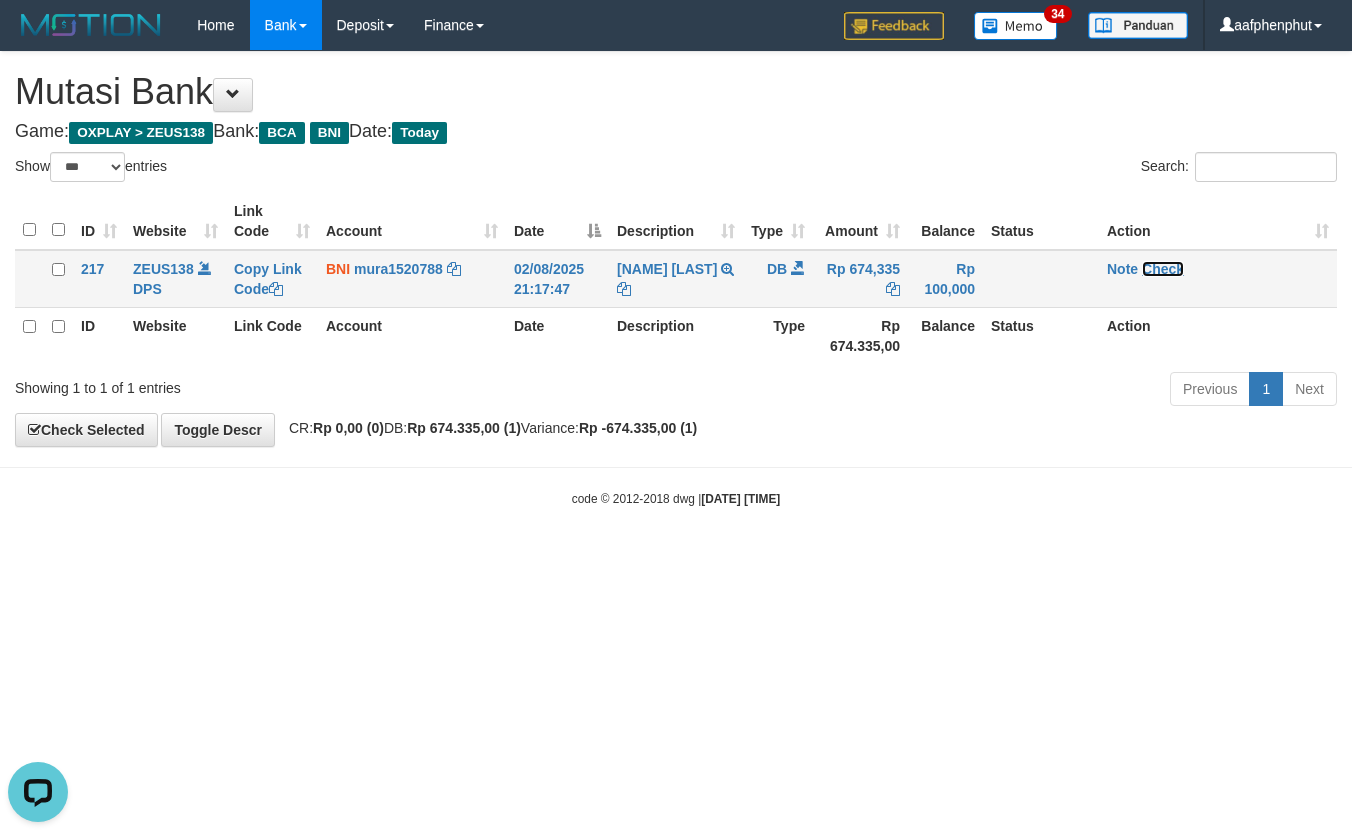 click on "Check" at bounding box center [1163, 269] 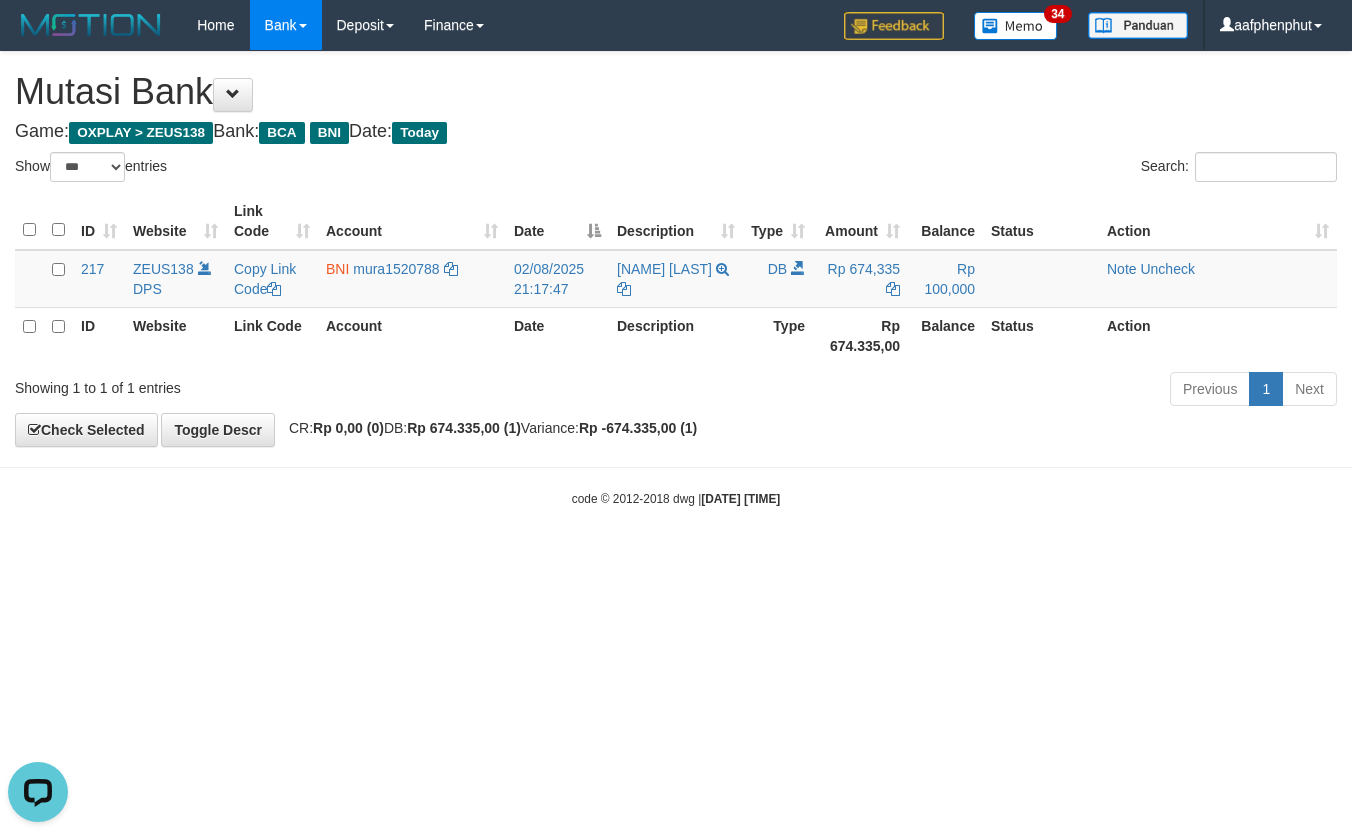 click on "Toggle navigation
Home
Bank
Account List
Load
By Website
Group
[OXPLAY]													ZEUS138
By Load Group (DPS)
Sync" at bounding box center [676, 279] 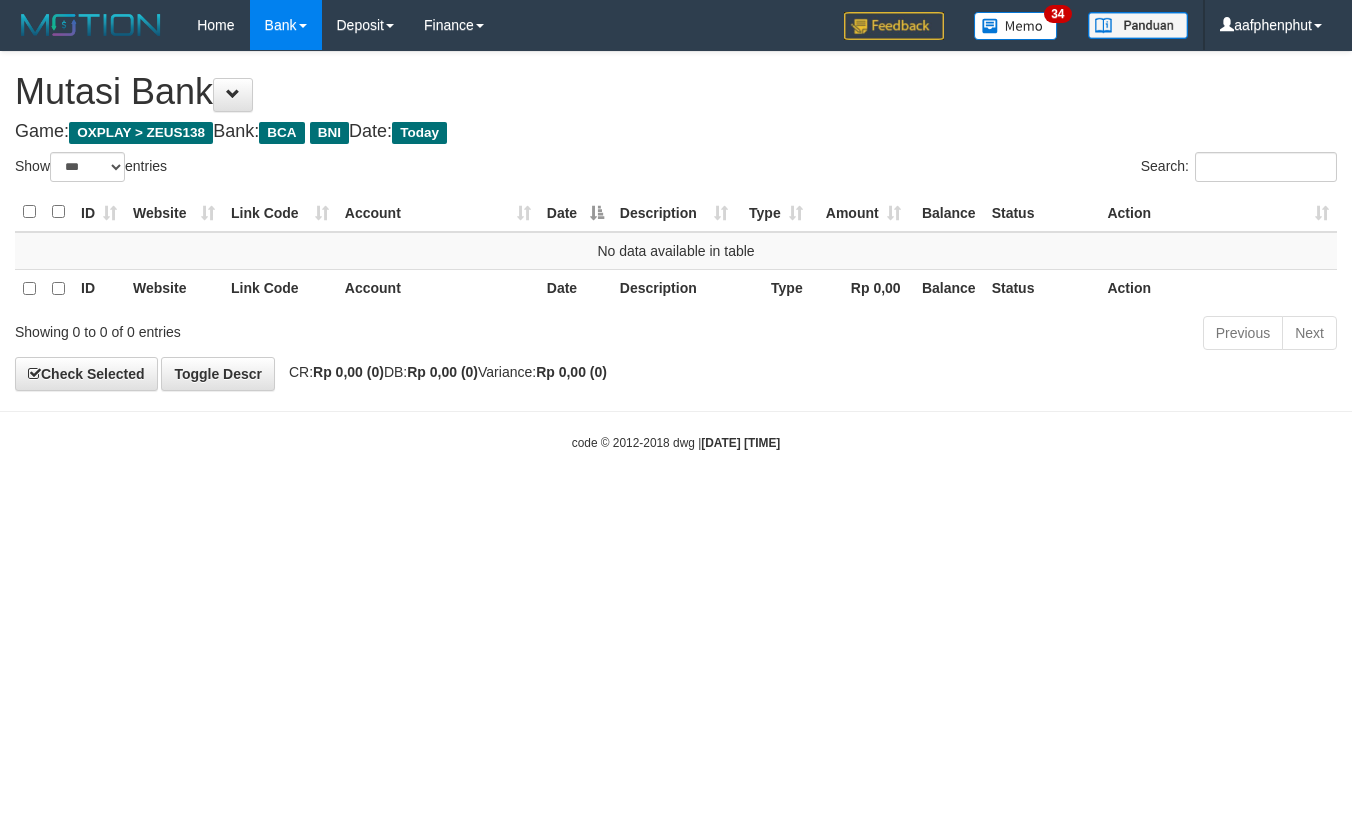 select on "***" 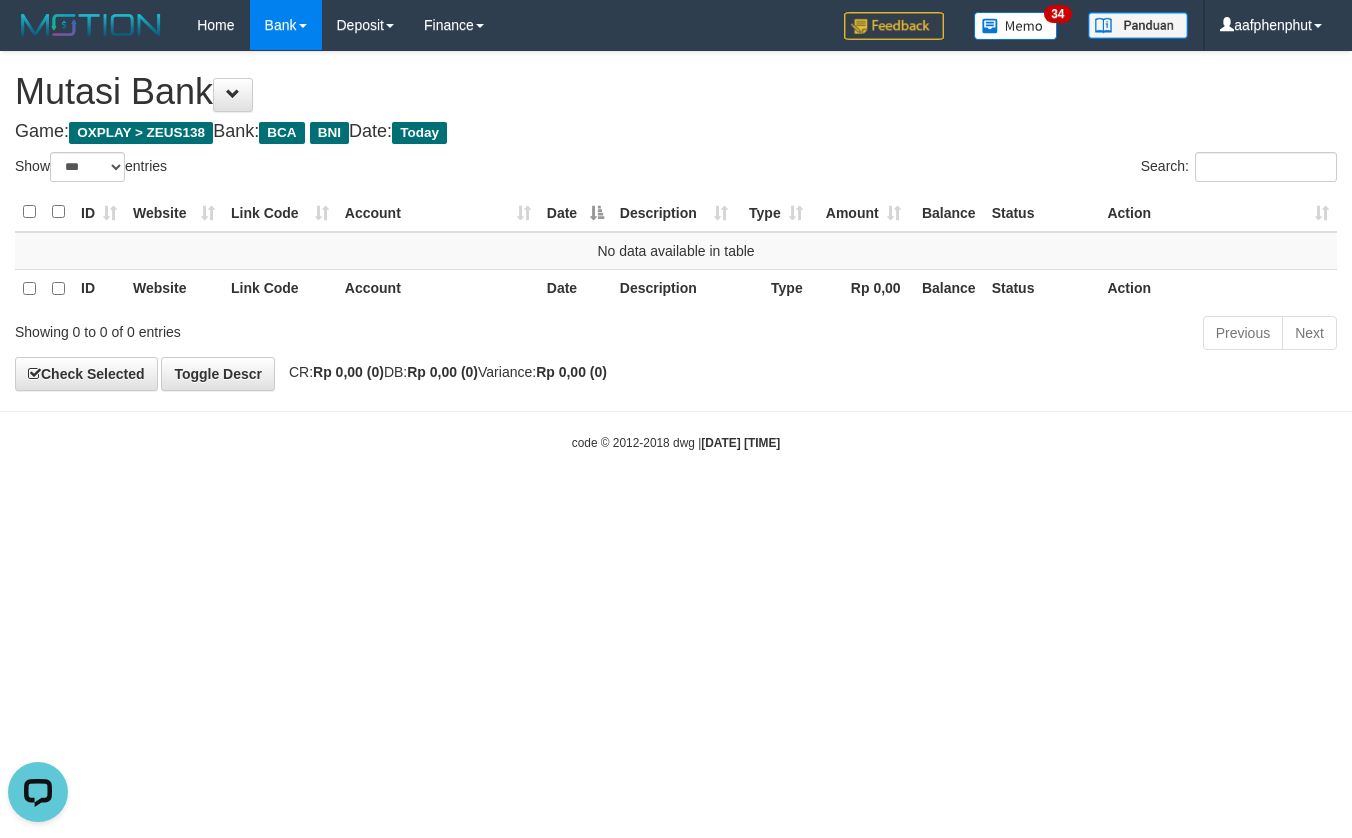 scroll, scrollTop: 0, scrollLeft: 0, axis: both 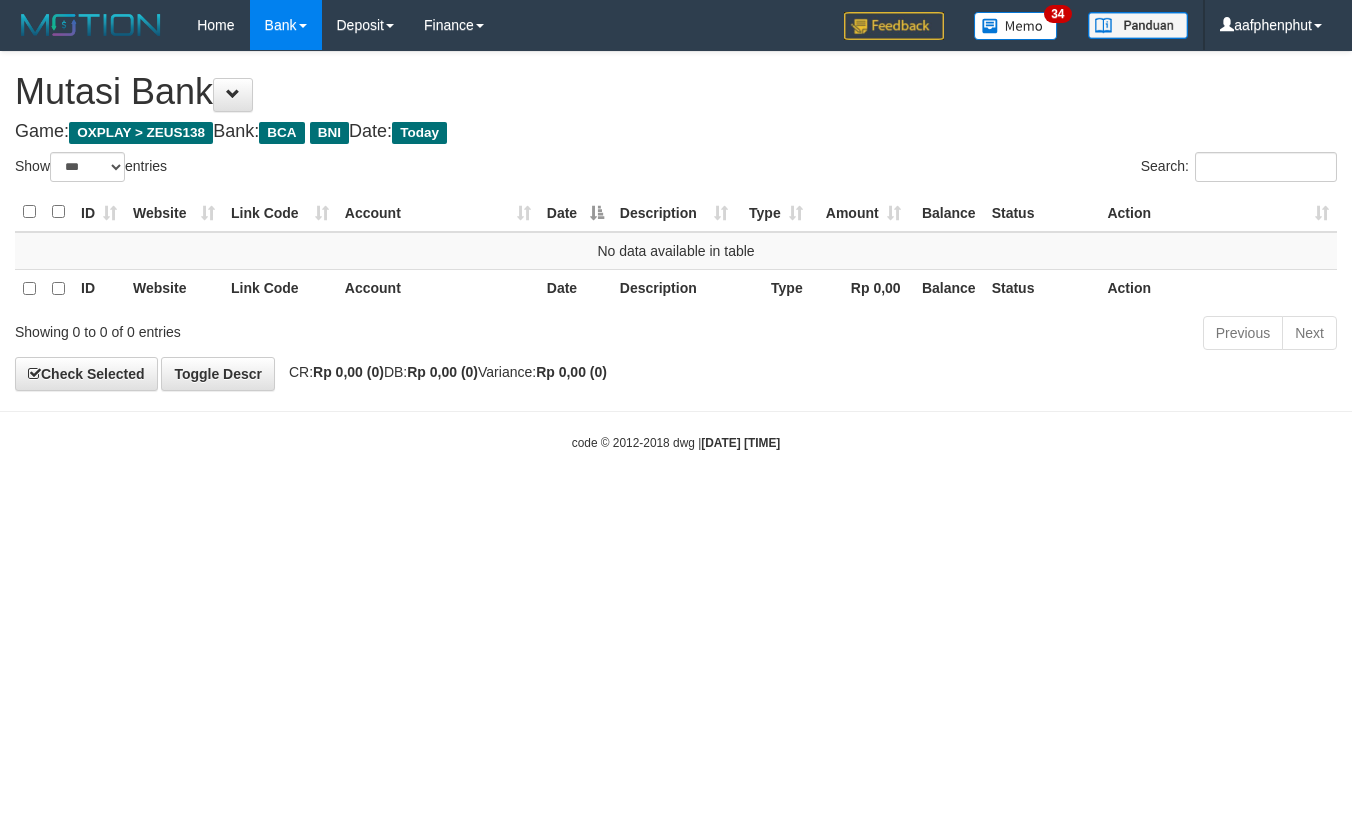 select on "***" 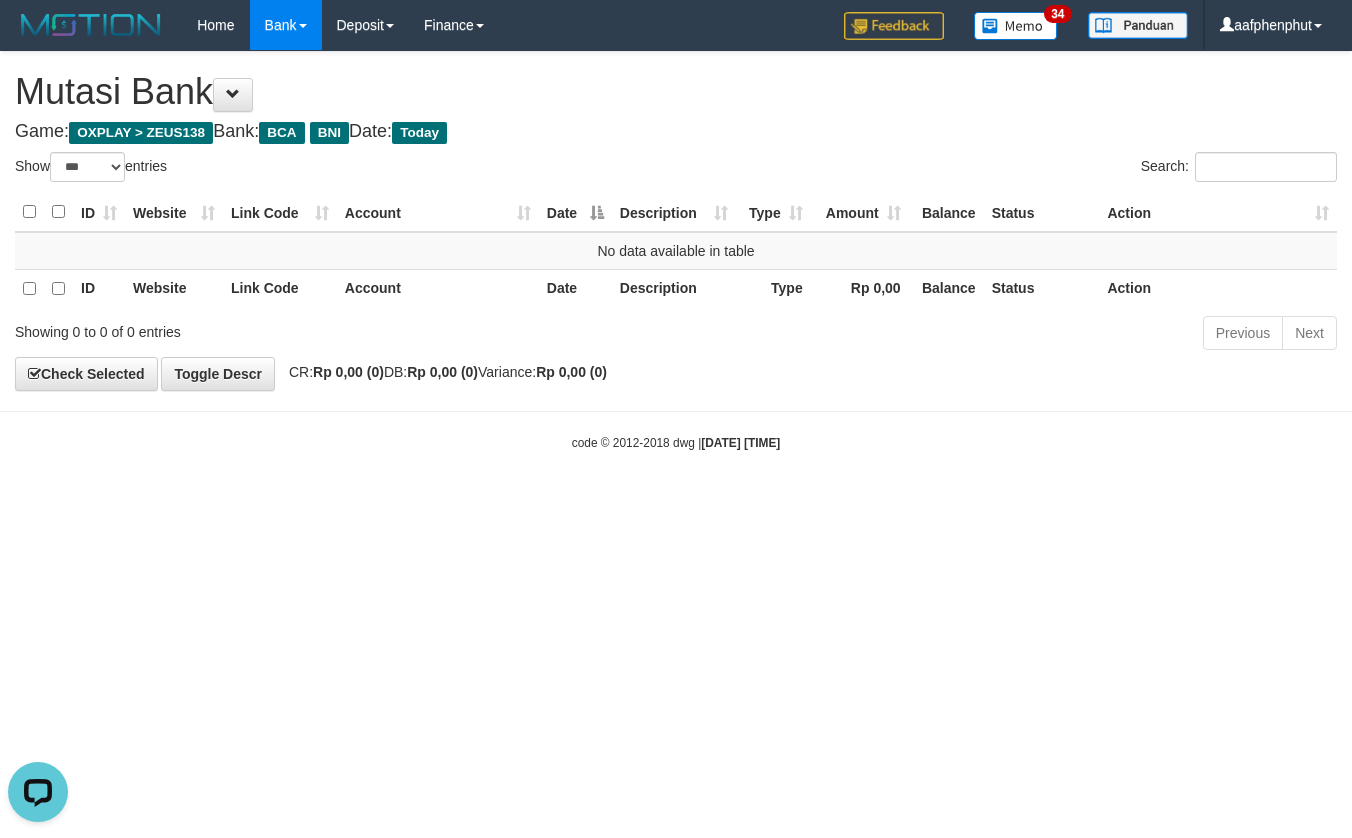 scroll, scrollTop: 0, scrollLeft: 0, axis: both 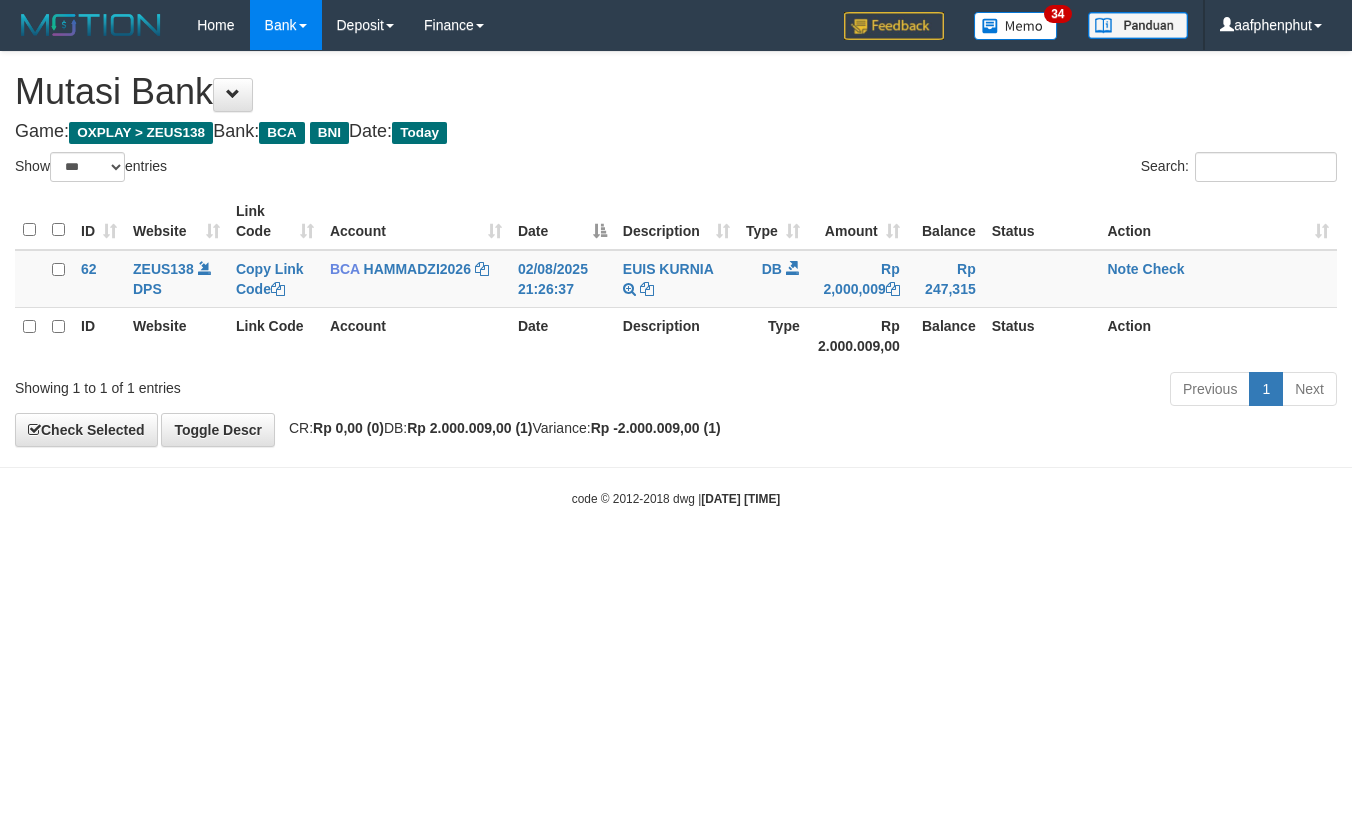 select on "***" 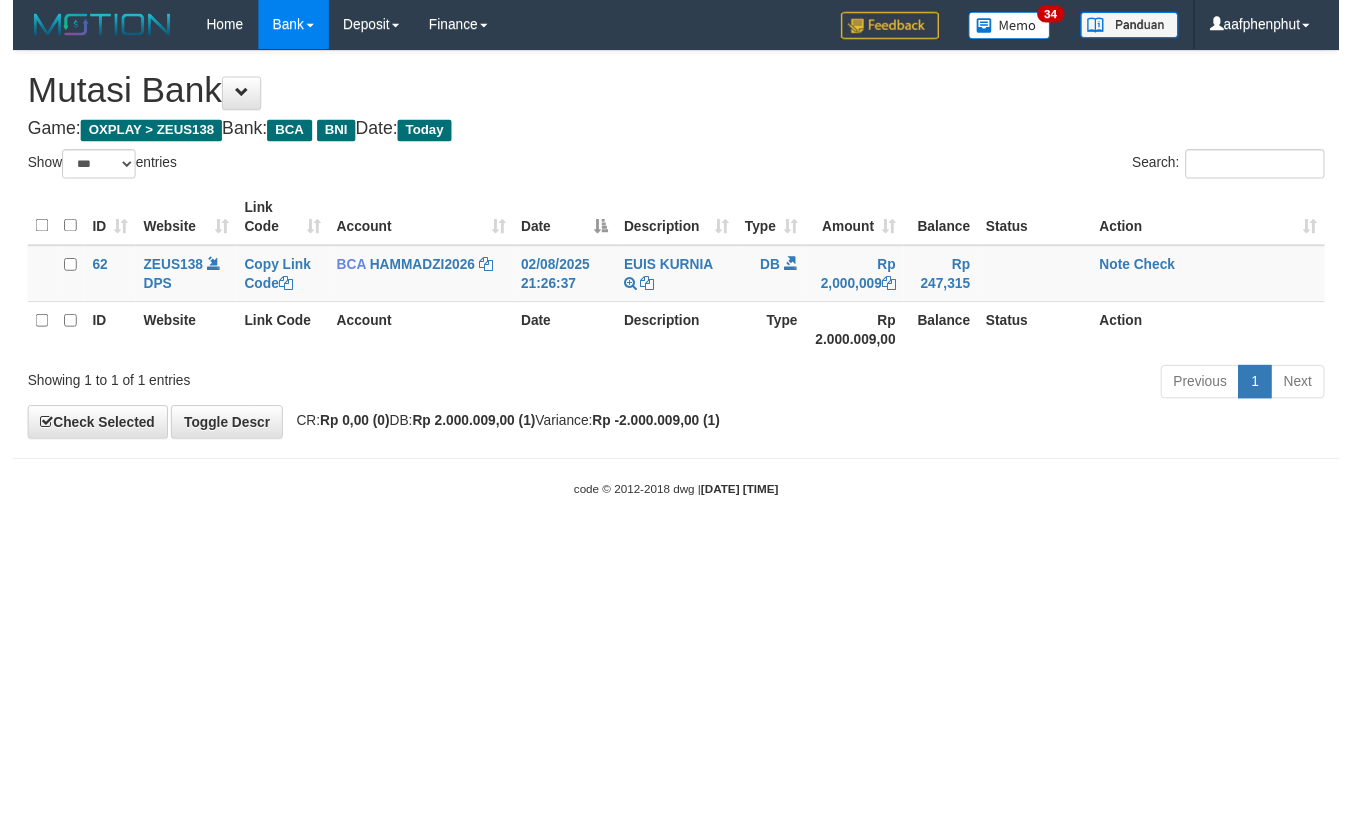 scroll, scrollTop: 0, scrollLeft: 0, axis: both 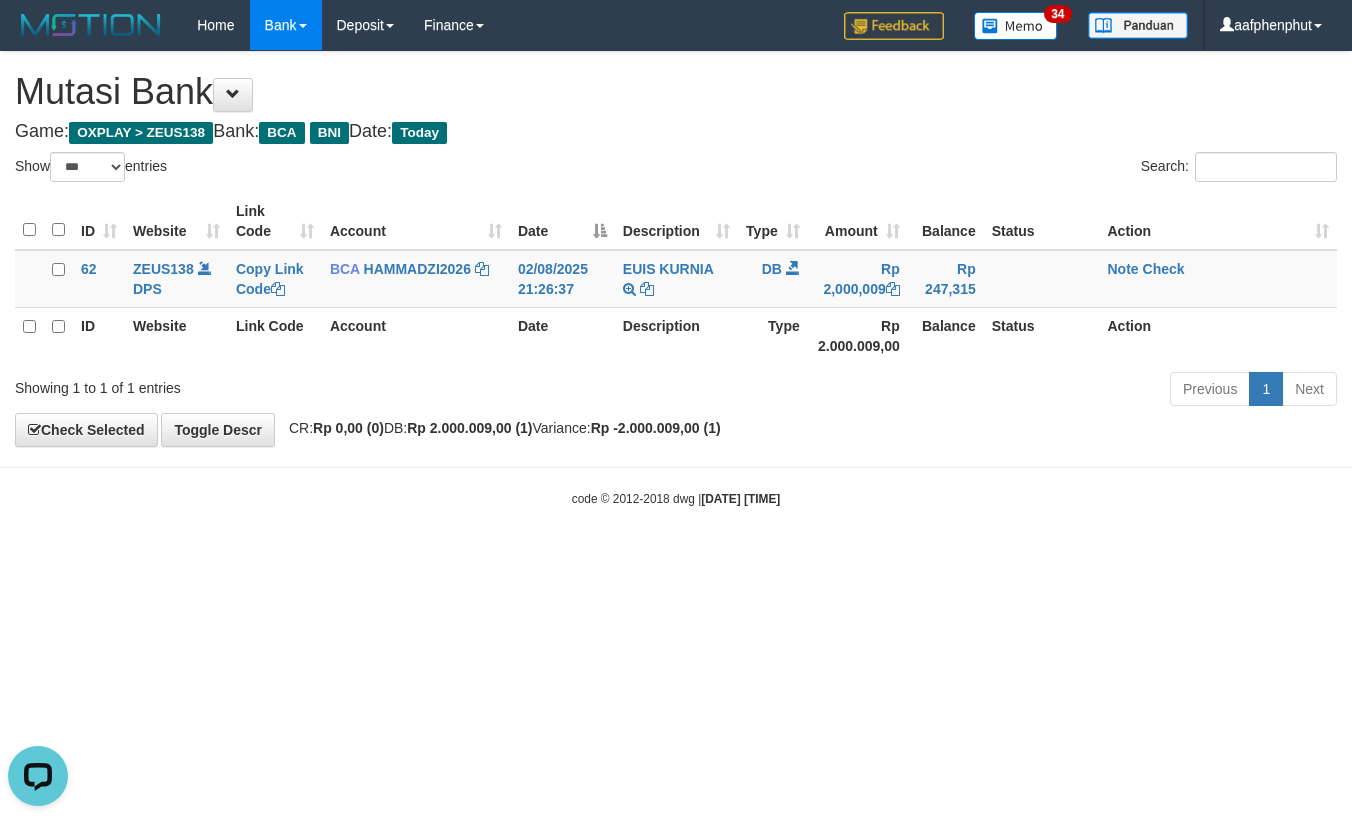 drag, startPoint x: 826, startPoint y: 784, endPoint x: 817, endPoint y: 776, distance: 12.0415945 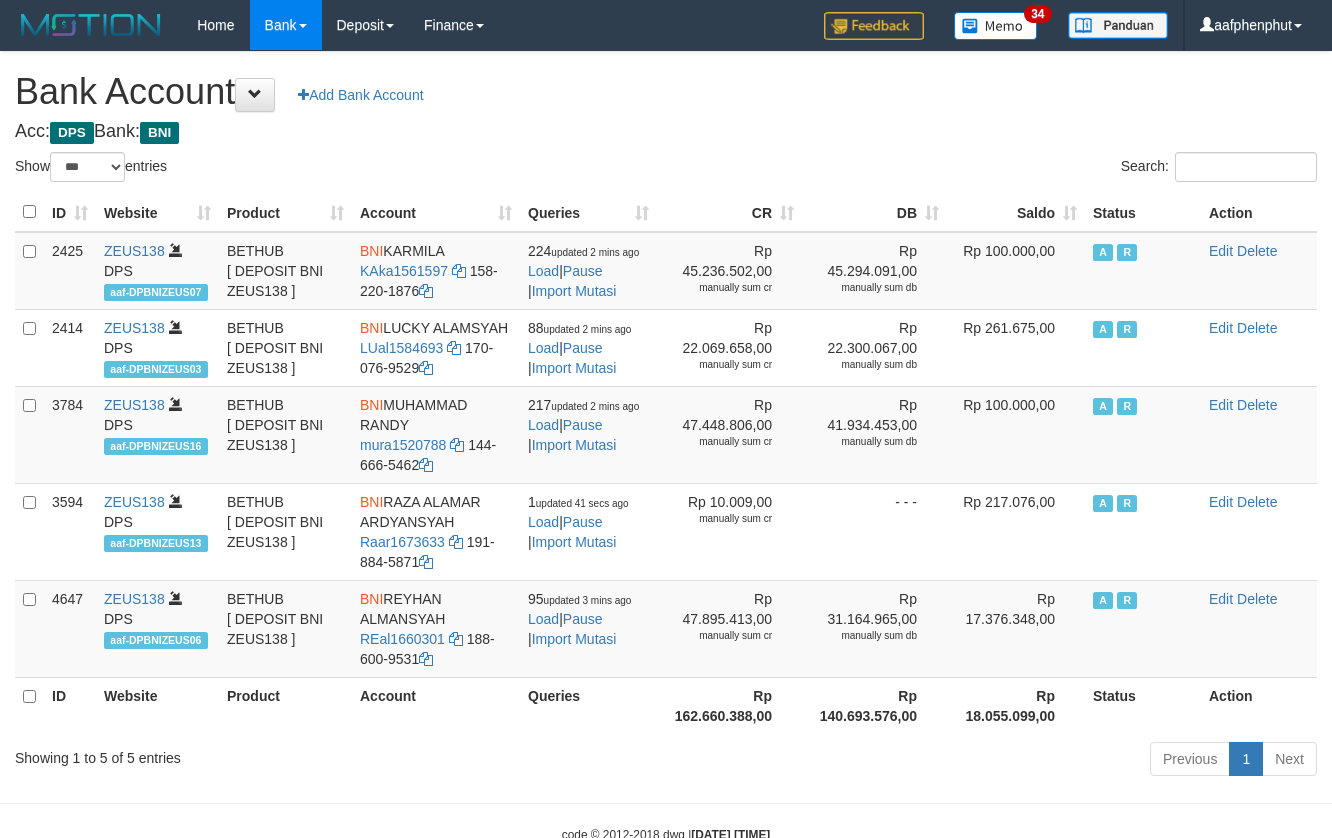 select on "***" 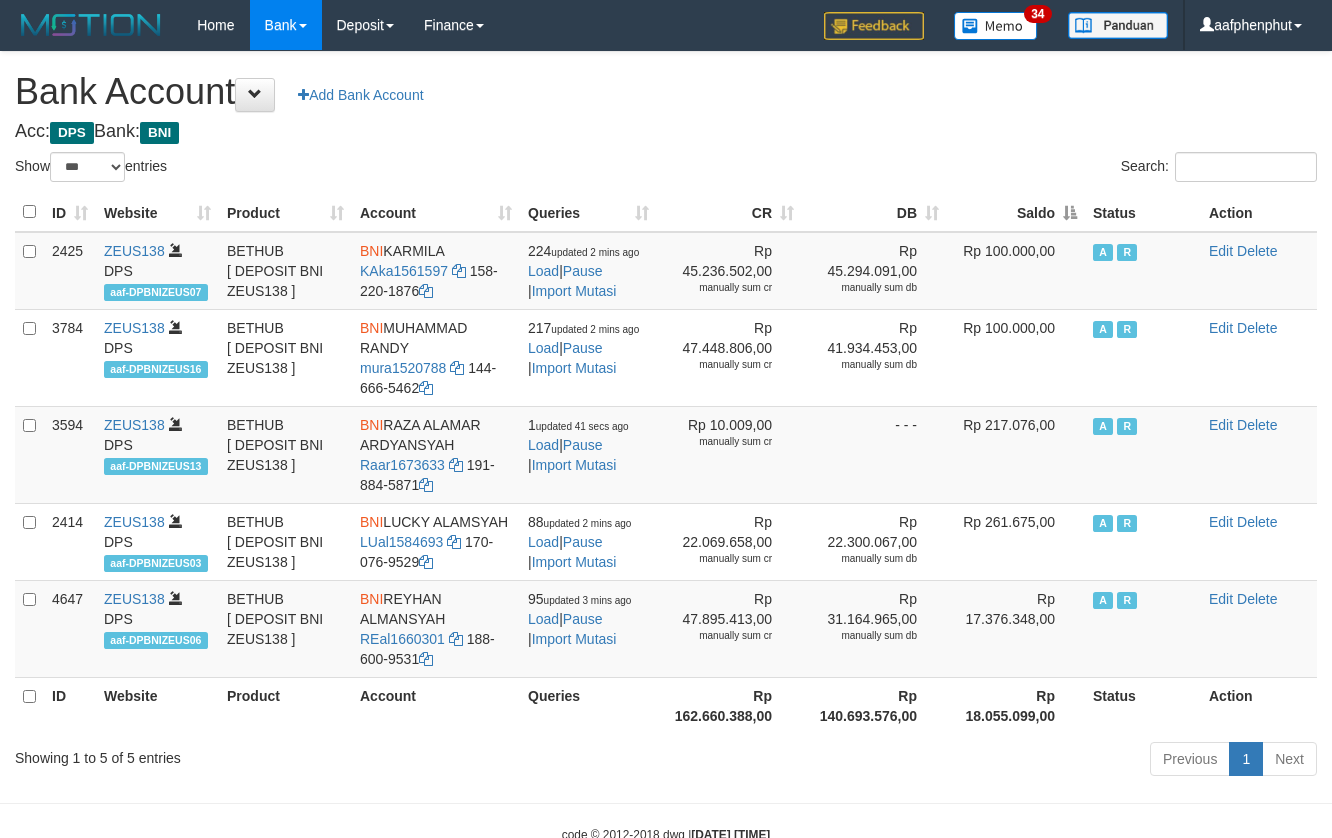 click on "Saldo" at bounding box center [1016, 212] 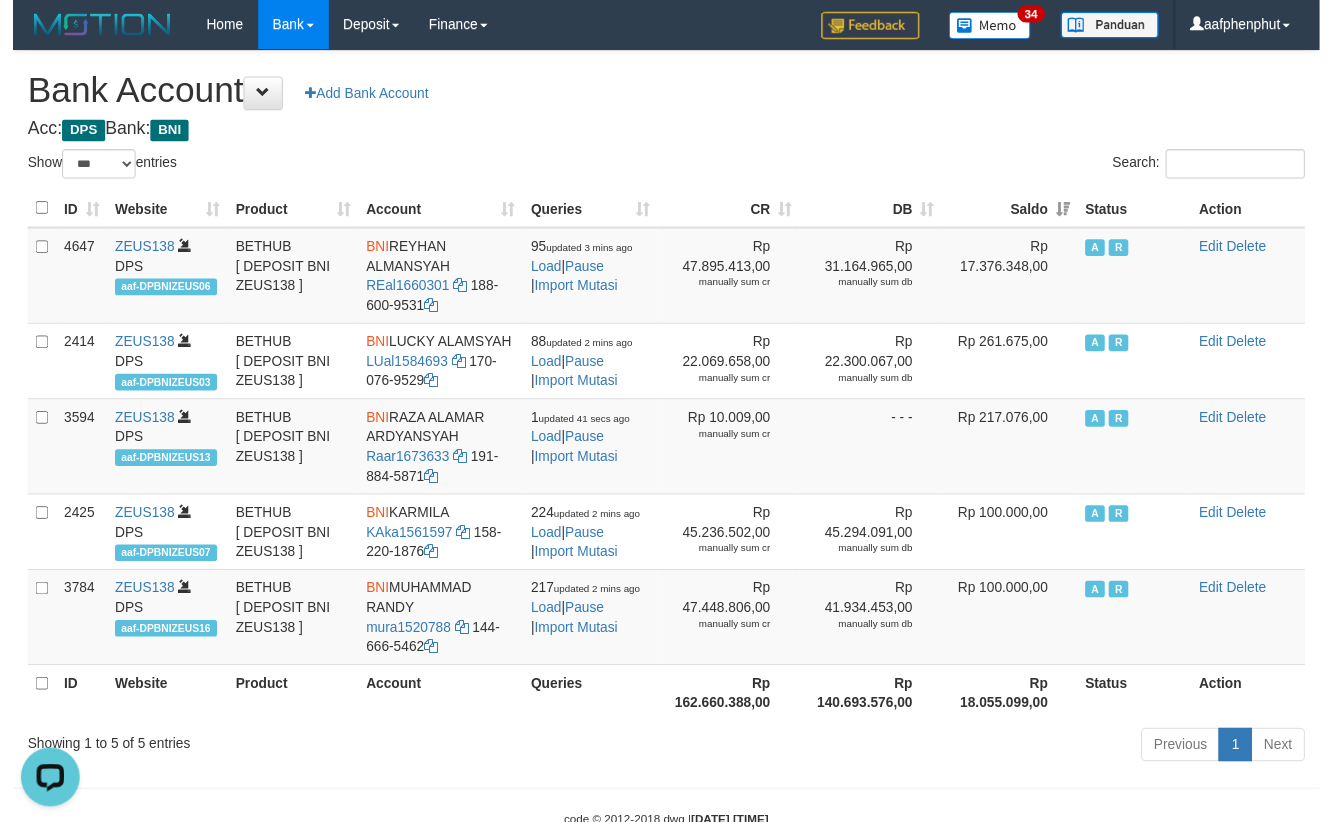 scroll, scrollTop: 0, scrollLeft: 0, axis: both 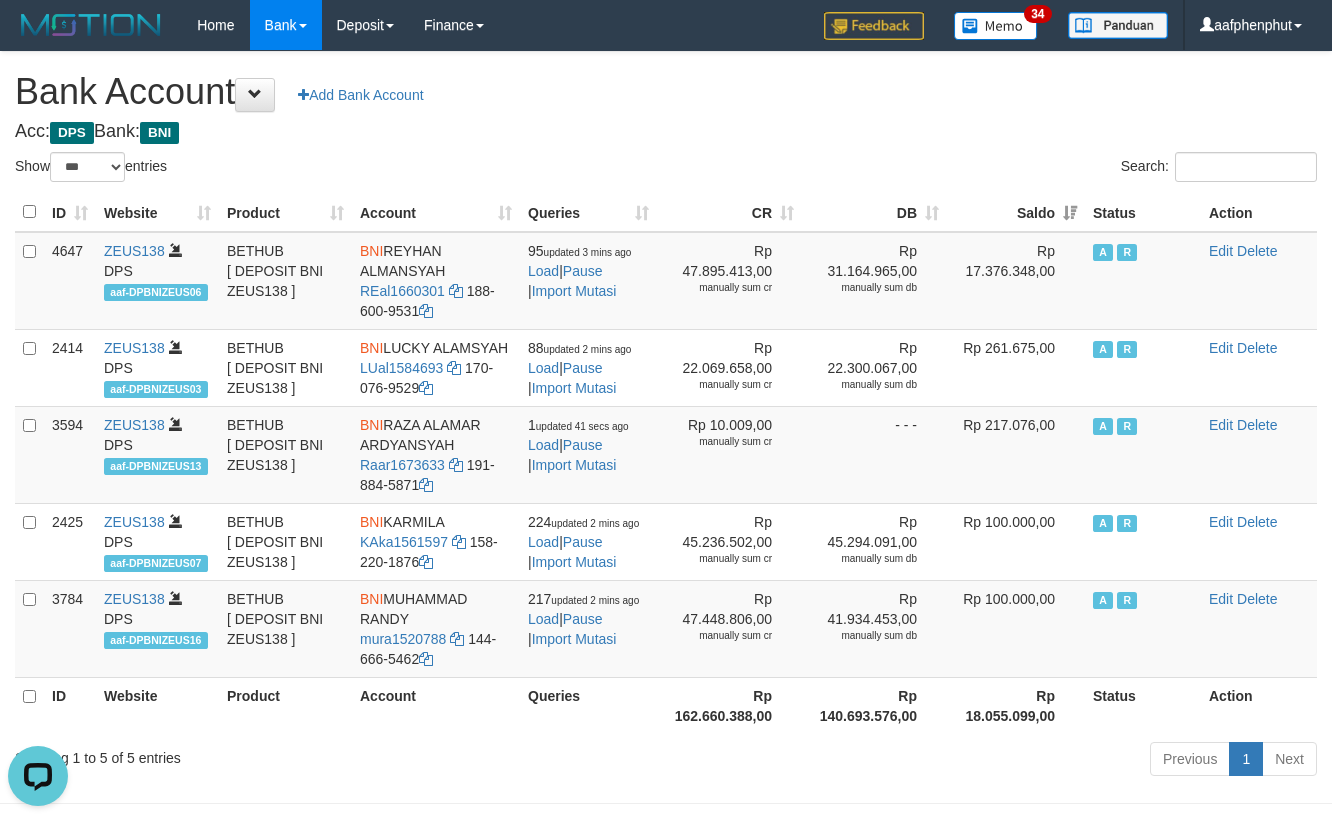 drag, startPoint x: 692, startPoint y: 100, endPoint x: 676, endPoint y: 150, distance: 52.49762 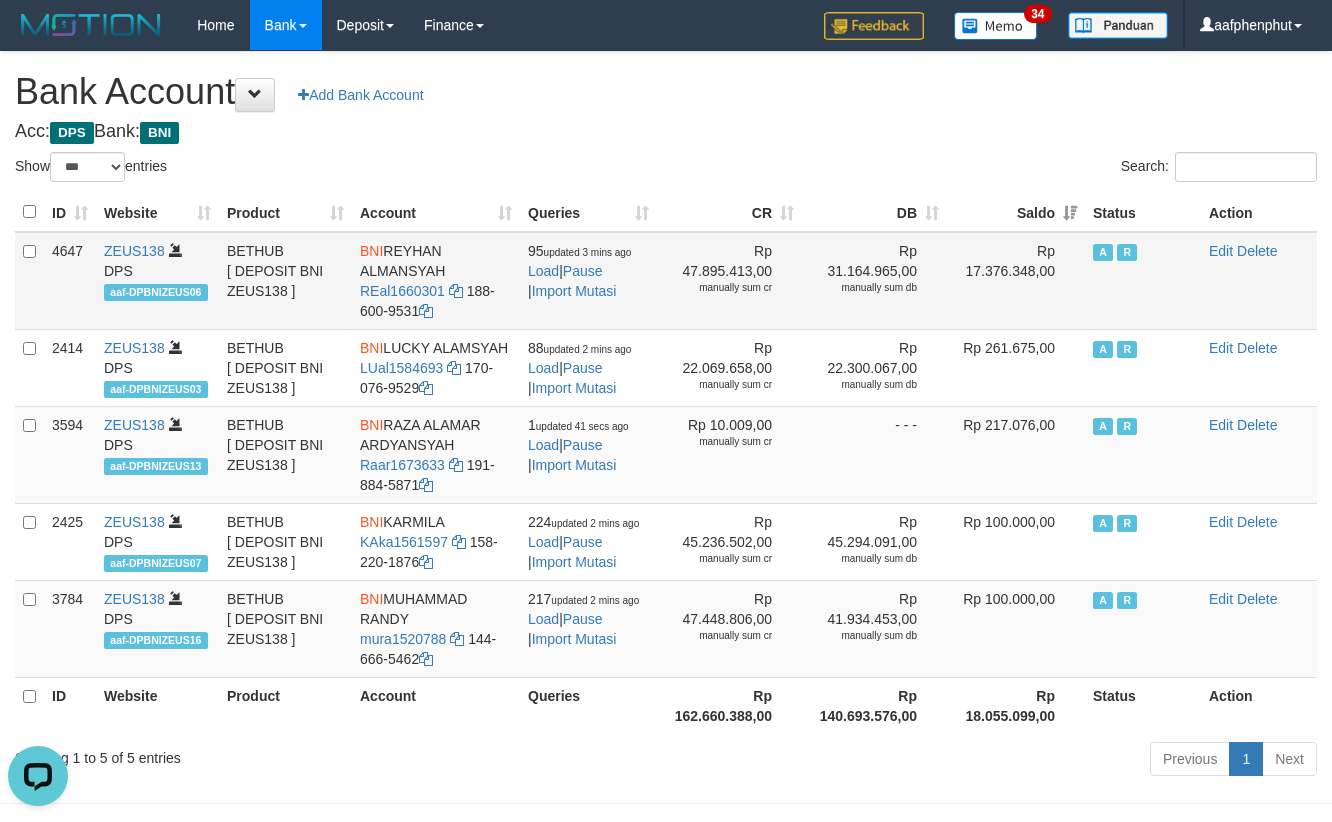 drag, startPoint x: 434, startPoint y: 260, endPoint x: 458, endPoint y: 270, distance: 26 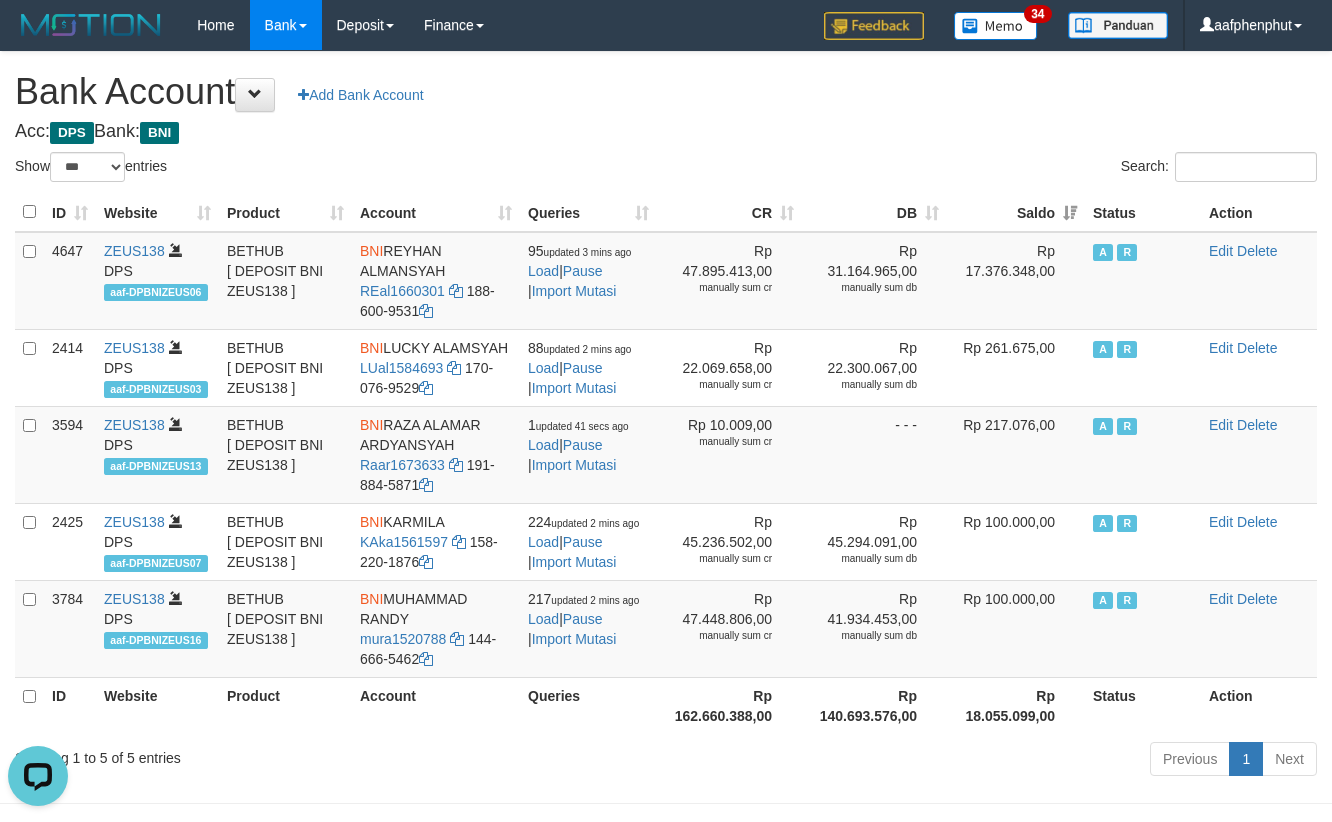 copy on "REYHAN ALMANSYAH" 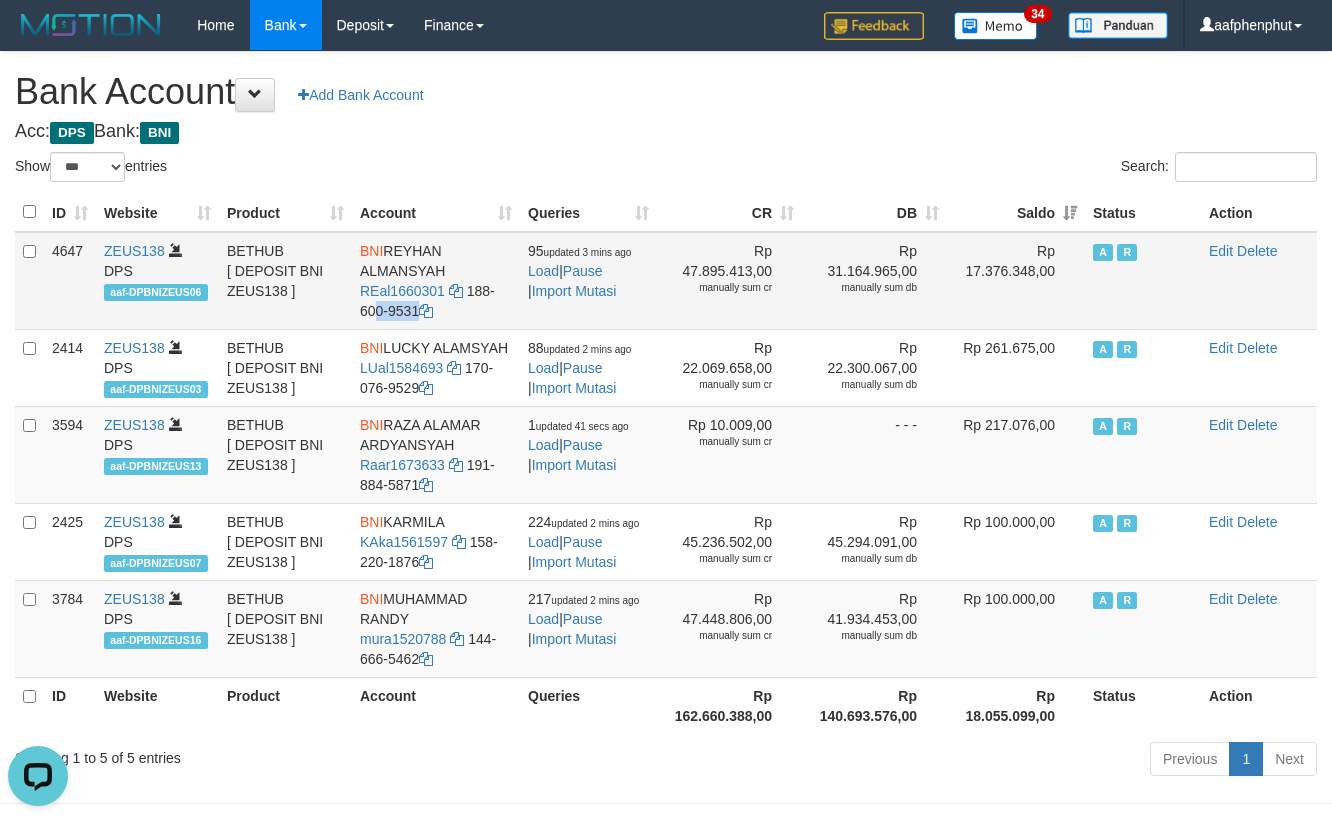 drag, startPoint x: 466, startPoint y: 288, endPoint x: 470, endPoint y: 312, distance: 24.33105 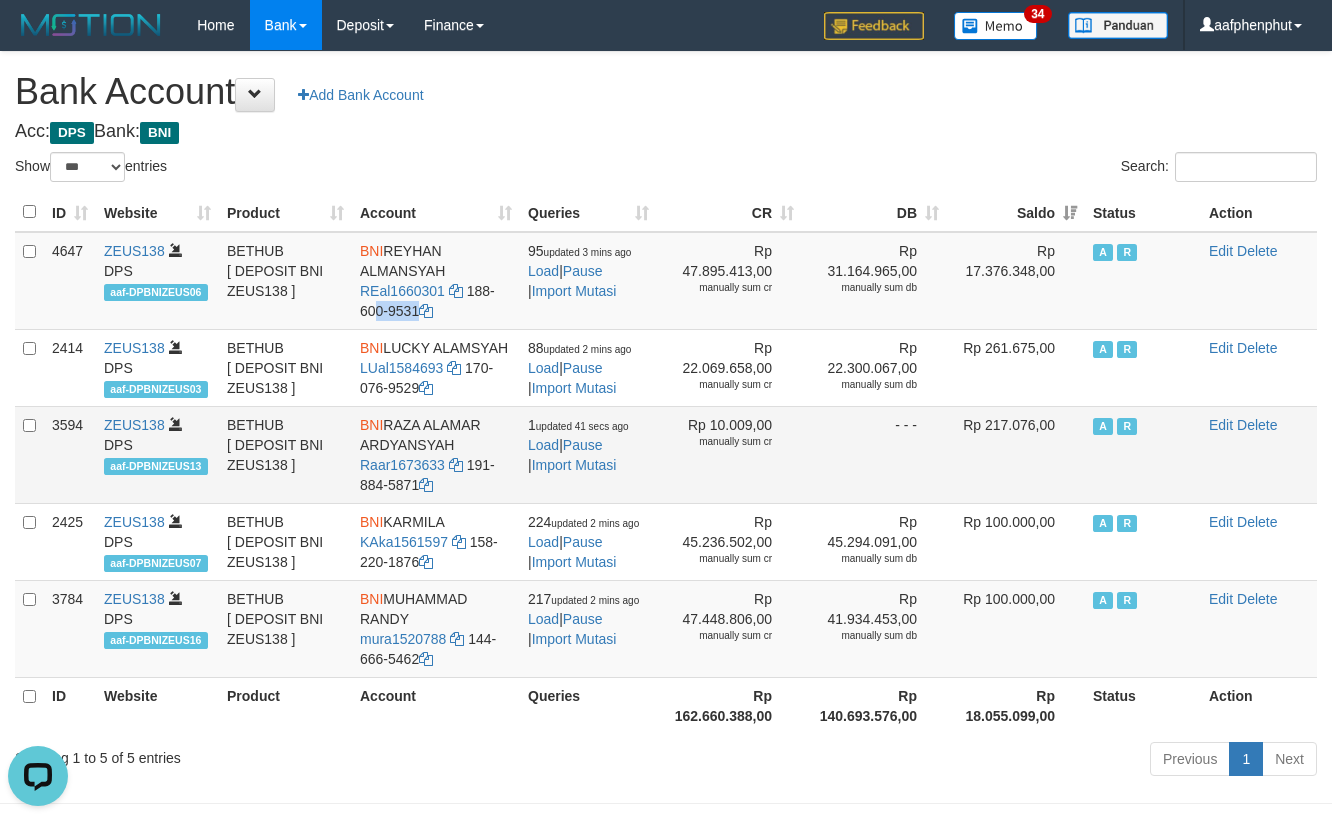 copy on "188-600-9531" 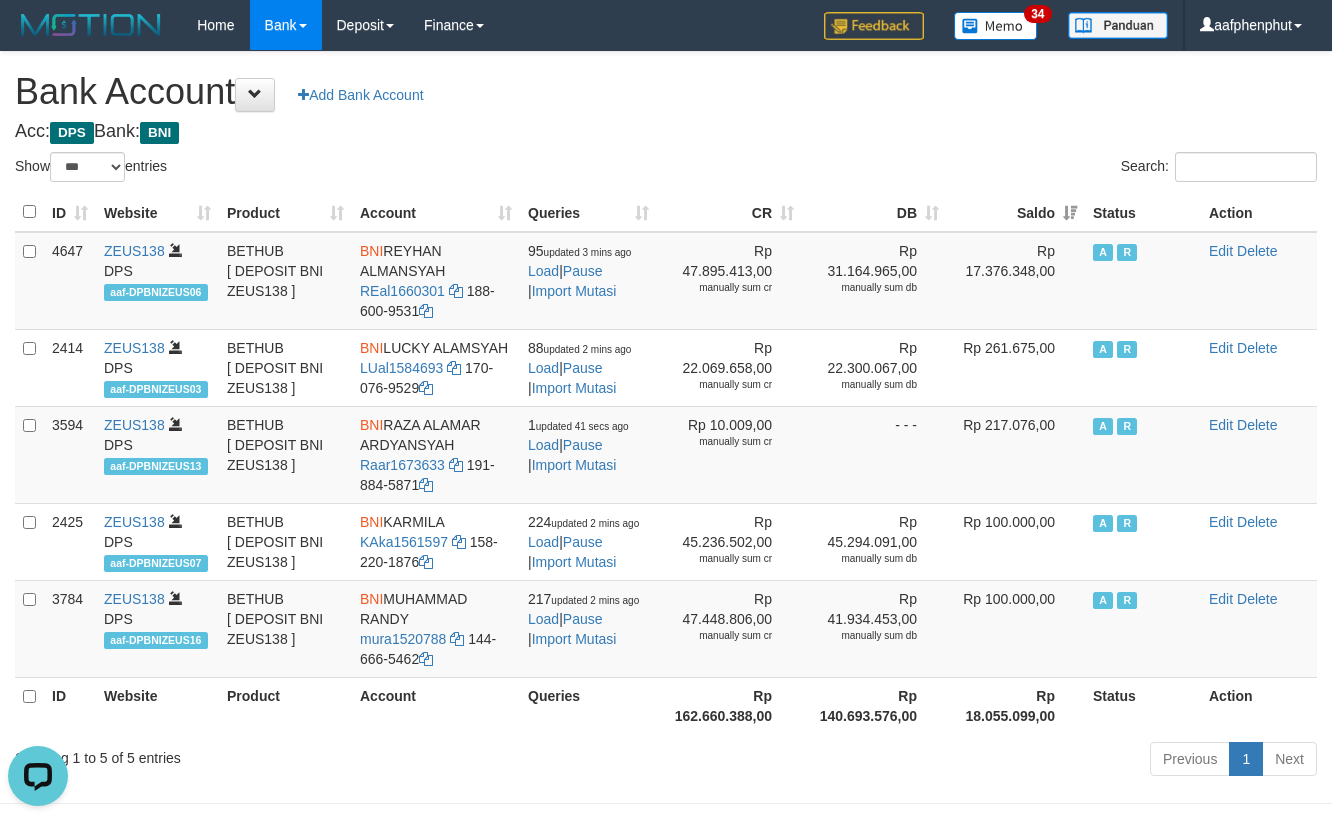 click on "**********" at bounding box center (666, 417) 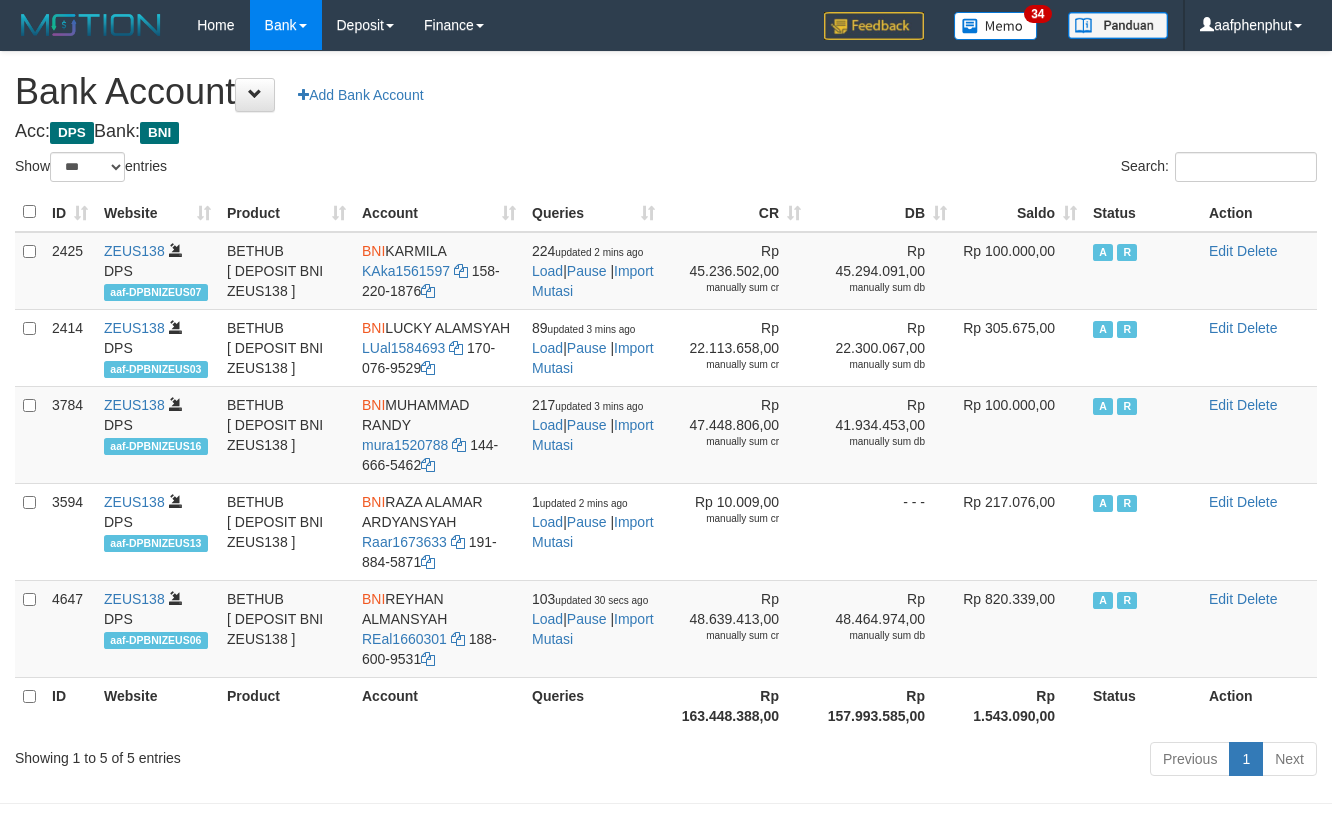 select on "***" 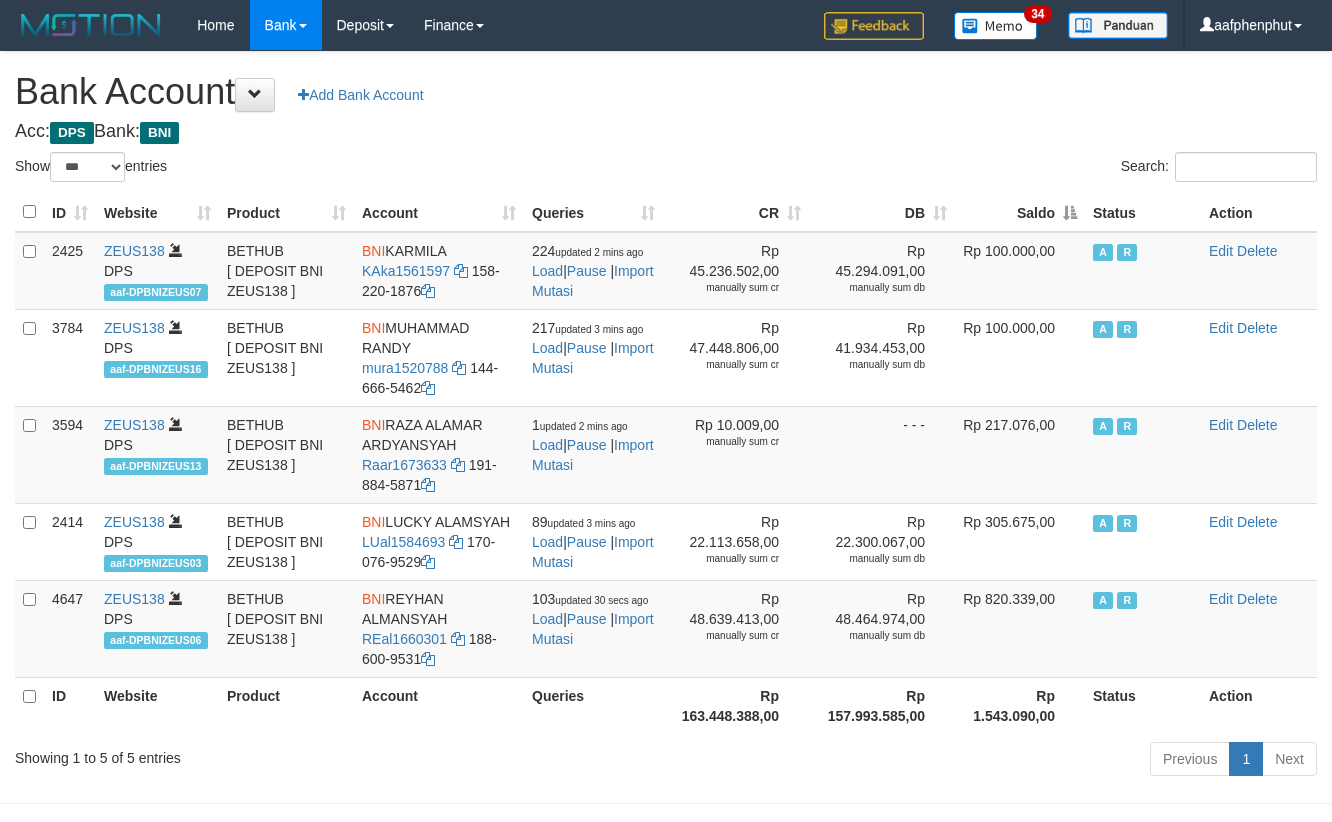 click on "Saldo" at bounding box center (1020, 212) 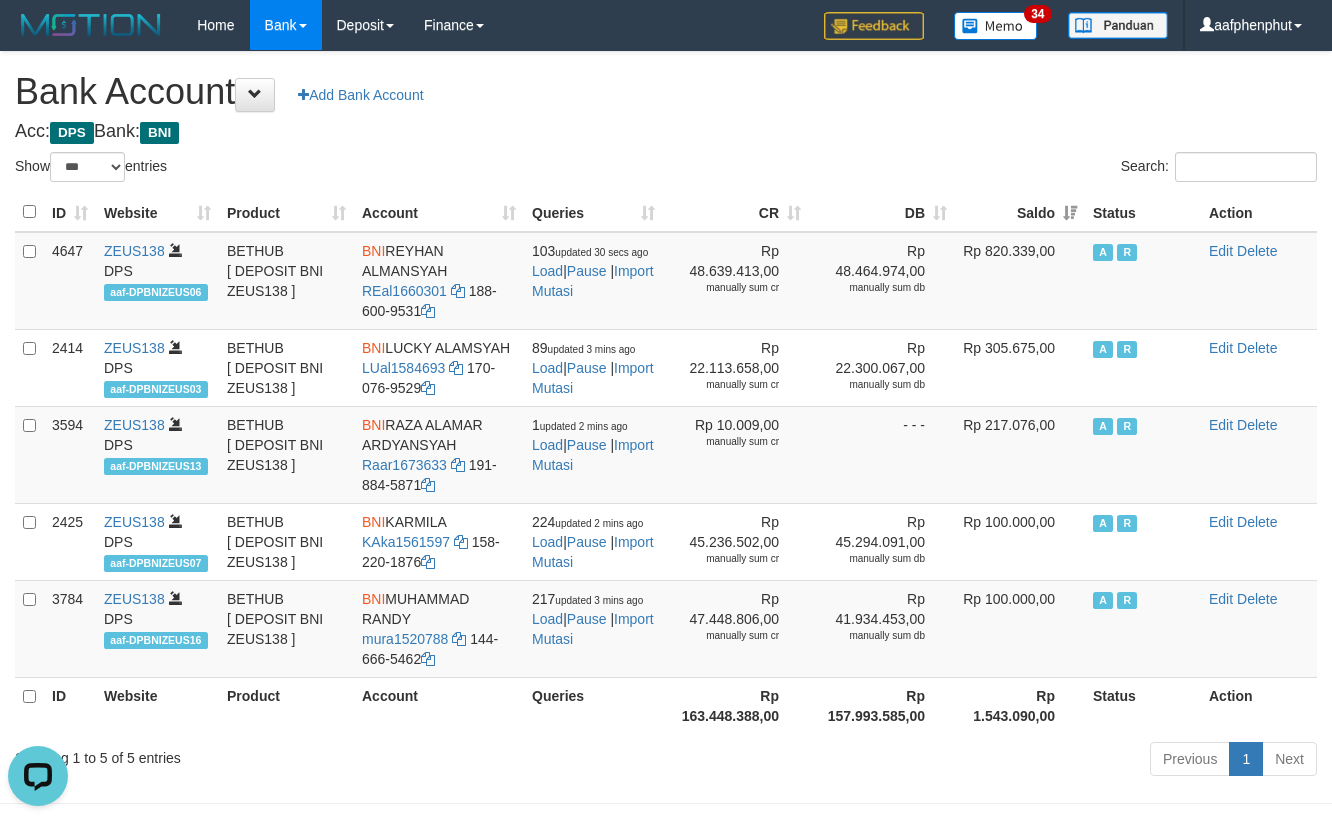 scroll, scrollTop: 0, scrollLeft: 0, axis: both 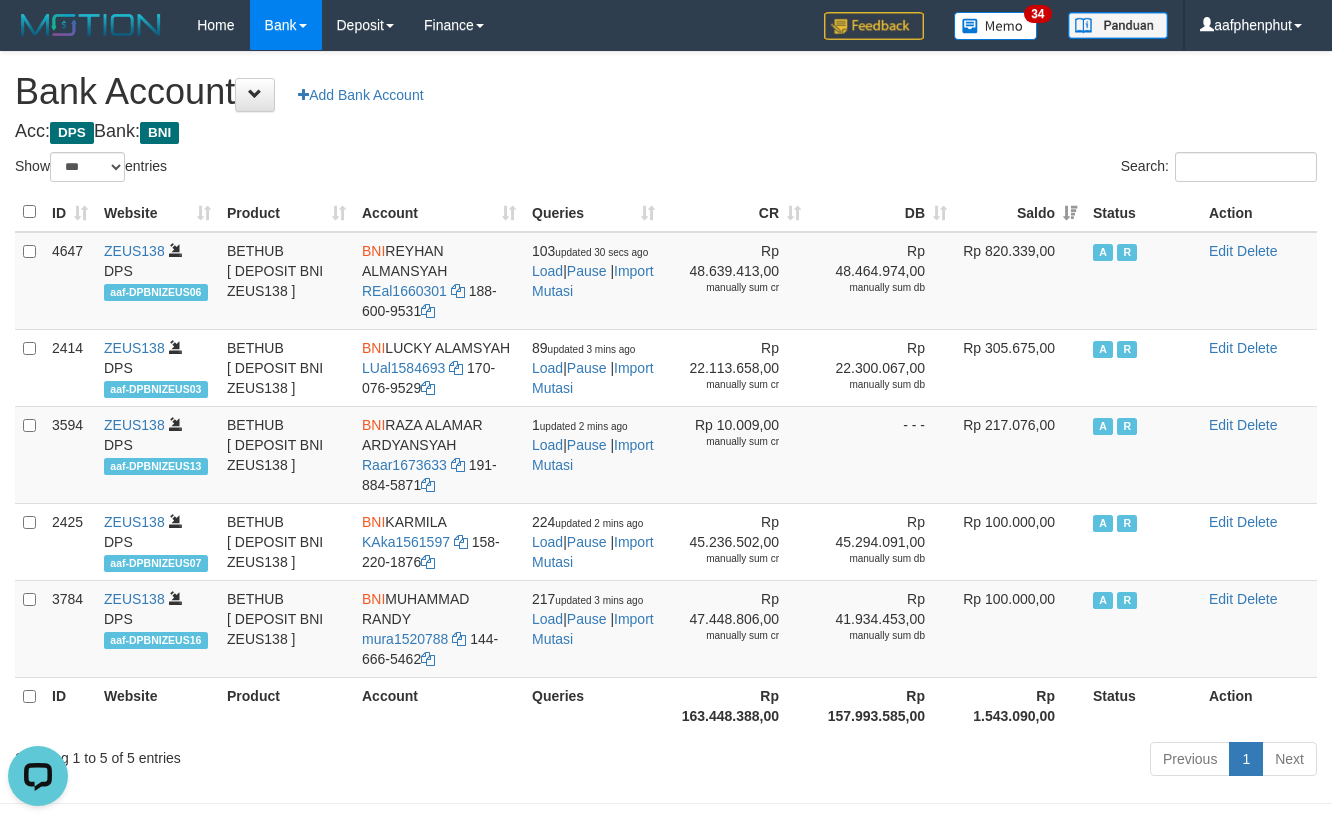click on "Acc: 										 DPS
Bank:   BNI" at bounding box center (666, 132) 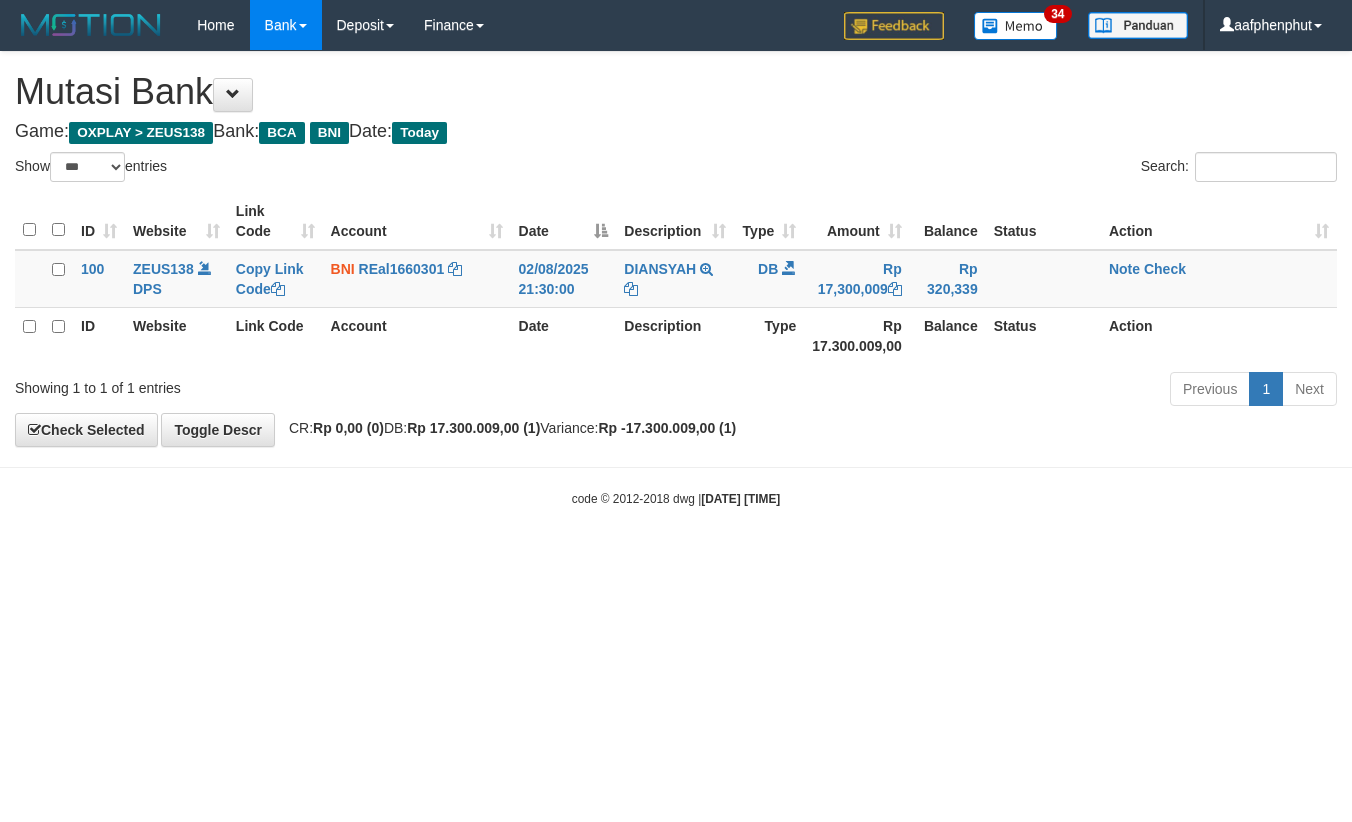 select on "***" 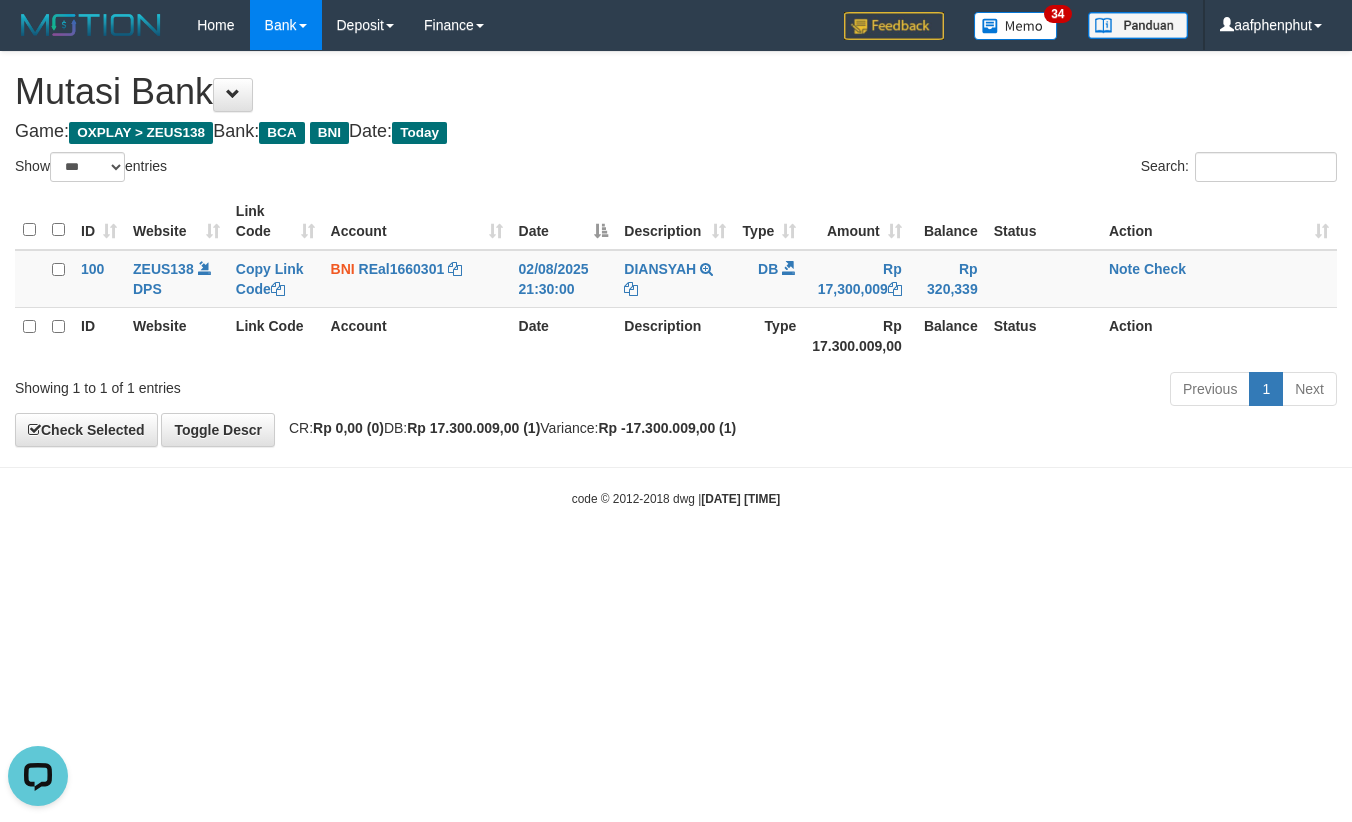 scroll, scrollTop: 0, scrollLeft: 0, axis: both 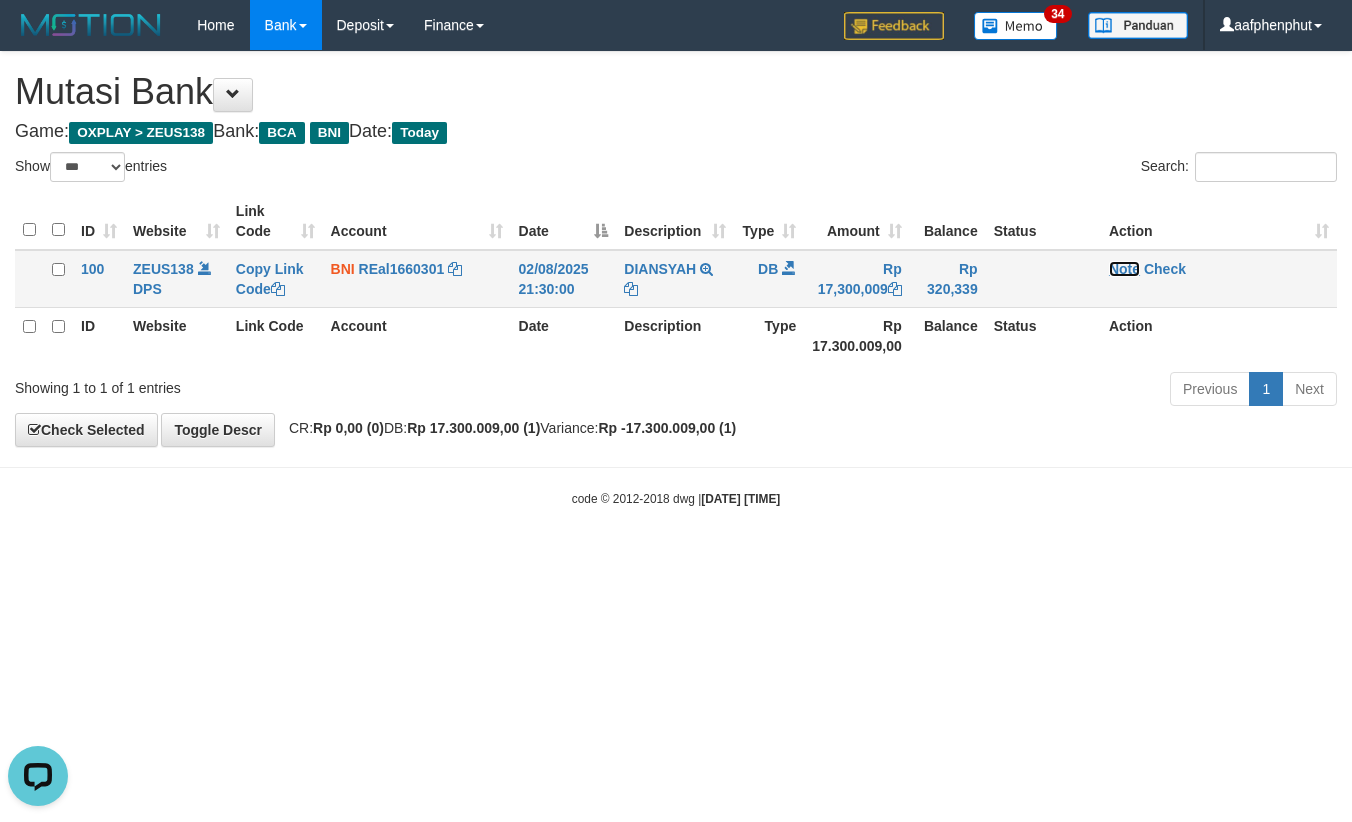 drag, startPoint x: 1129, startPoint y: 260, endPoint x: 1117, endPoint y: 260, distance: 12 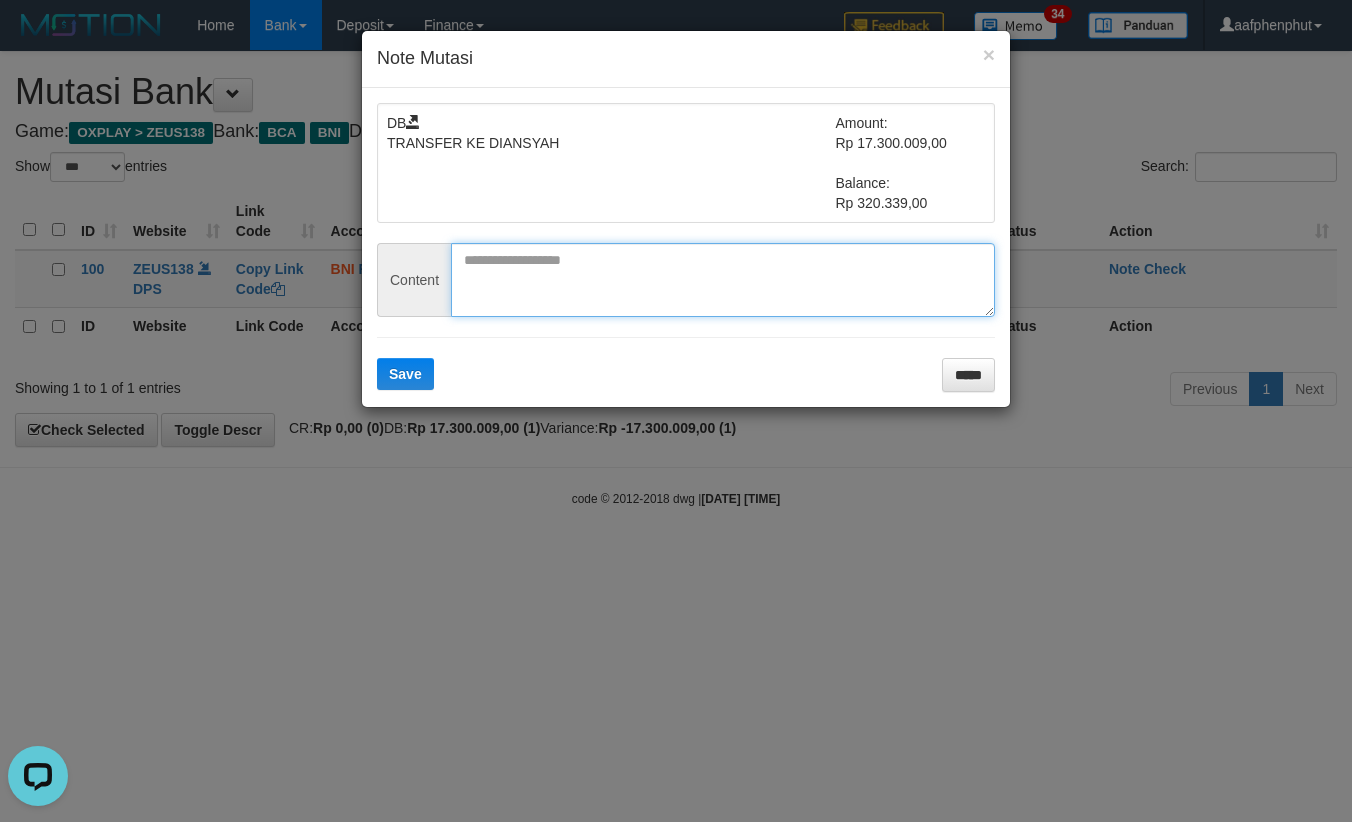 click at bounding box center (723, 280) 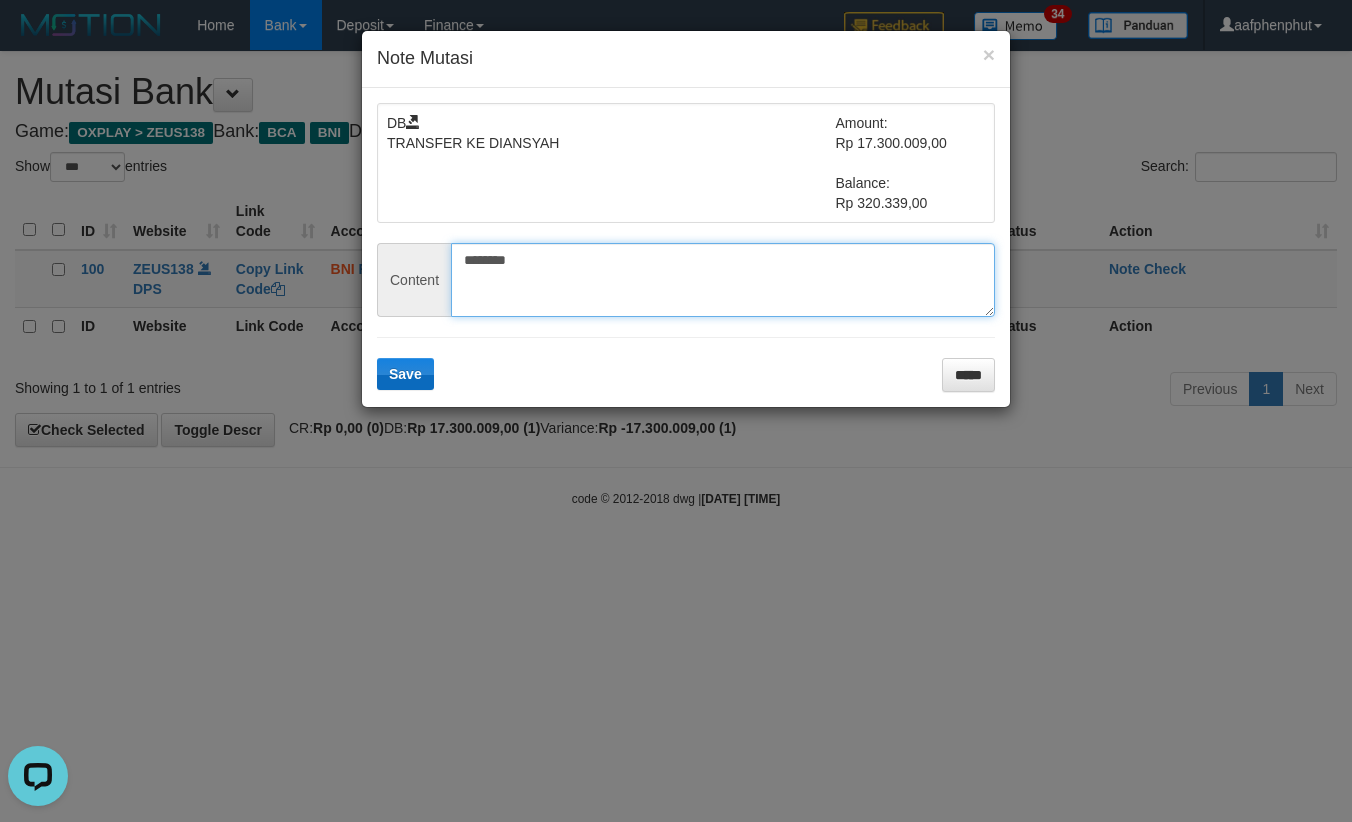 type on "********" 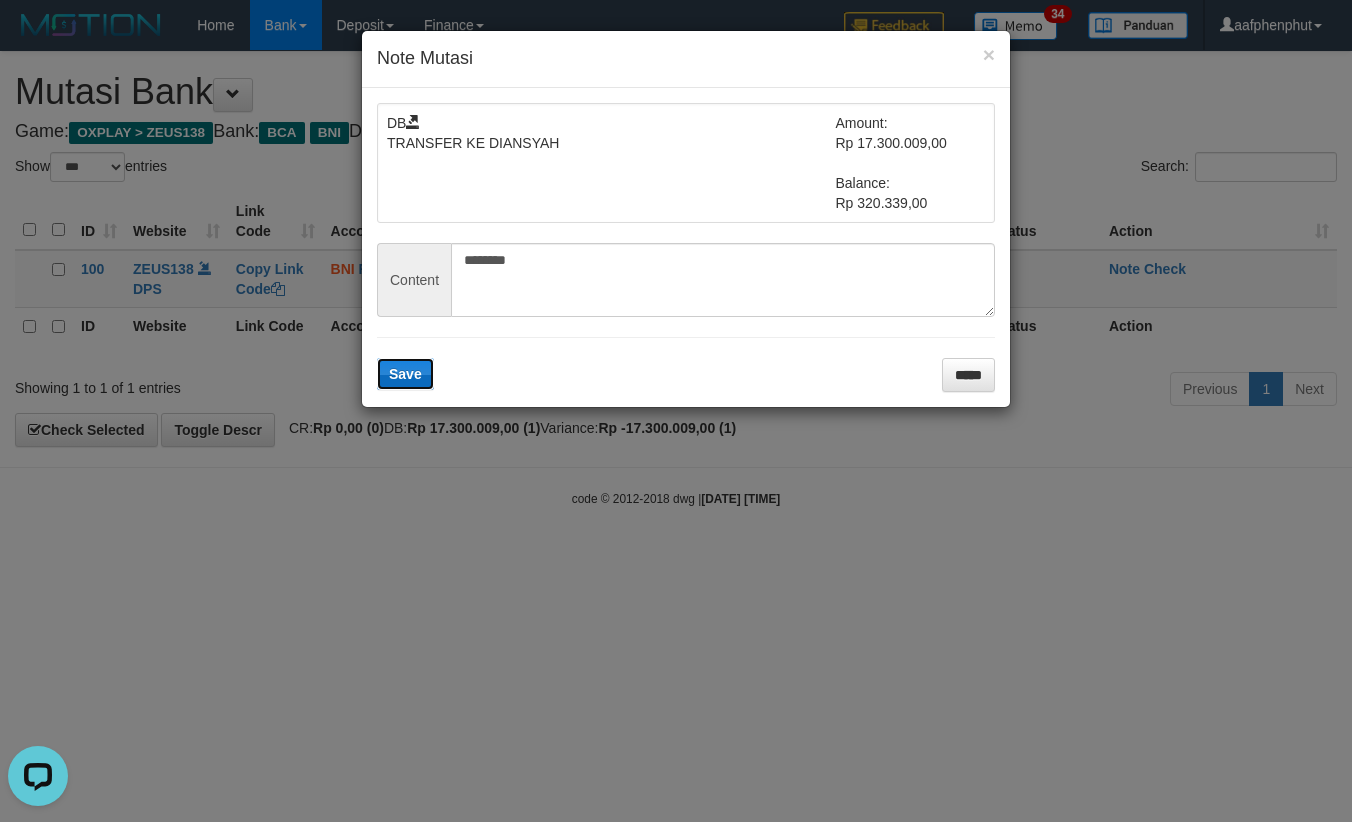 click on "Save" at bounding box center [405, 374] 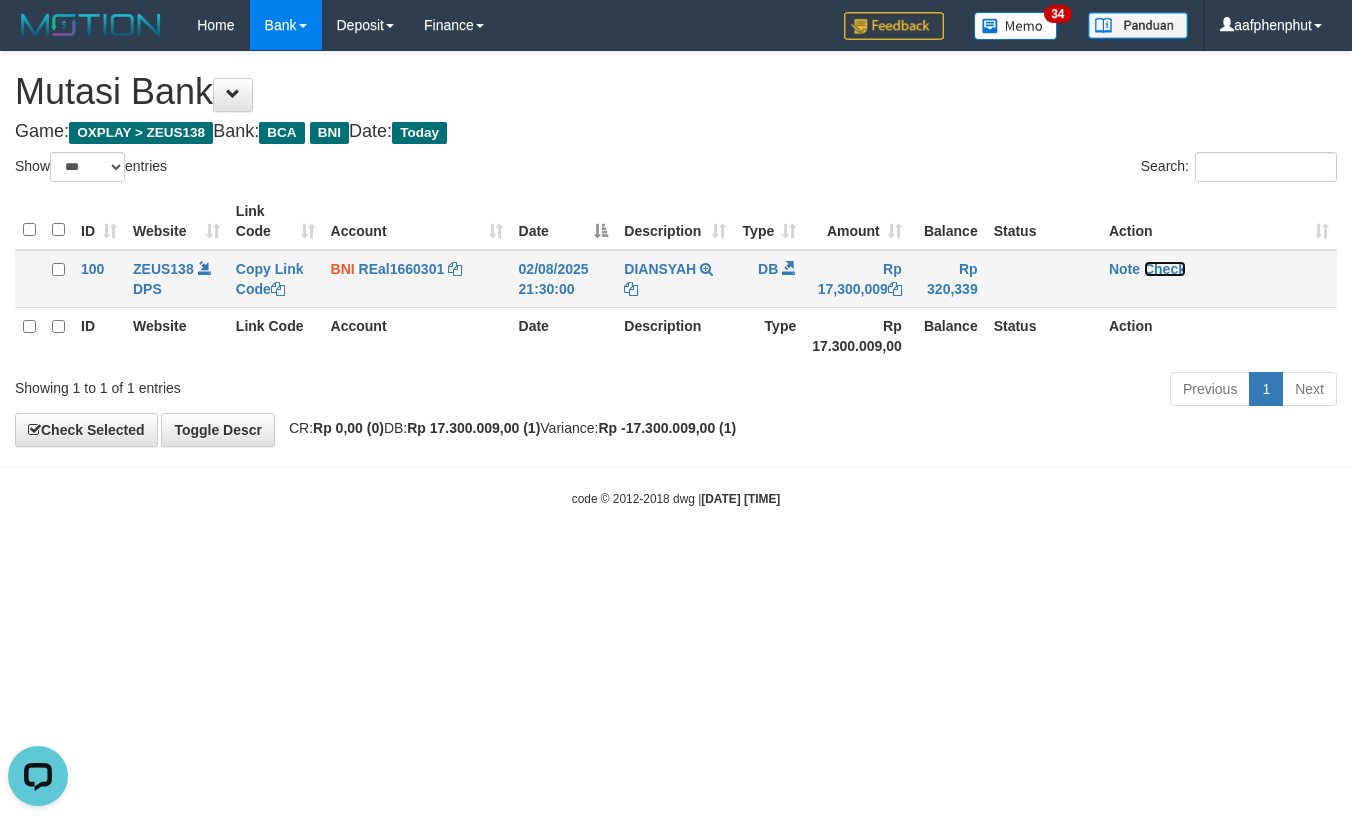 click on "Check" at bounding box center [1165, 269] 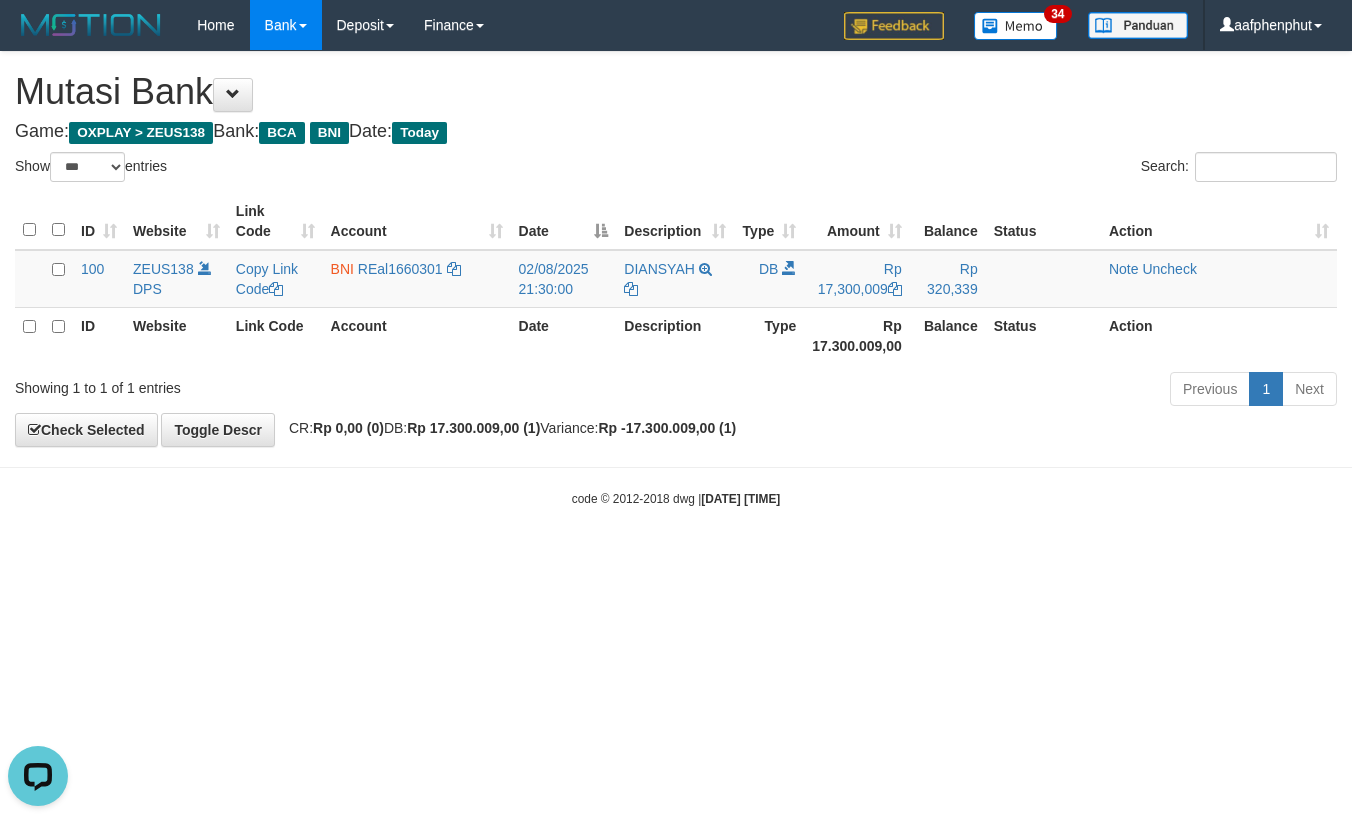 drag, startPoint x: 1077, startPoint y: 564, endPoint x: 1064, endPoint y: 570, distance: 14.3178215 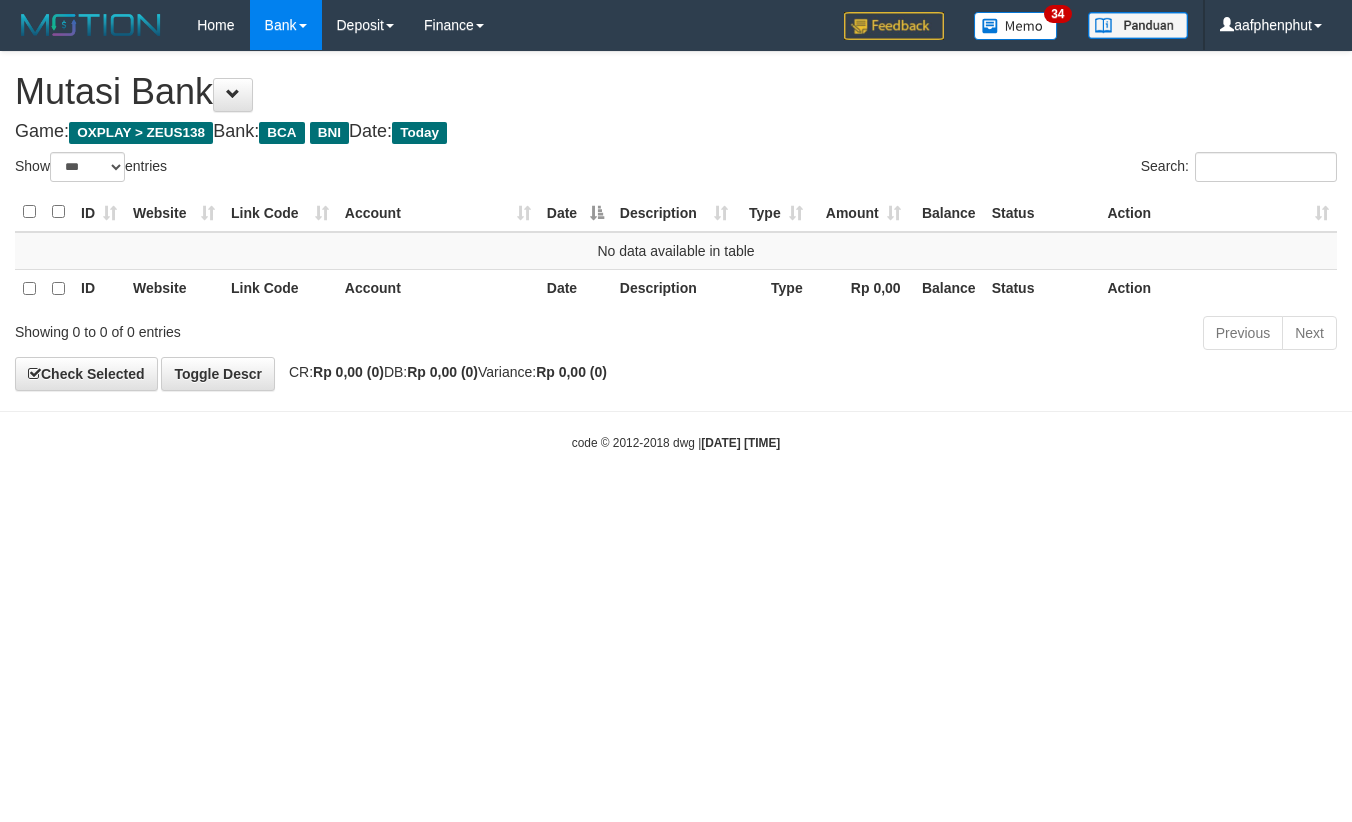 select on "***" 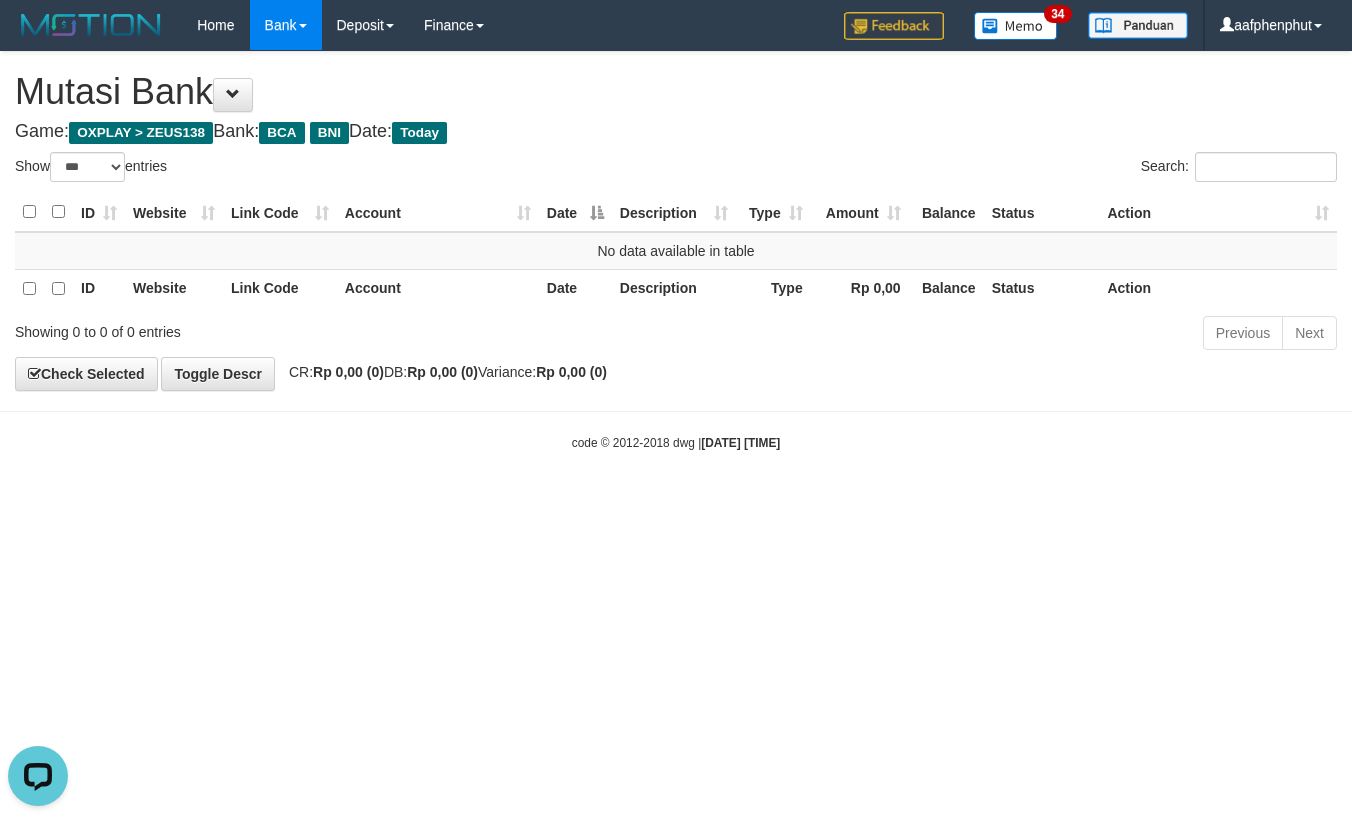 scroll, scrollTop: 0, scrollLeft: 0, axis: both 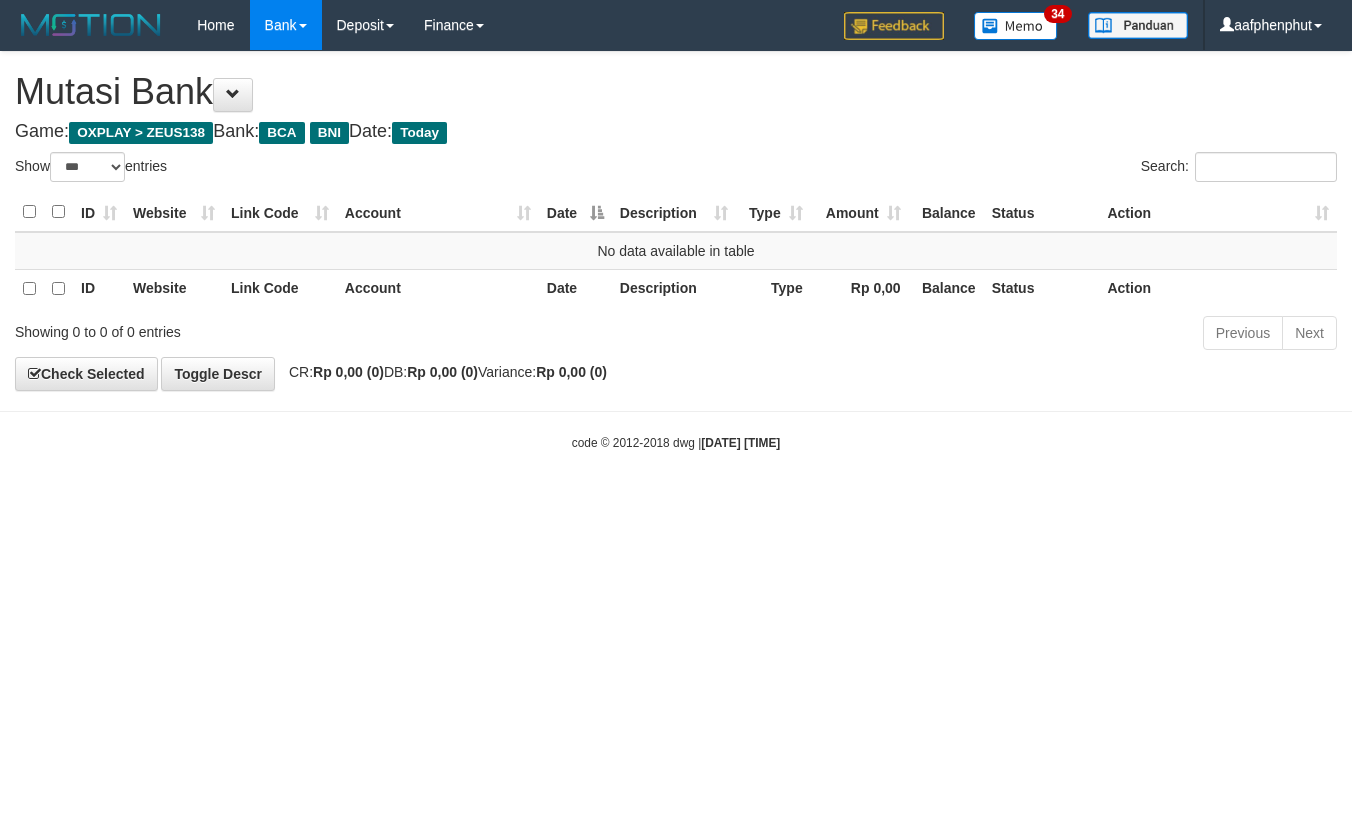select on "***" 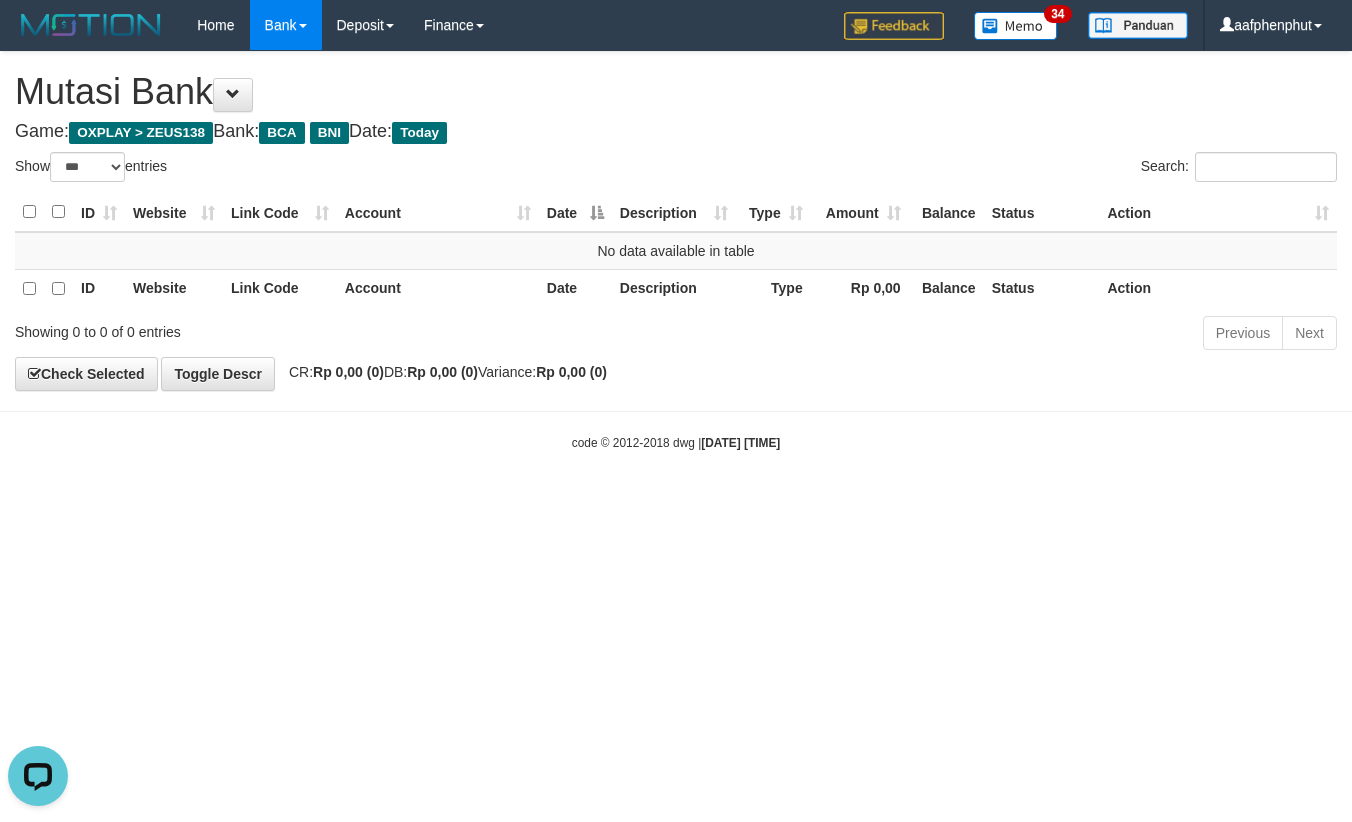 scroll, scrollTop: 0, scrollLeft: 0, axis: both 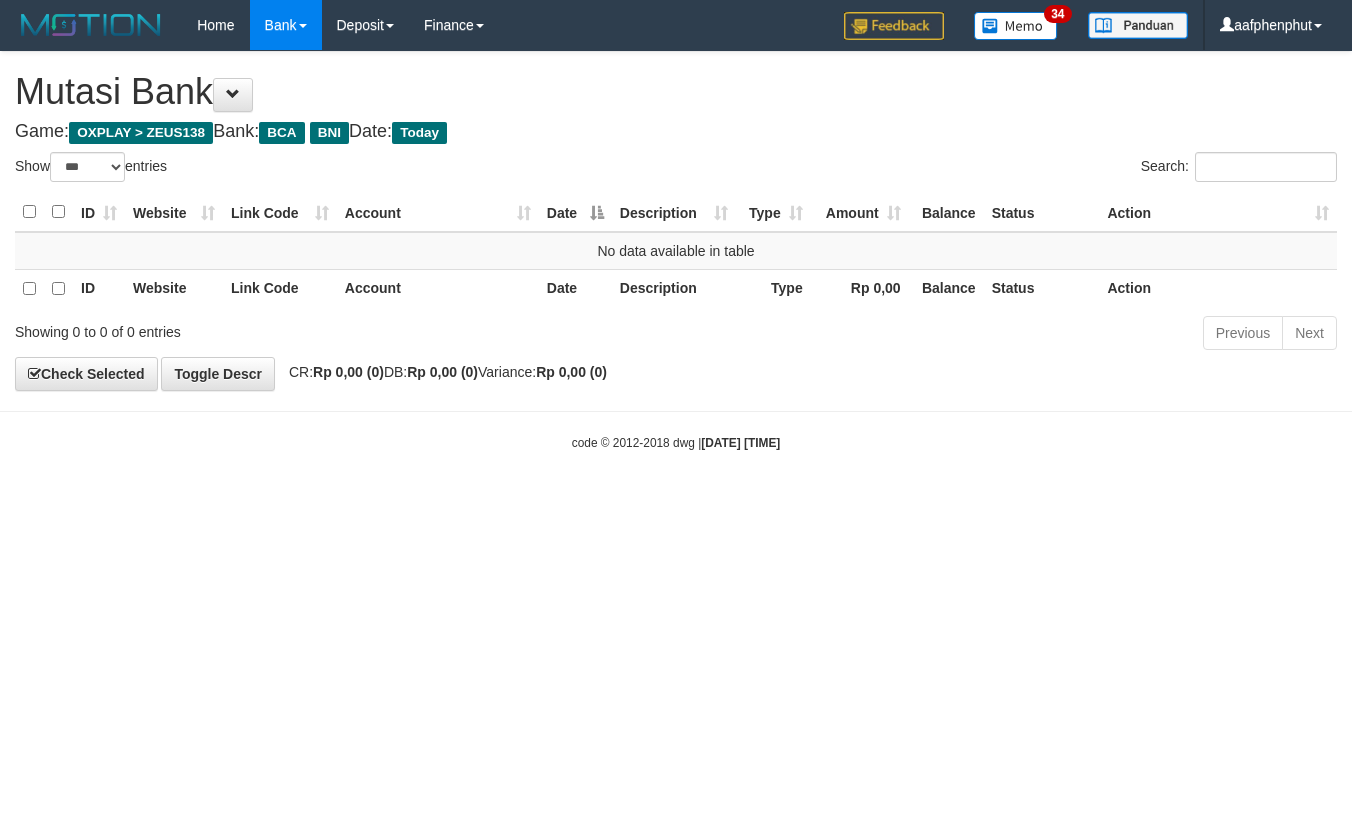 select on "***" 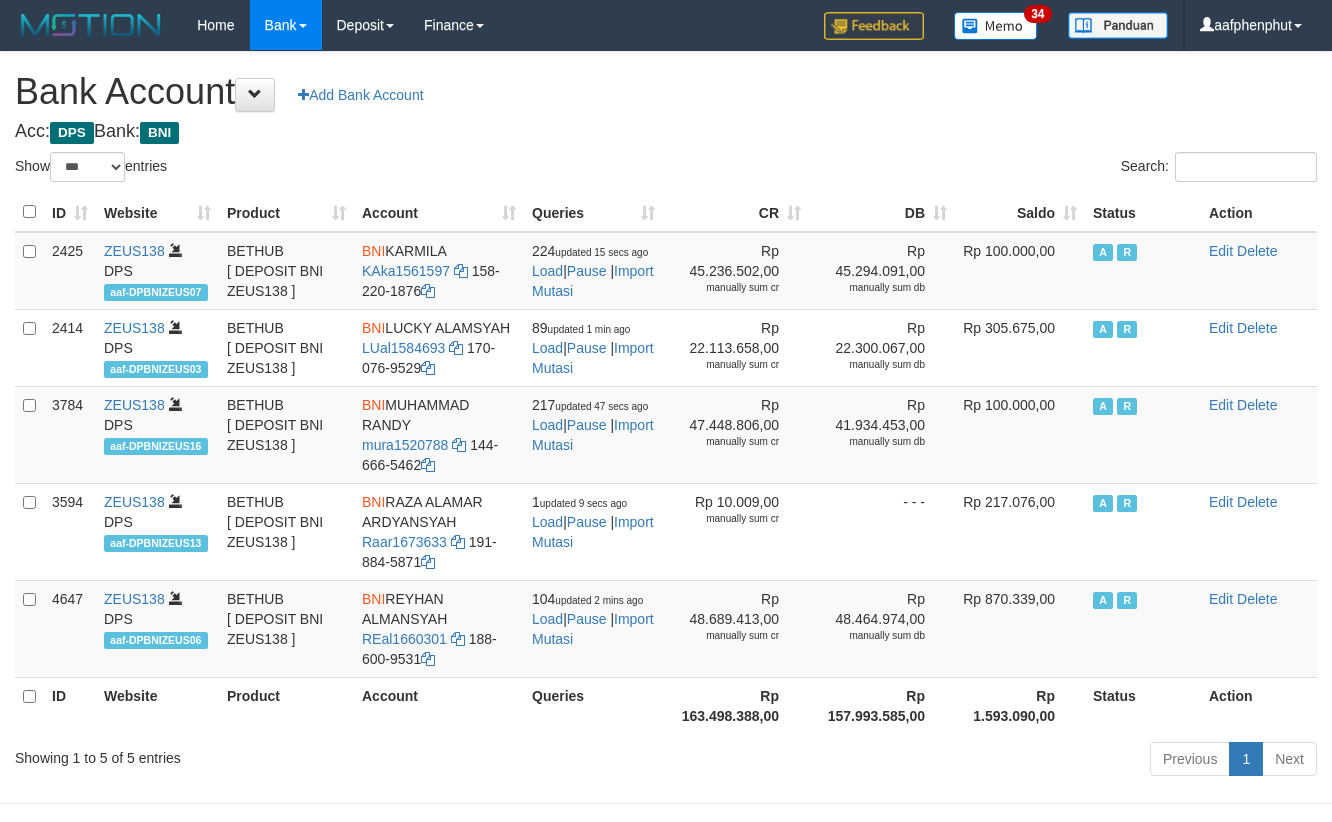 select on "***" 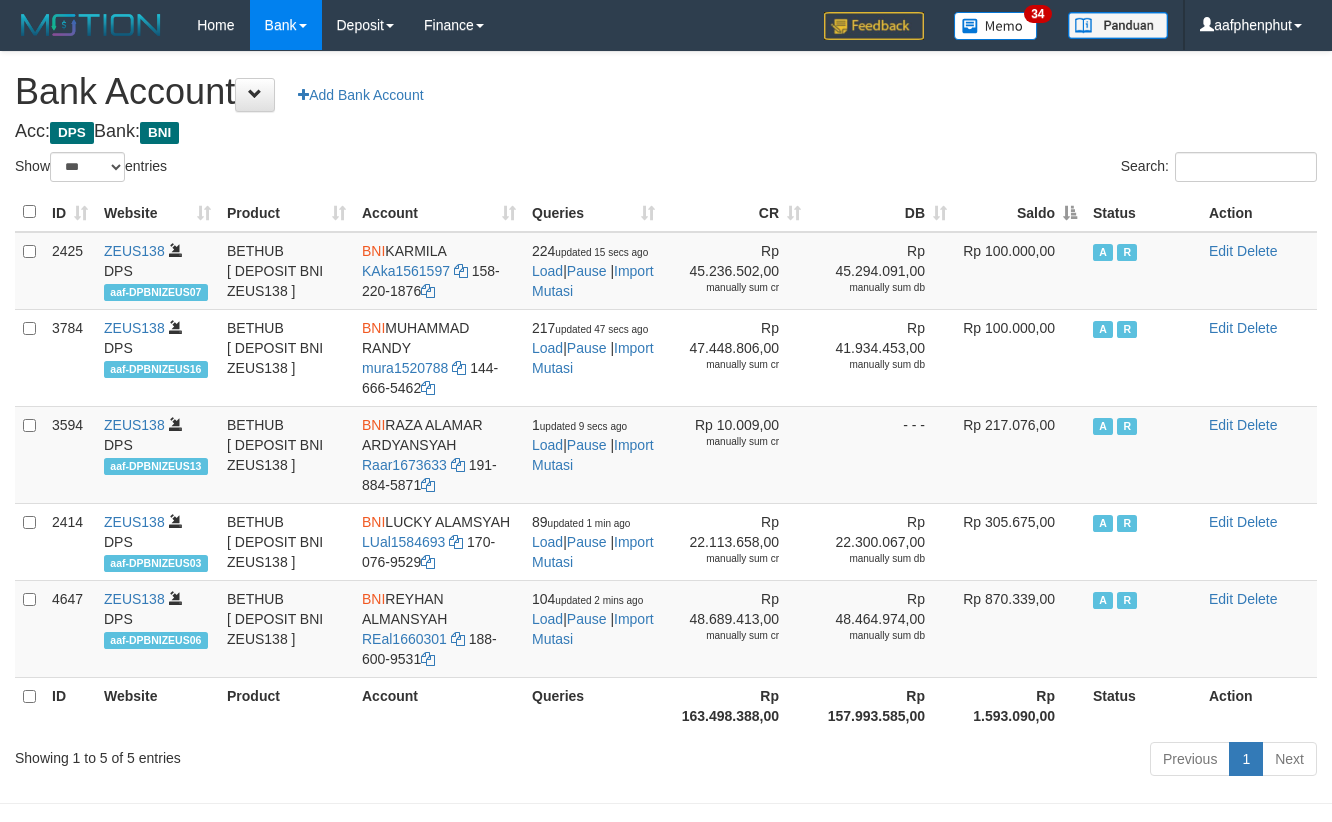 click on "Saldo" at bounding box center (1020, 212) 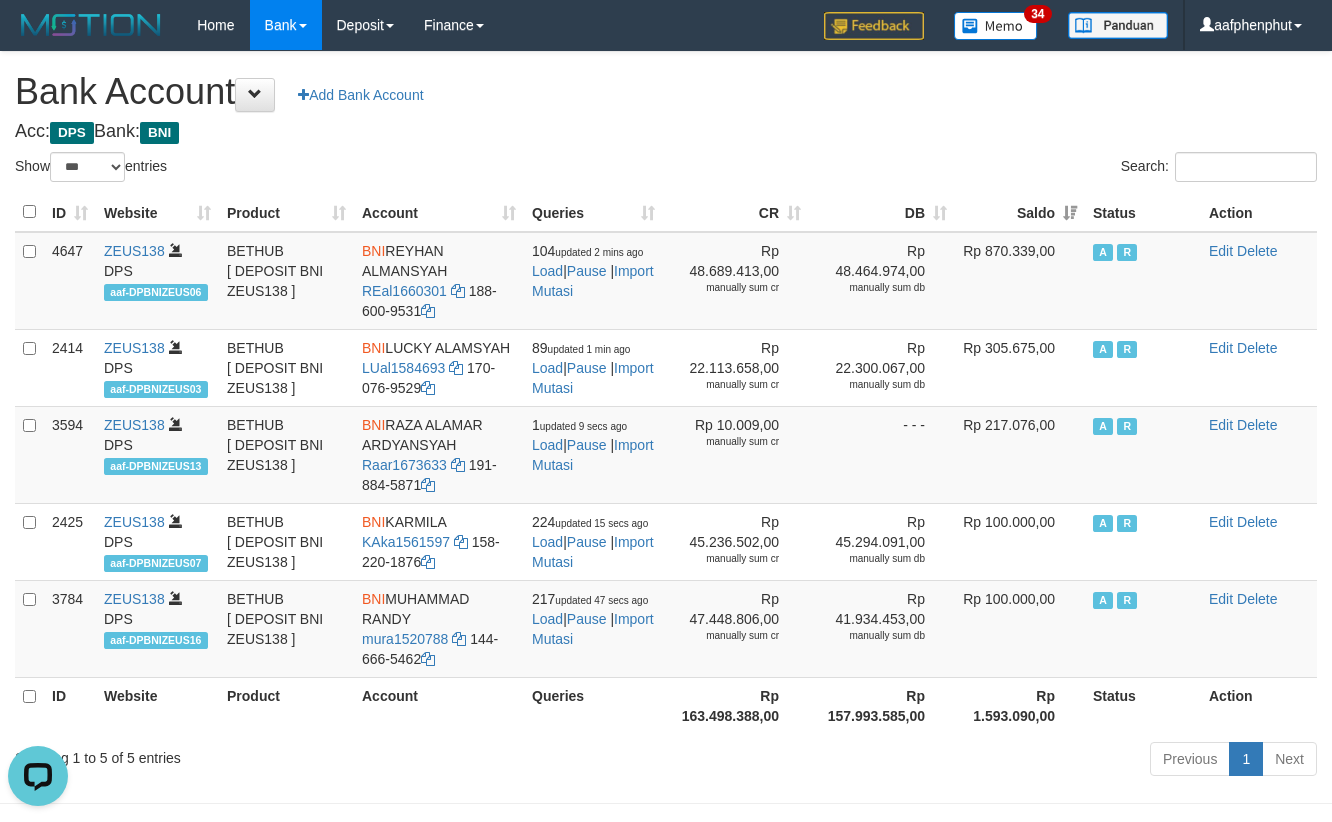 scroll, scrollTop: 0, scrollLeft: 0, axis: both 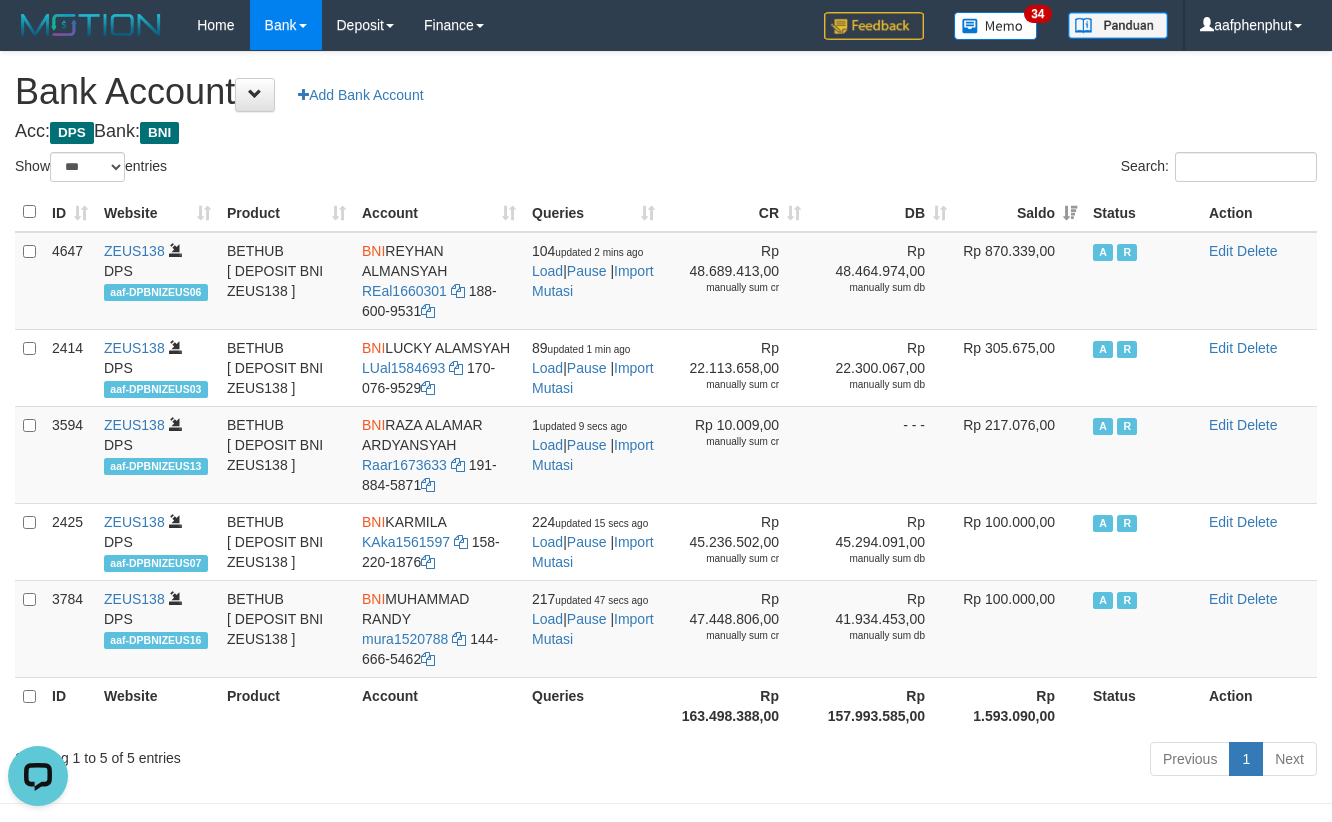 click on "Acc: 										 DPS
Bank:   BNI" at bounding box center [666, 132] 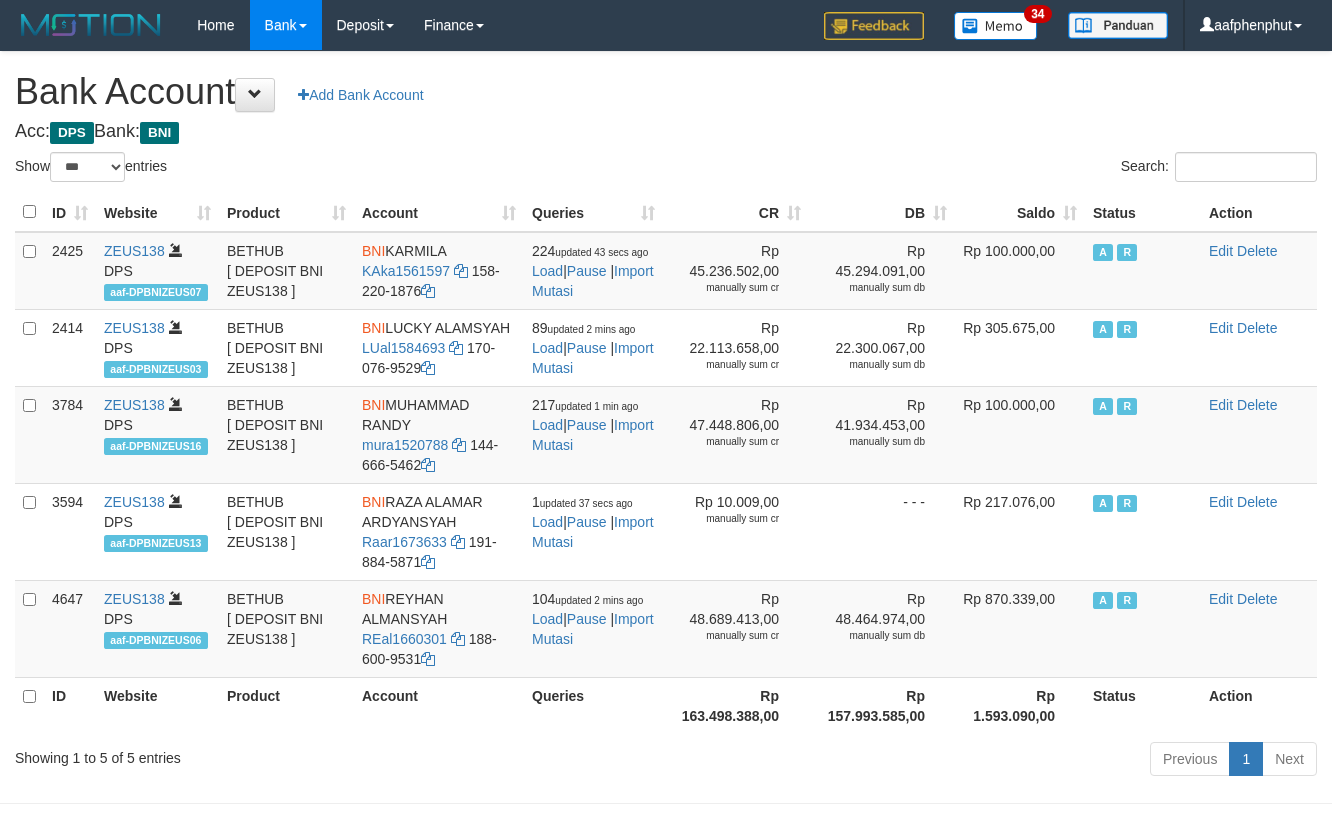 select on "***" 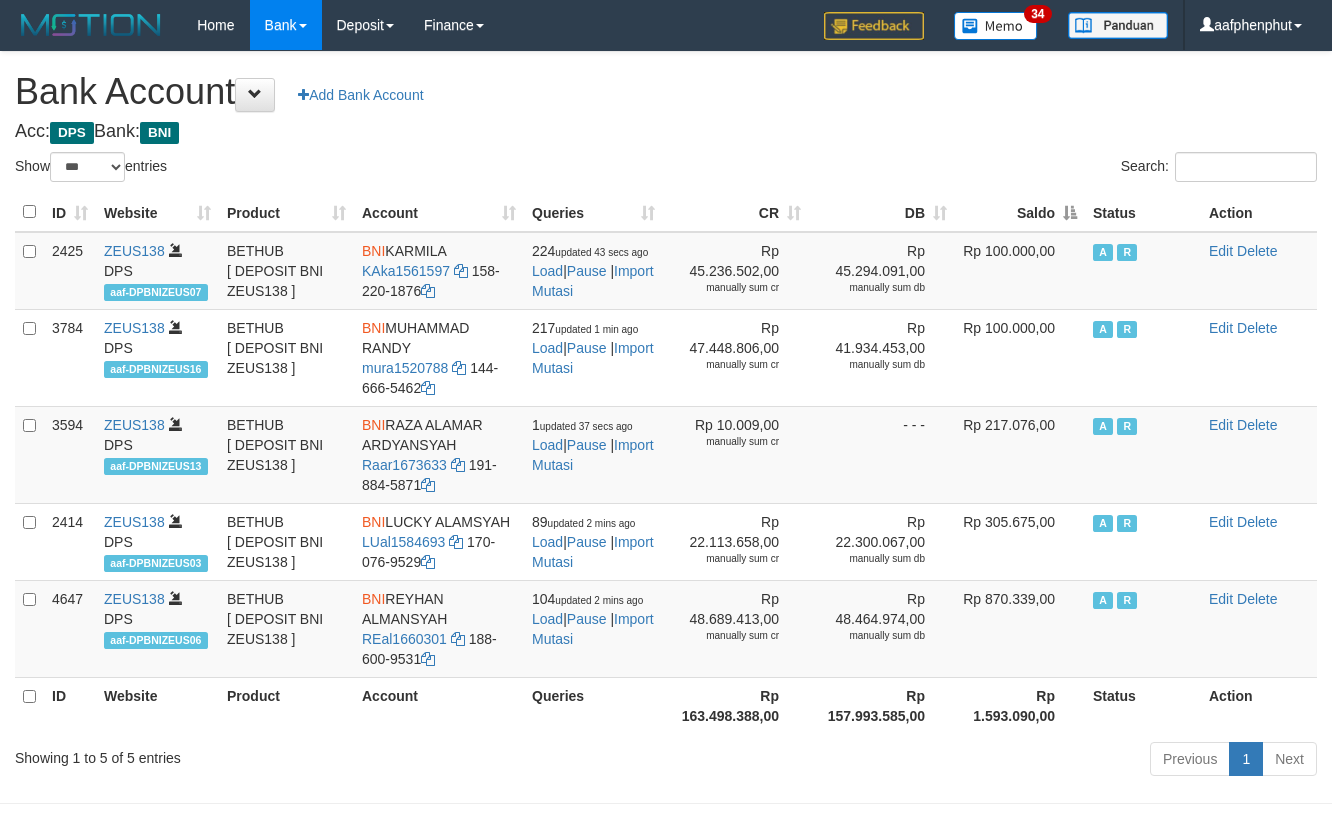 click on "Saldo" at bounding box center (1020, 212) 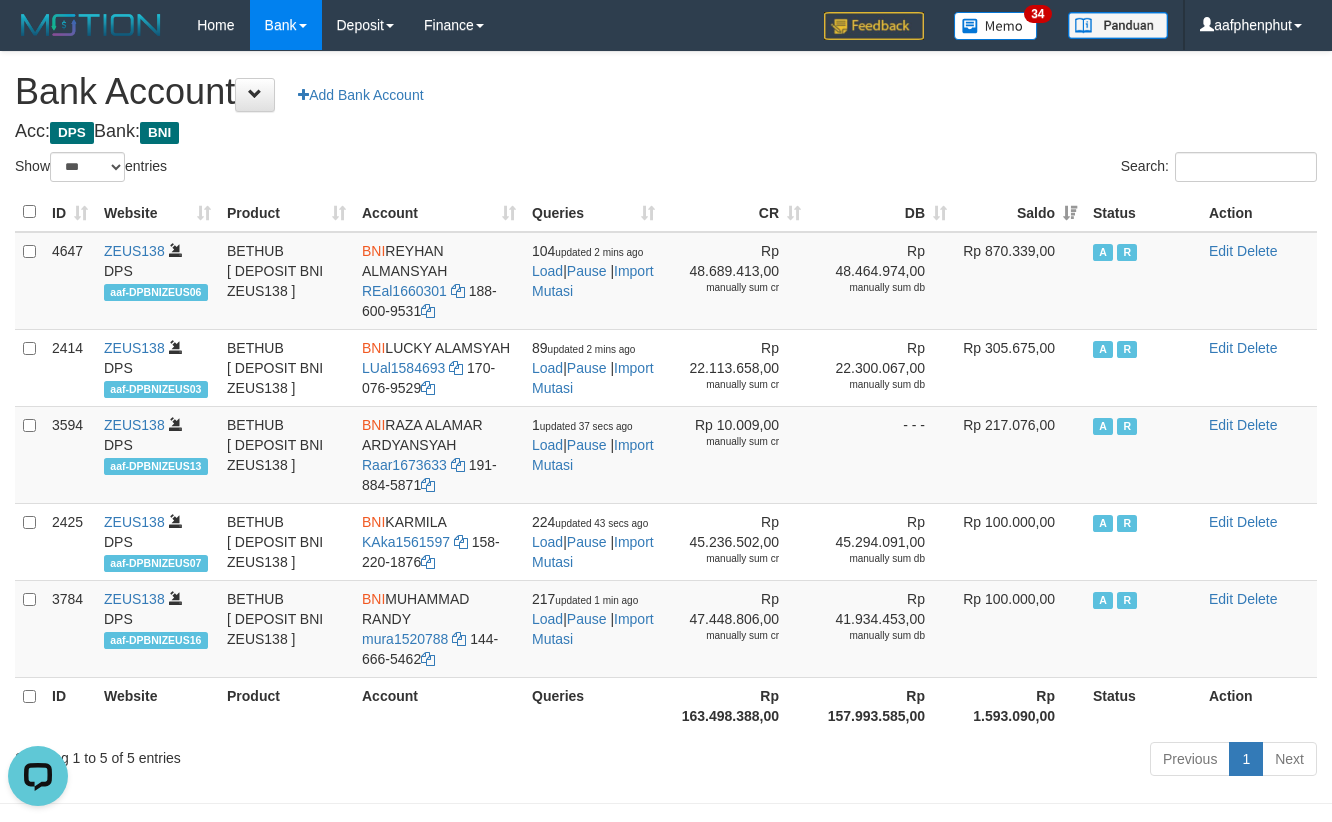 scroll, scrollTop: 0, scrollLeft: 0, axis: both 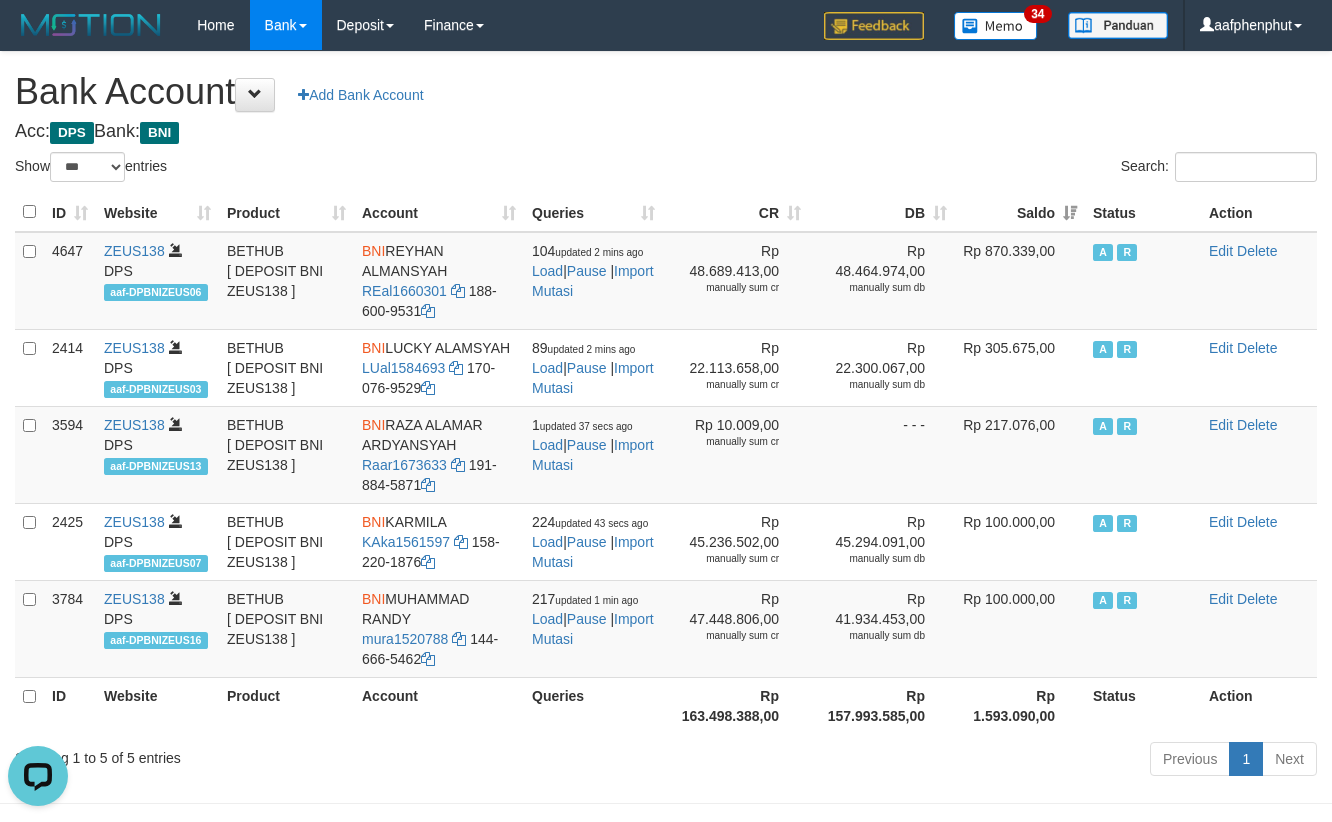 click on "Toggle navigation
Home
Bank
Account List
Load
By Website
Group
[OXPLAY]													ZEUS138
By Load Group (DPS)" at bounding box center (666, 447) 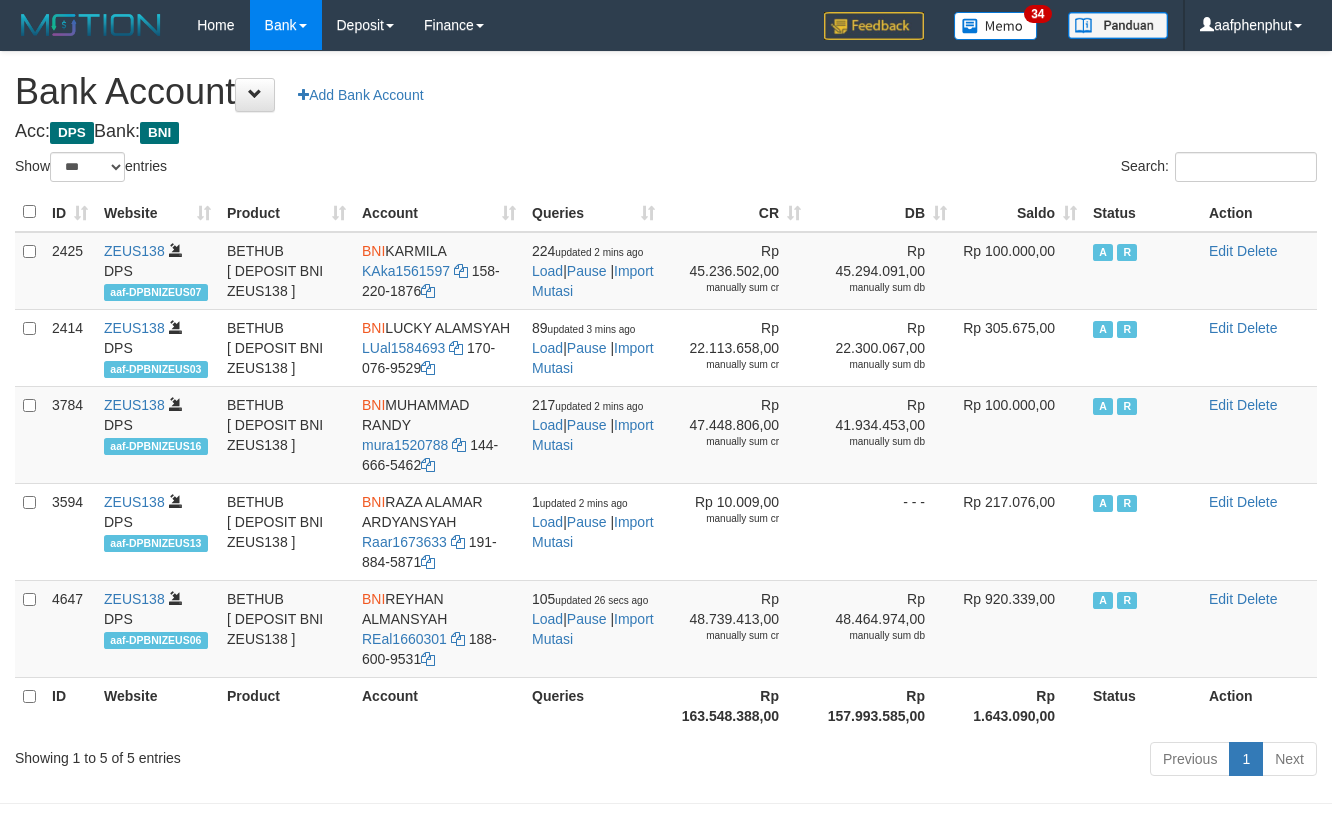 select on "***" 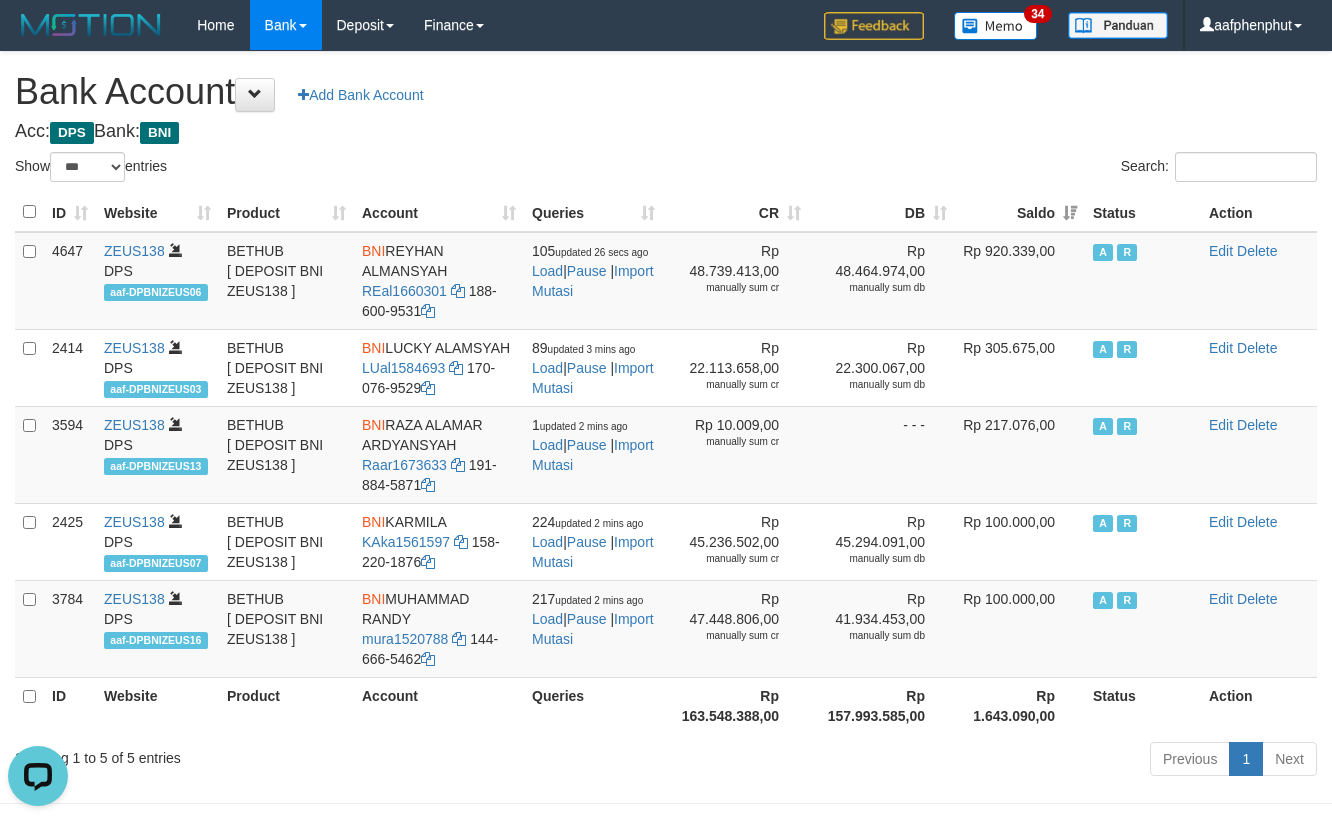scroll, scrollTop: 0, scrollLeft: 0, axis: both 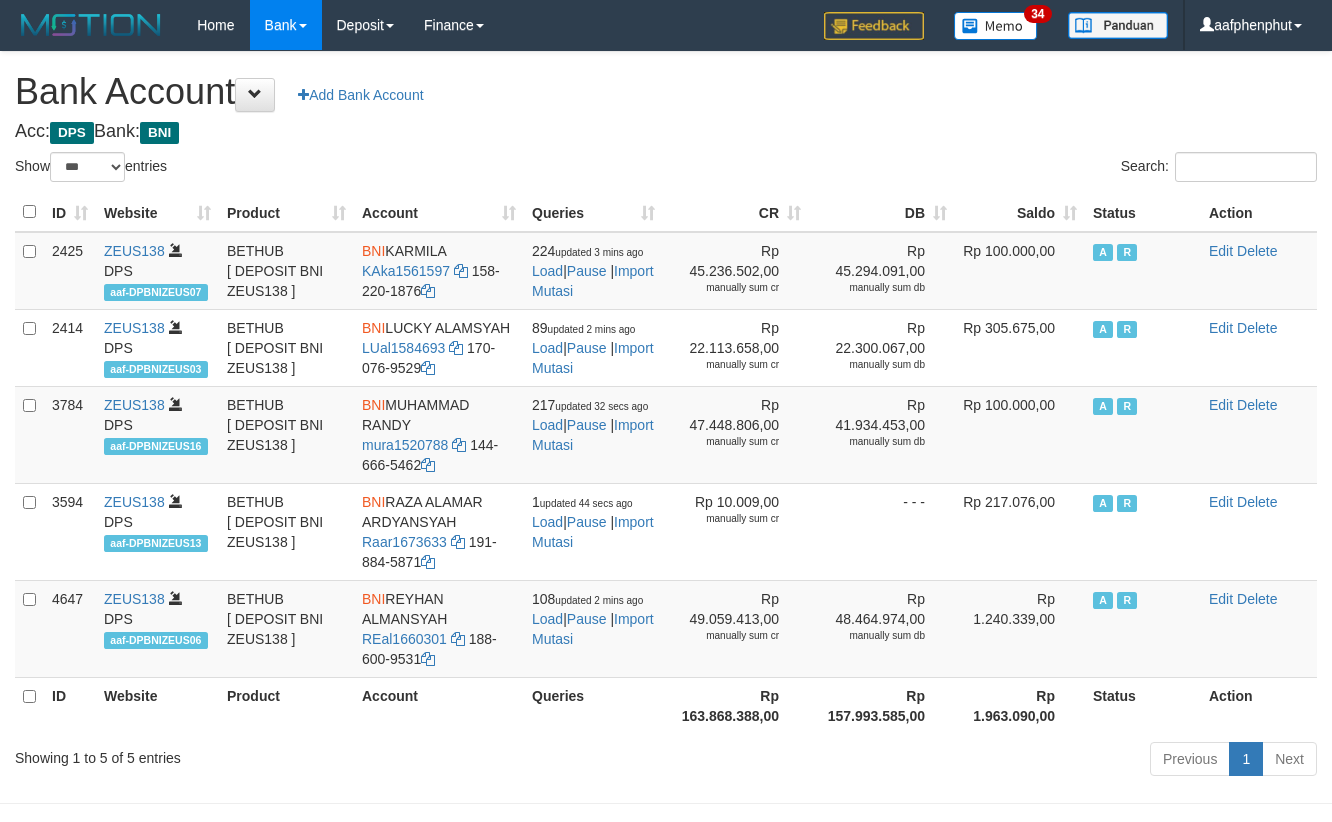 select on "***" 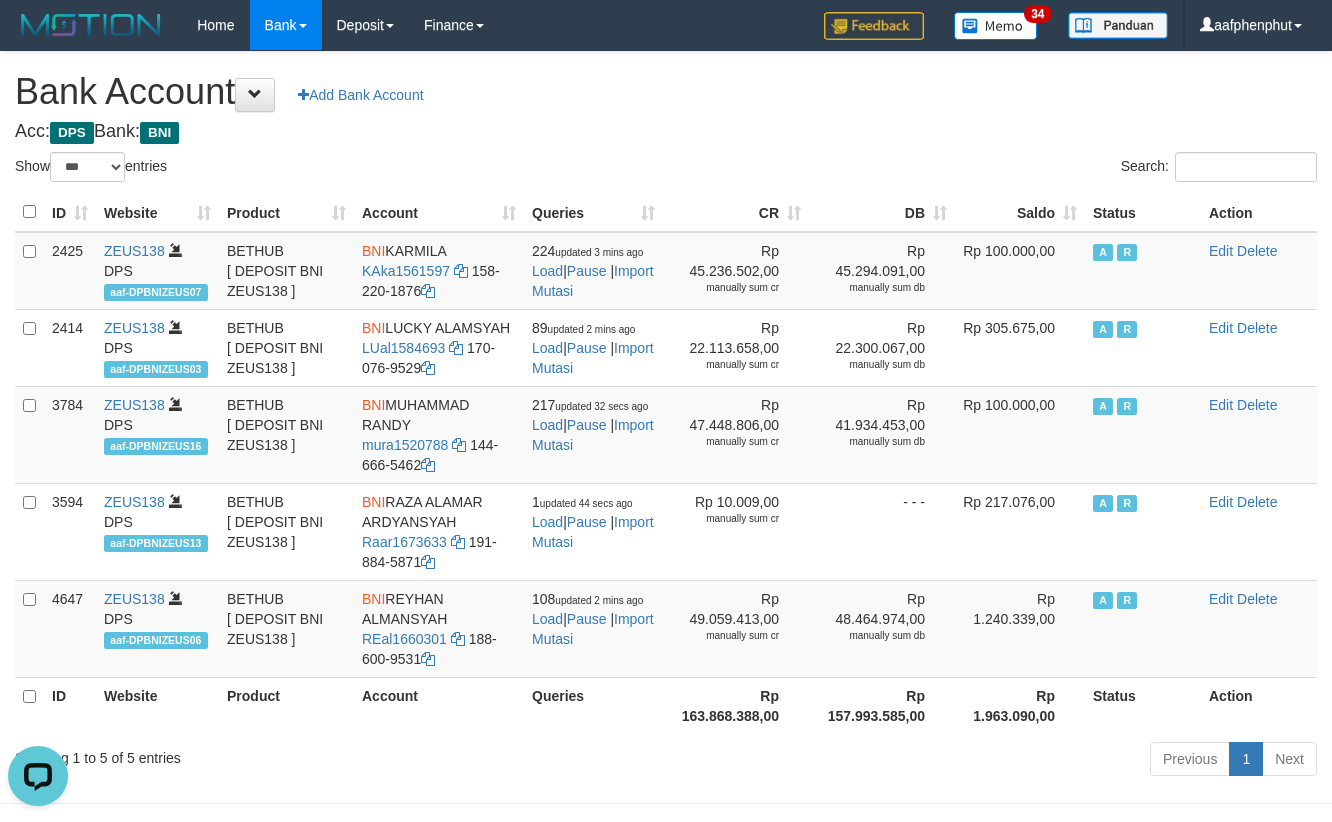 scroll, scrollTop: 0, scrollLeft: 0, axis: both 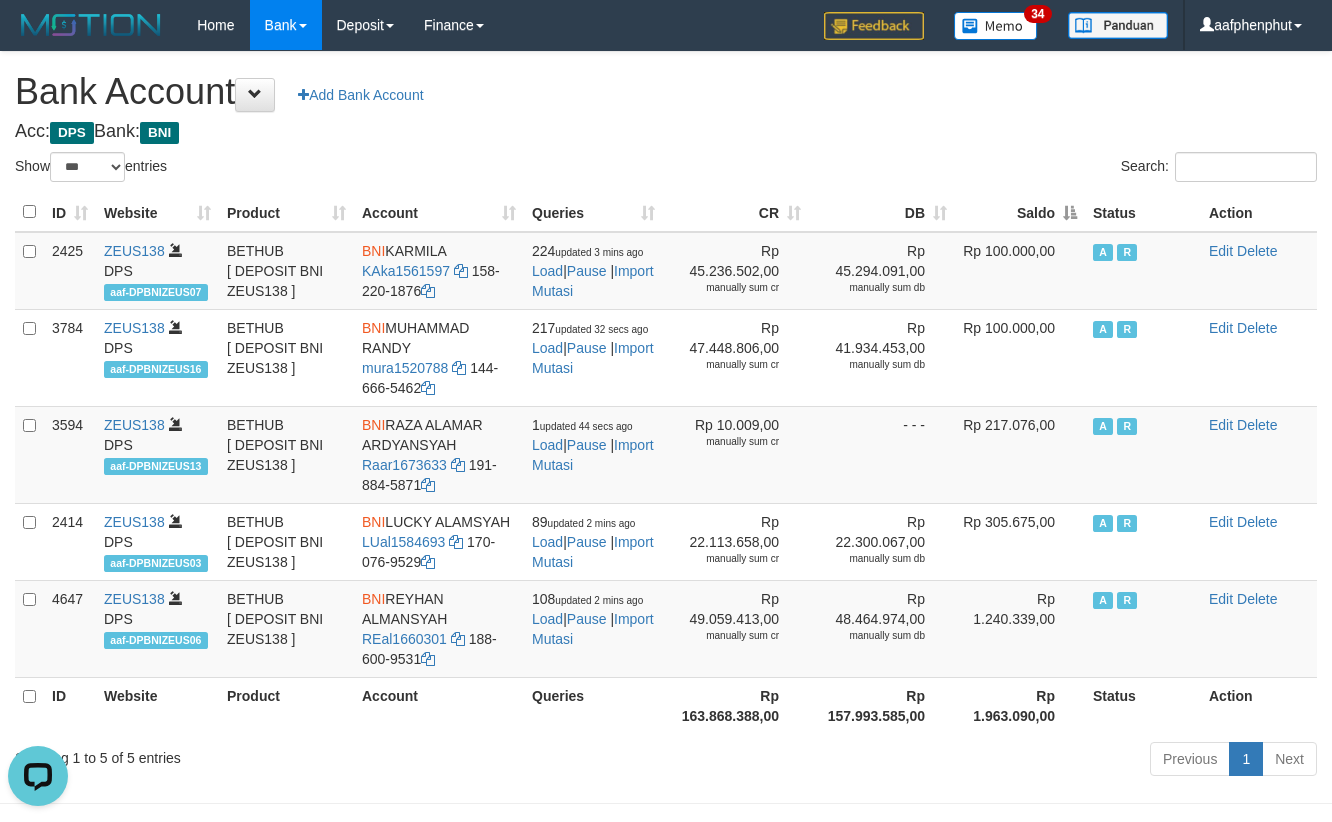 click on "Saldo" at bounding box center (1020, 212) 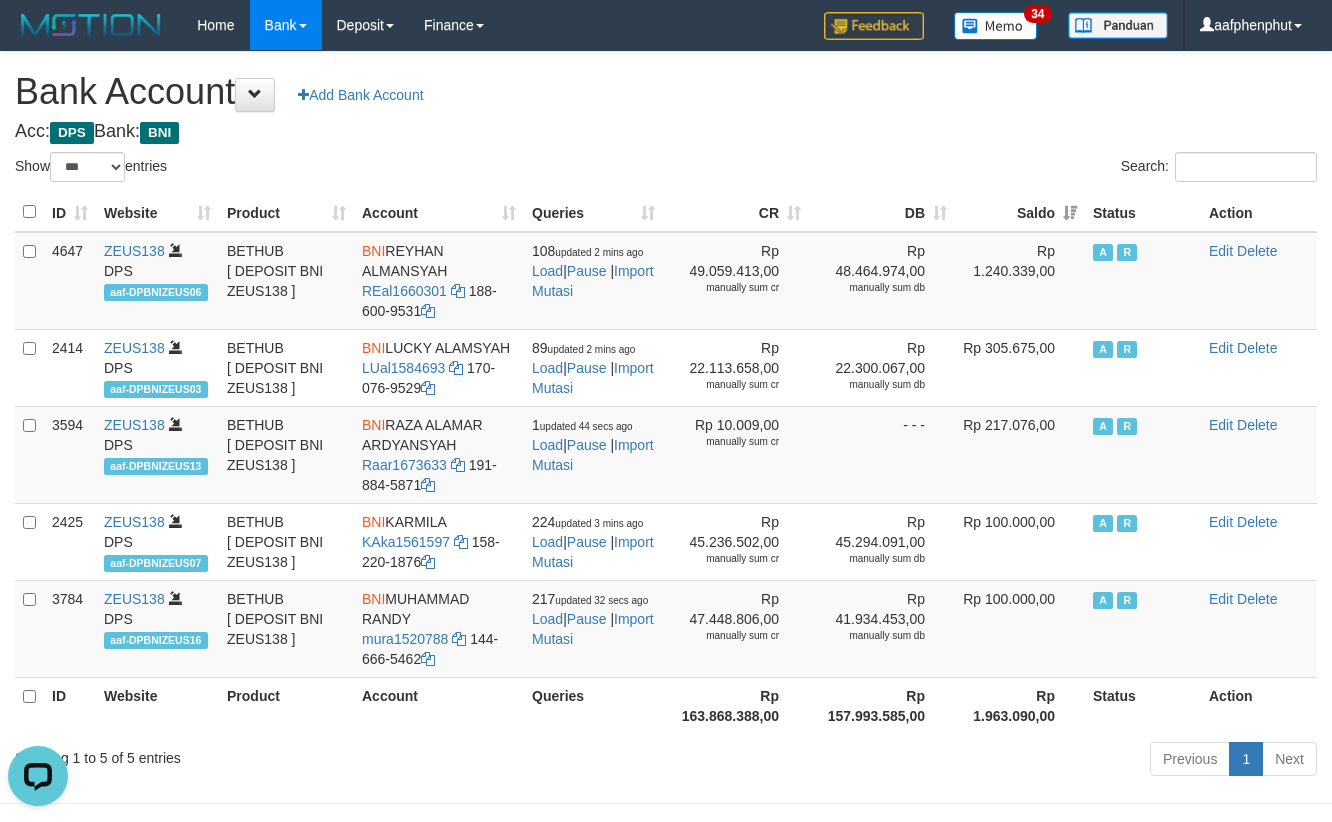 click on "Search:" at bounding box center (999, 169) 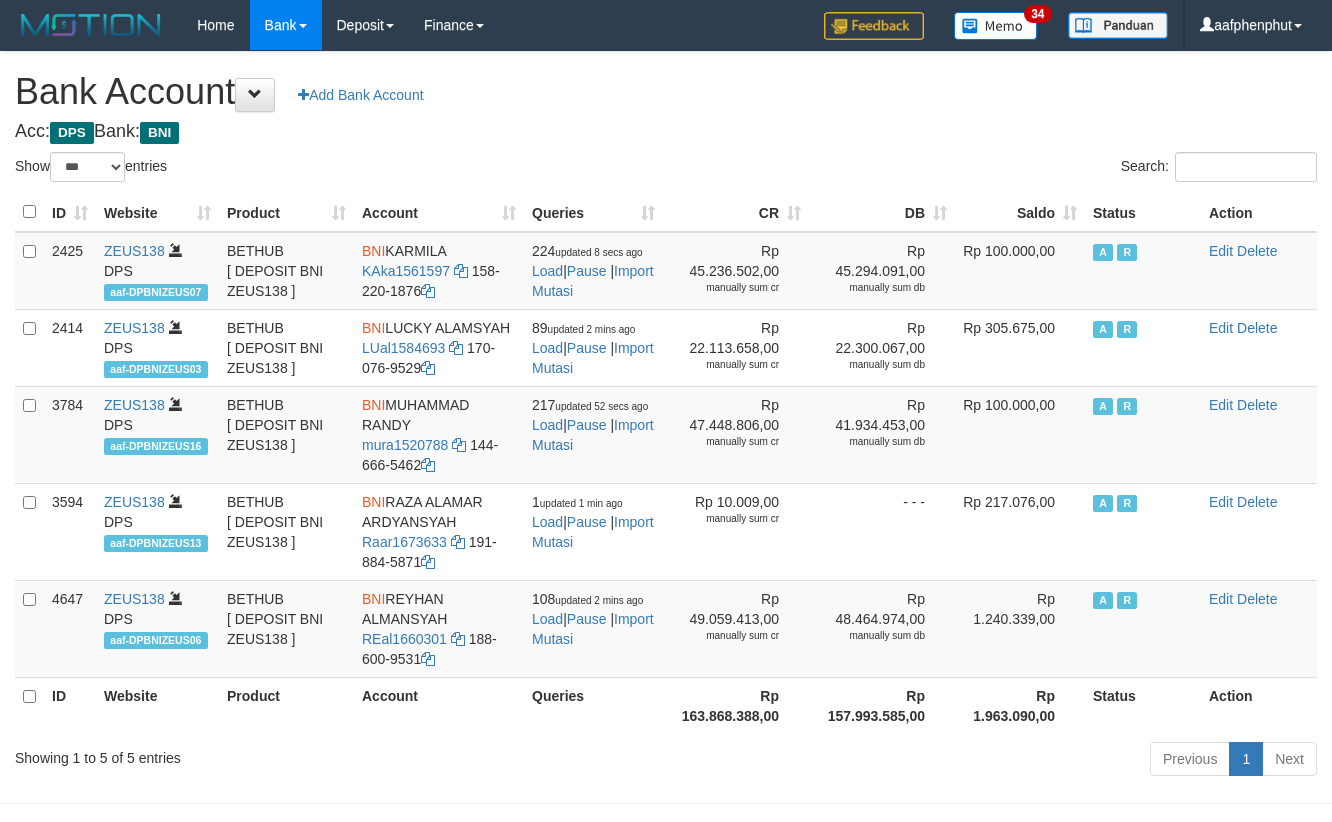 select on "***" 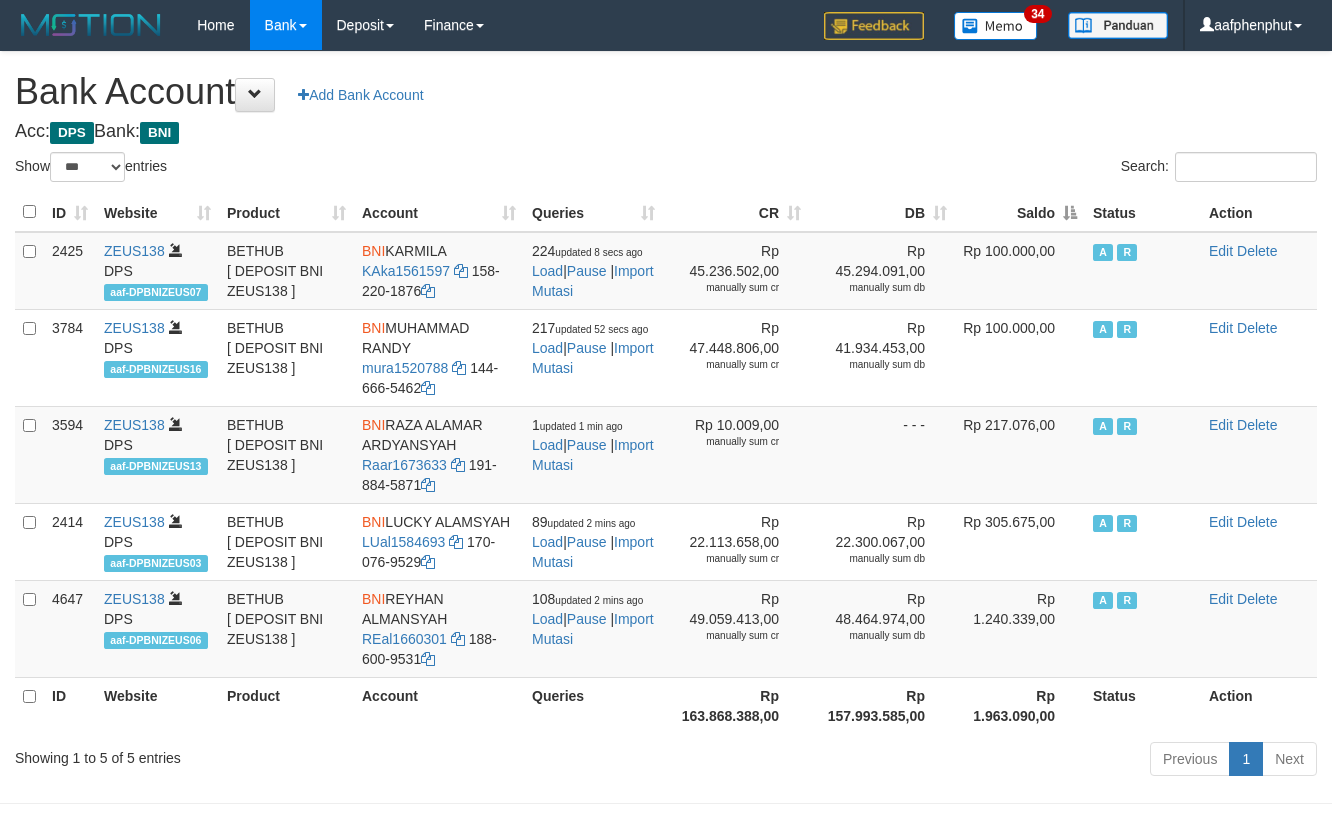click on "Saldo" at bounding box center (1020, 212) 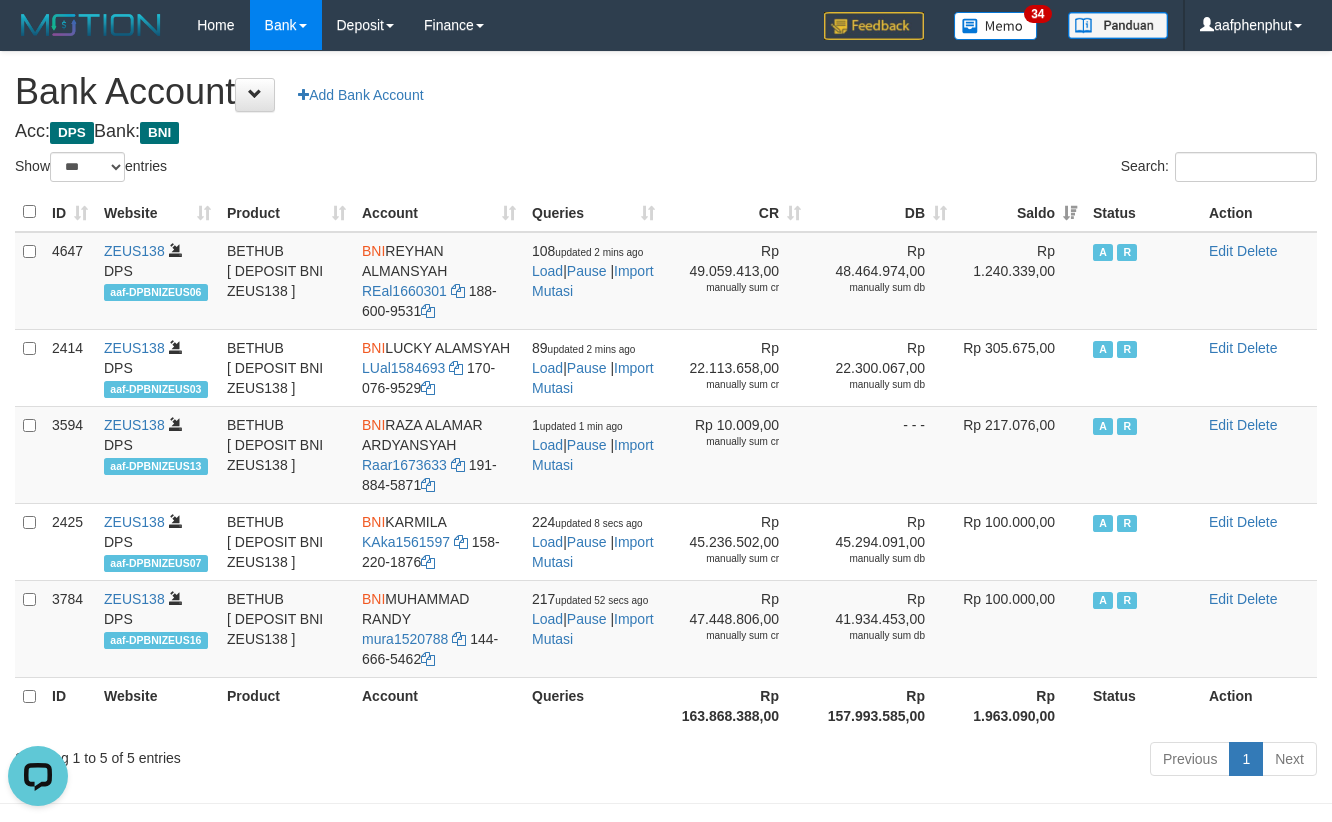 scroll, scrollTop: 0, scrollLeft: 0, axis: both 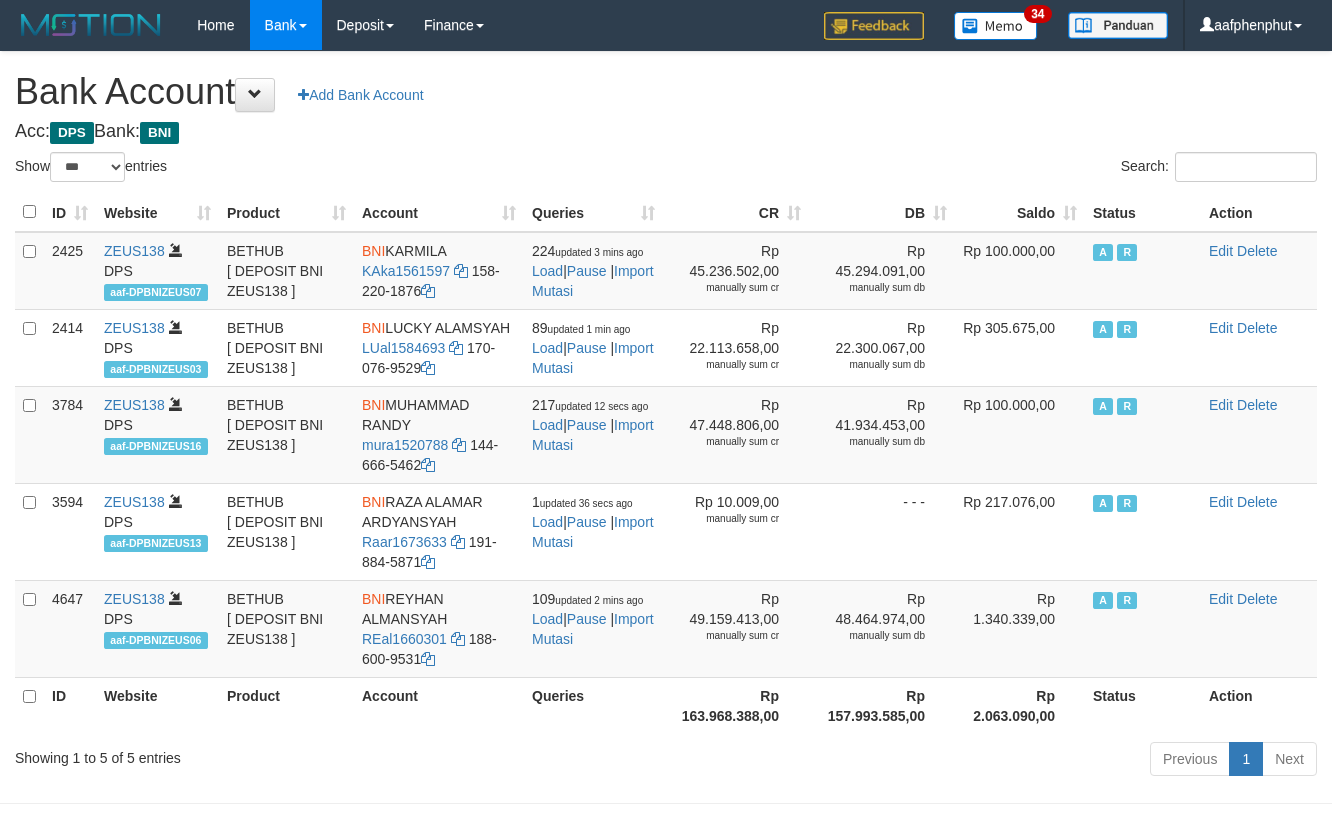 select on "***" 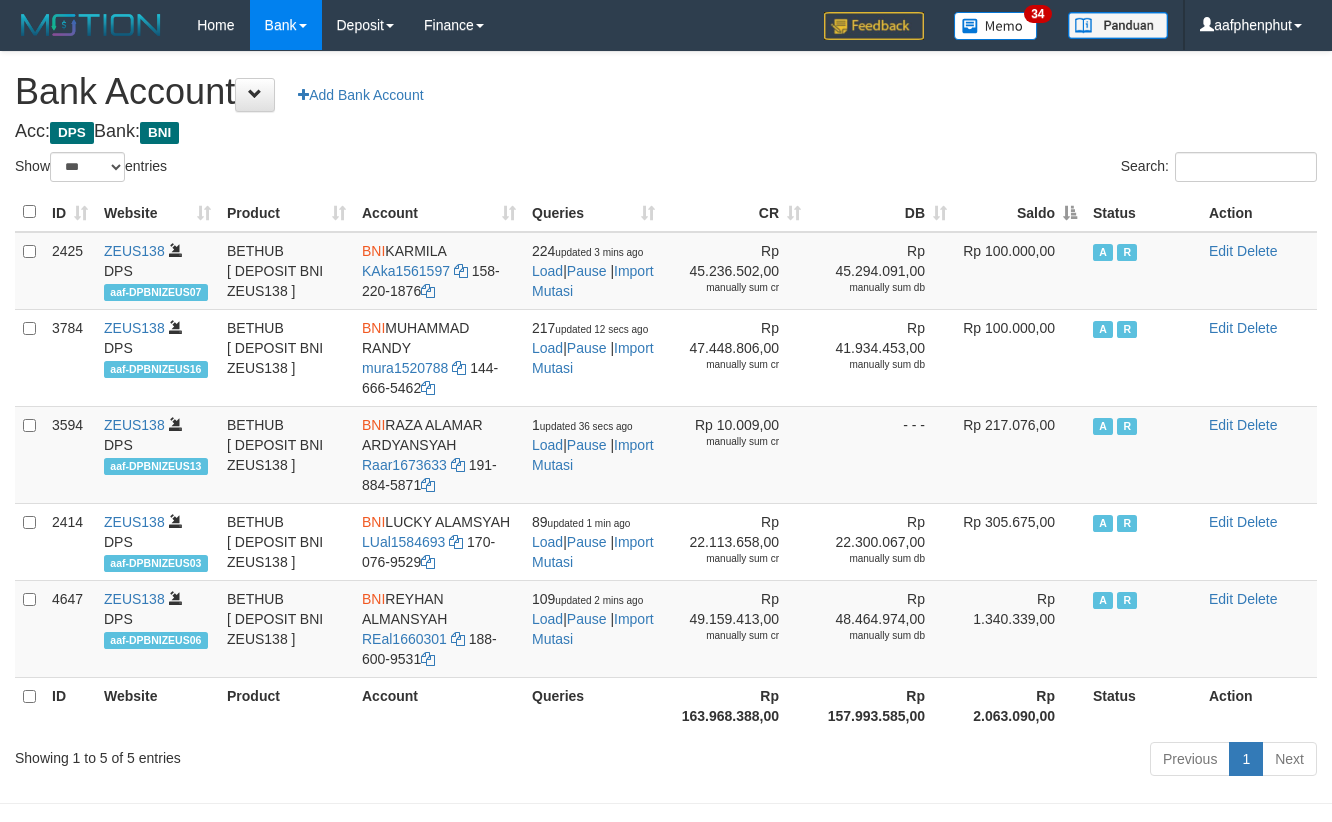 click on "Saldo" at bounding box center [1020, 212] 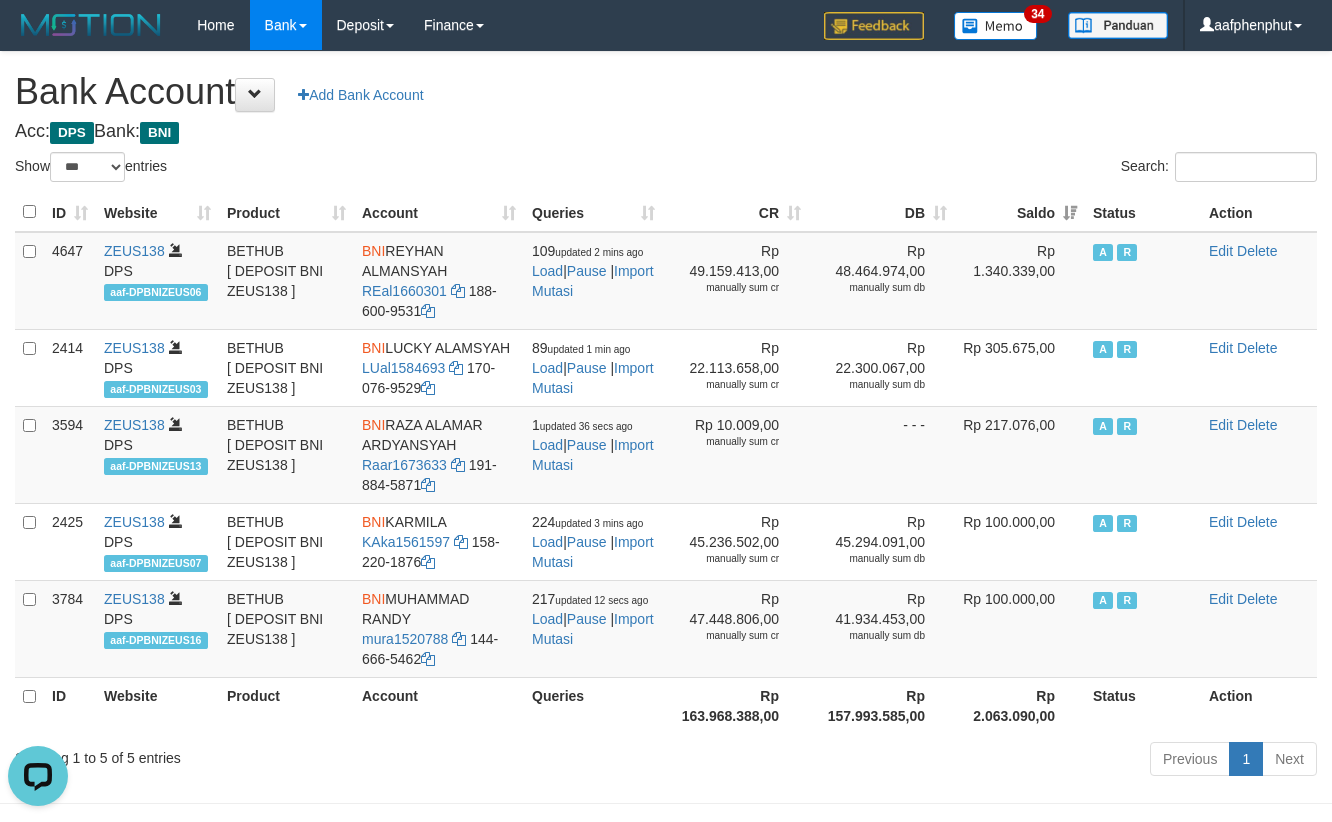 scroll, scrollTop: 0, scrollLeft: 0, axis: both 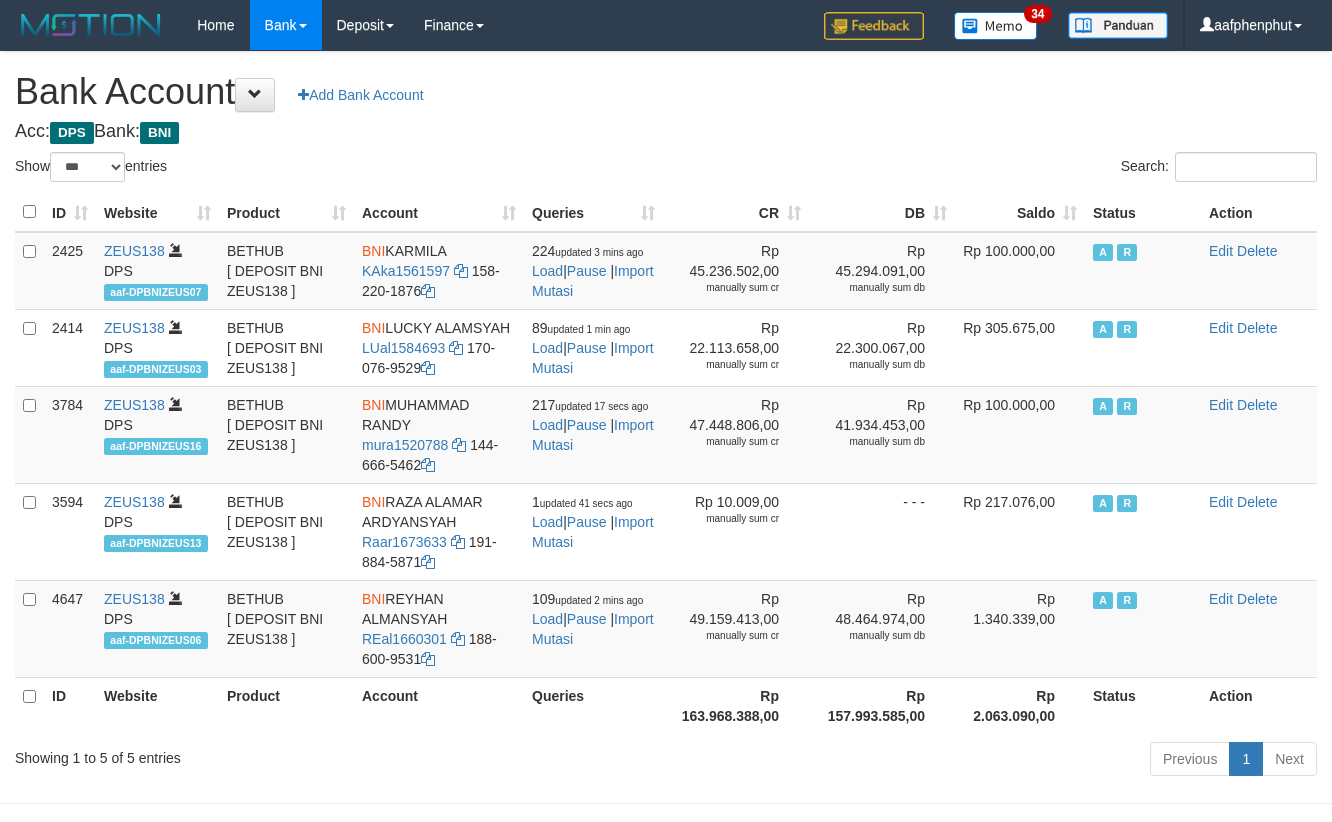 select on "***" 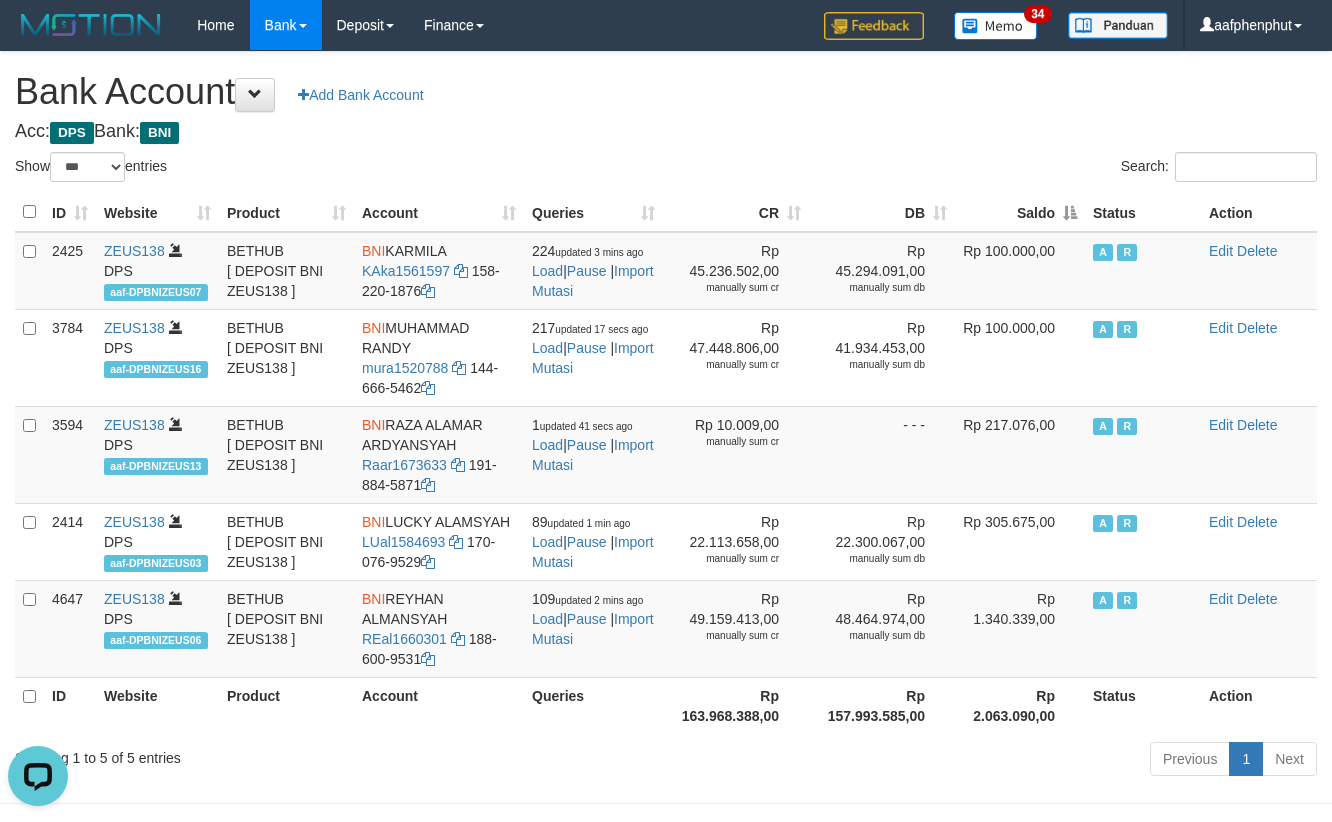 click on "Saldo" at bounding box center [1020, 212] 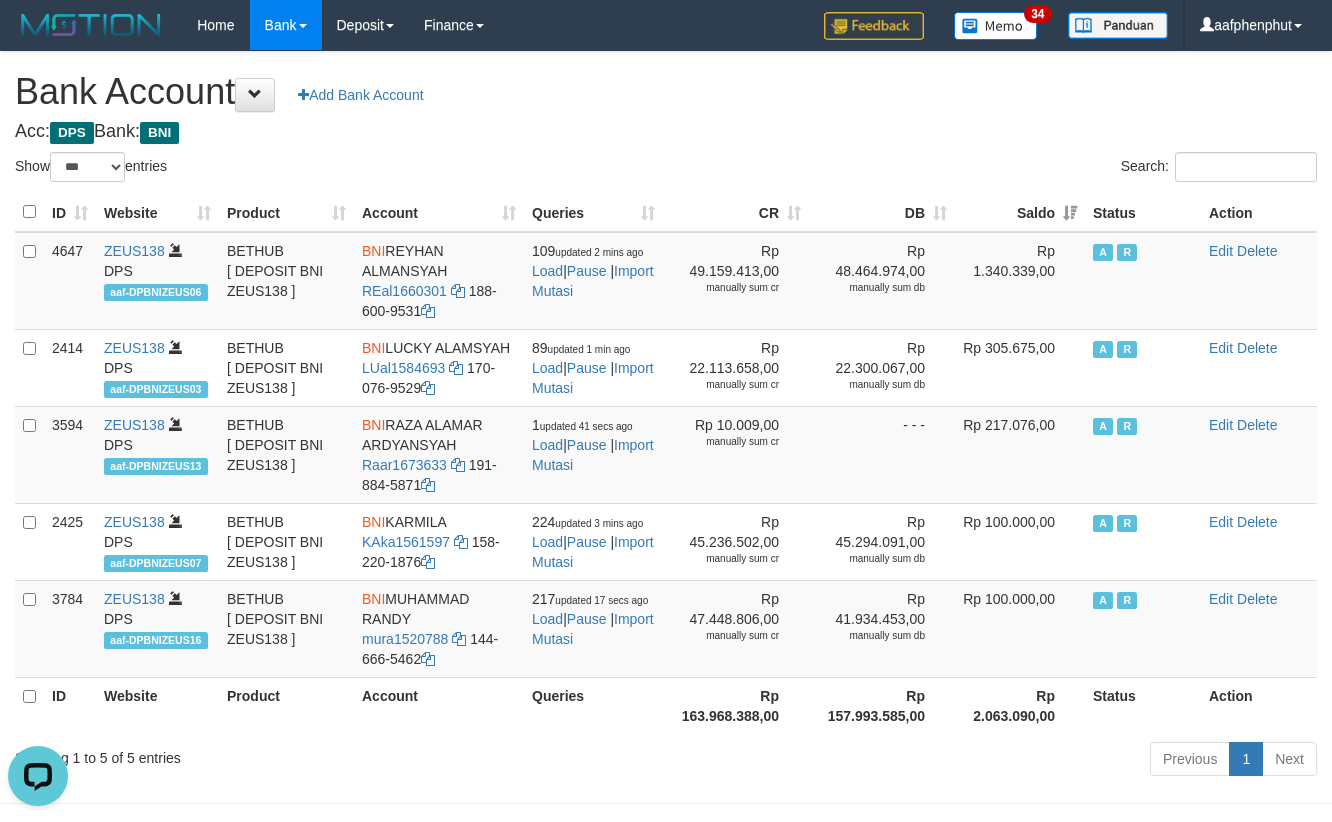 drag, startPoint x: 833, startPoint y: 174, endPoint x: 894, endPoint y: 157, distance: 63.324562 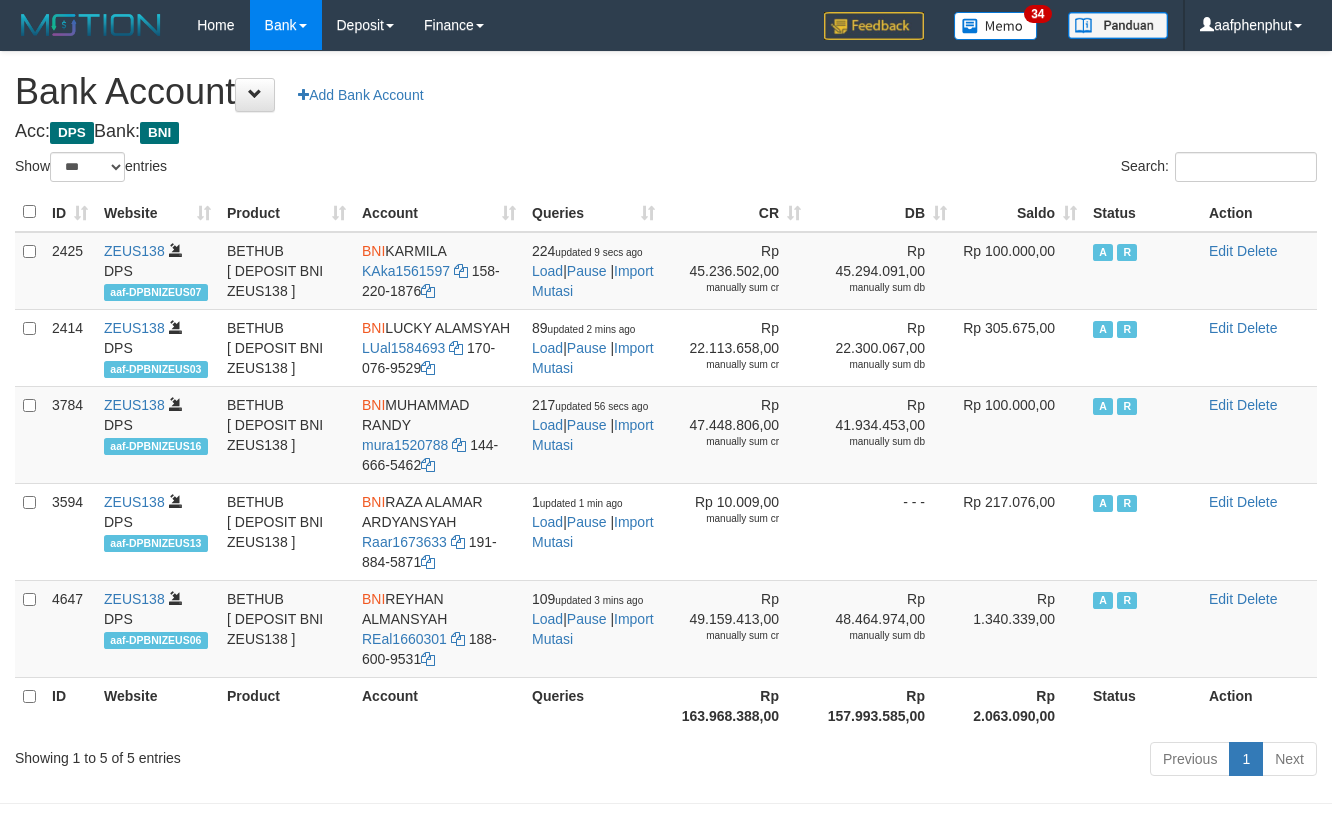 select on "***" 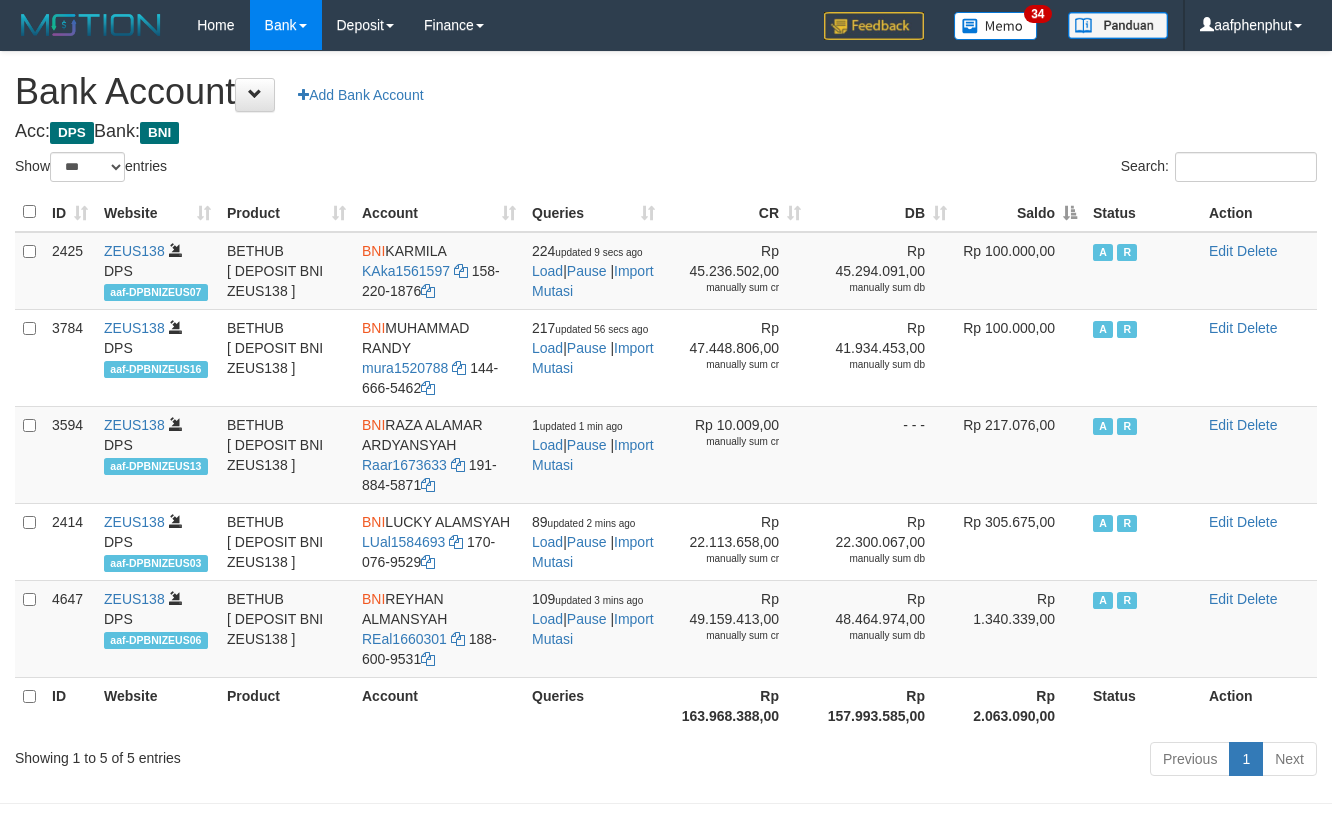 click on "Saldo" at bounding box center [1020, 212] 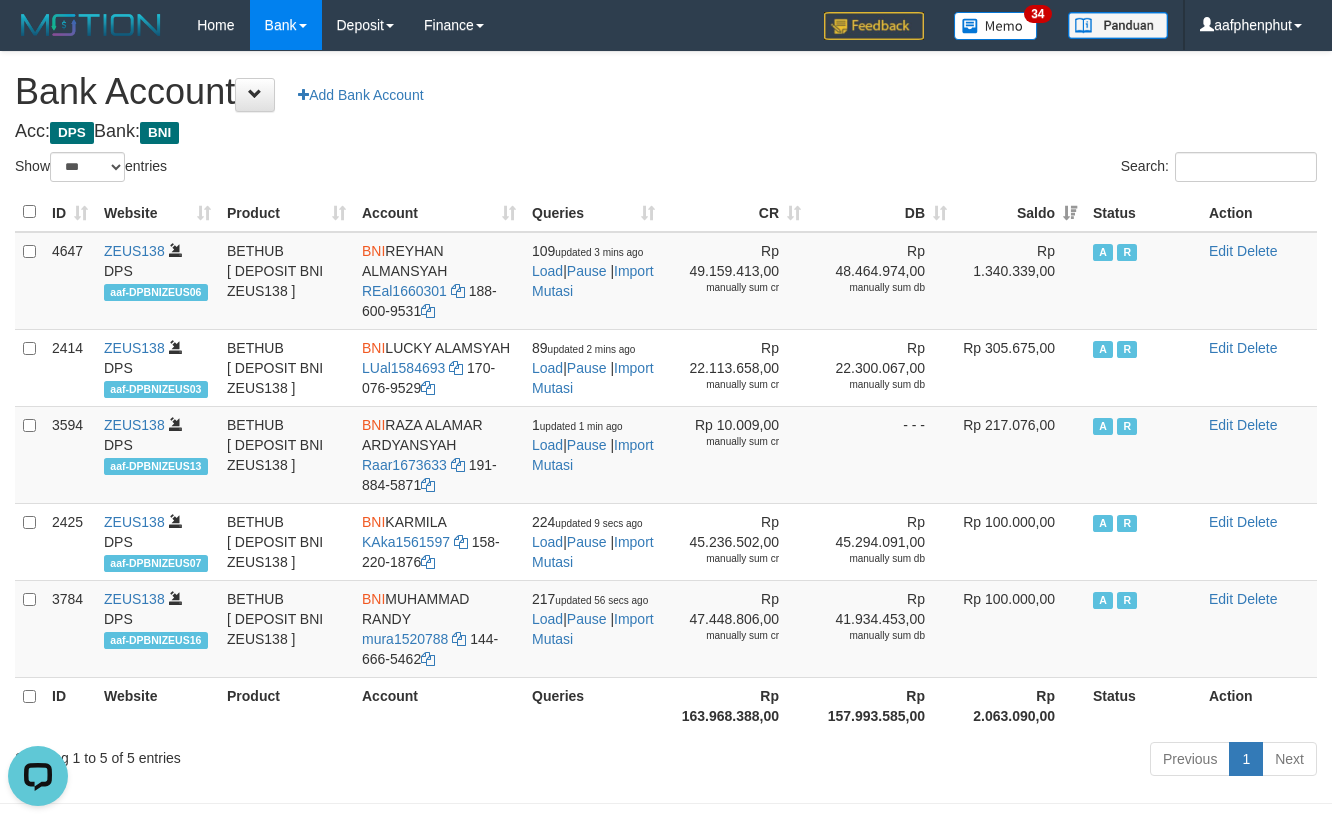 scroll, scrollTop: 0, scrollLeft: 0, axis: both 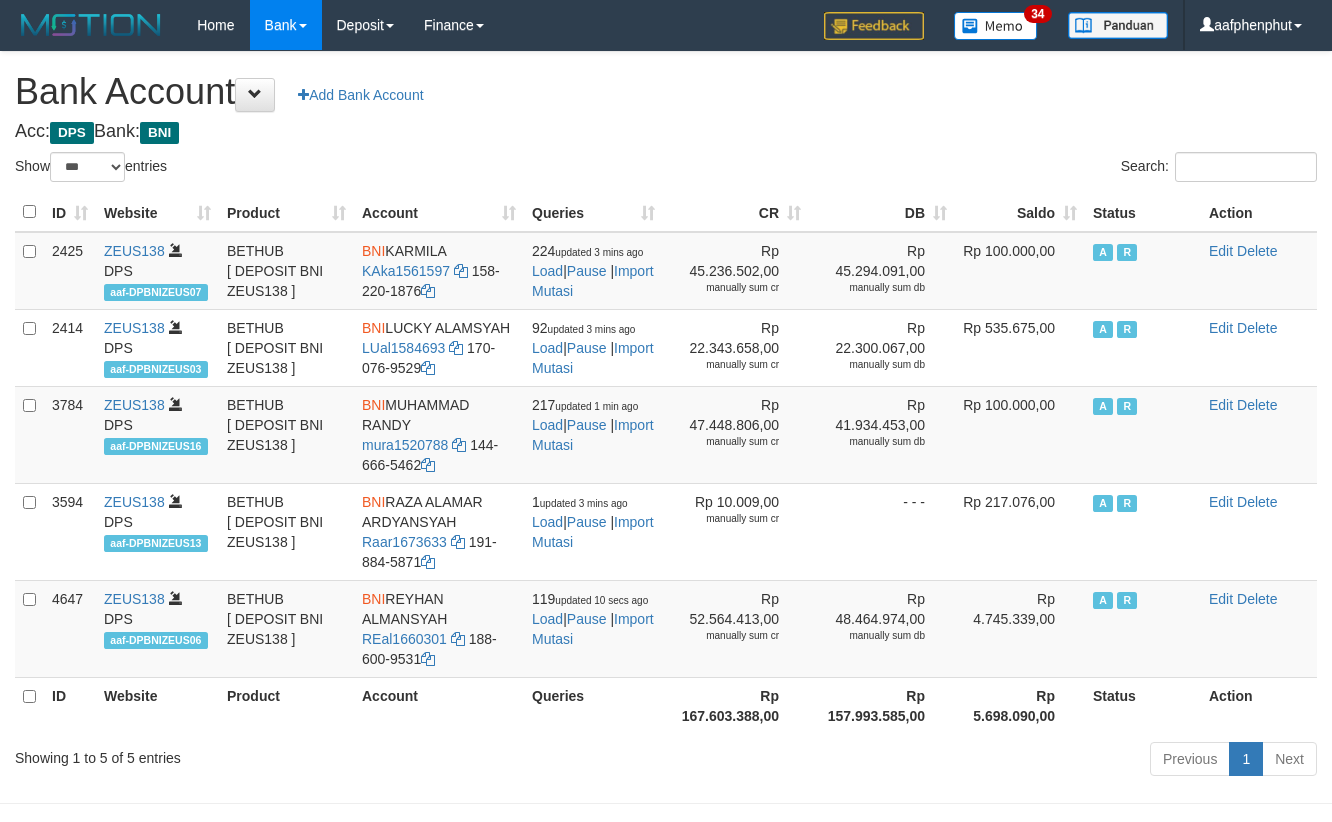 select on "***" 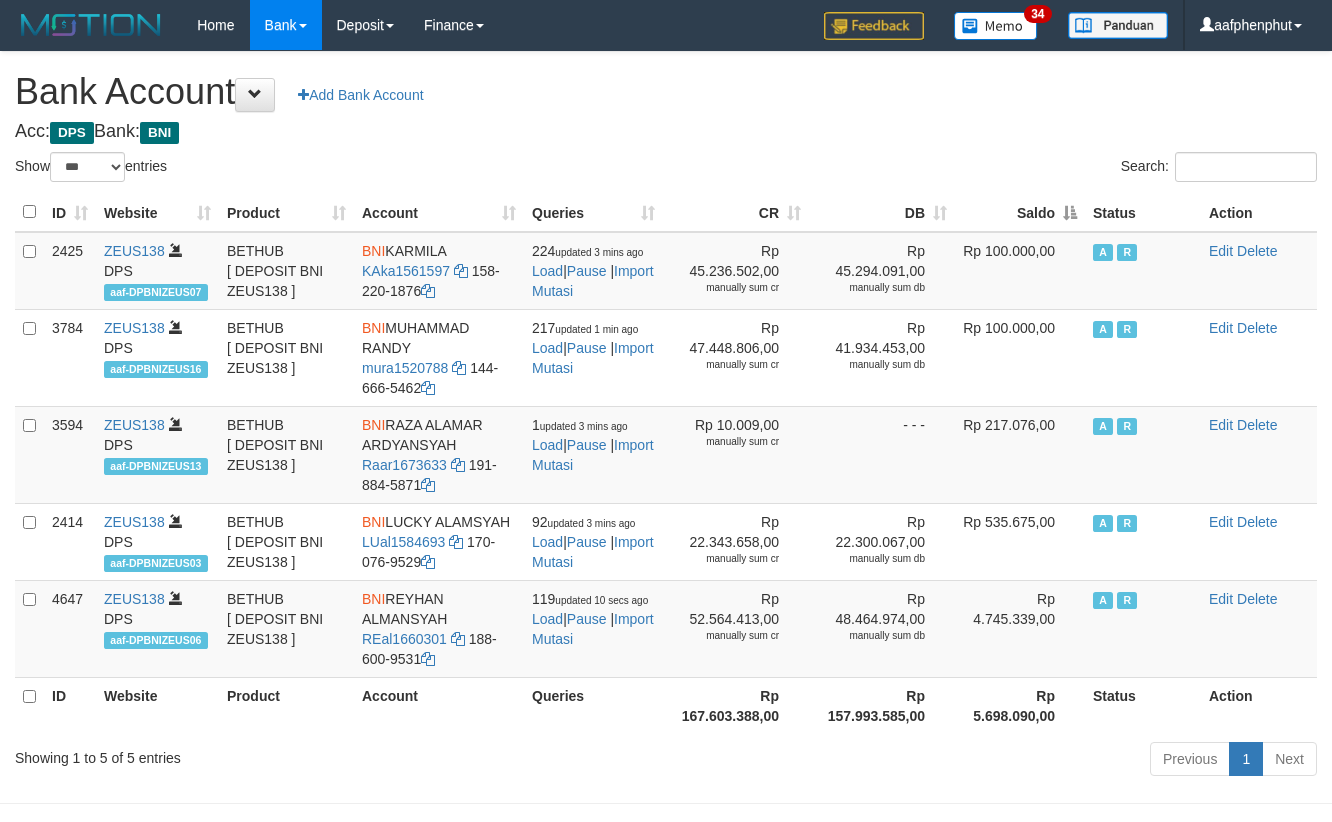 click on "Saldo" at bounding box center (1020, 212) 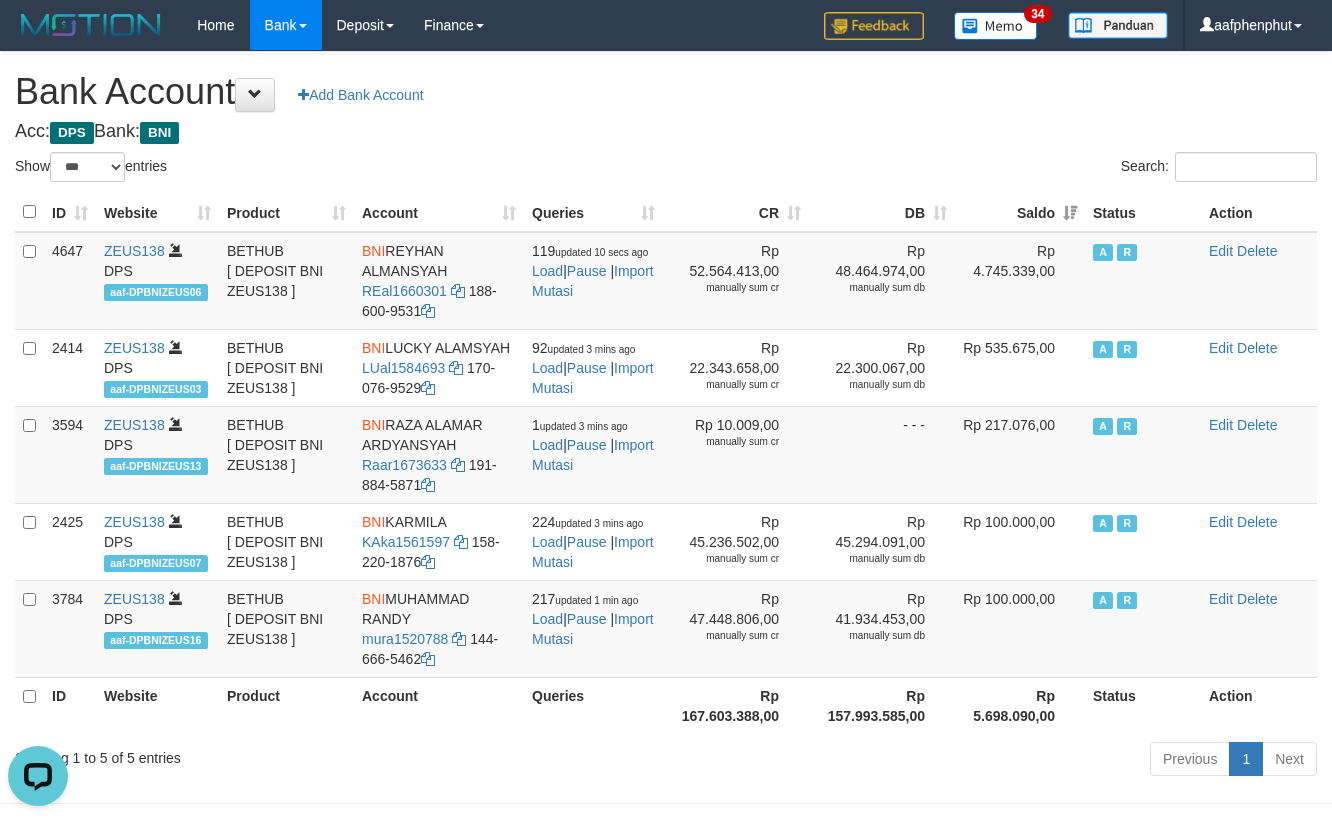 scroll, scrollTop: 0, scrollLeft: 0, axis: both 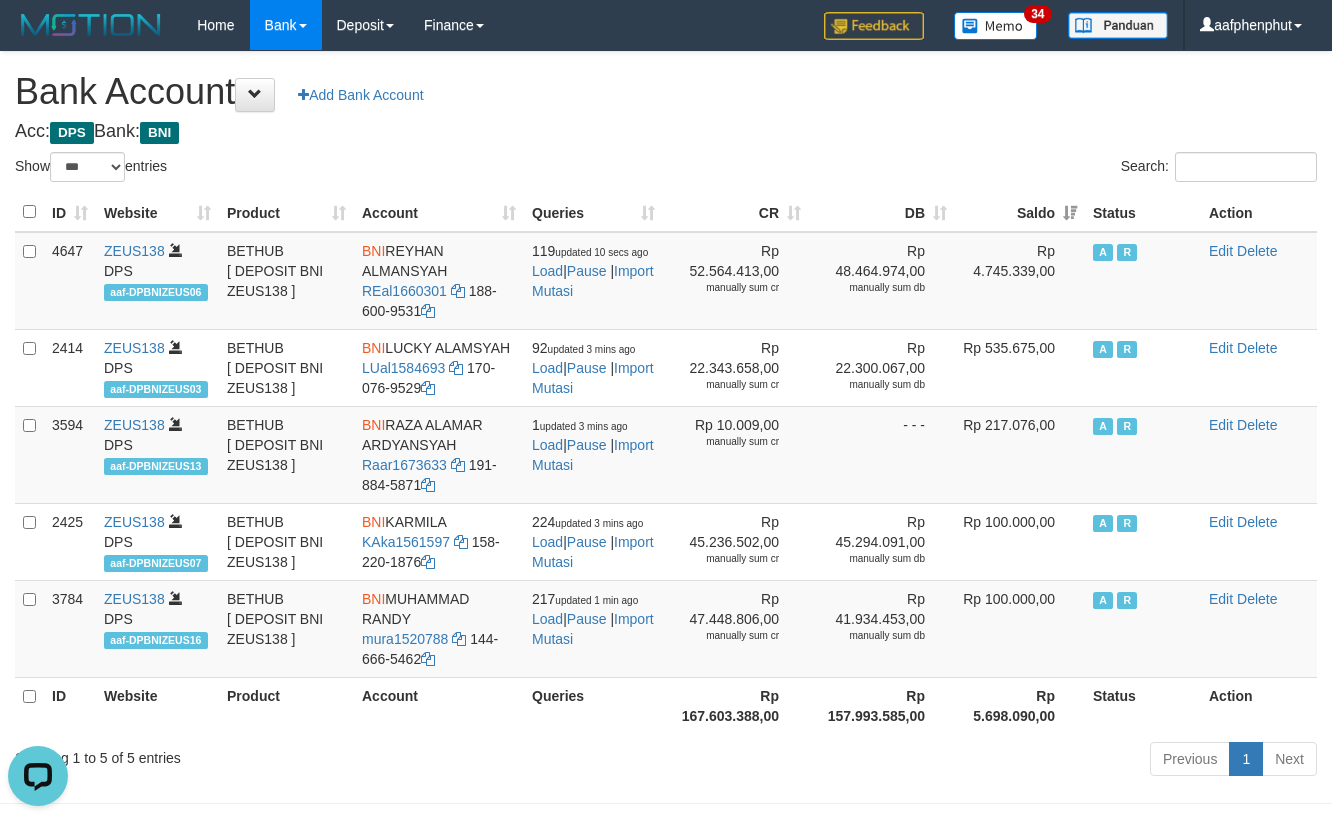 drag, startPoint x: 802, startPoint y: 120, endPoint x: 789, endPoint y: 116, distance: 13.601471 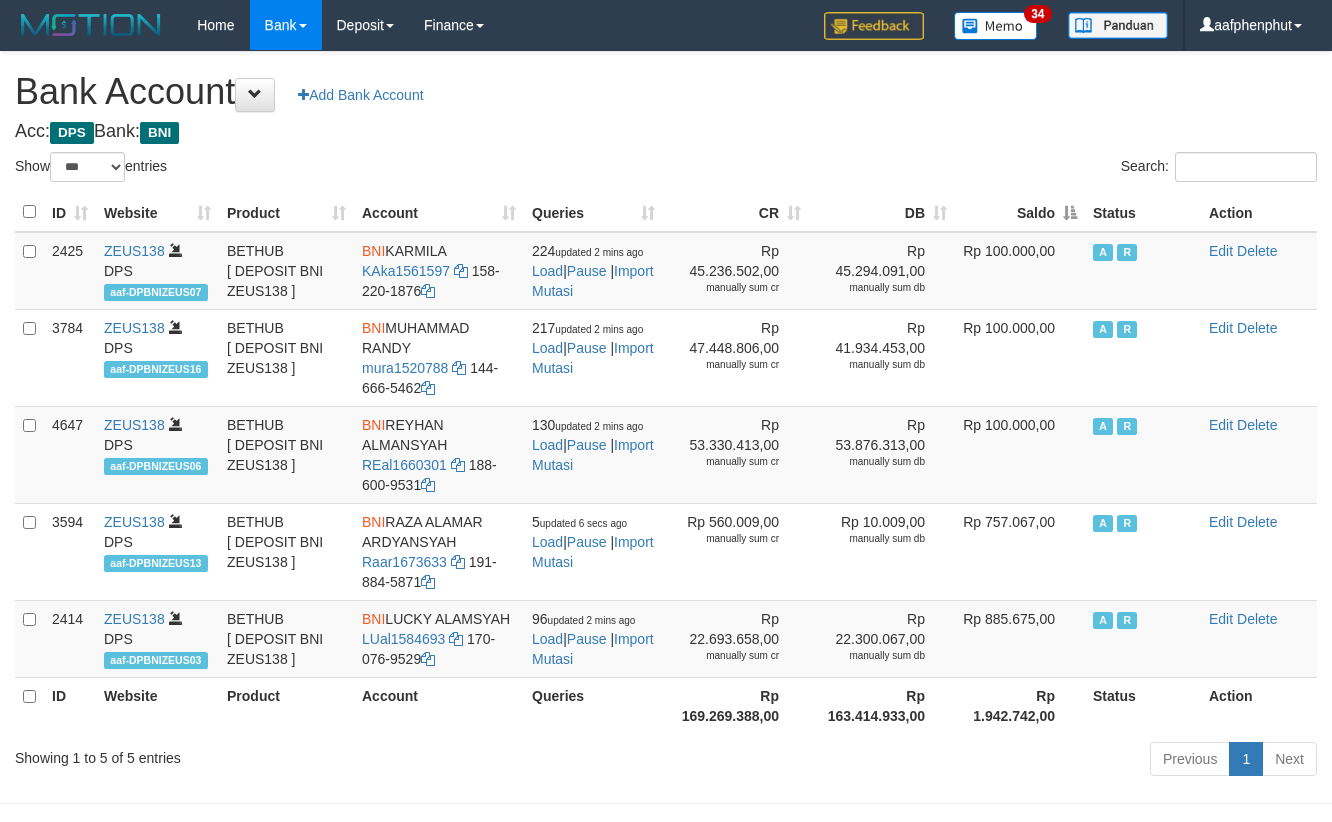 select on "***" 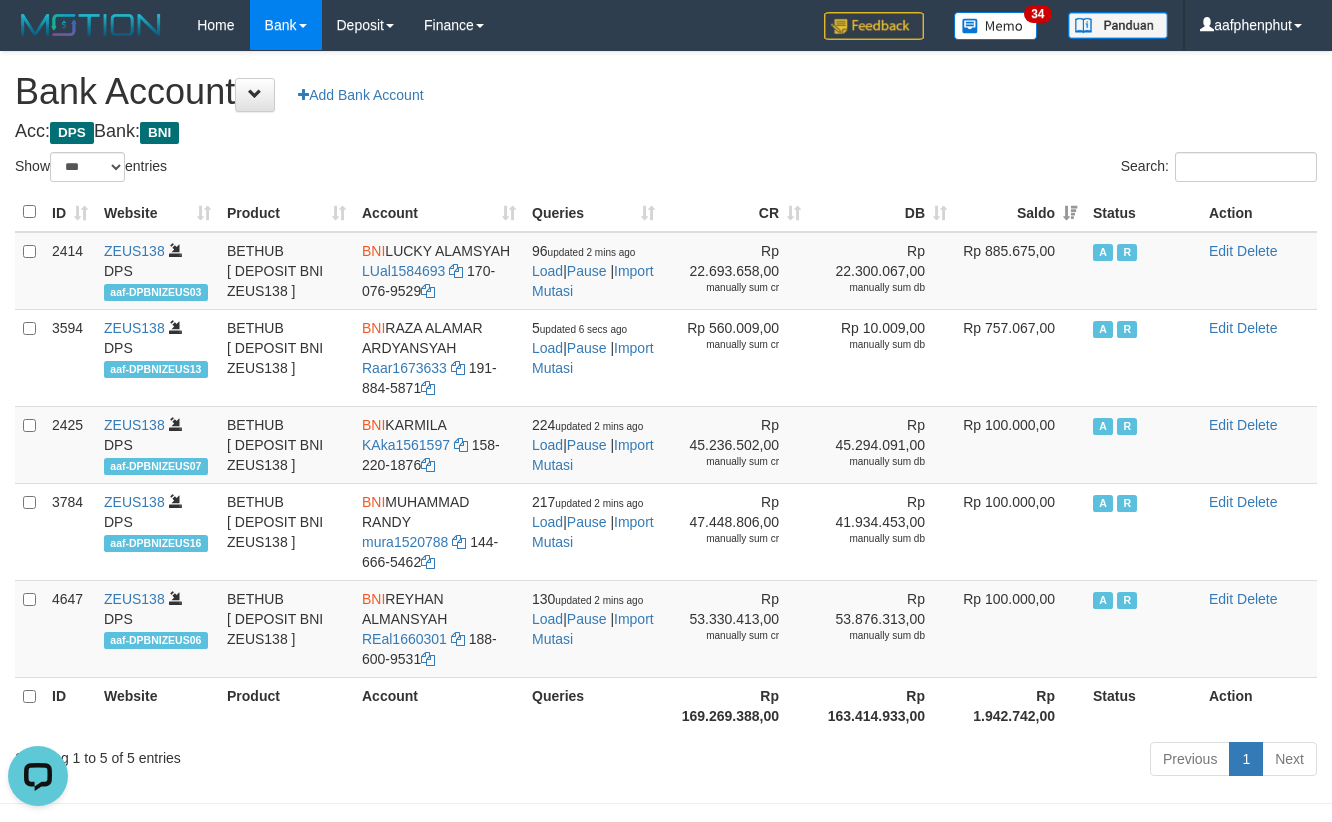 scroll, scrollTop: 0, scrollLeft: 0, axis: both 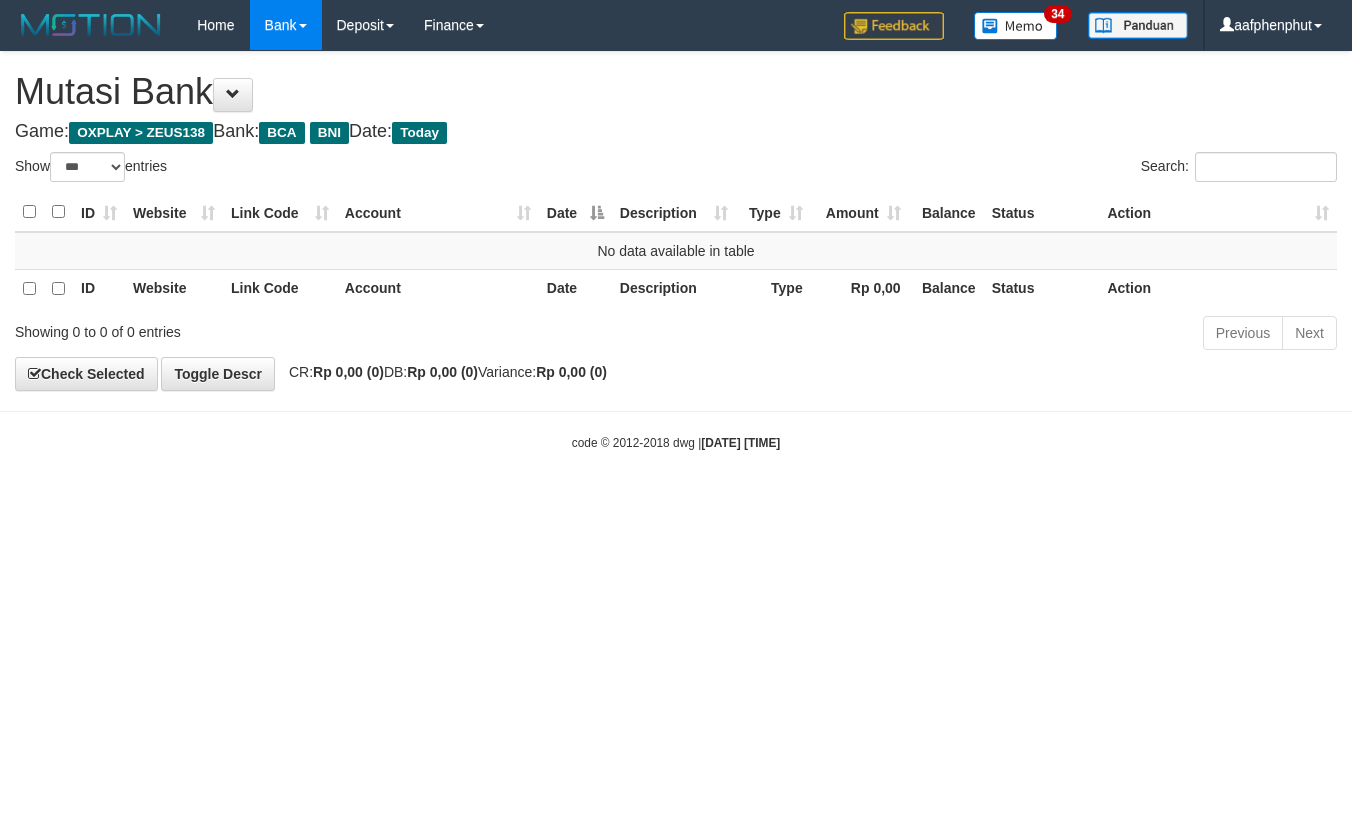 select on "***" 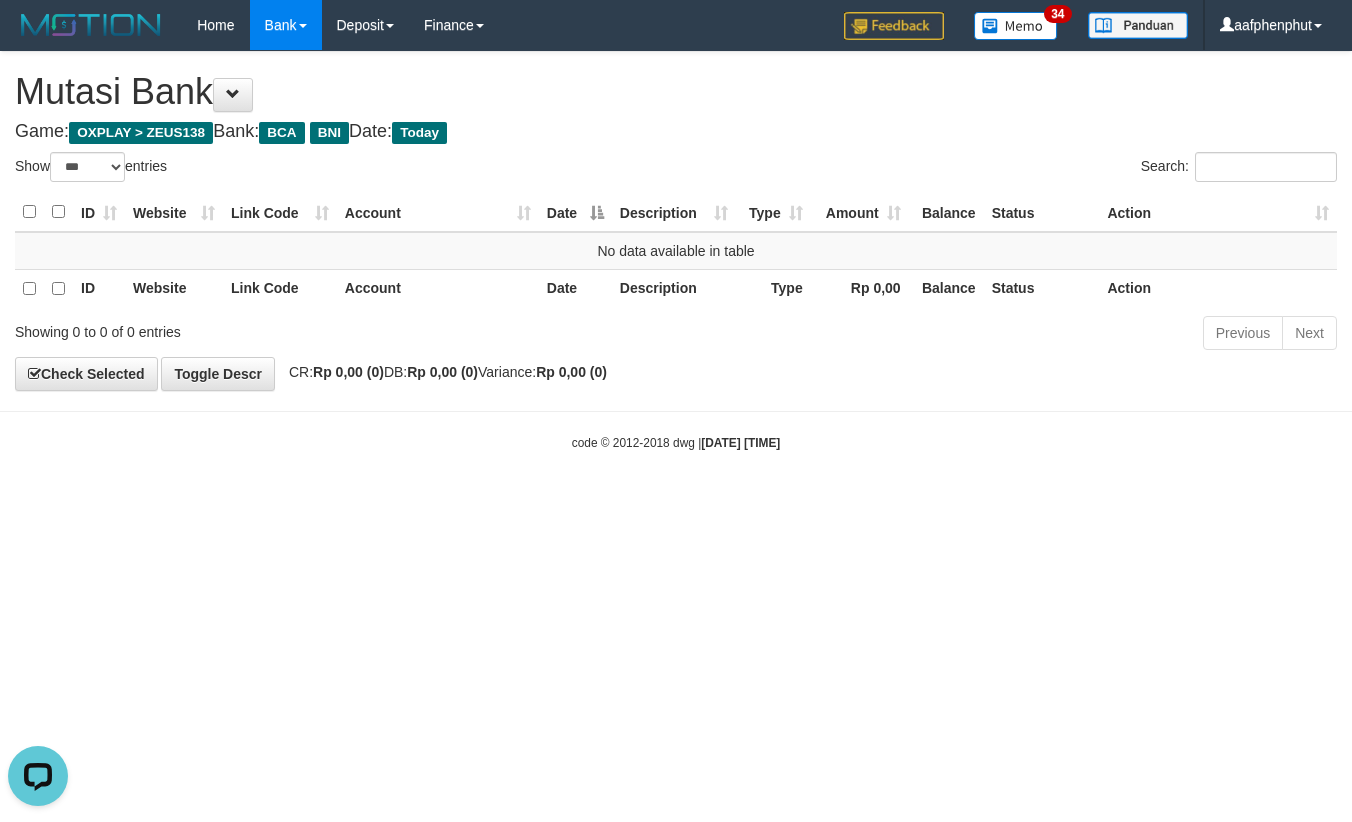 scroll, scrollTop: 0, scrollLeft: 0, axis: both 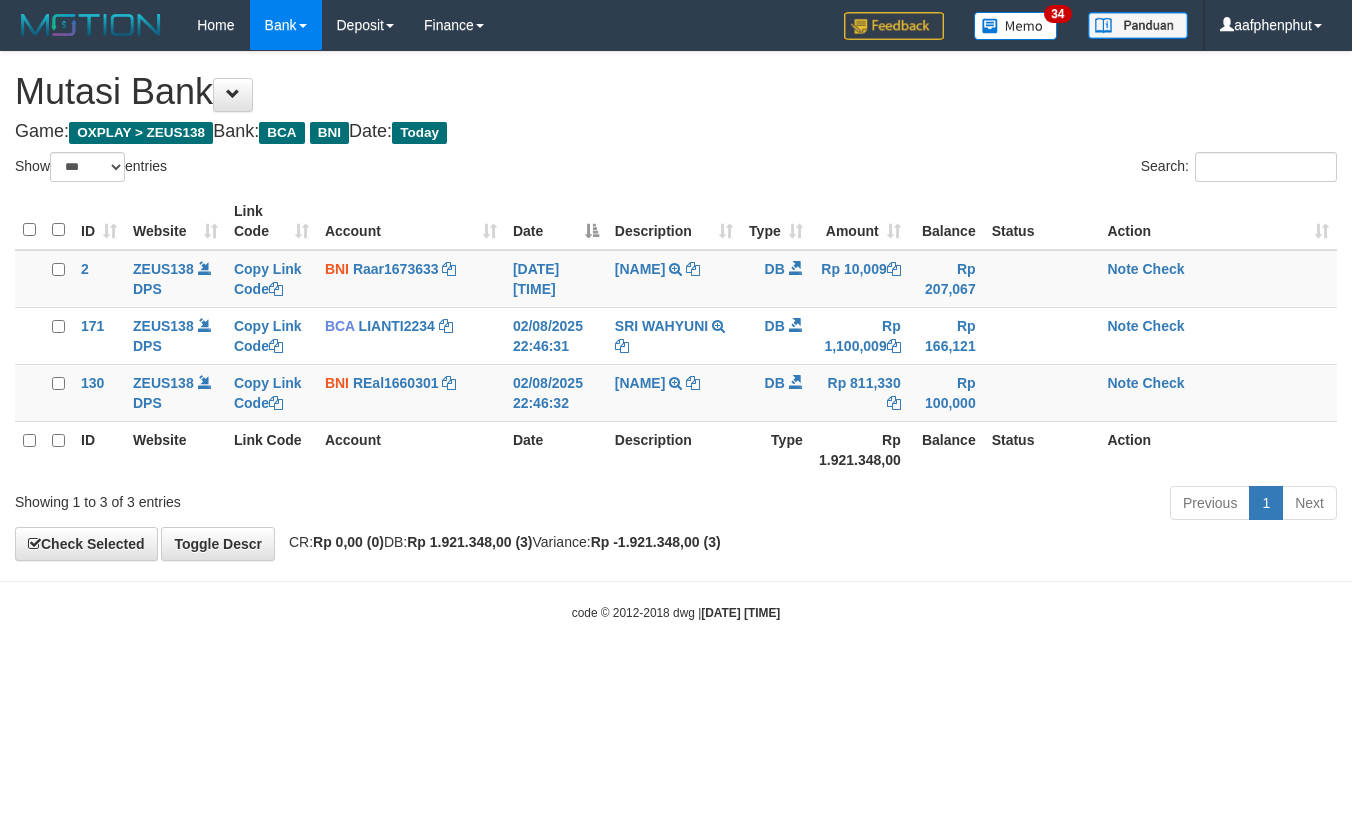 select on "***" 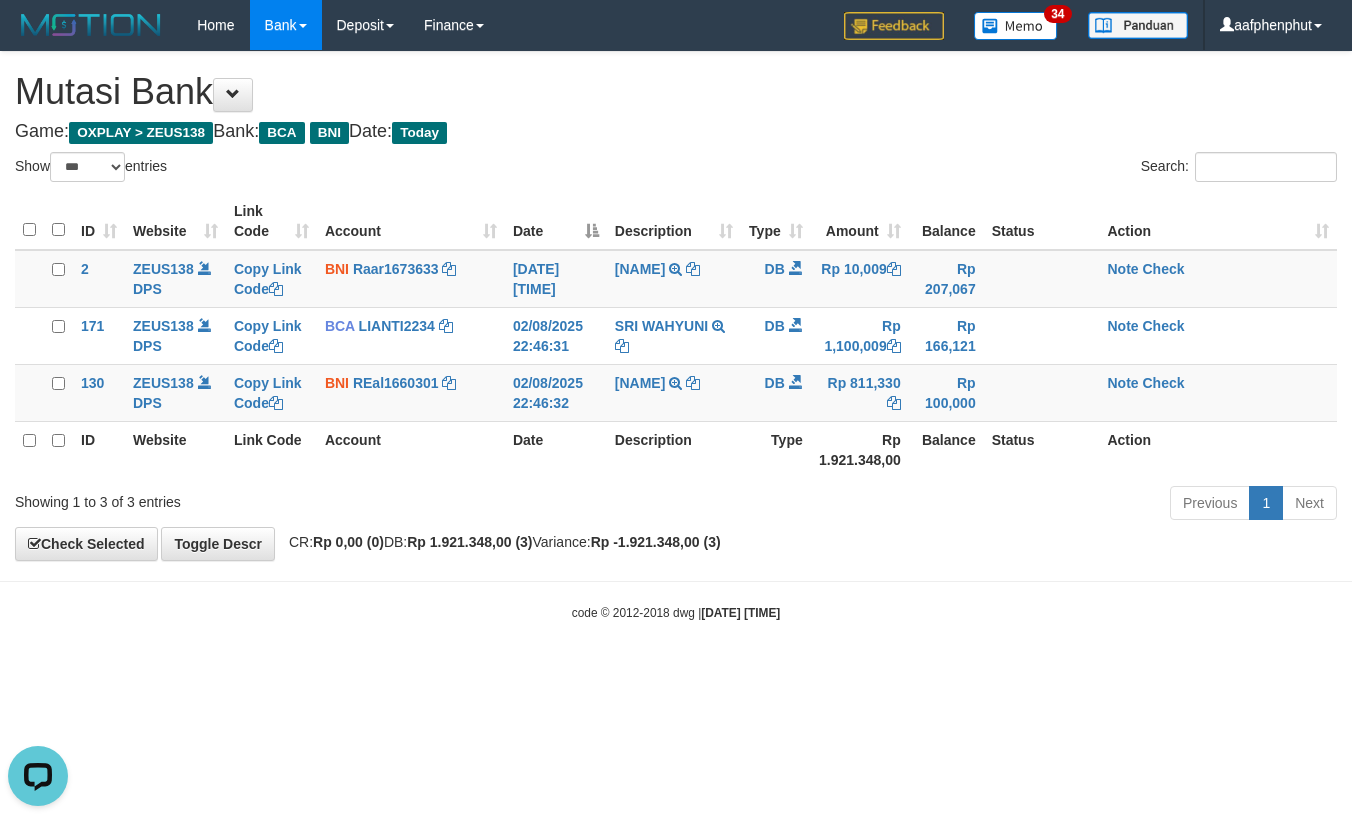 scroll, scrollTop: 0, scrollLeft: 0, axis: both 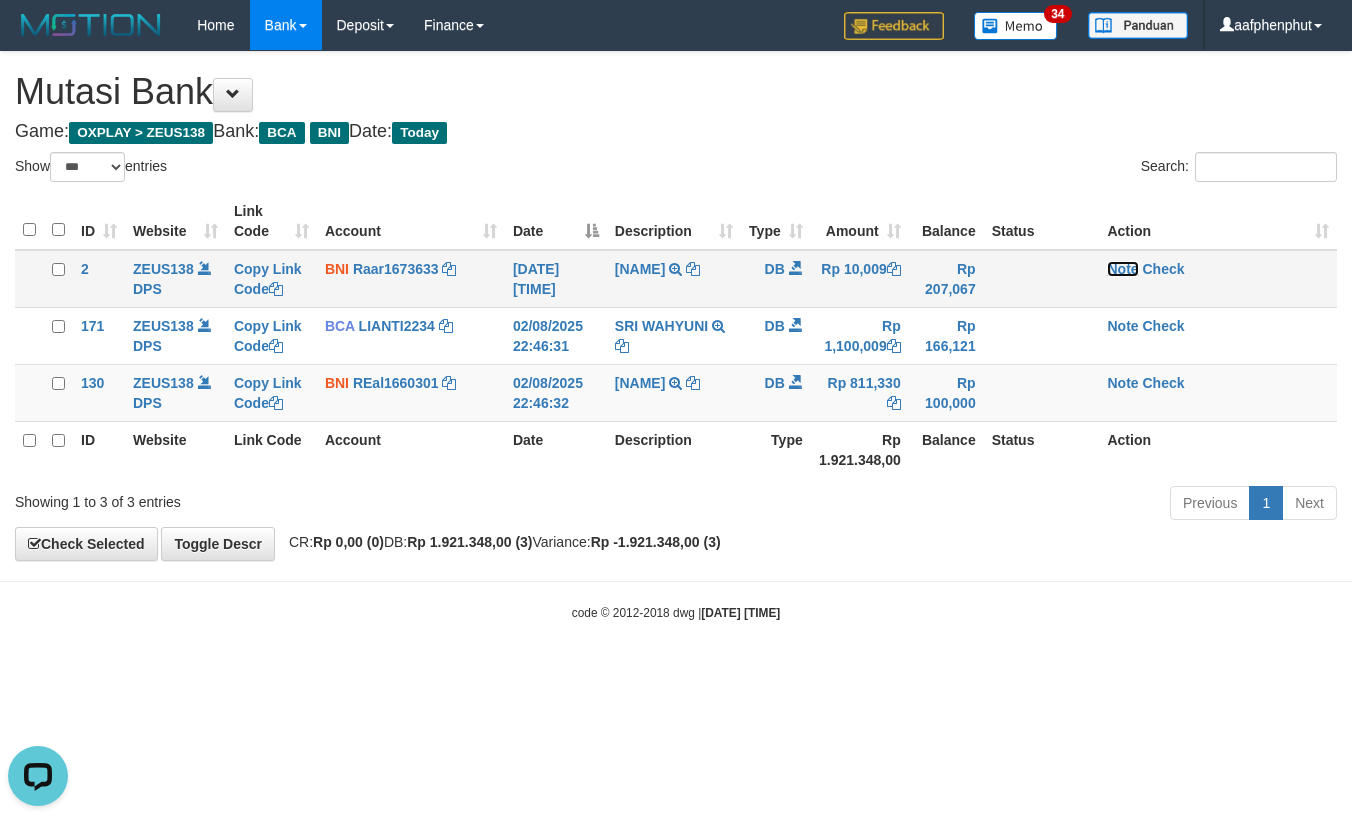 click on "Note" at bounding box center (1122, 269) 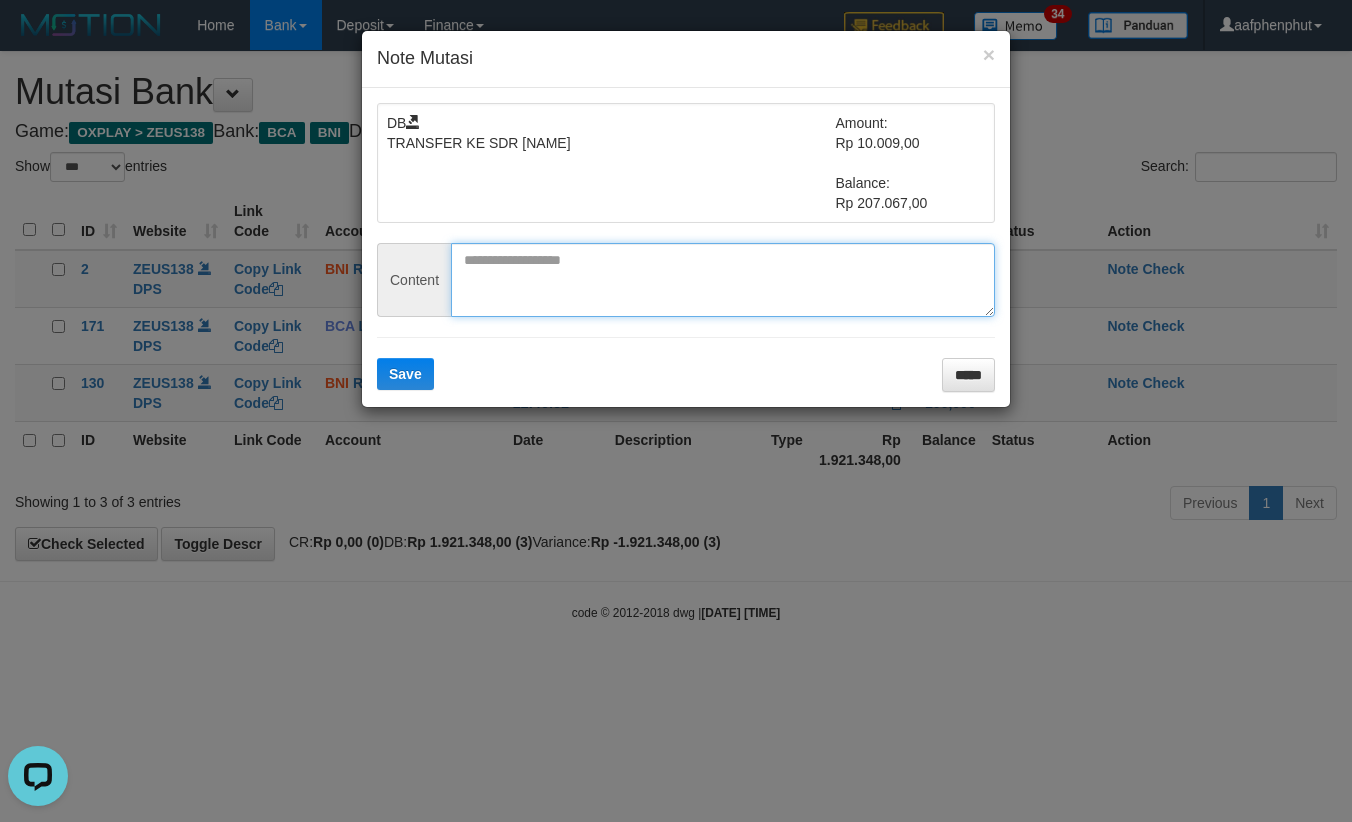 click at bounding box center [723, 280] 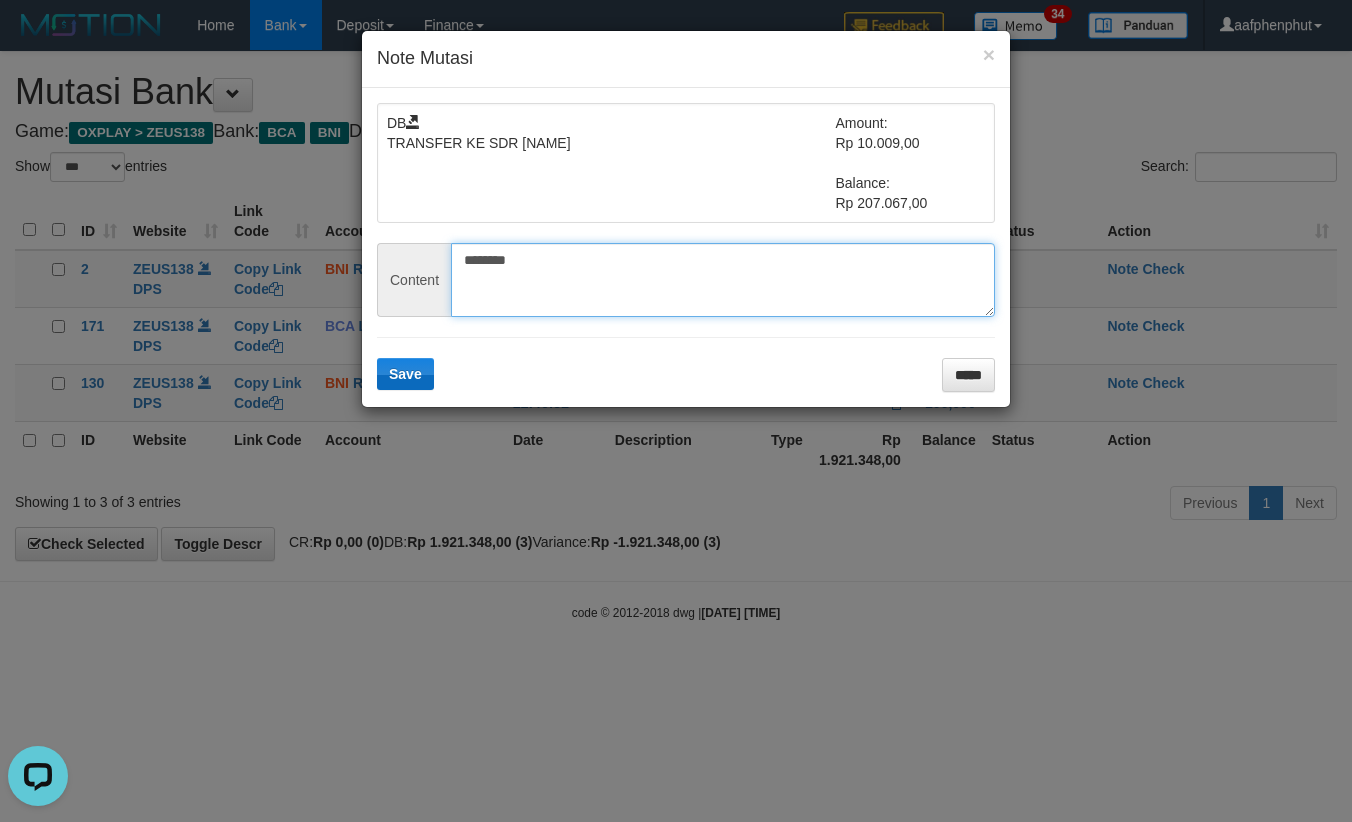 type on "********" 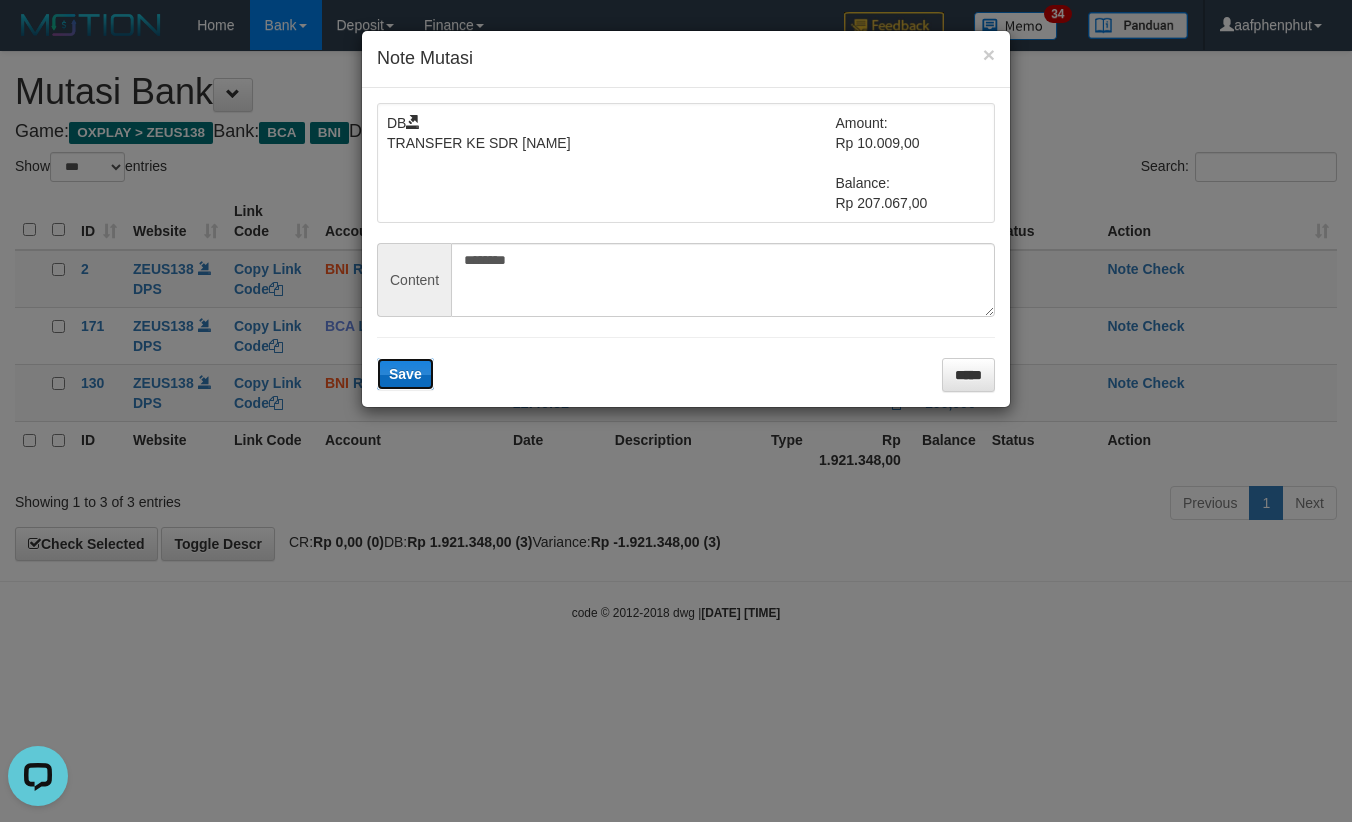 click on "Save" at bounding box center (405, 374) 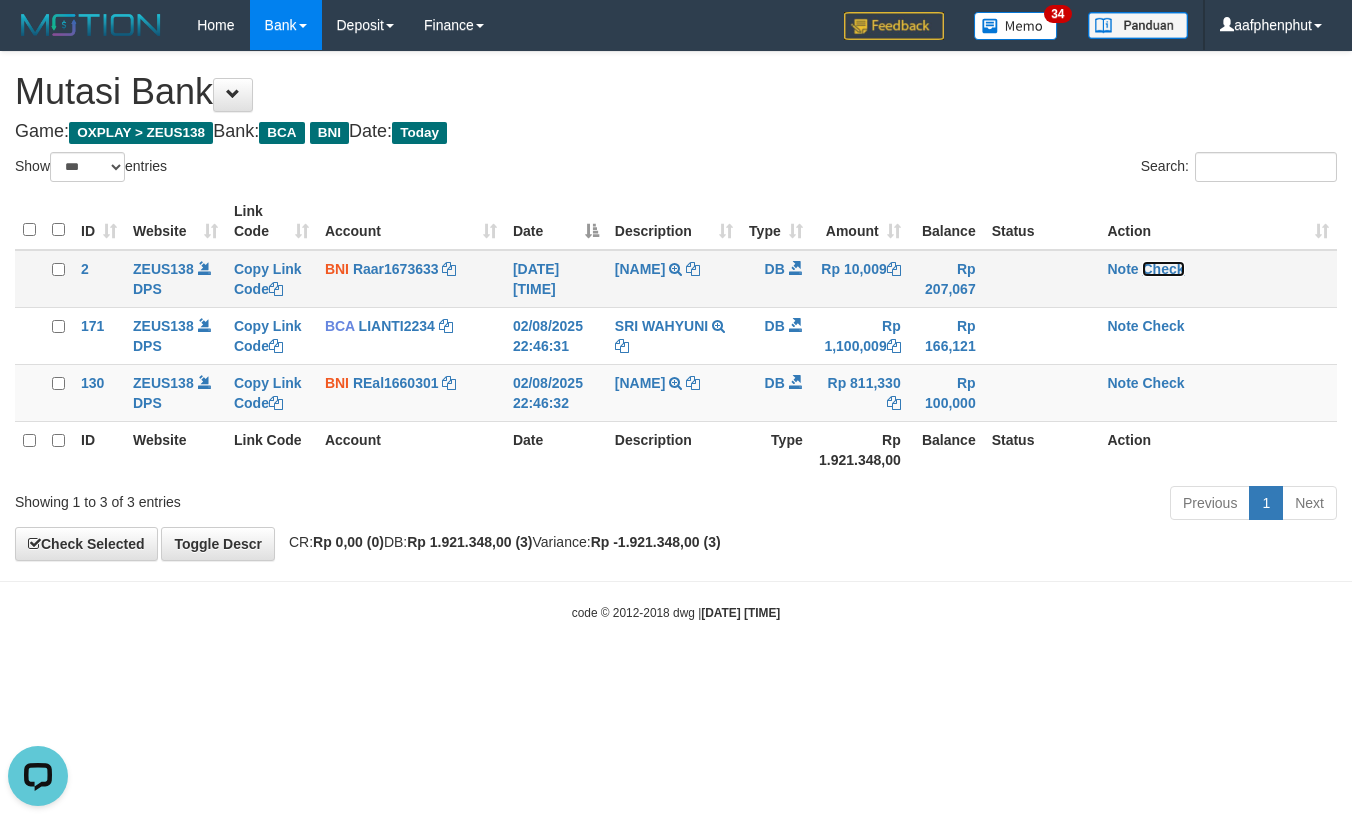 click on "Check" at bounding box center [1163, 269] 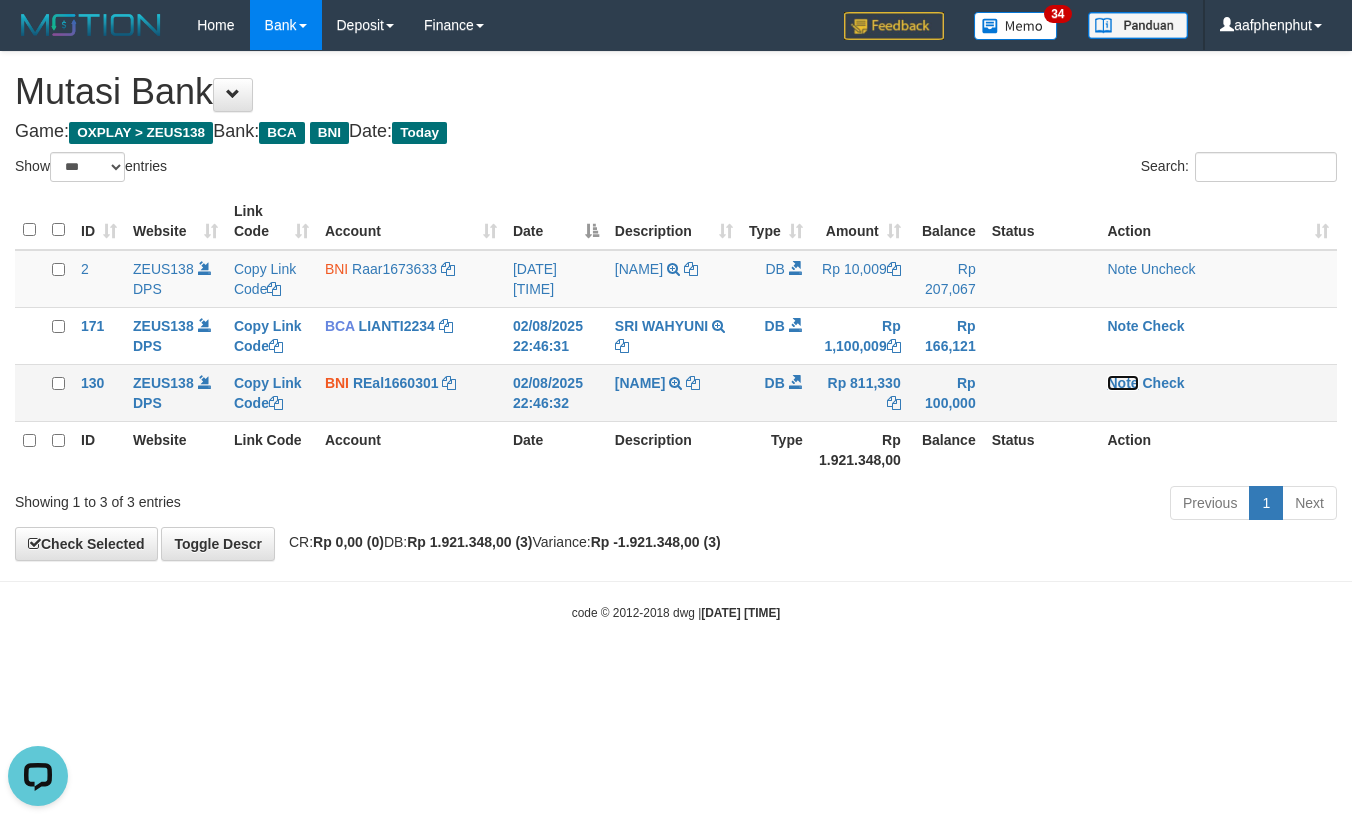 click on "Note" at bounding box center [1122, 383] 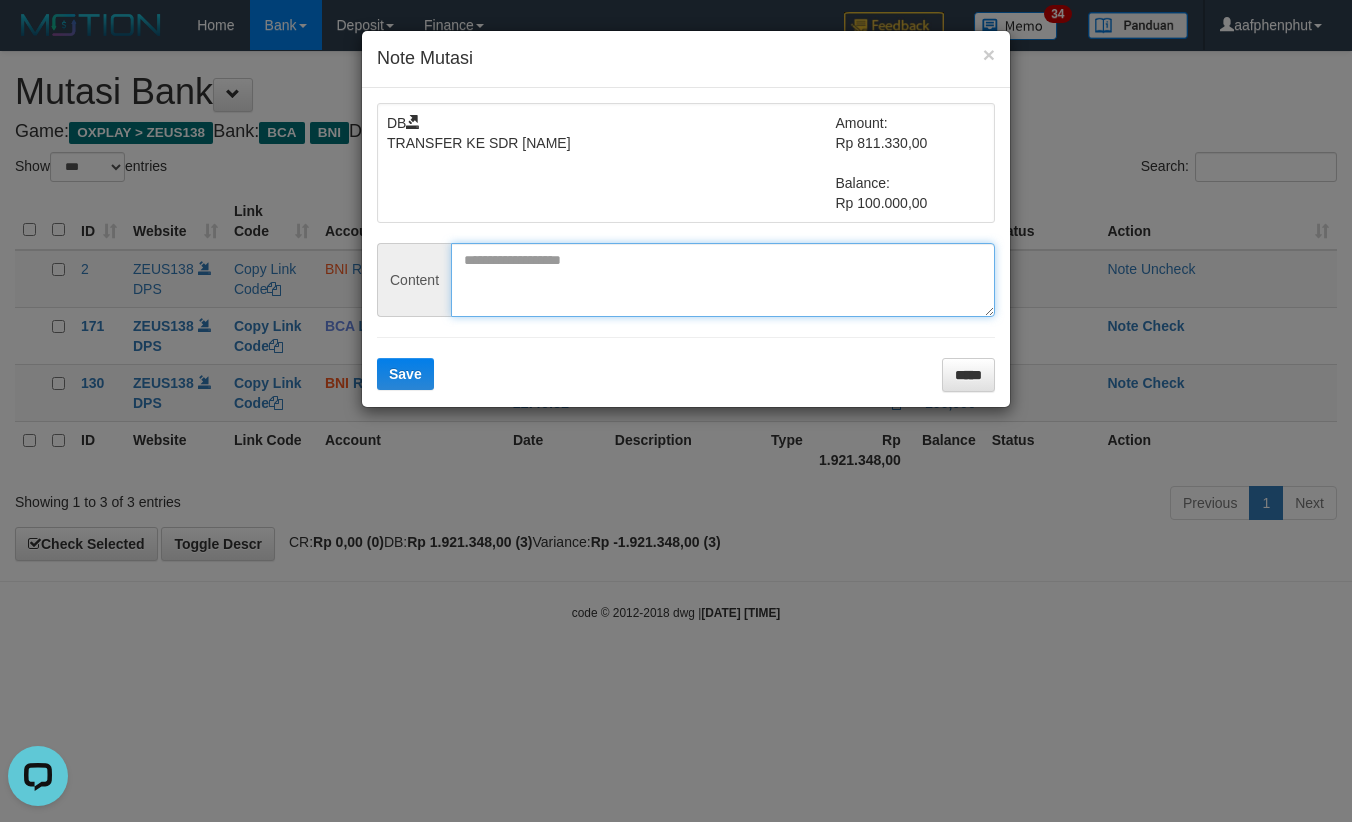 click at bounding box center (723, 280) 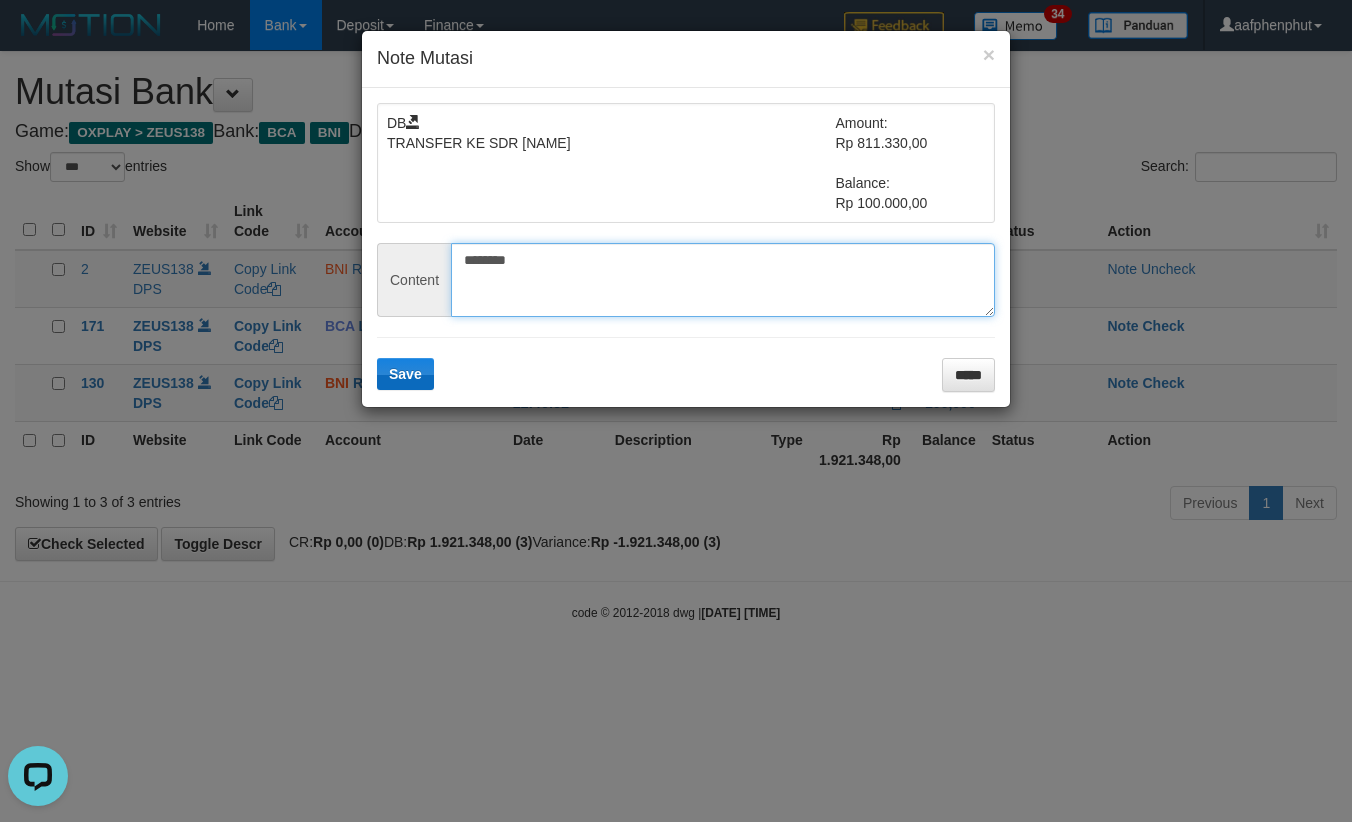 type on "********" 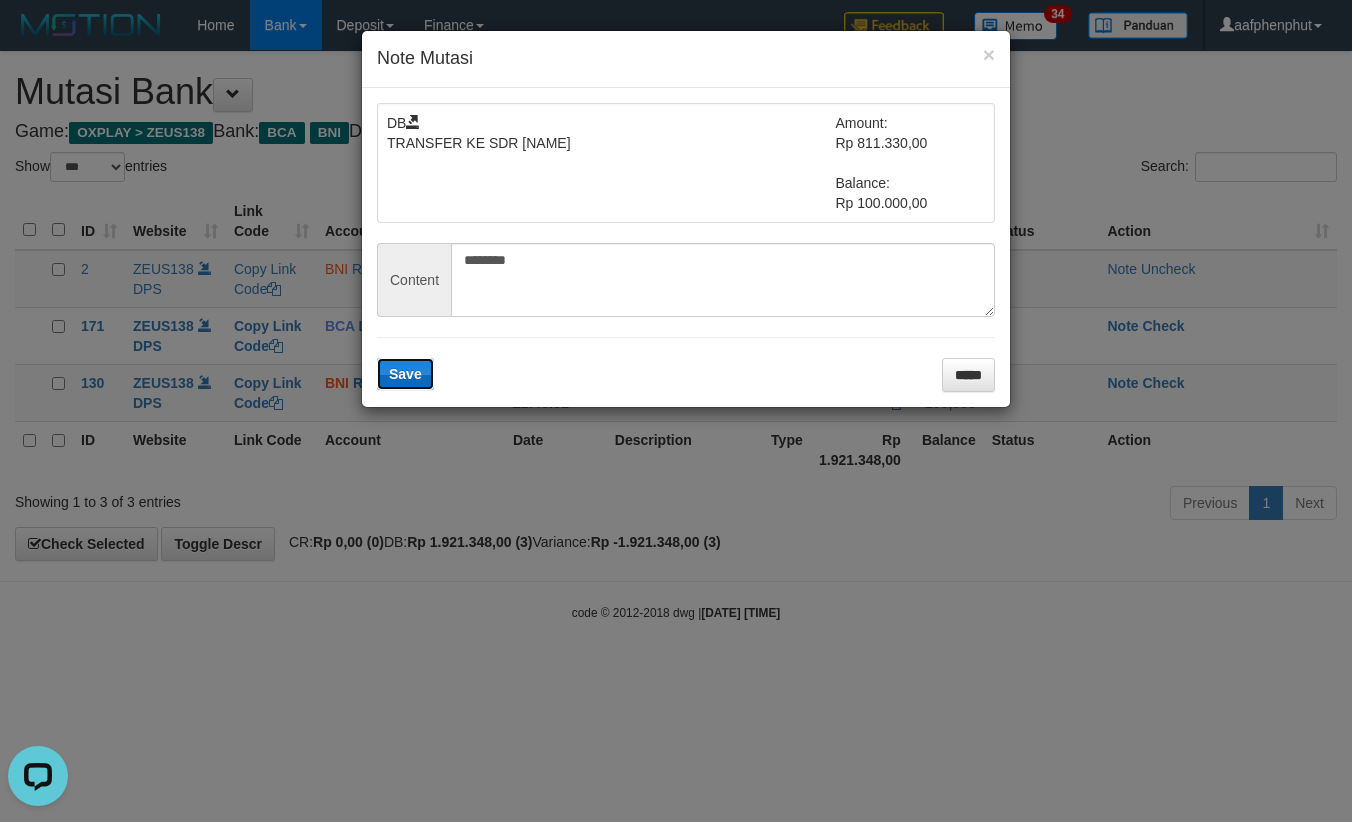 click on "Save" at bounding box center (405, 374) 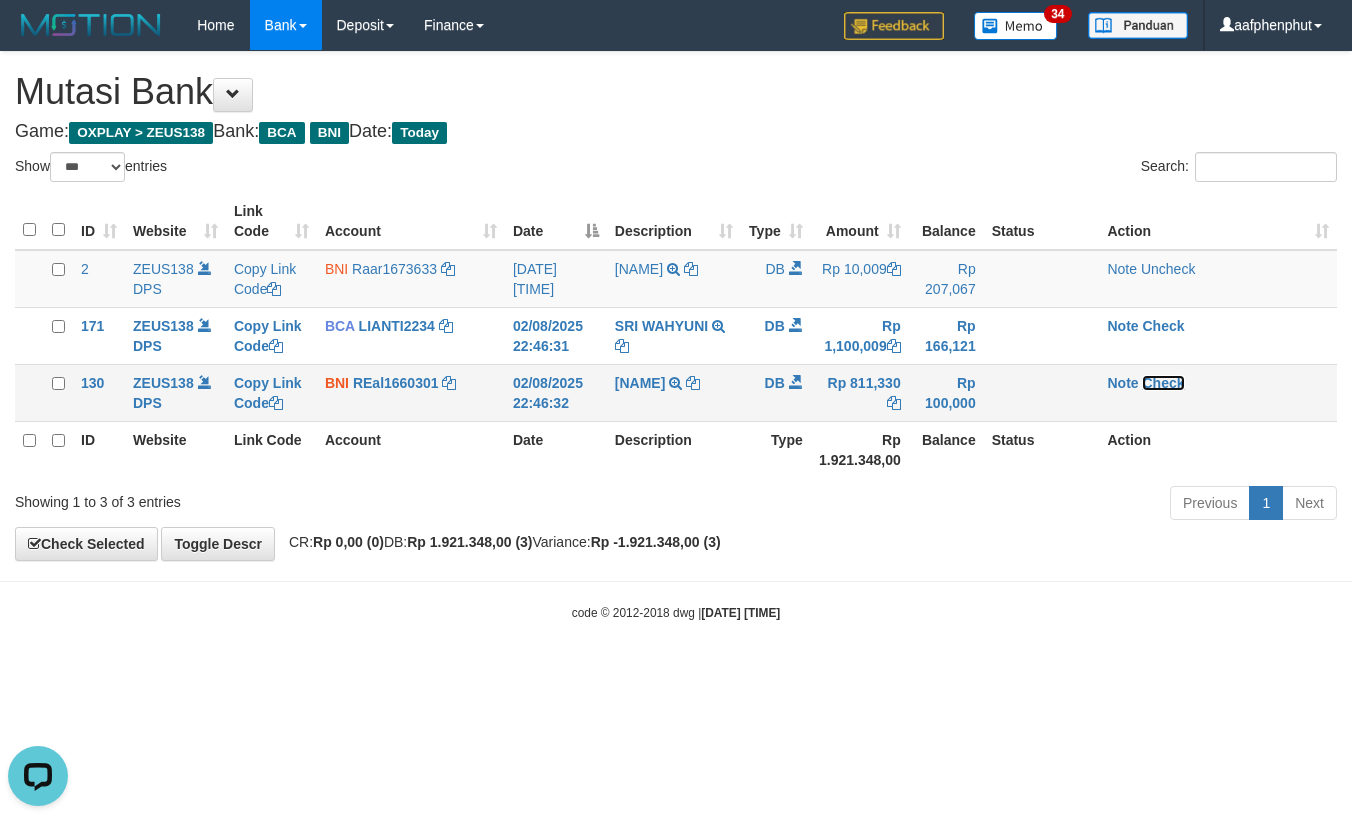 click on "Check" at bounding box center (1163, 383) 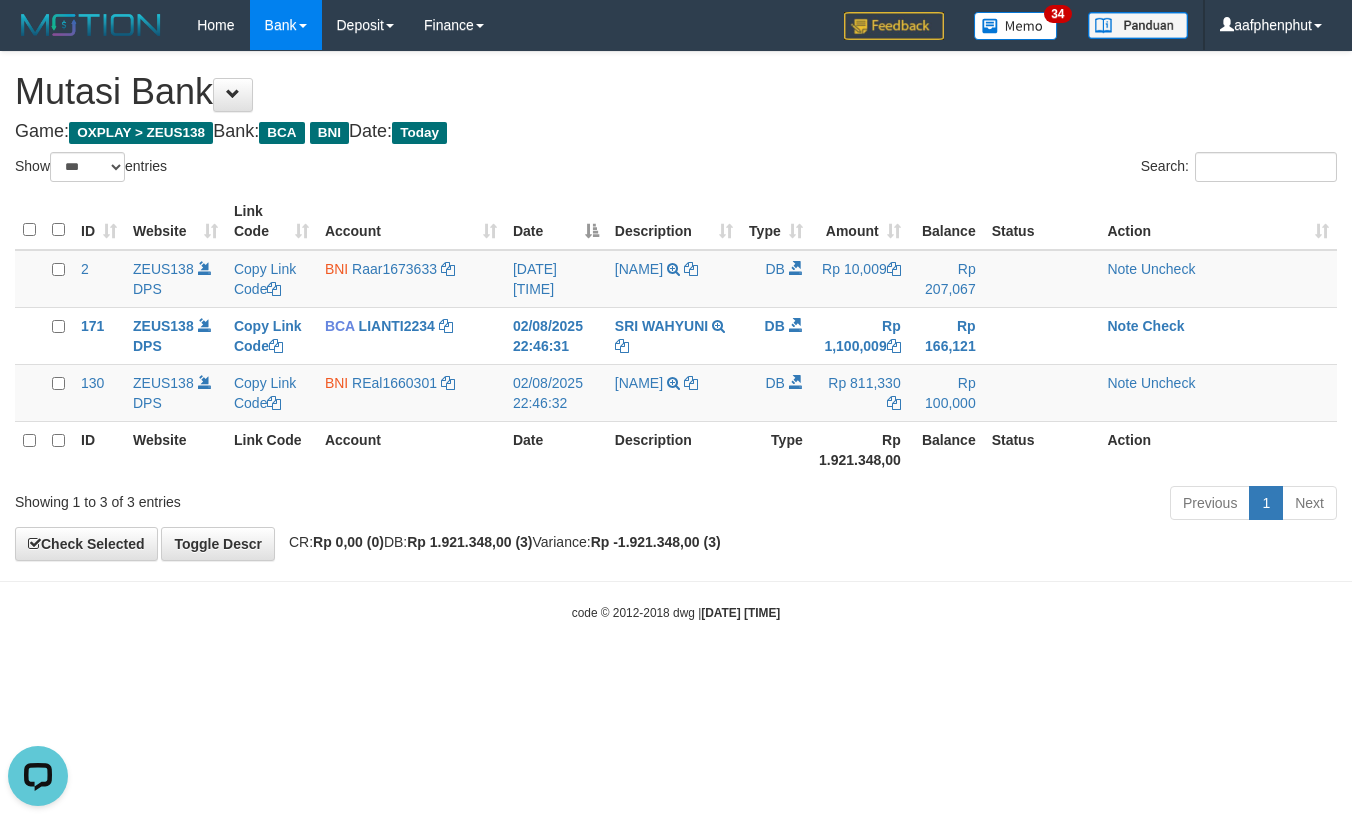 click on "Toggle navigation
Home
Bank
Account List
Load
By Website
Group
[OXPLAY]													ZEUS138
By Load Group (DPS)" at bounding box center (676, 336) 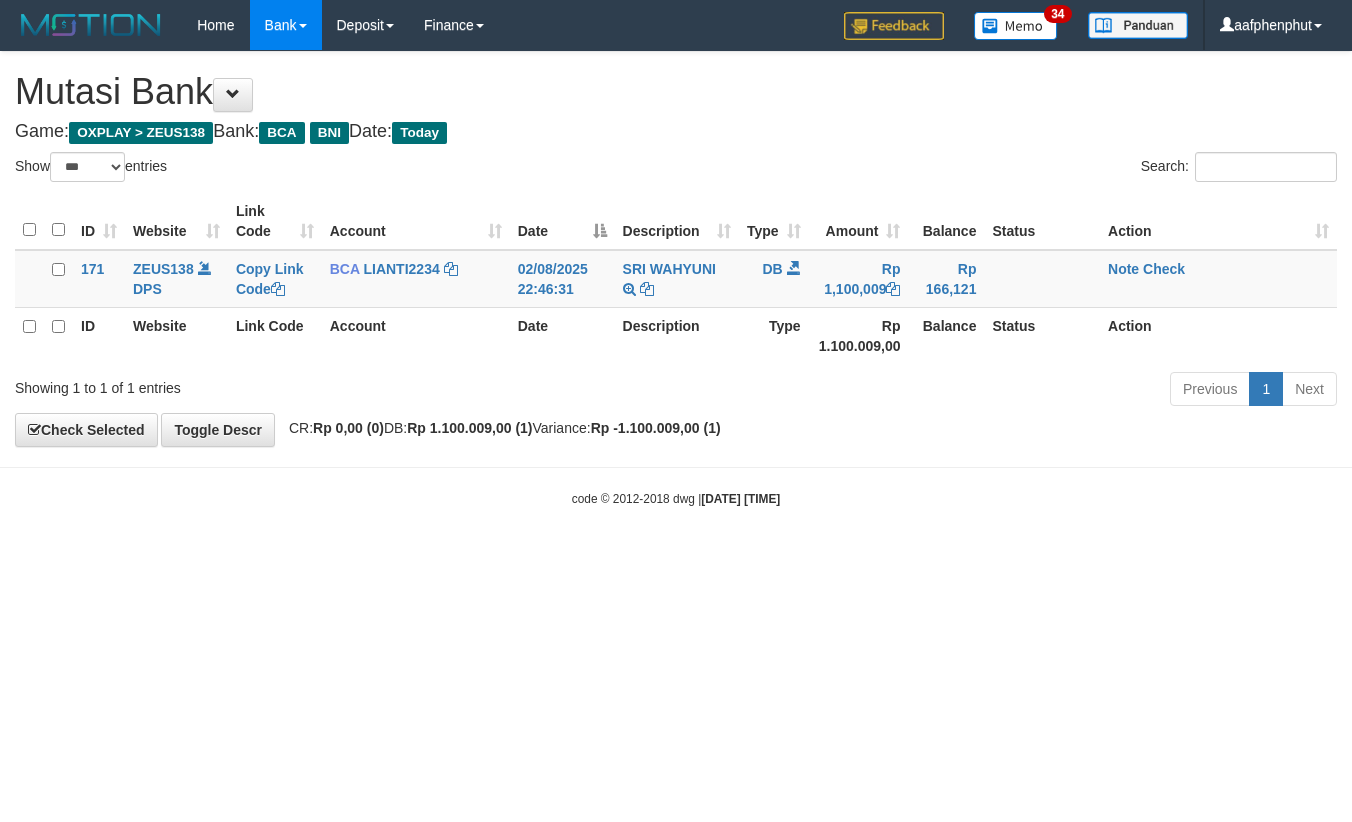 select on "***" 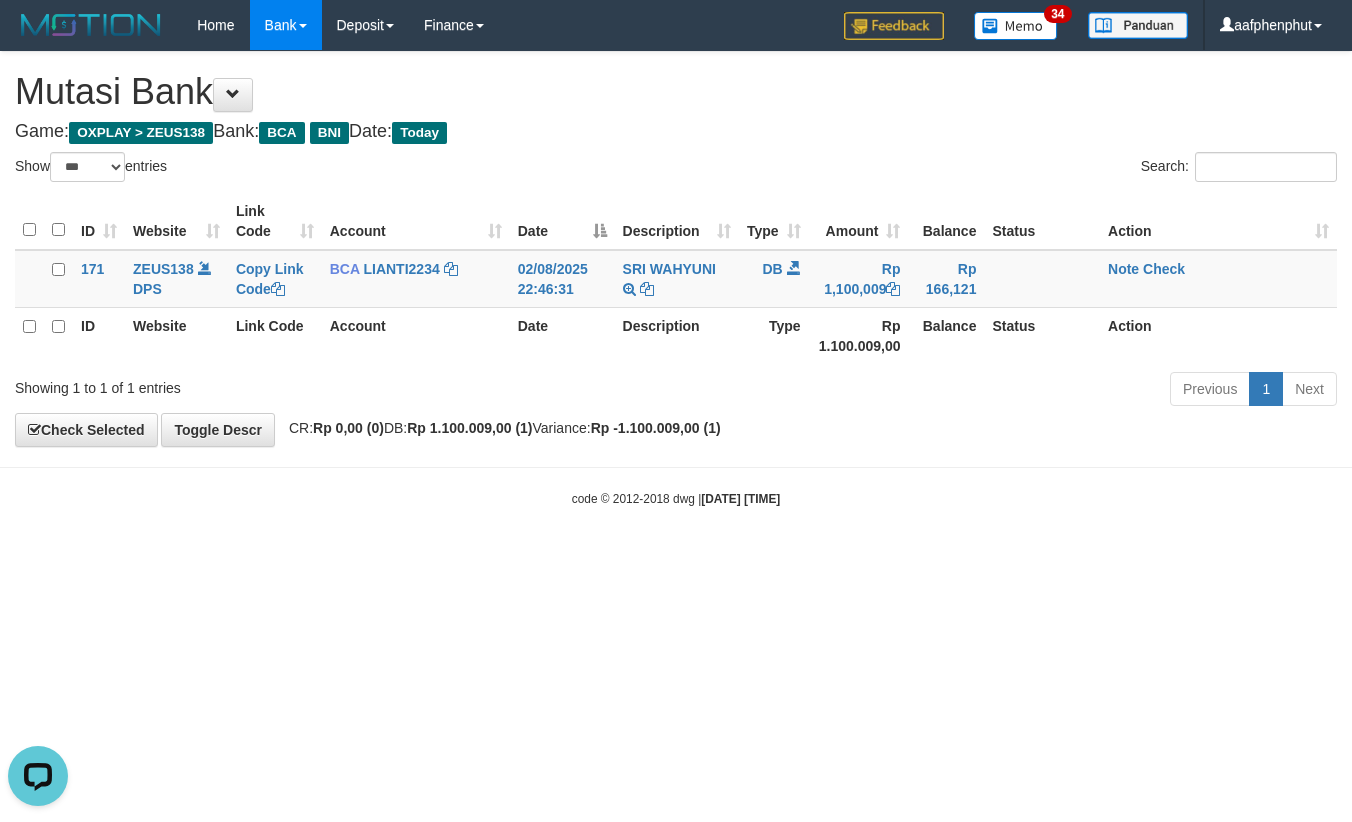 scroll, scrollTop: 0, scrollLeft: 0, axis: both 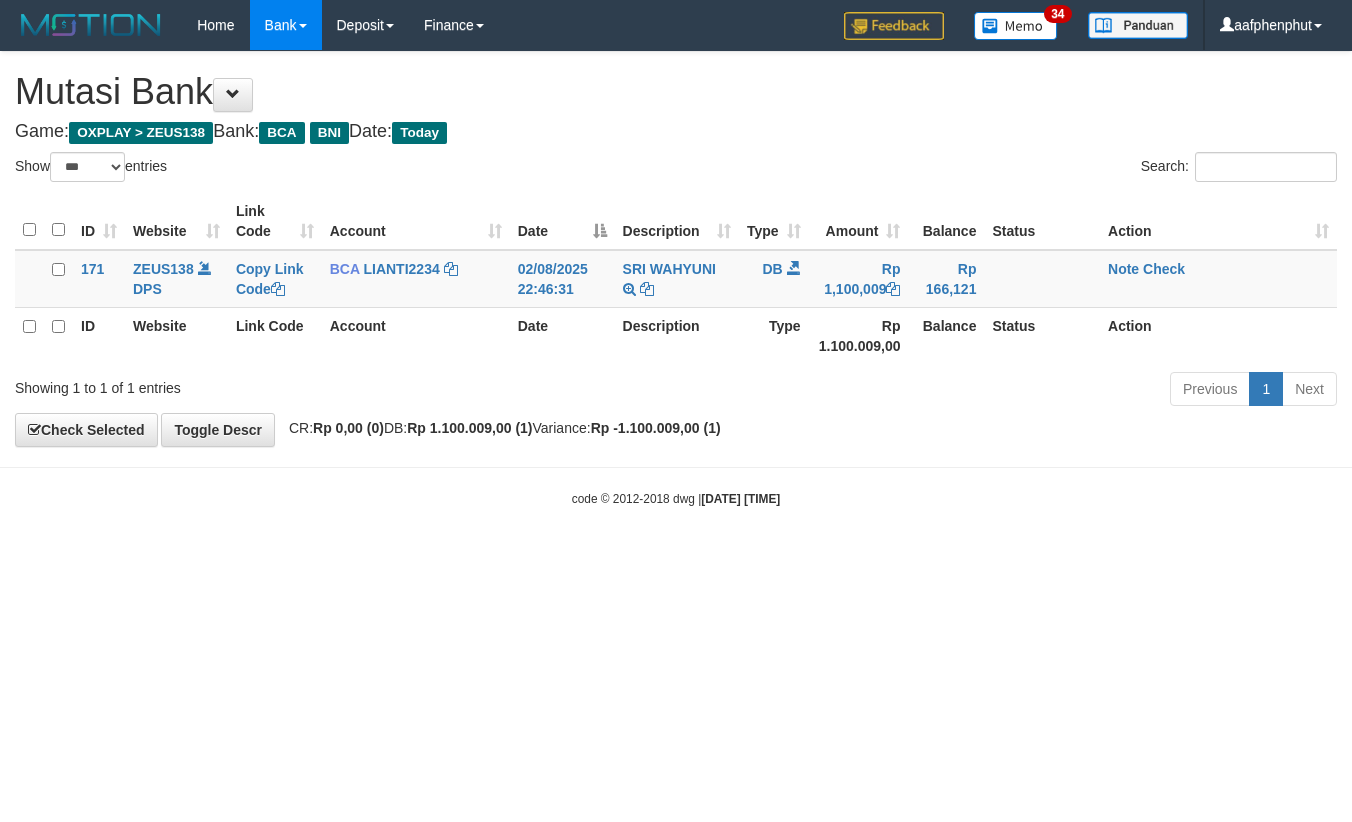 select on "***" 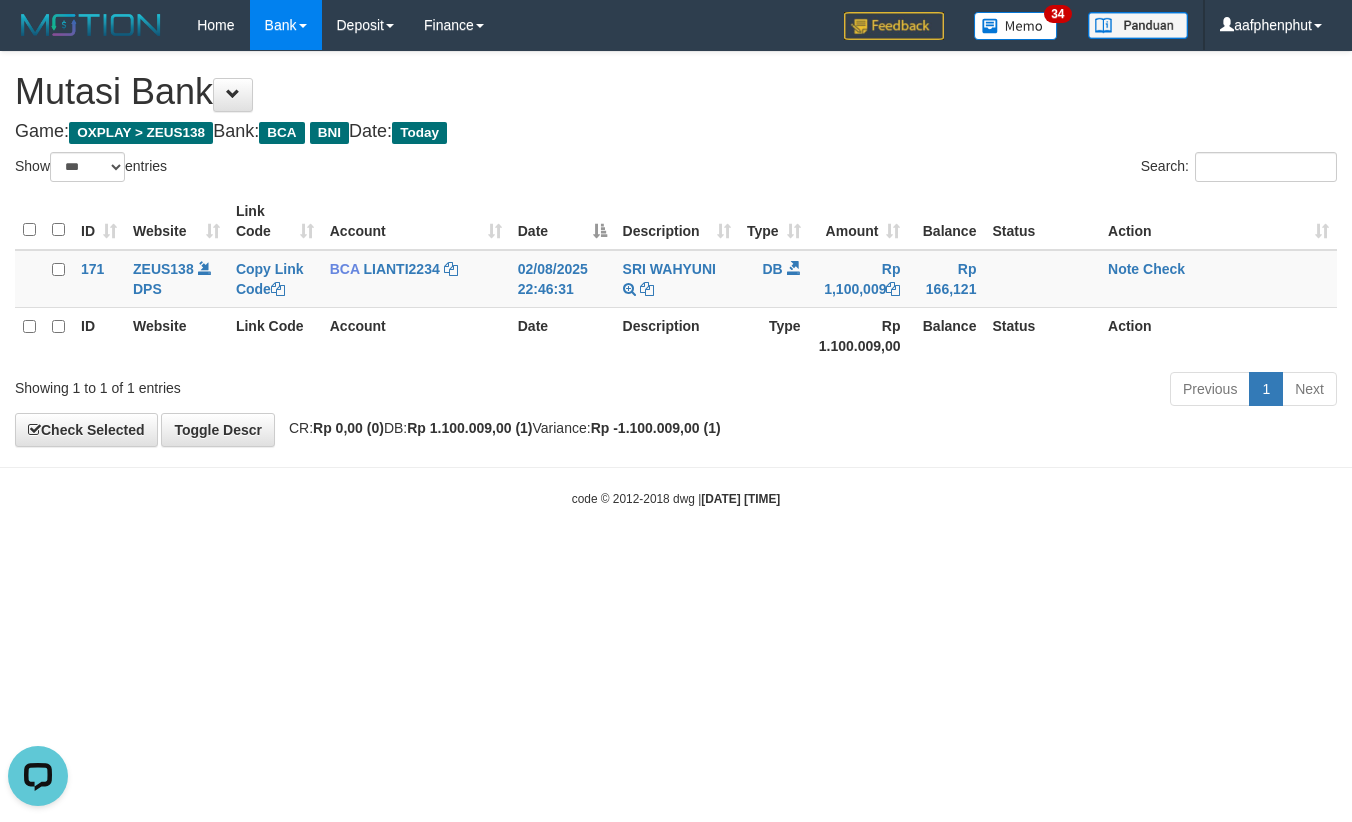 scroll, scrollTop: 0, scrollLeft: 0, axis: both 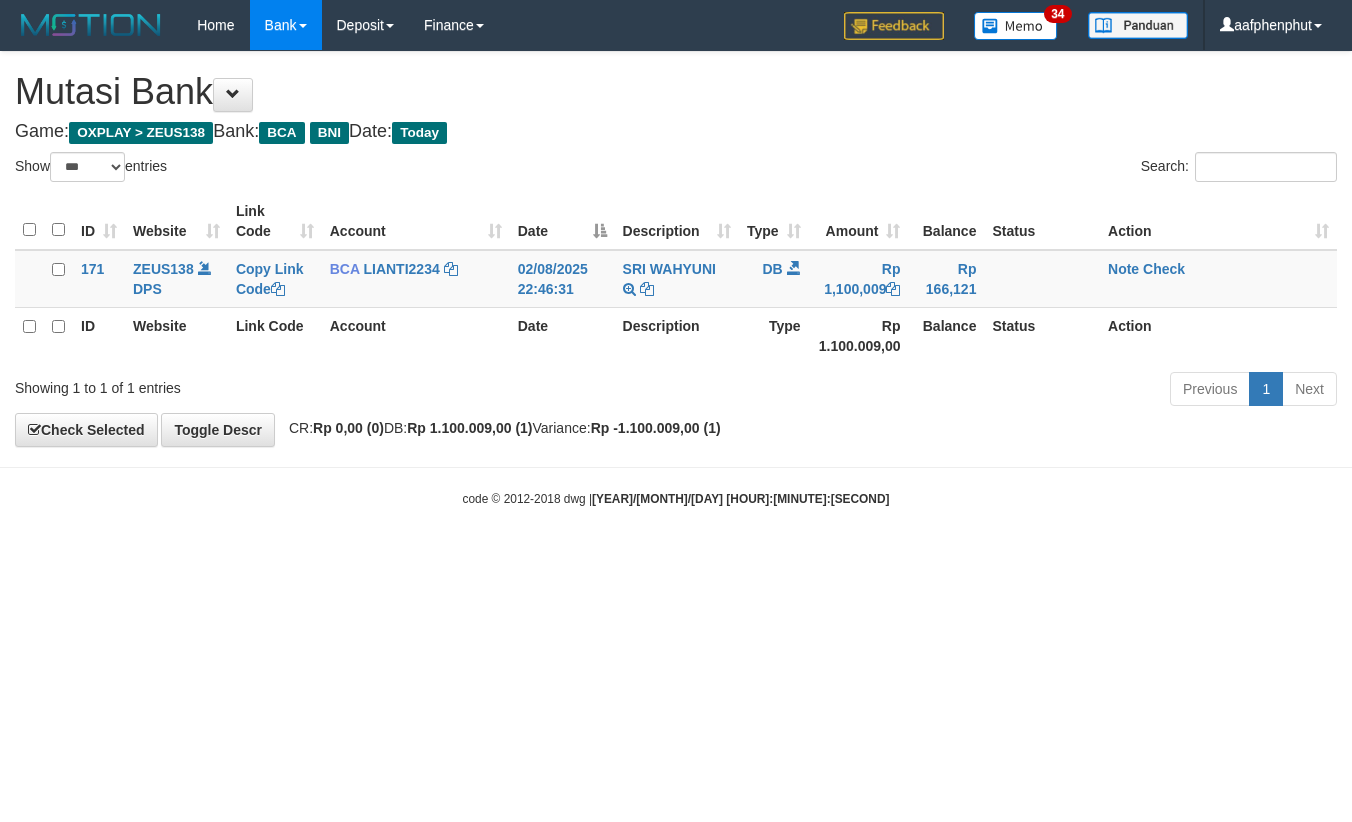 select on "***" 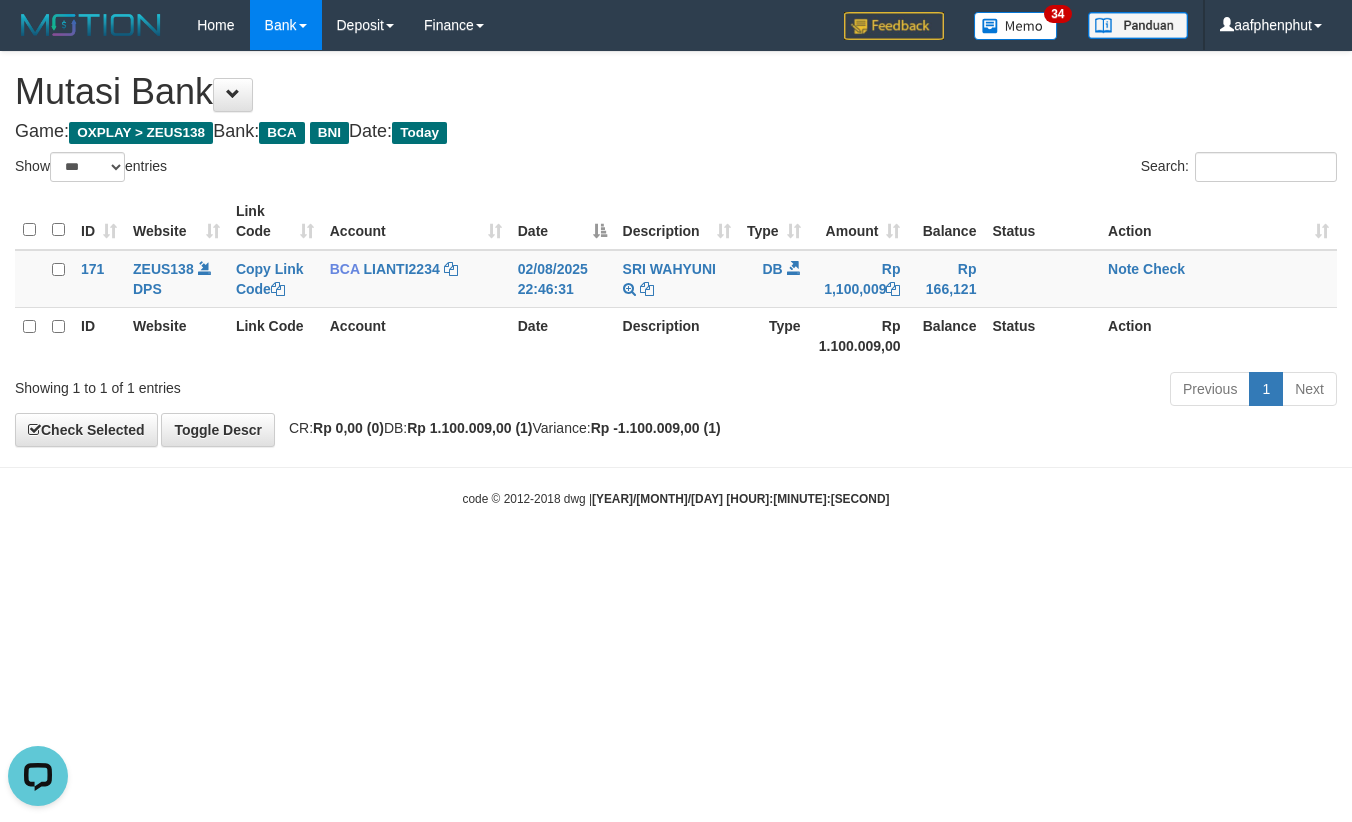 scroll, scrollTop: 0, scrollLeft: 0, axis: both 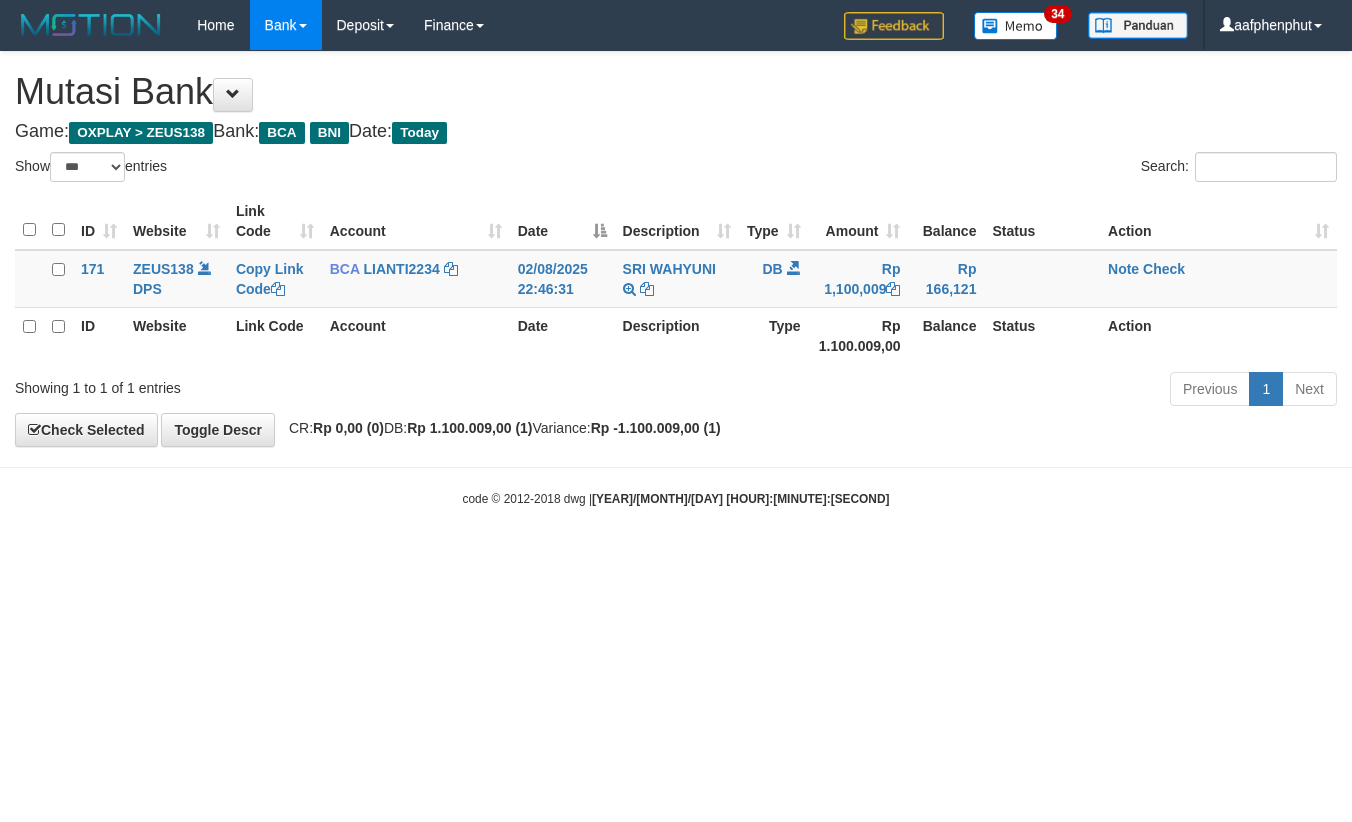 select on "***" 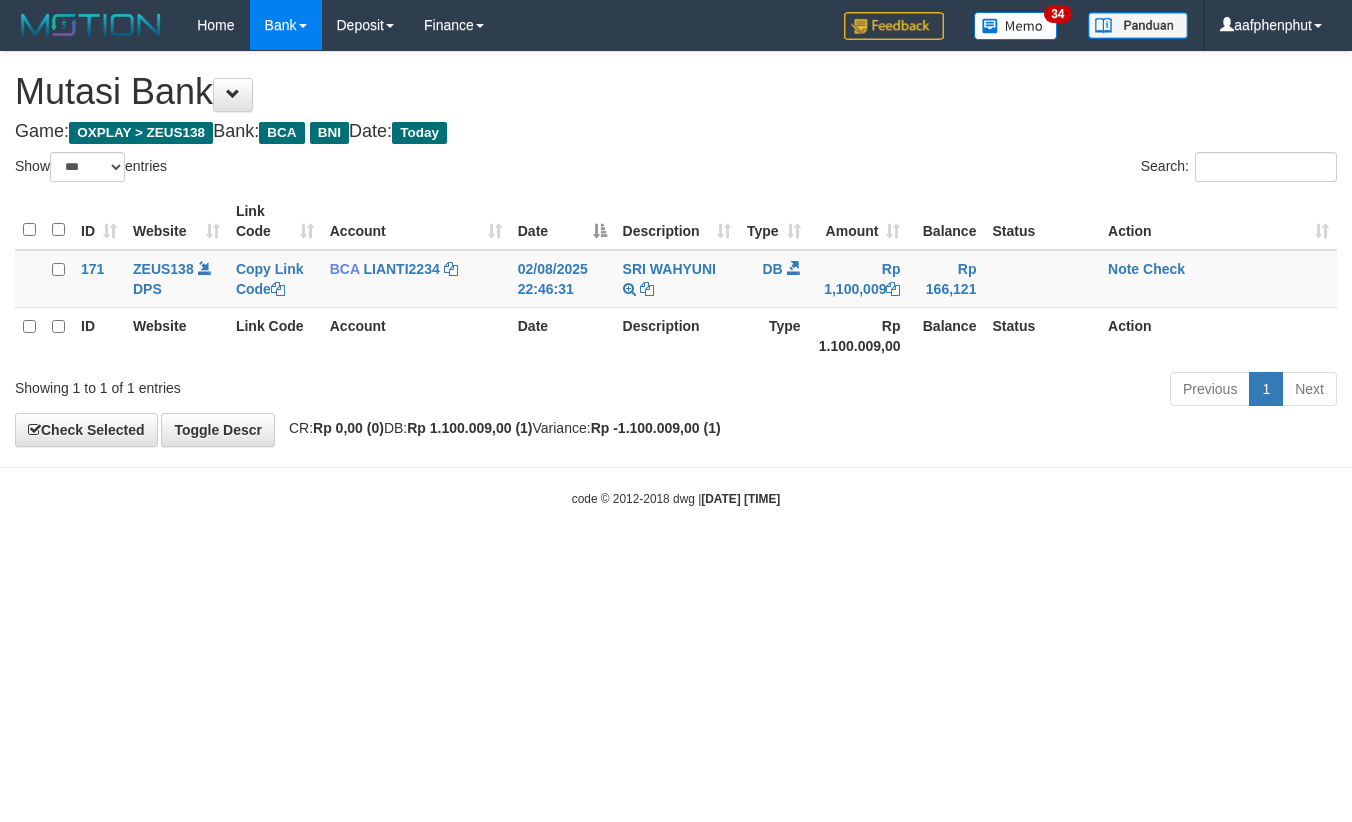 select on "***" 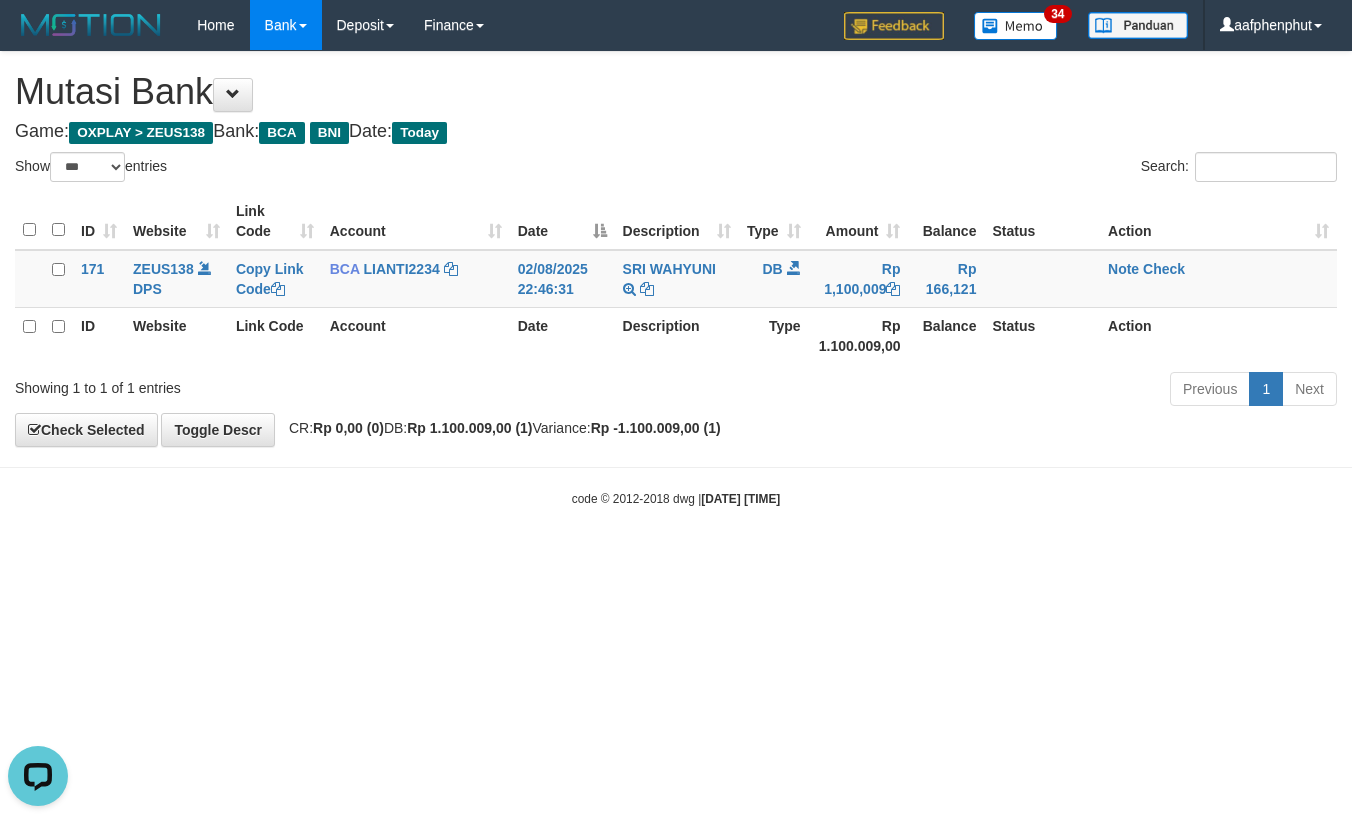 scroll, scrollTop: 0, scrollLeft: 0, axis: both 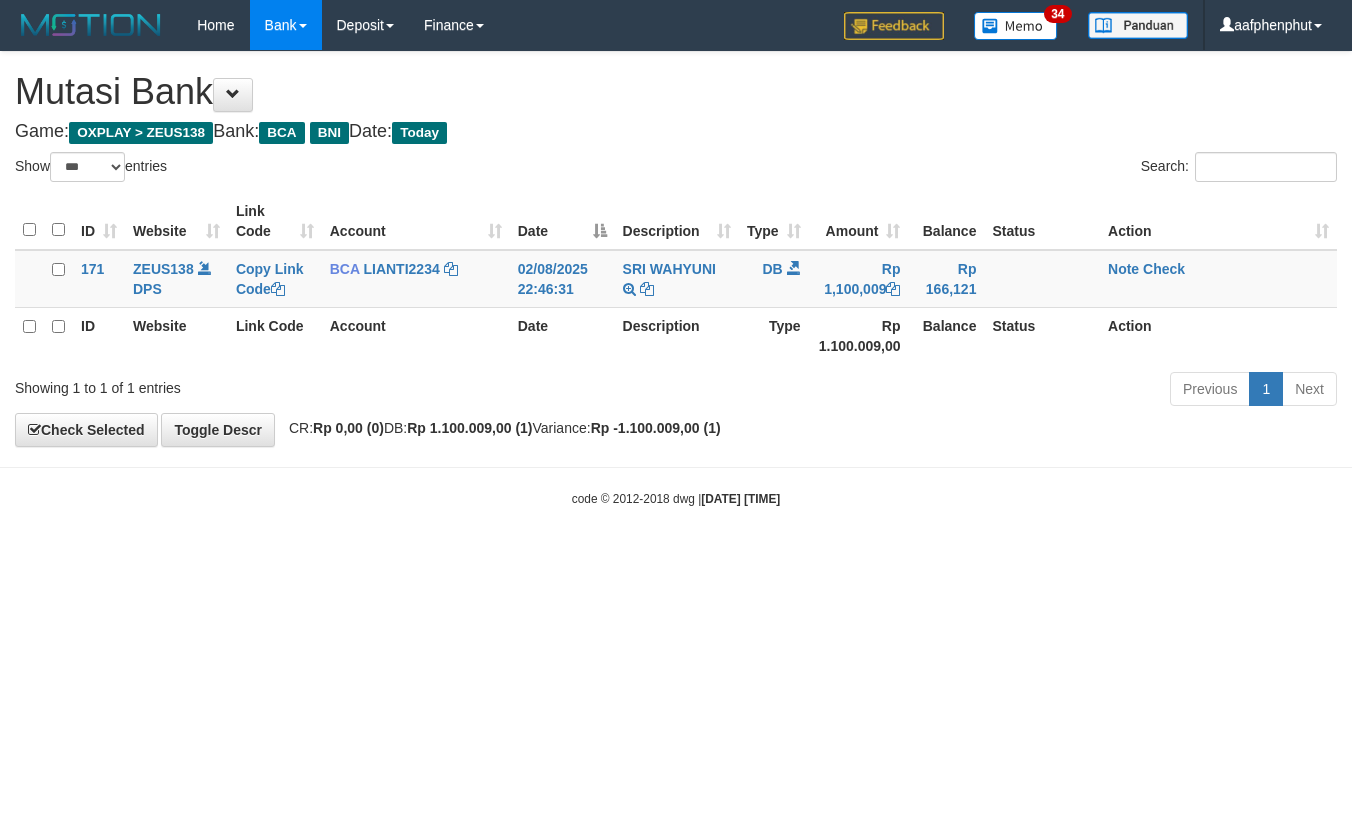 select on "***" 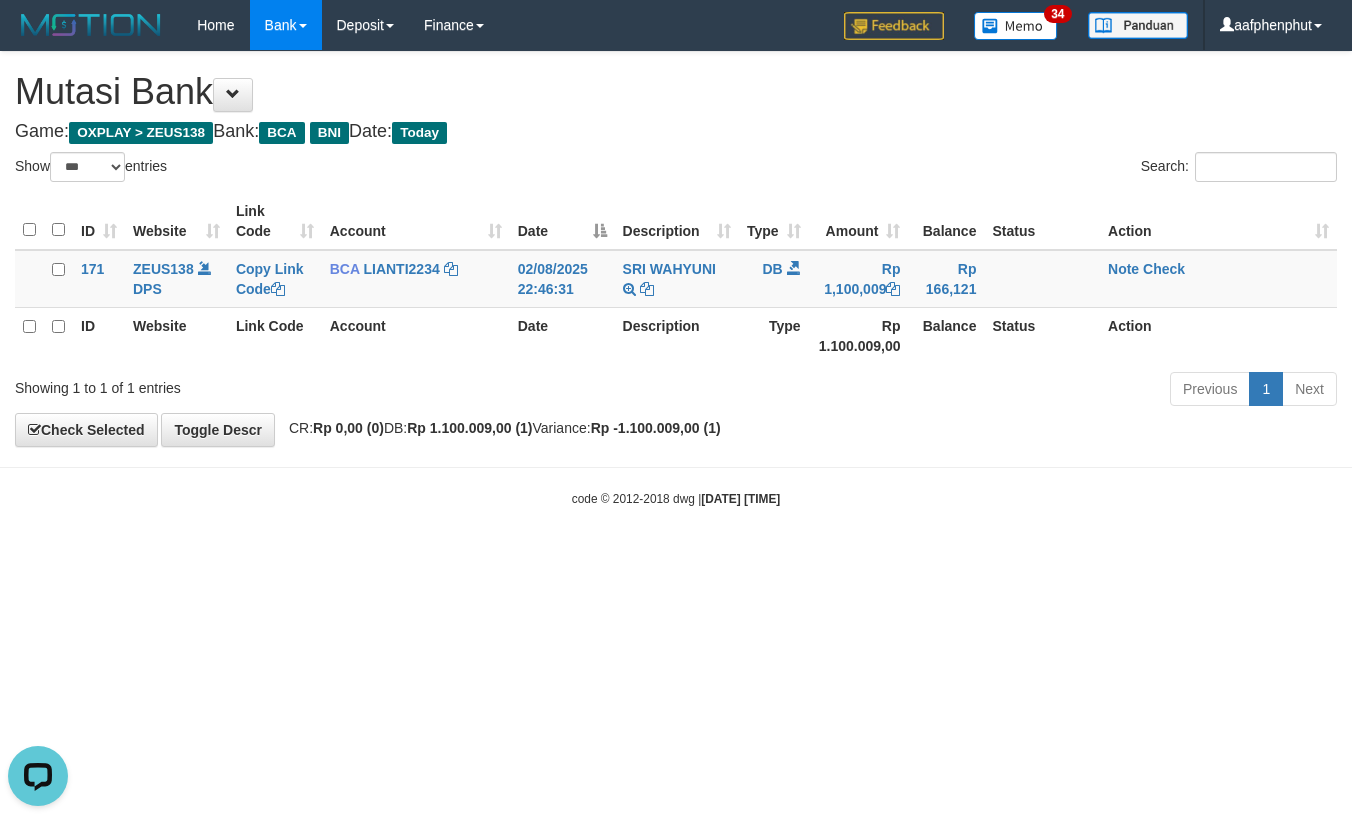 scroll, scrollTop: 0, scrollLeft: 0, axis: both 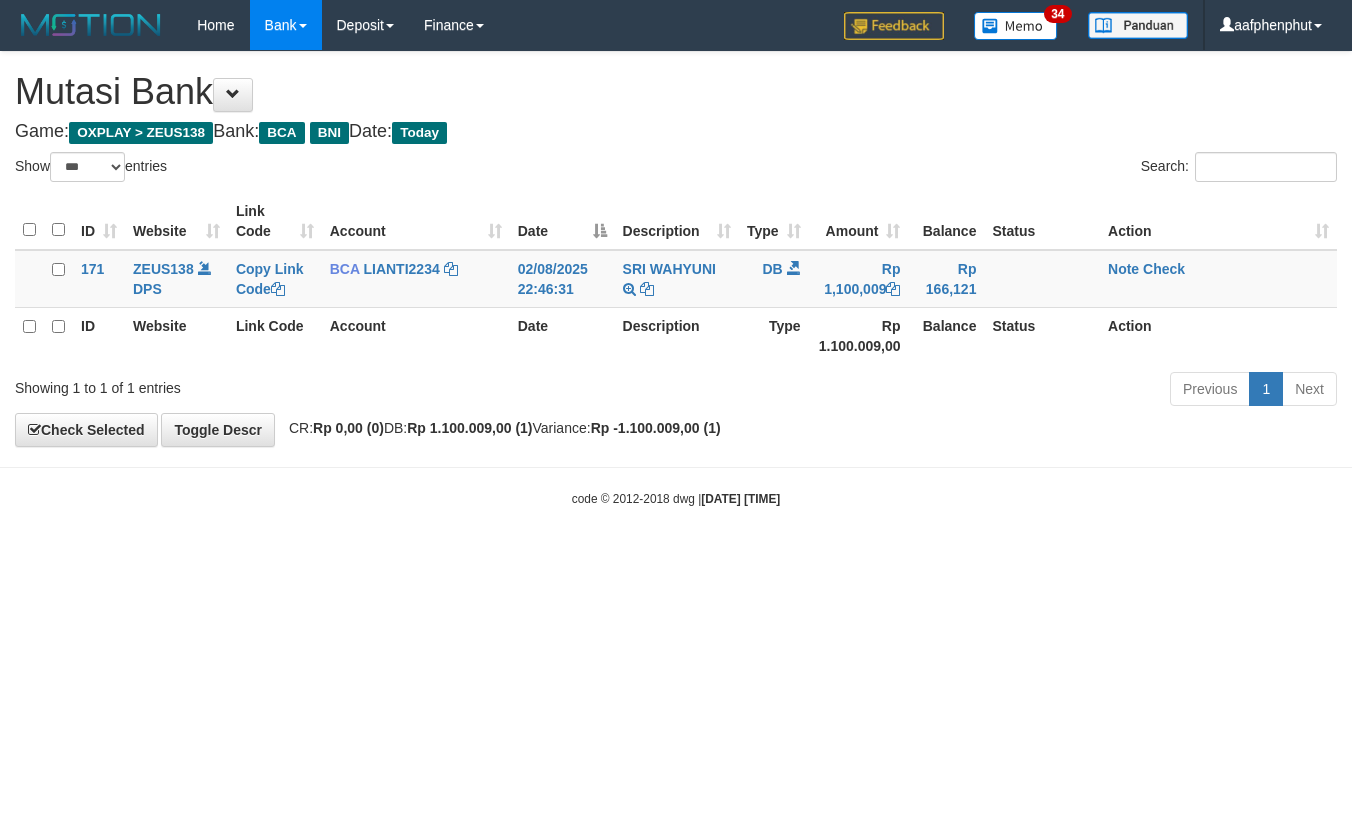 select on "***" 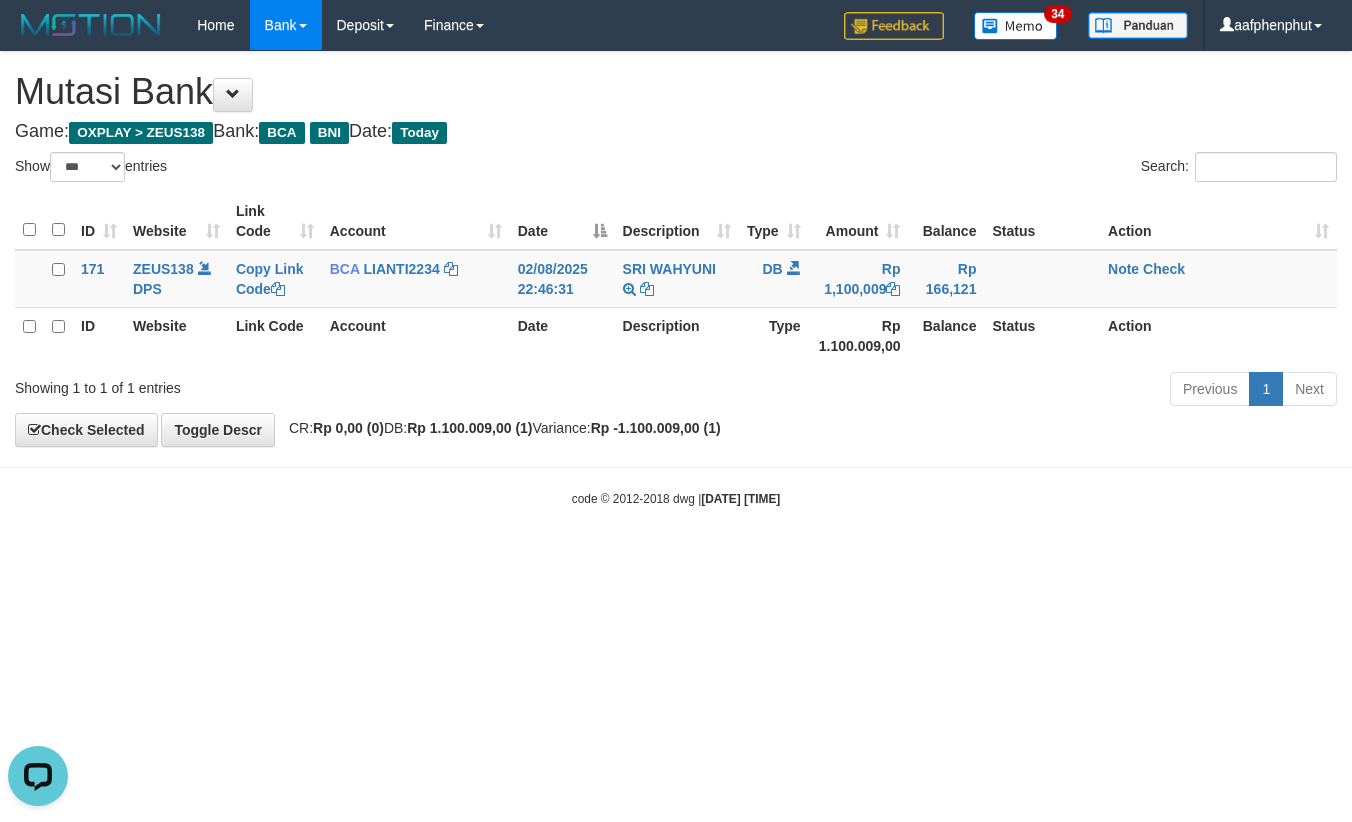 scroll, scrollTop: 0, scrollLeft: 0, axis: both 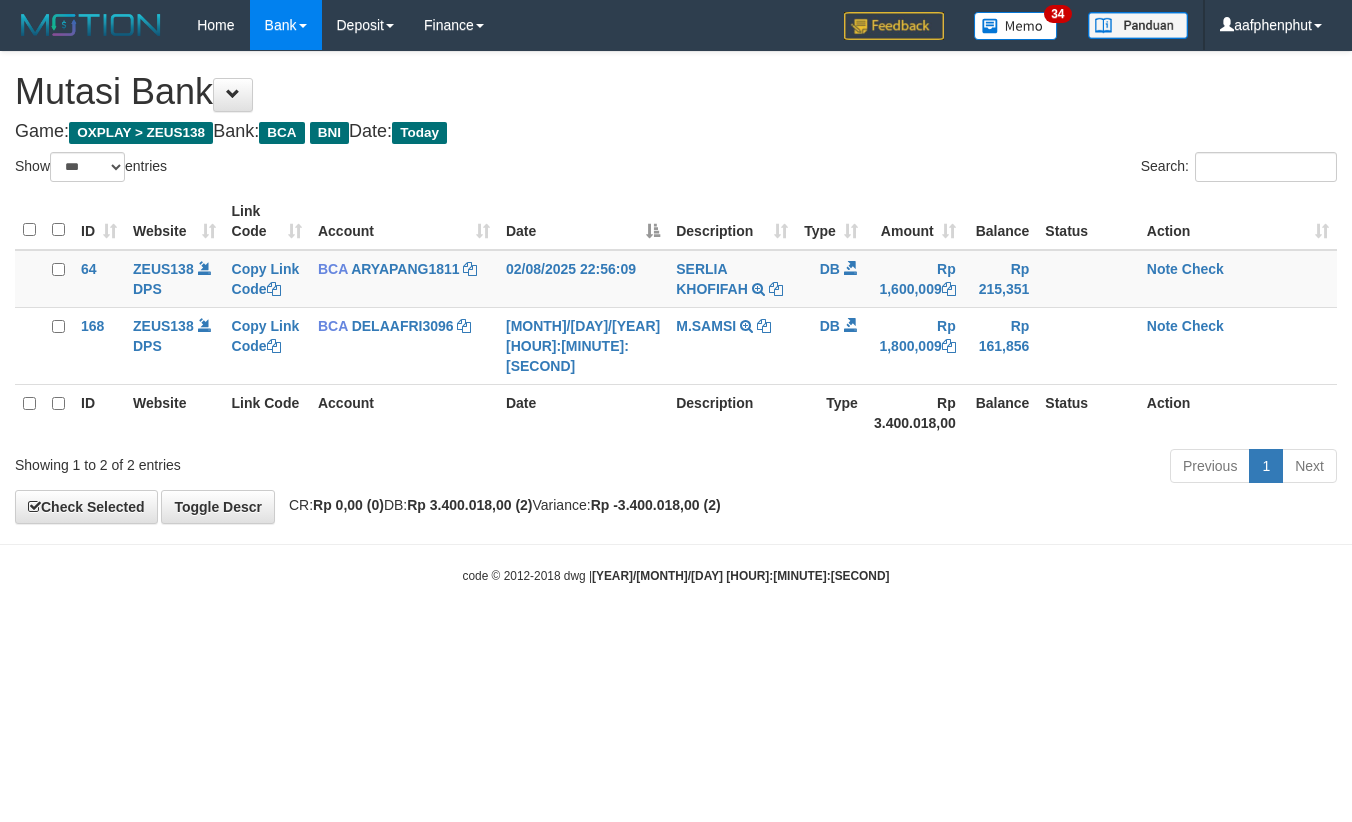 select on "***" 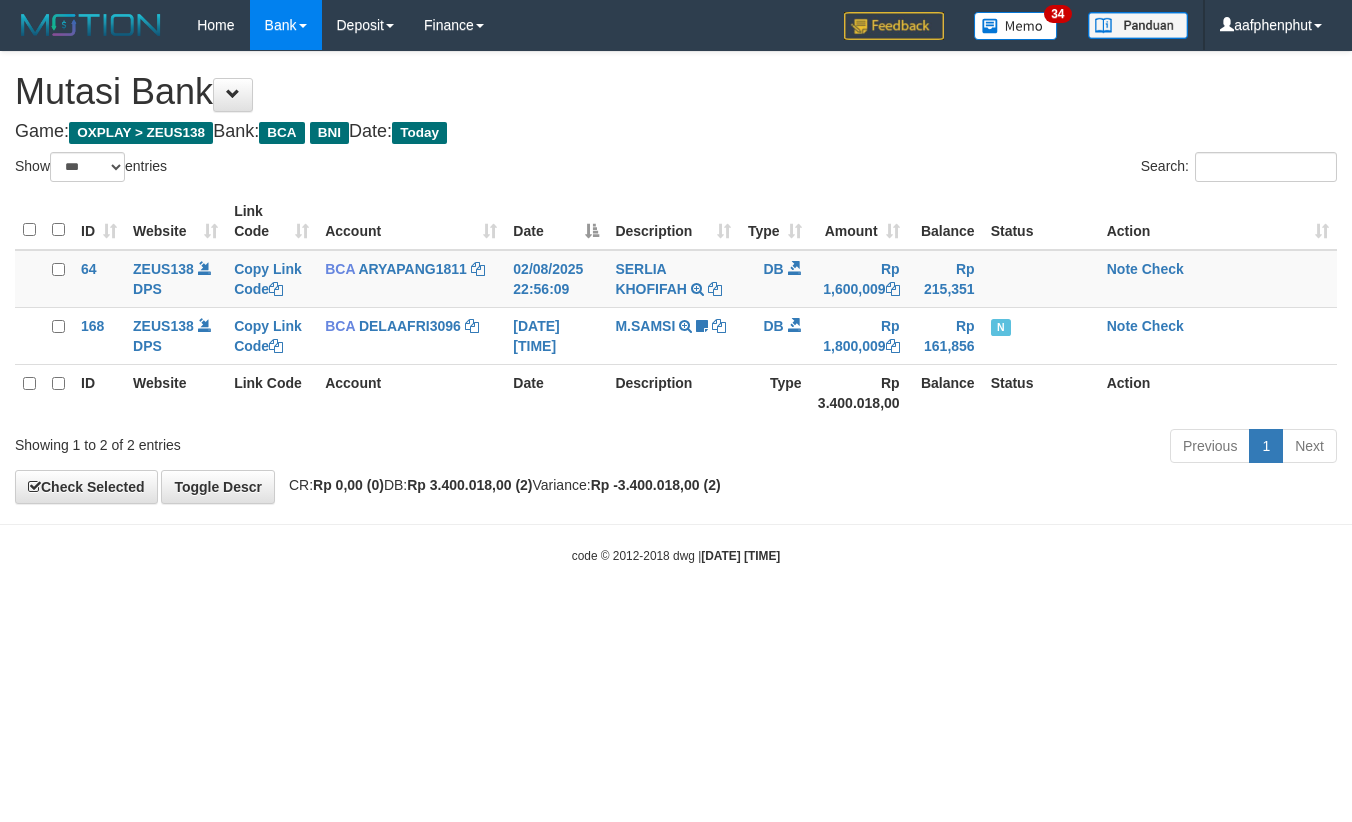 select on "***" 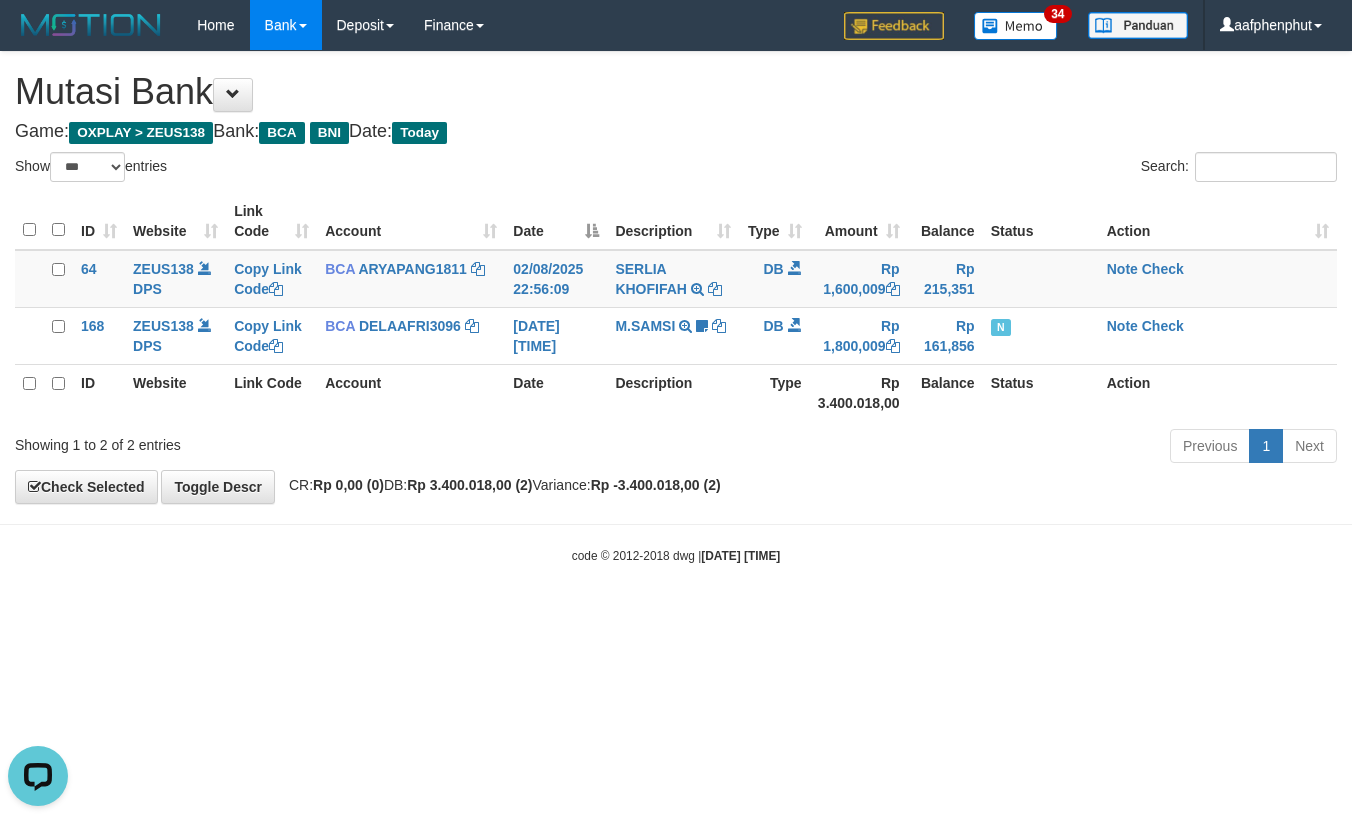 scroll, scrollTop: 0, scrollLeft: 0, axis: both 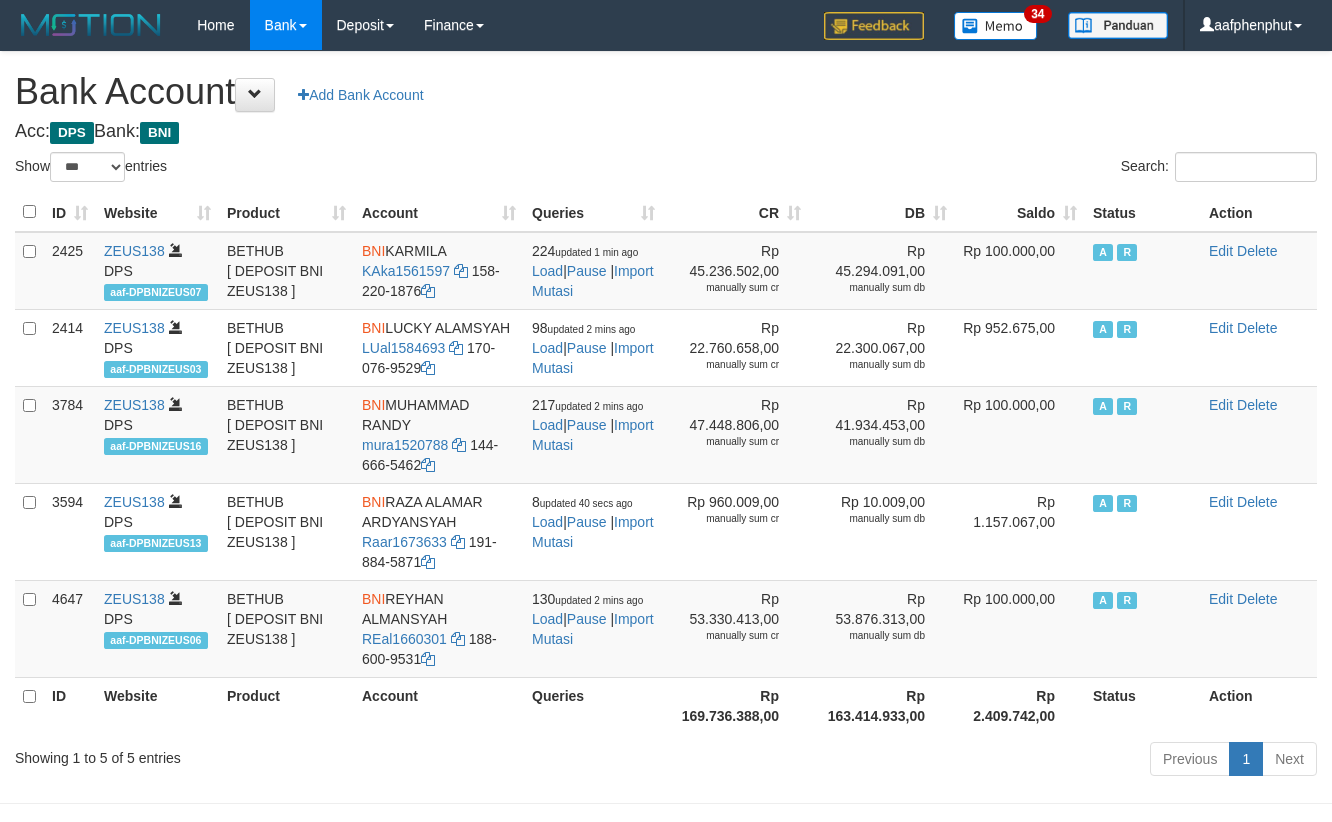select on "***" 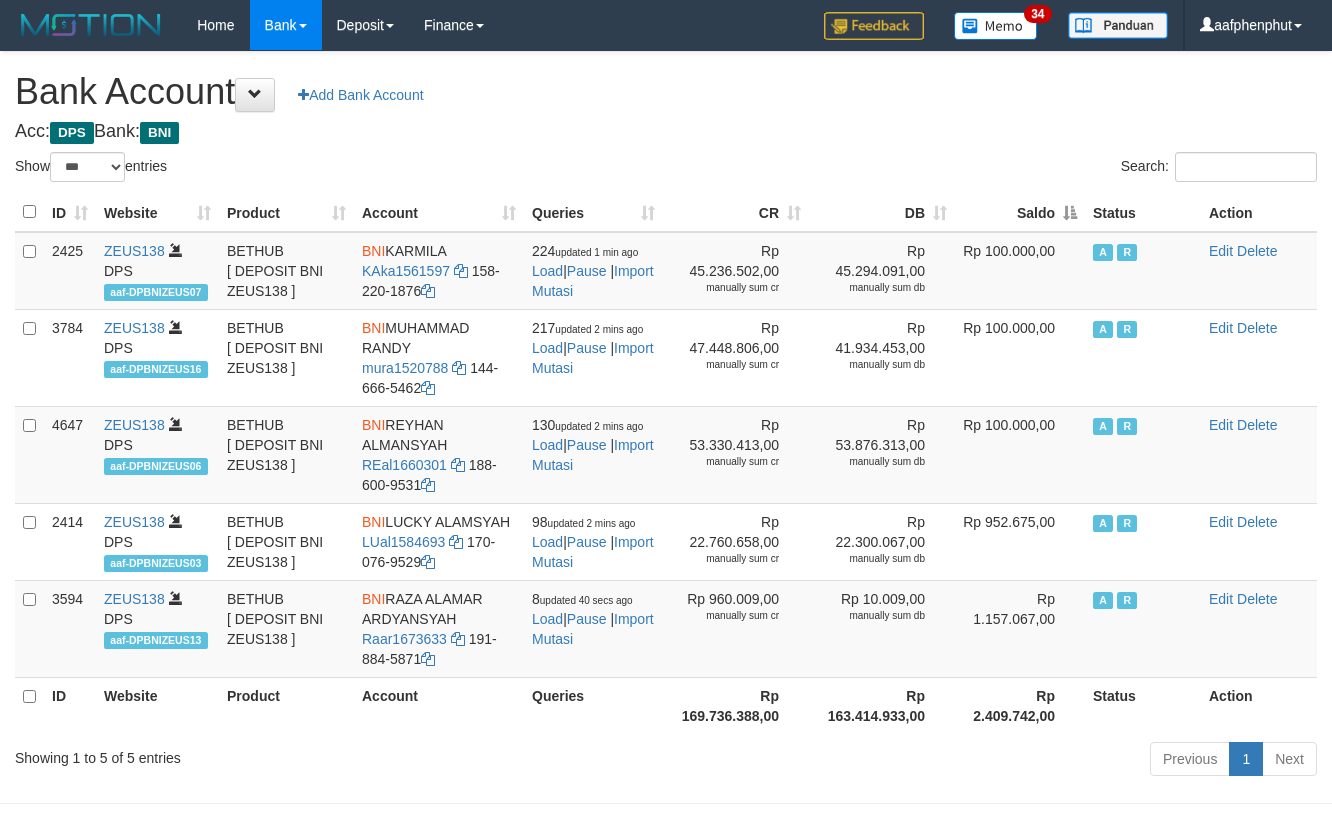 click on "Saldo" at bounding box center (1020, 212) 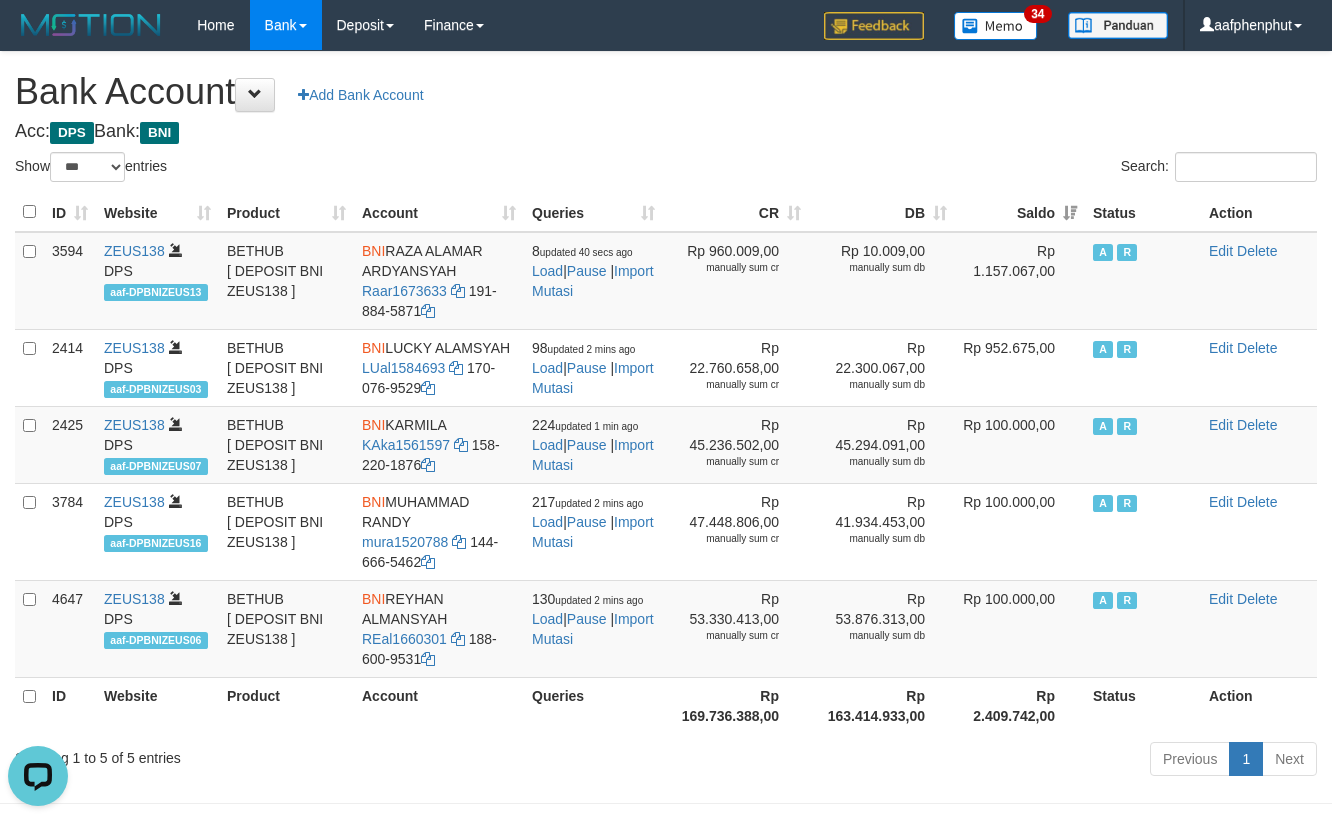 scroll, scrollTop: 0, scrollLeft: 0, axis: both 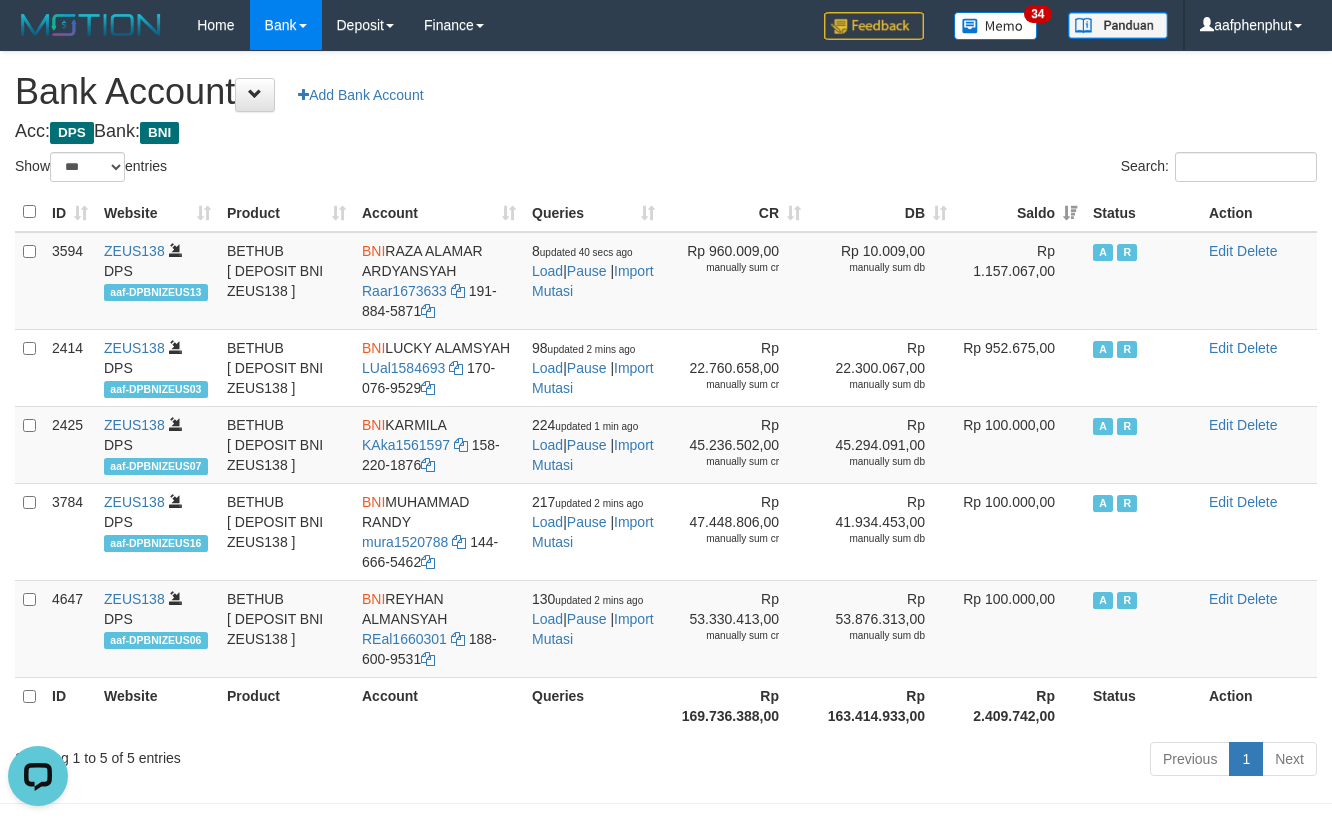 click on "**********" at bounding box center (666, 417) 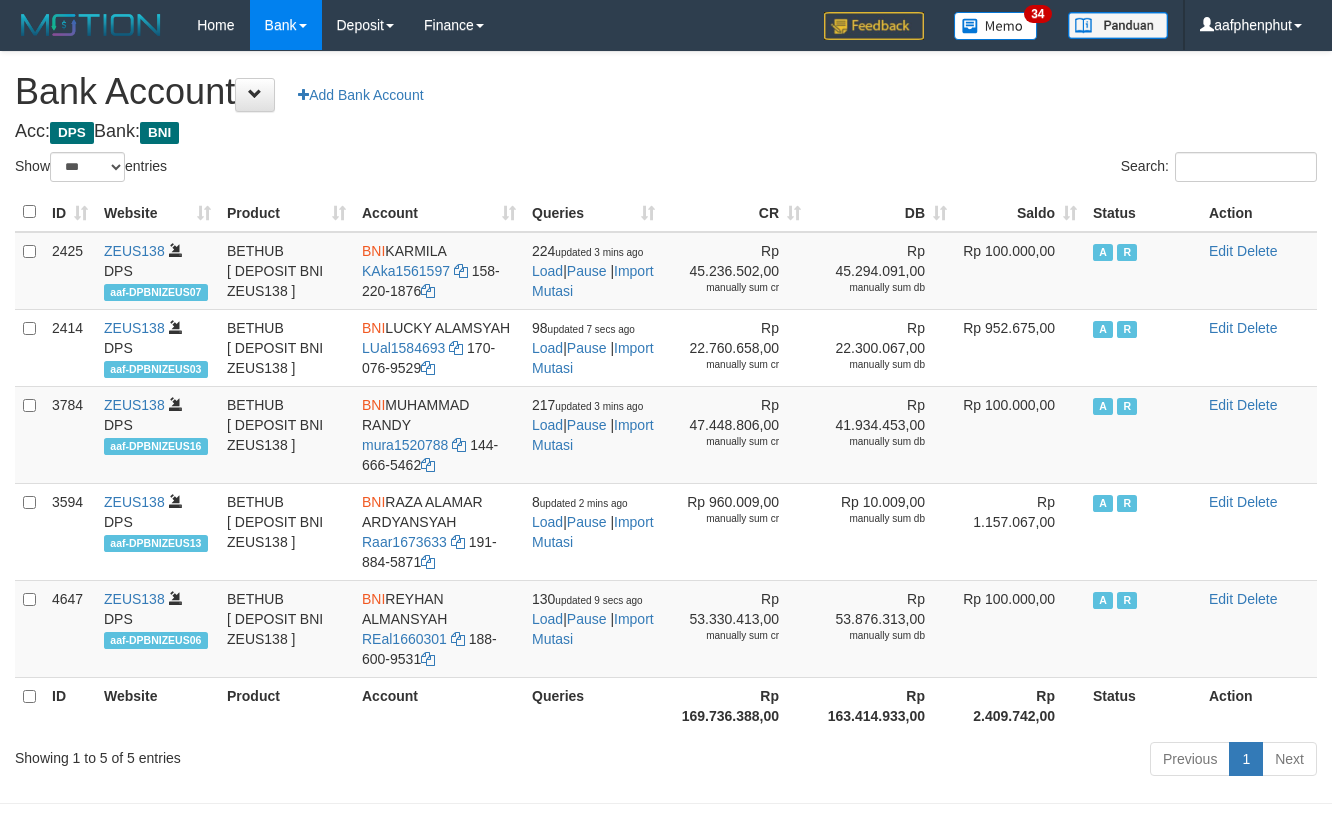 select on "***" 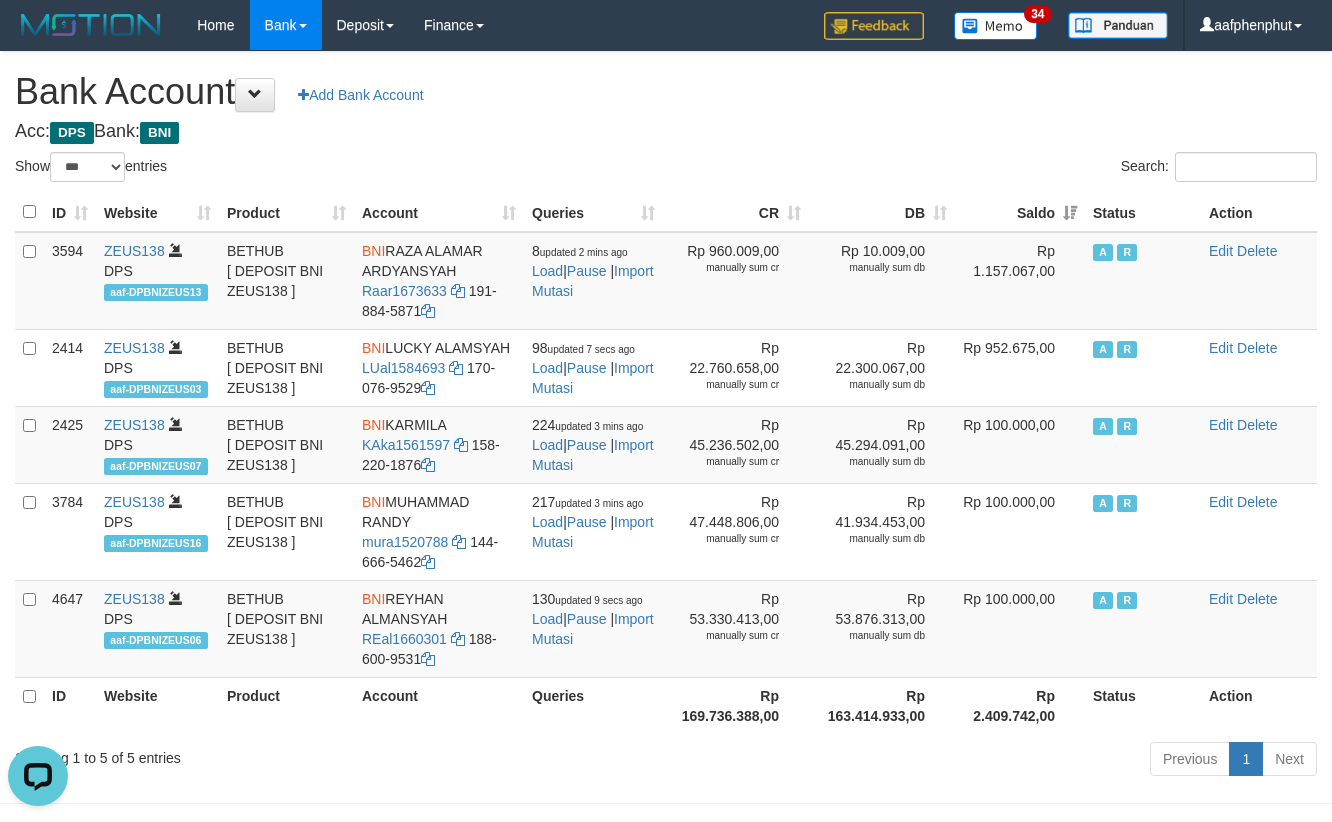 scroll, scrollTop: 0, scrollLeft: 0, axis: both 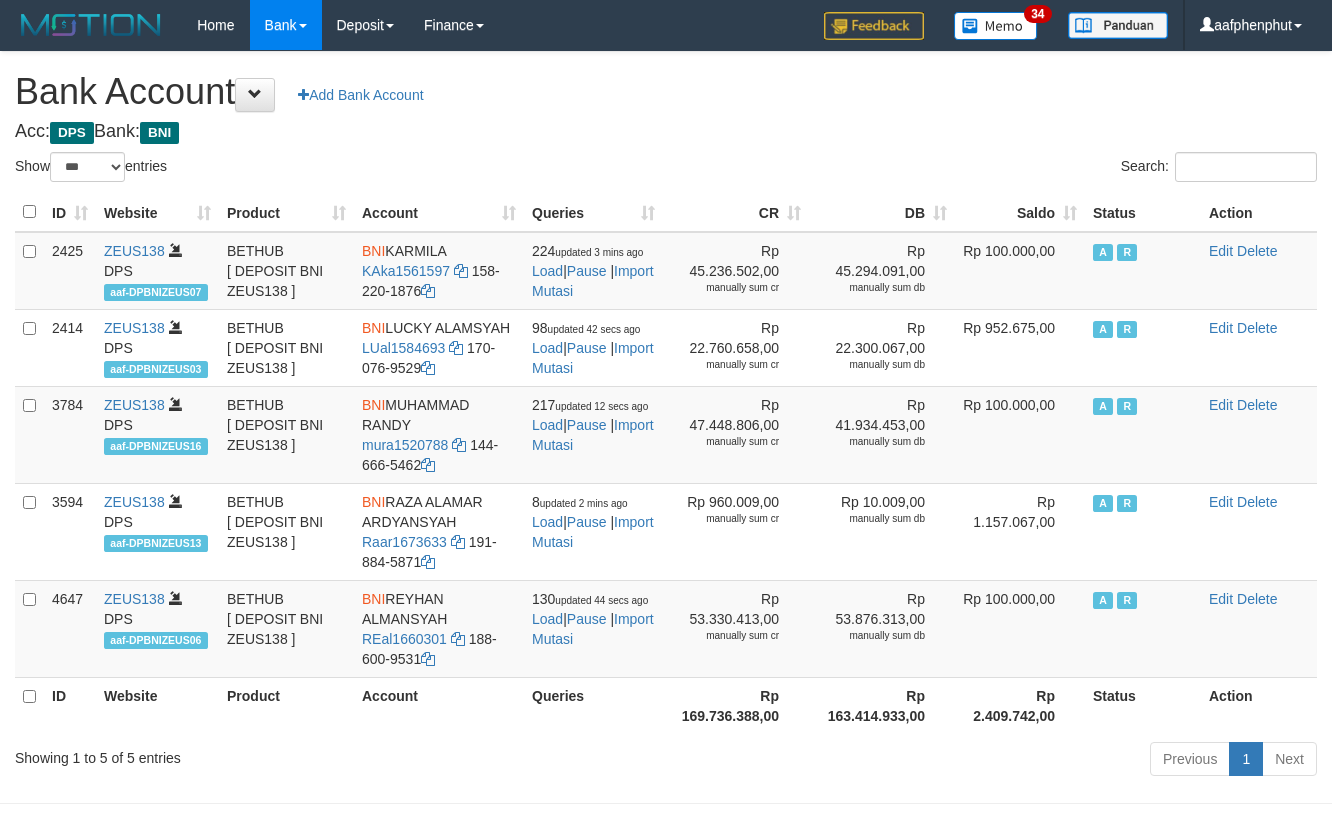 select on "***" 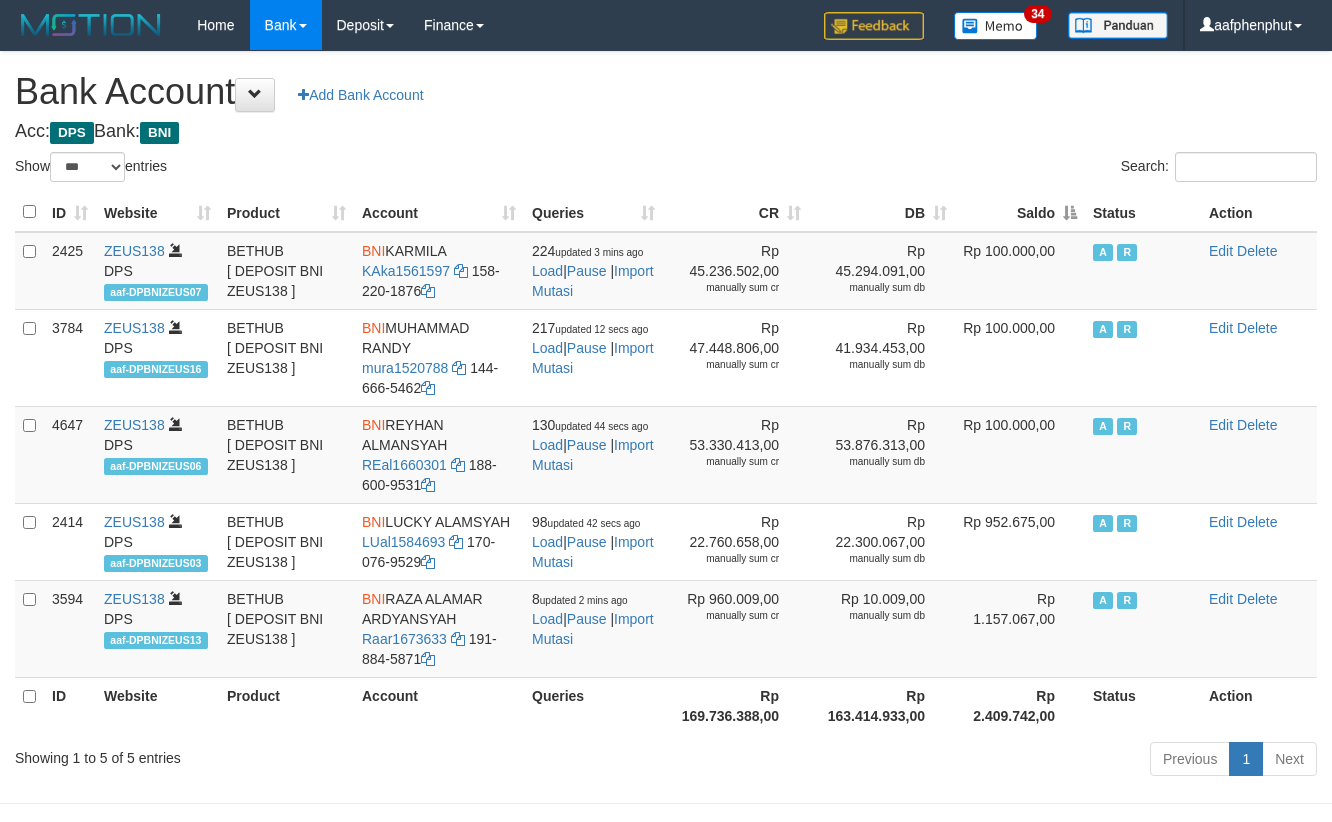 click on "Saldo" at bounding box center (1020, 212) 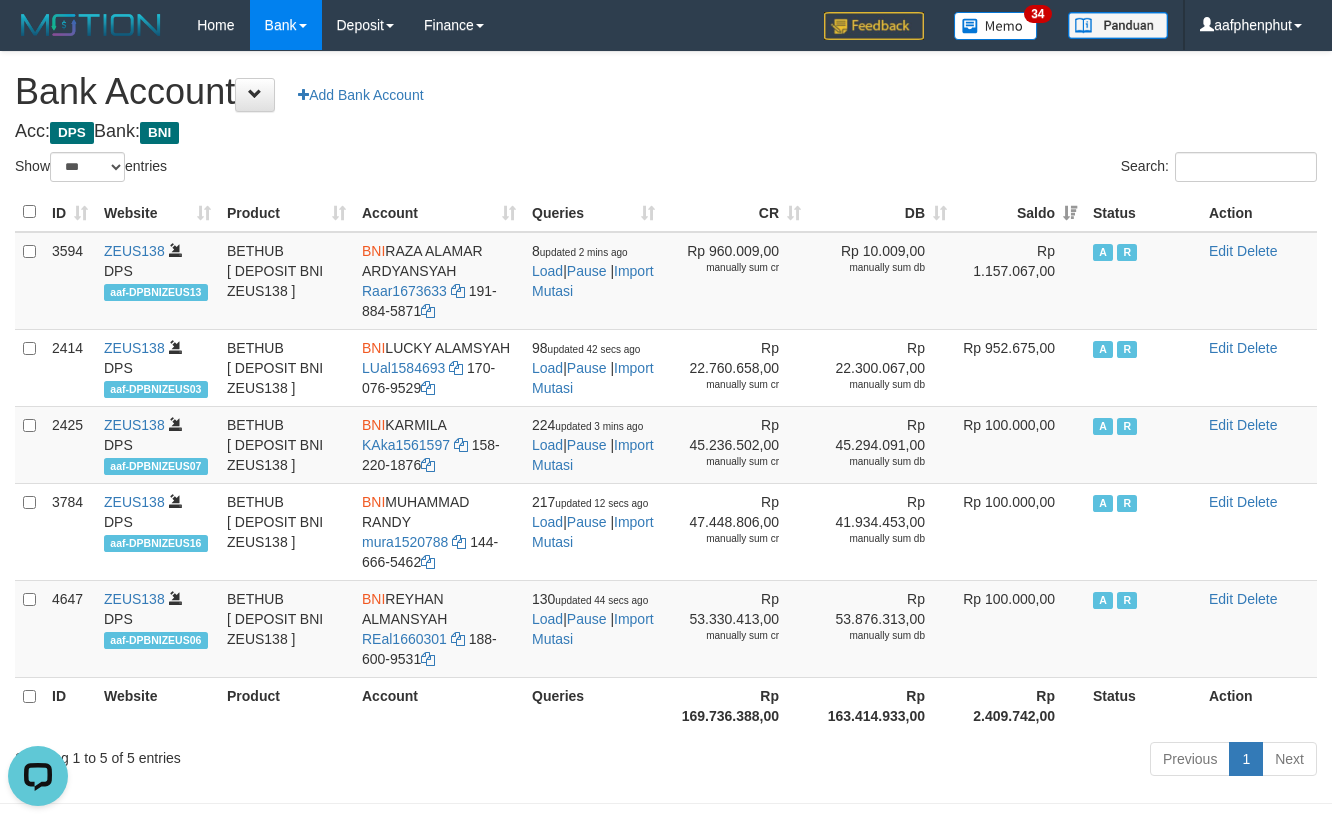 scroll, scrollTop: 0, scrollLeft: 0, axis: both 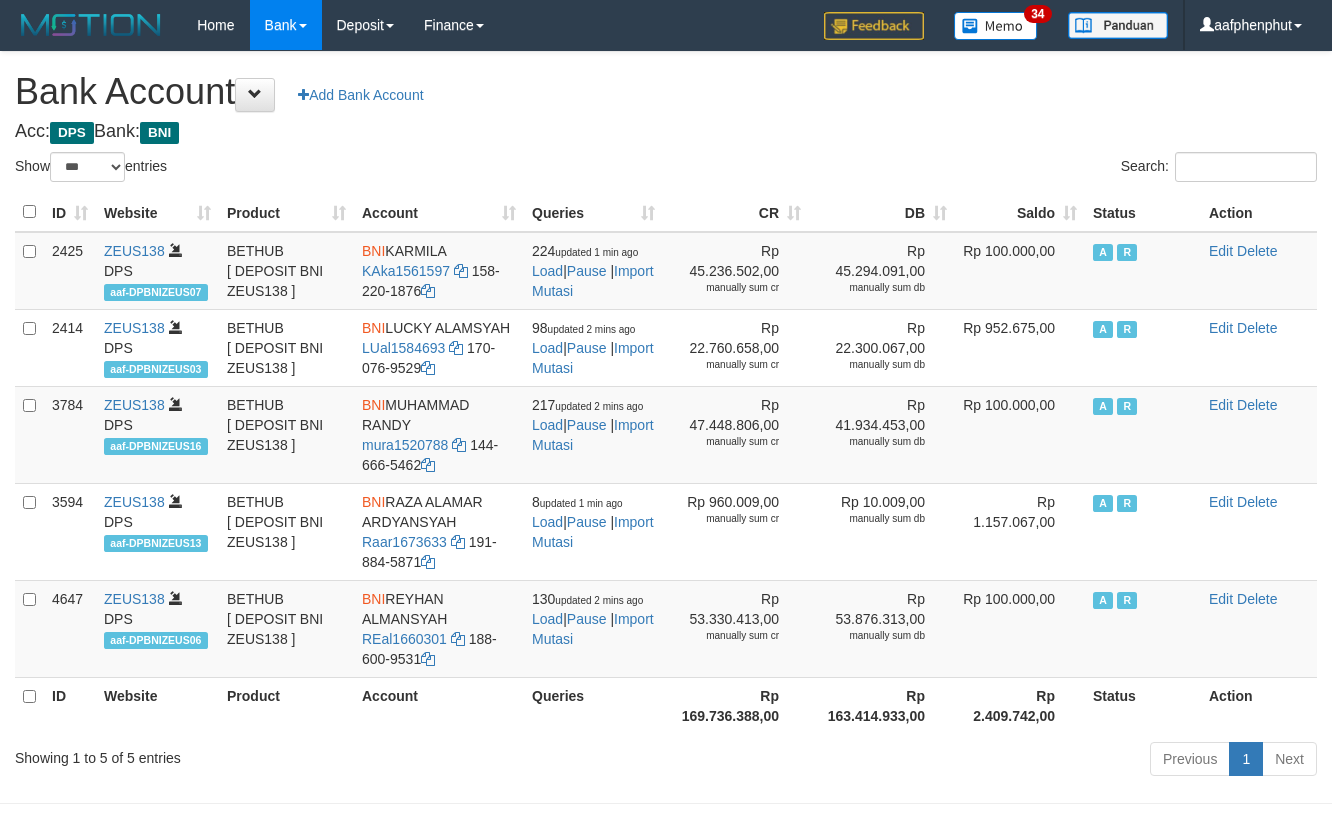 select on "***" 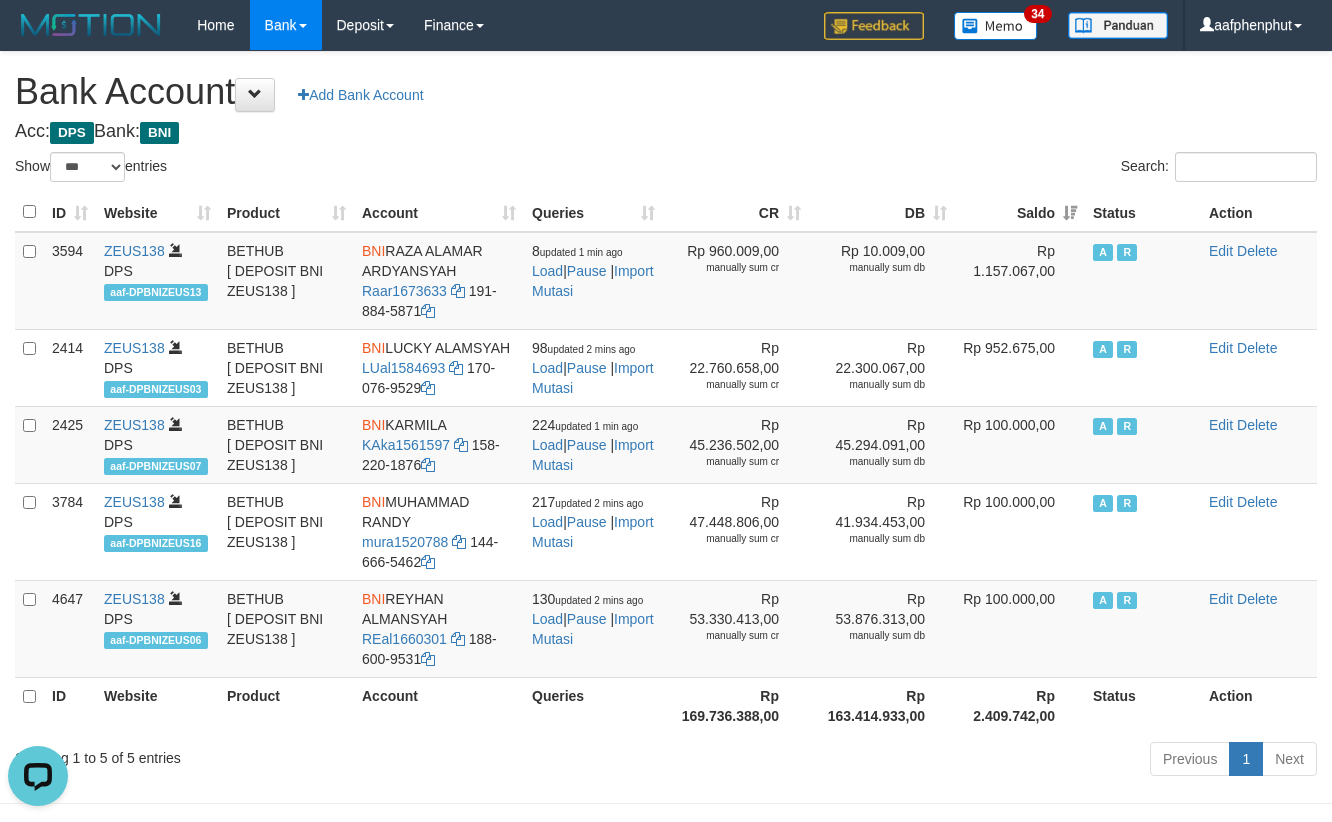 scroll, scrollTop: 0, scrollLeft: 0, axis: both 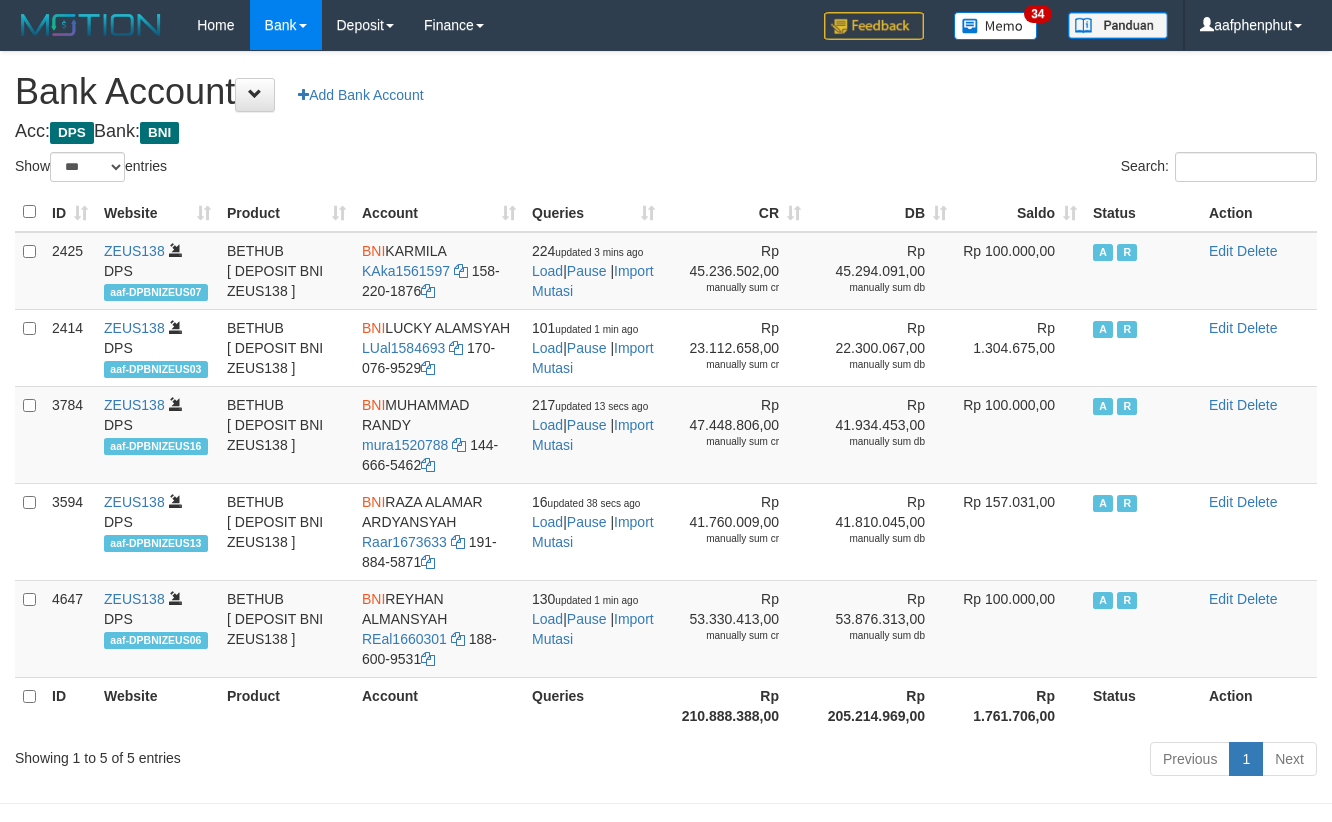 select on "***" 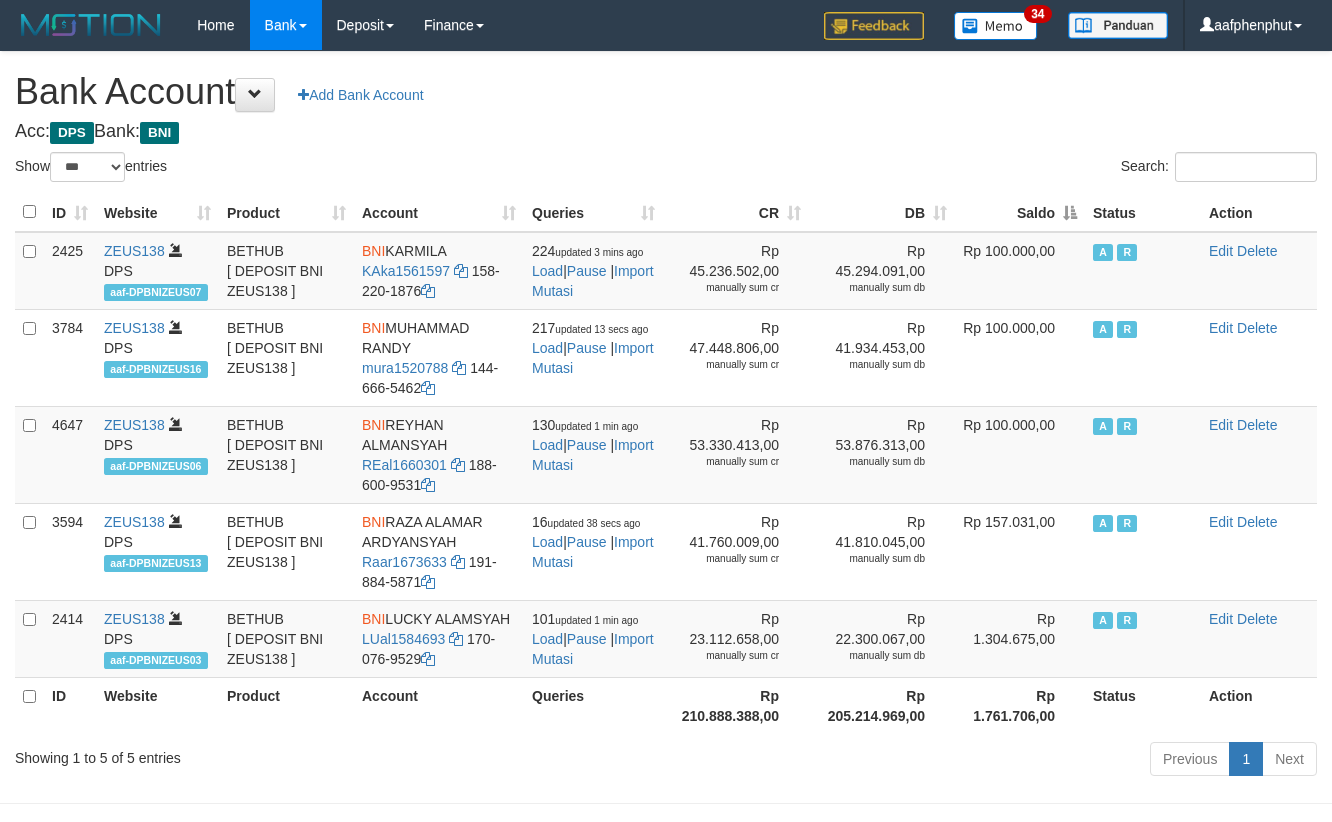 click on "Saldo" at bounding box center [1020, 212] 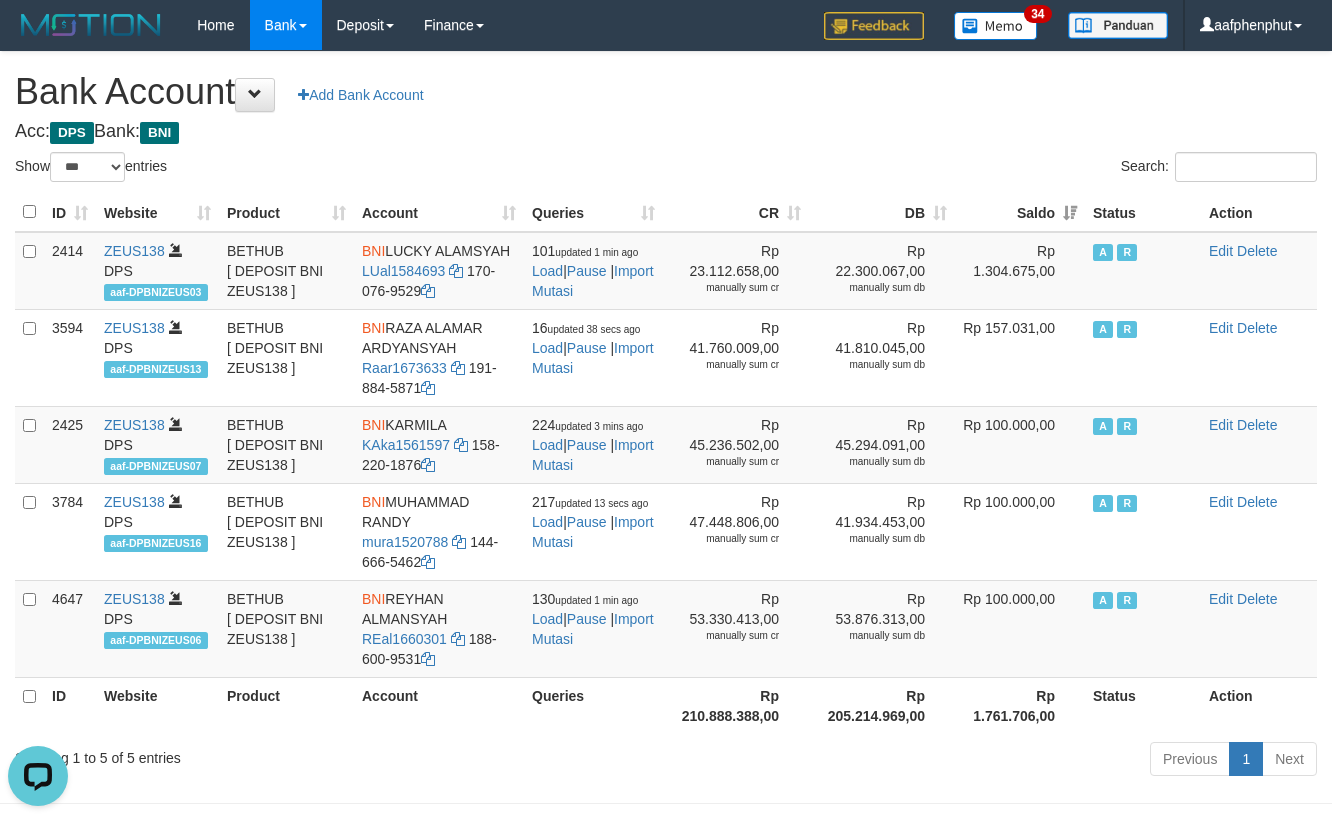 scroll, scrollTop: 0, scrollLeft: 0, axis: both 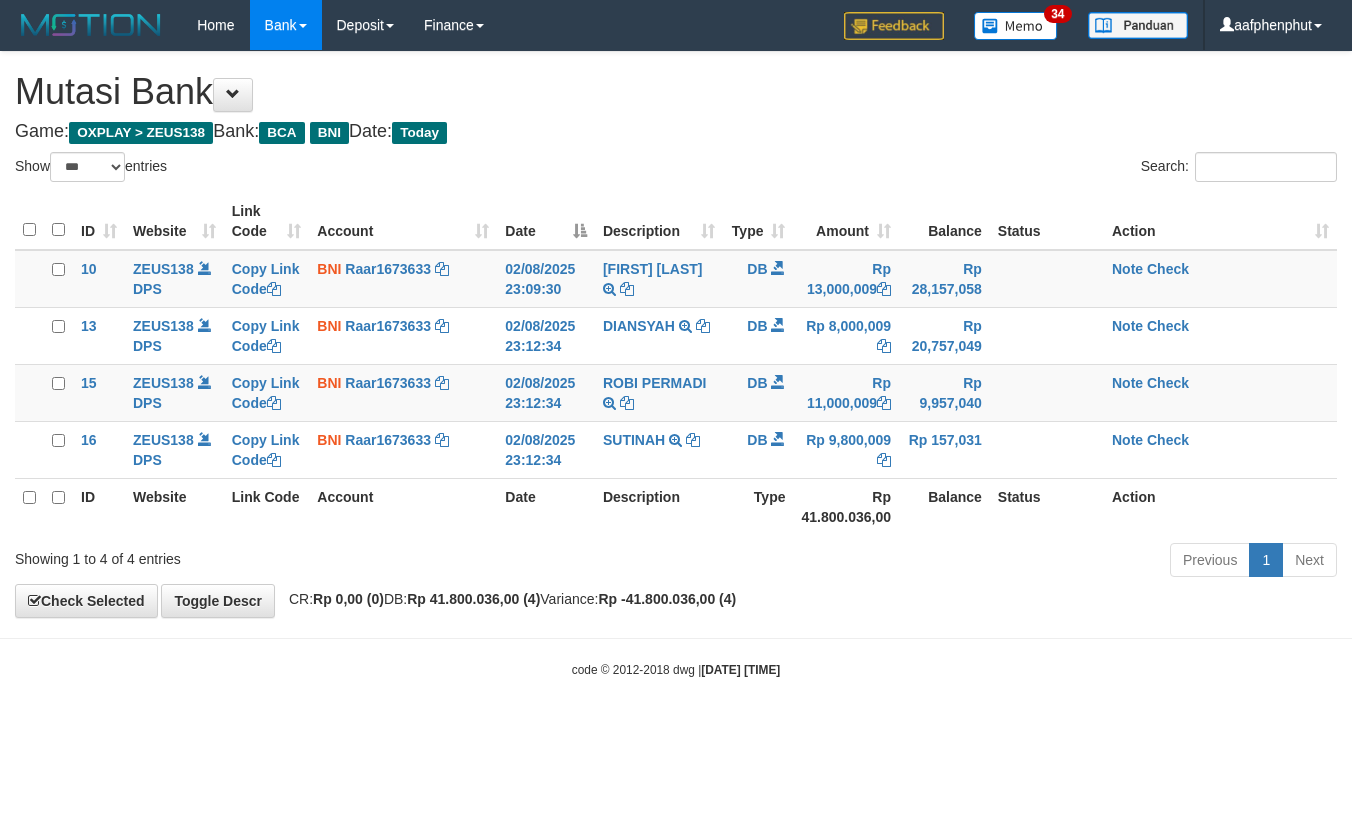 select on "***" 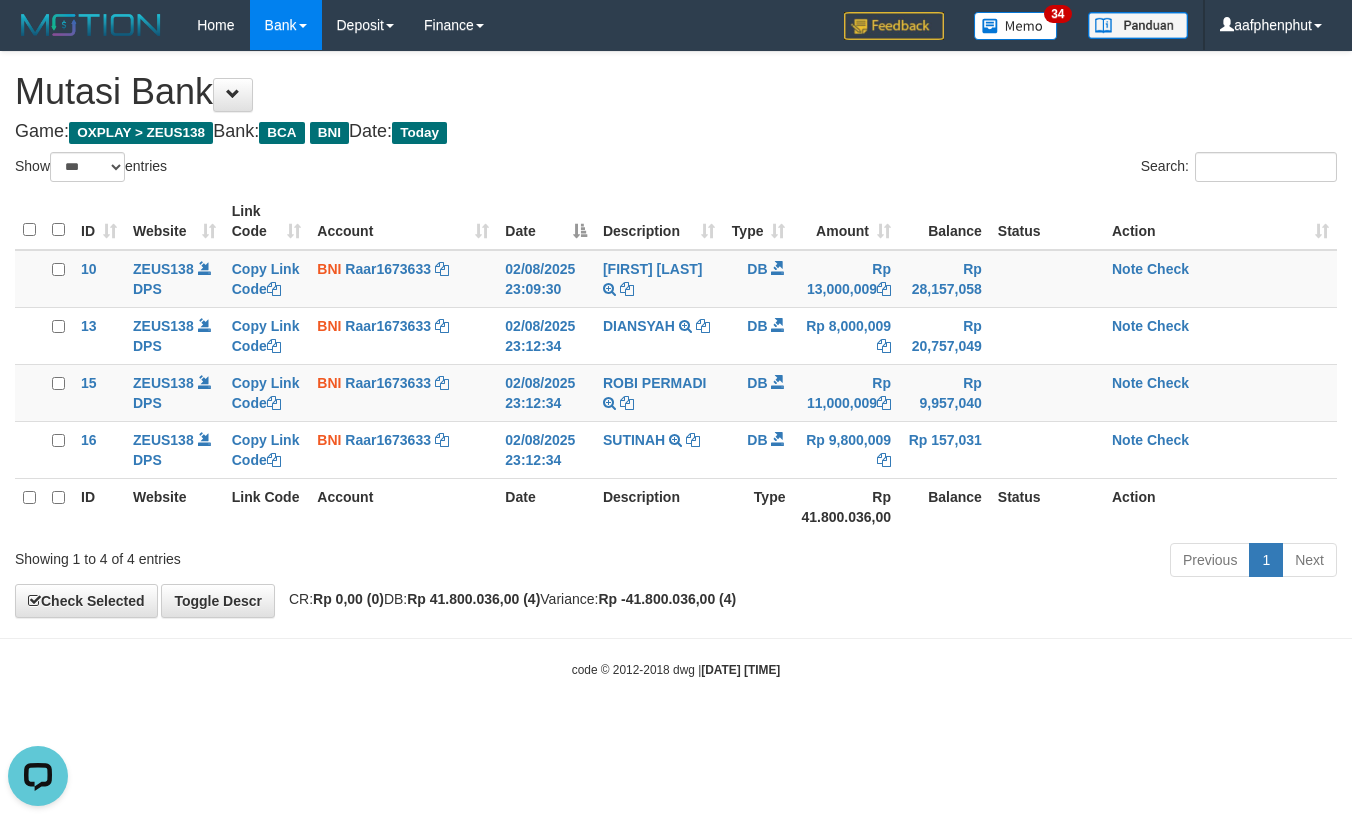 scroll, scrollTop: 0, scrollLeft: 0, axis: both 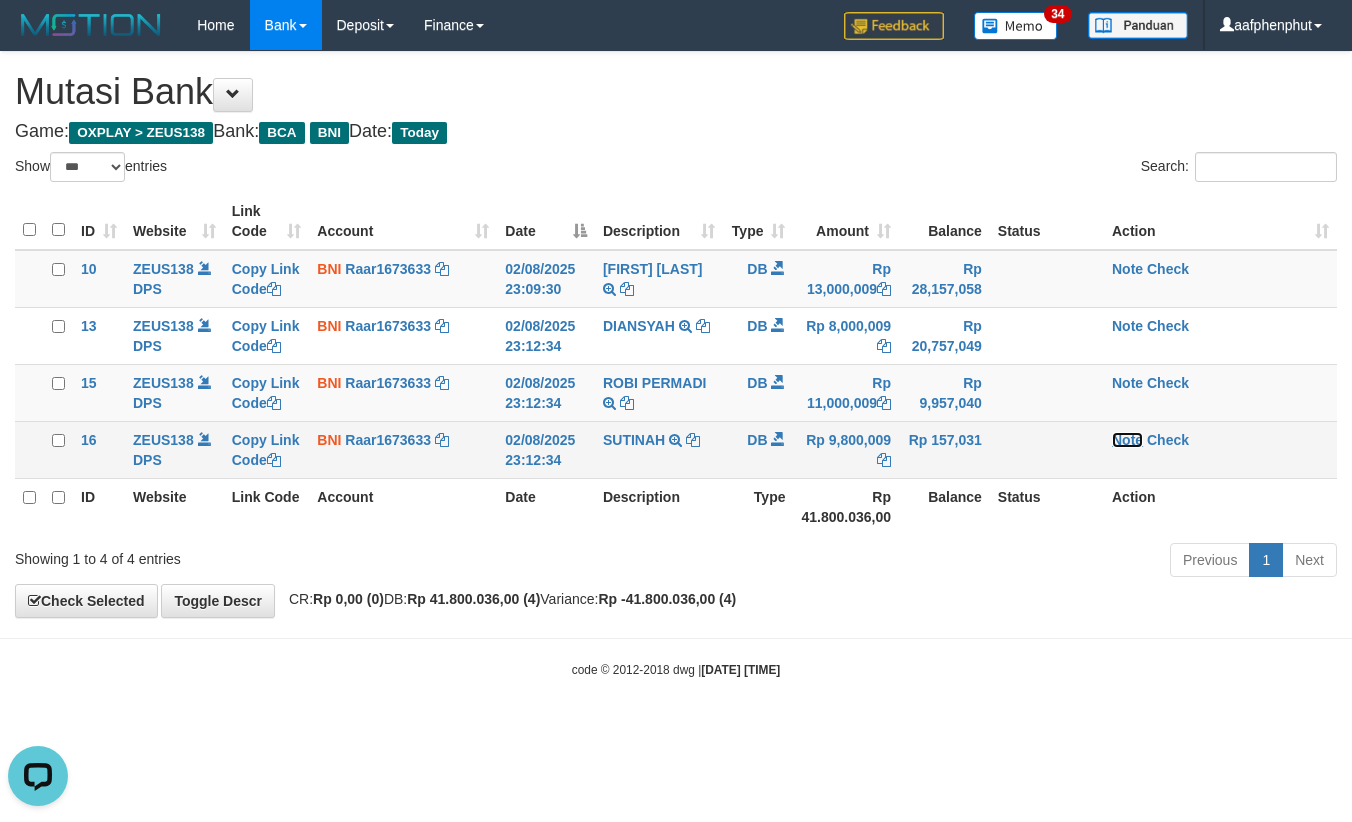 click on "Note" at bounding box center (1127, 440) 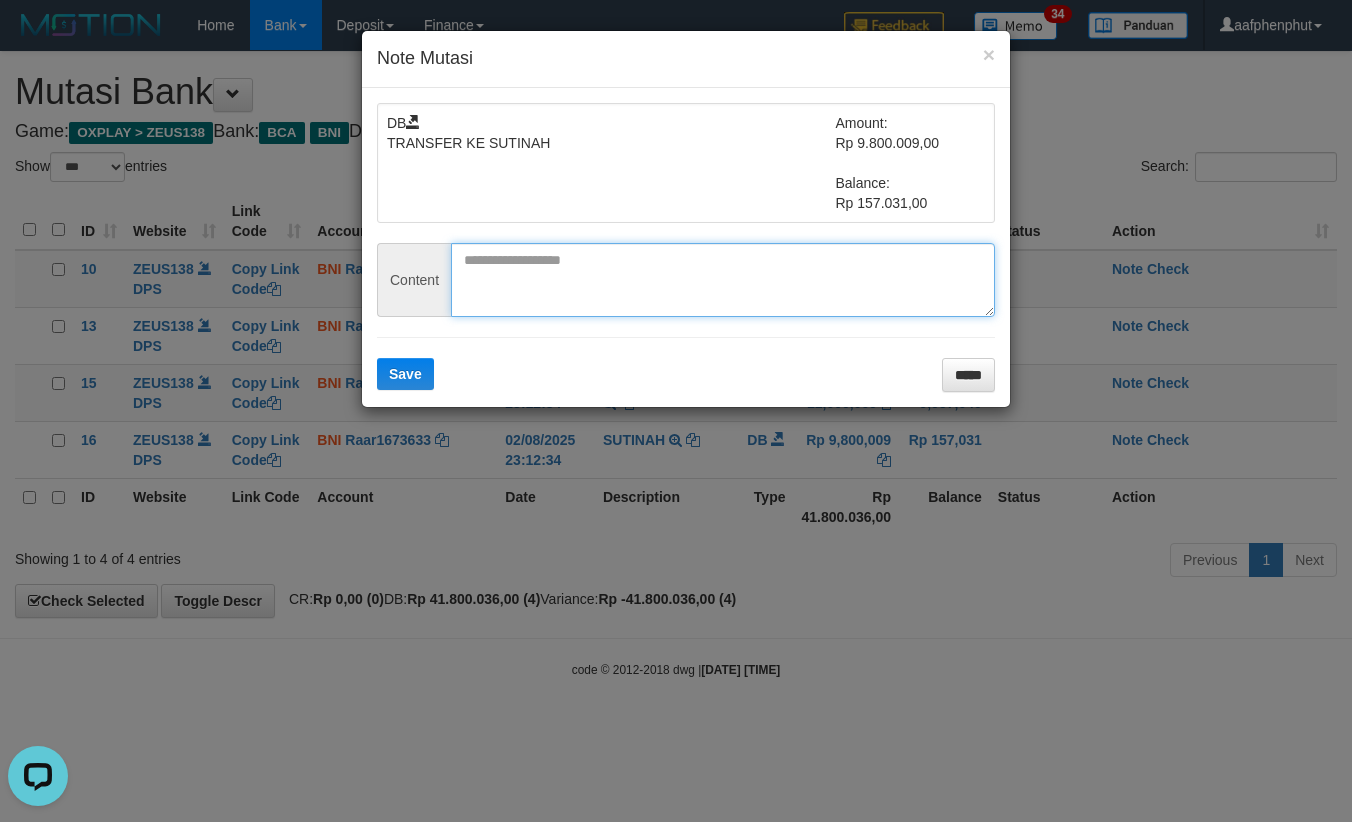 click at bounding box center [723, 280] 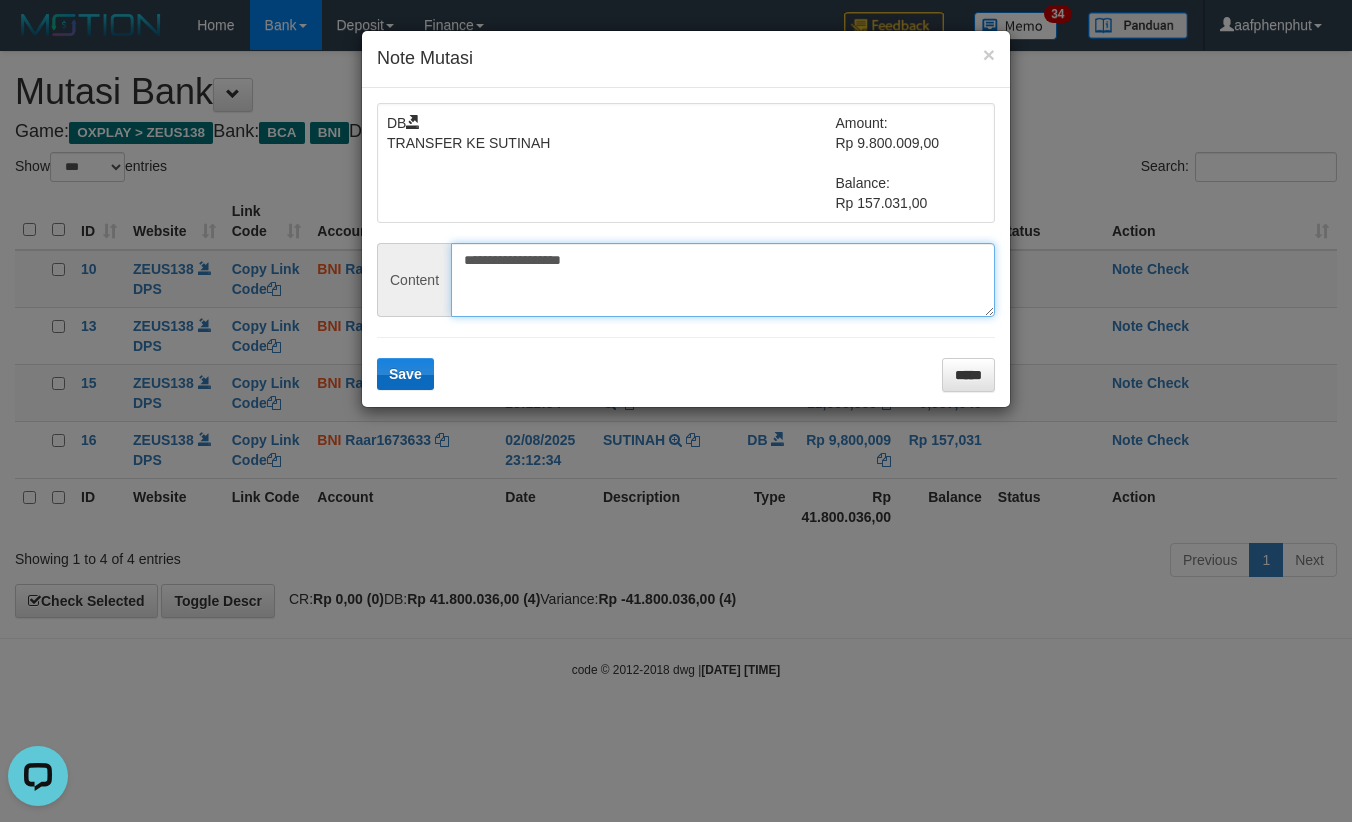 type on "**********" 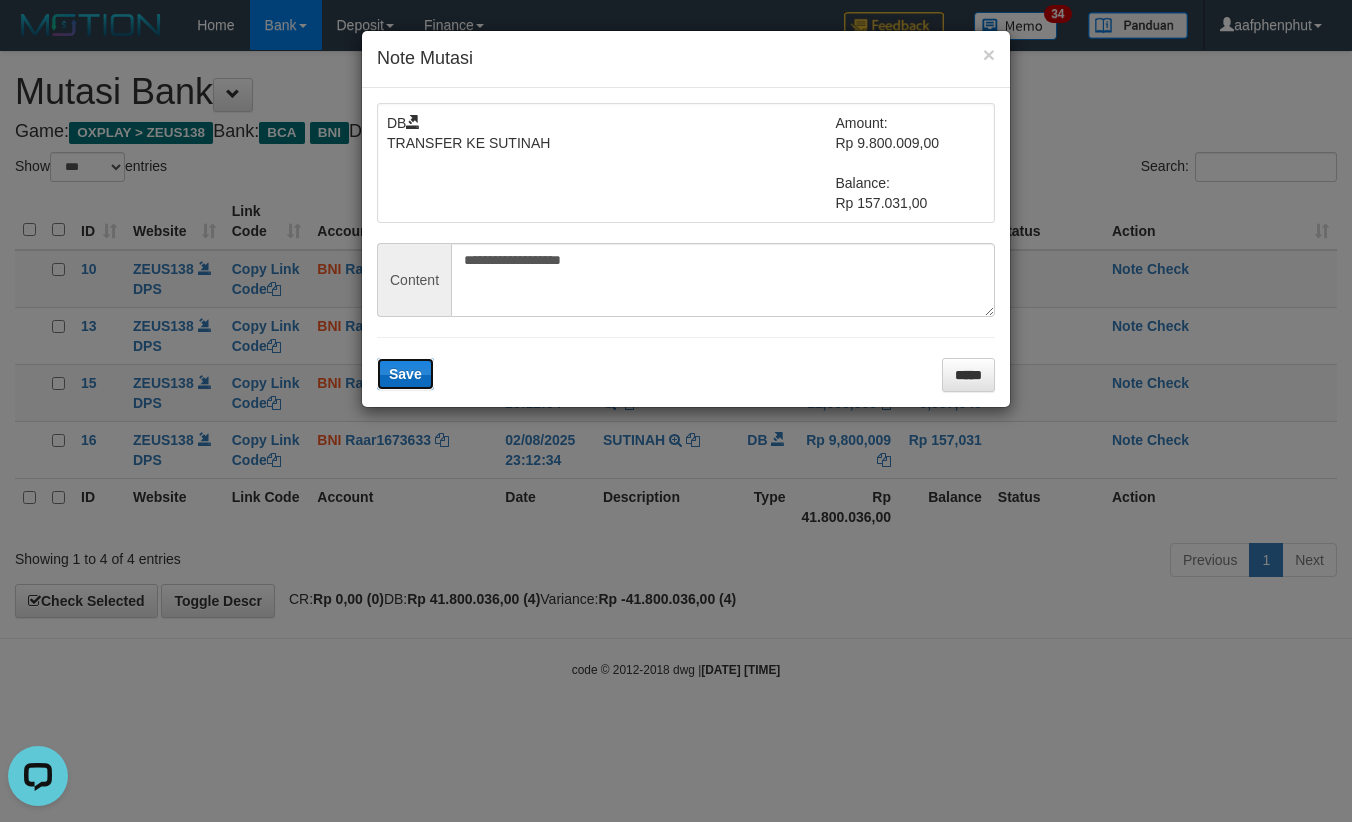 click on "Save" at bounding box center (405, 374) 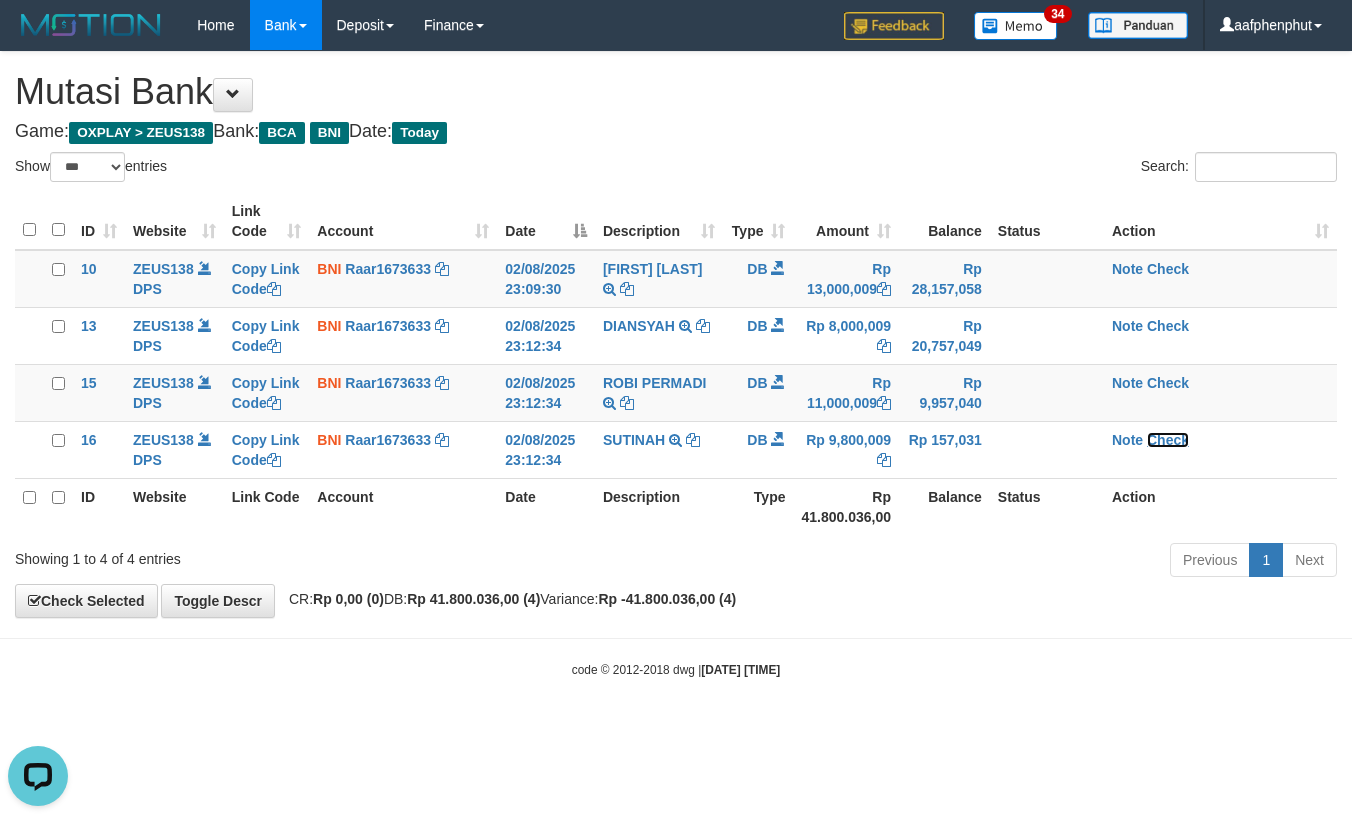 click on "Check" at bounding box center (1168, 440) 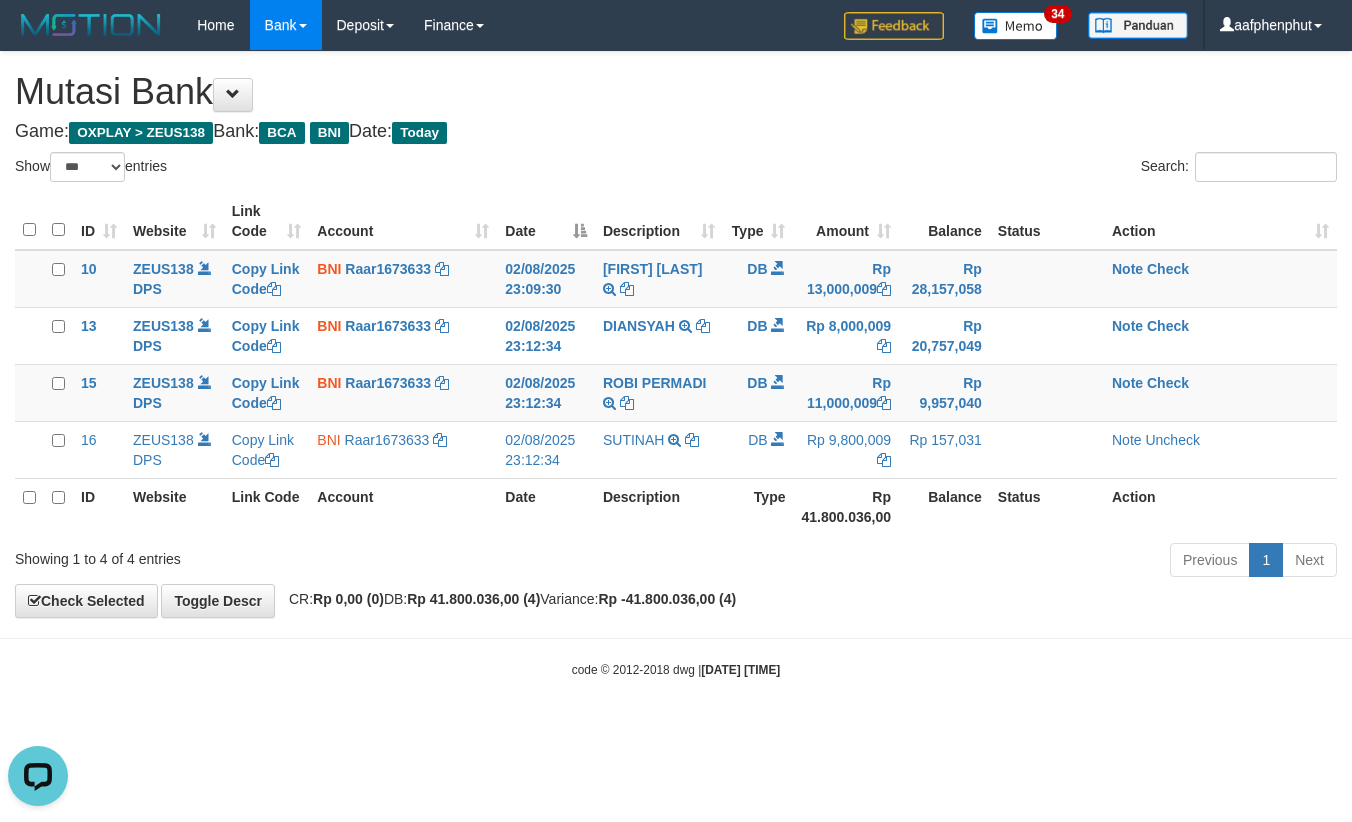 click on "**********" at bounding box center (676, 334) 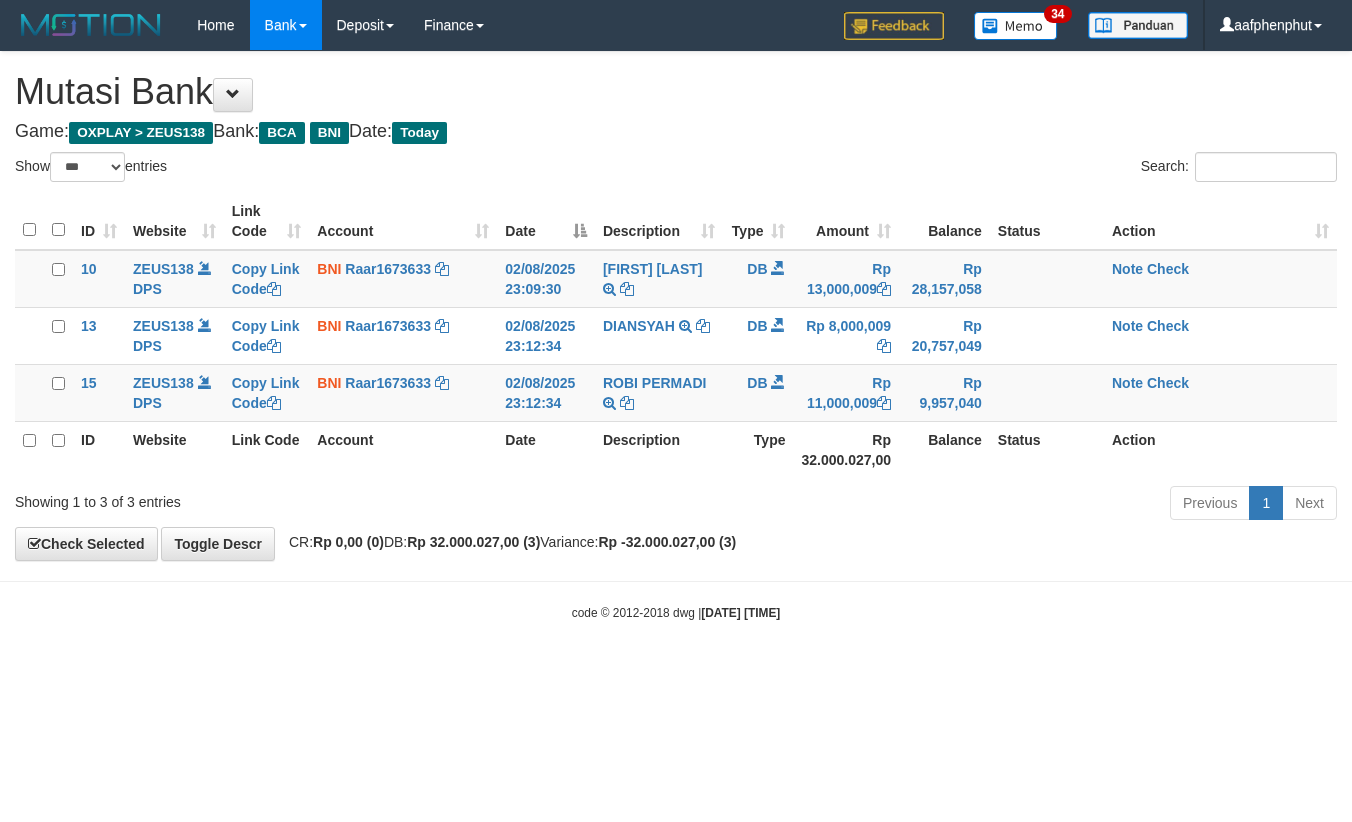 select on "***" 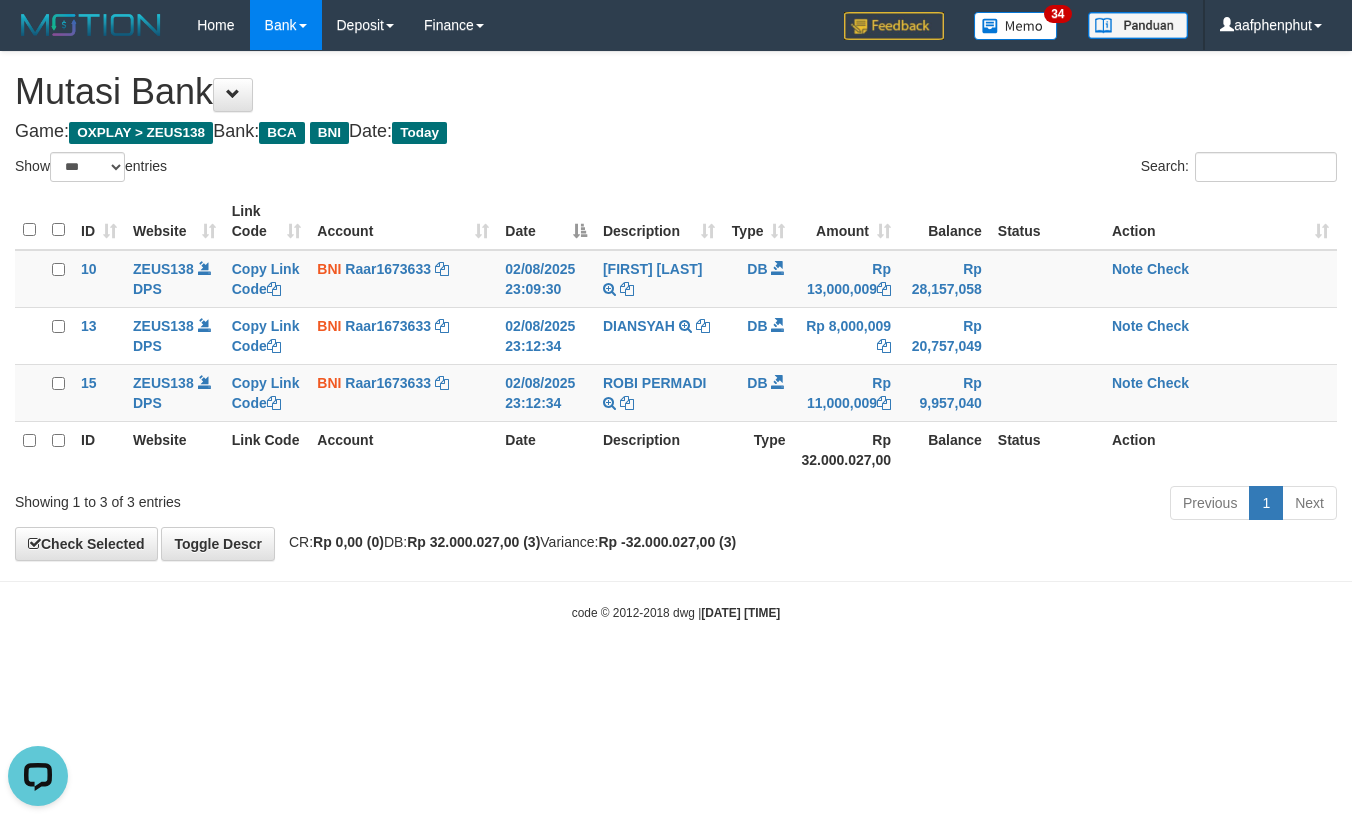 scroll, scrollTop: 0, scrollLeft: 0, axis: both 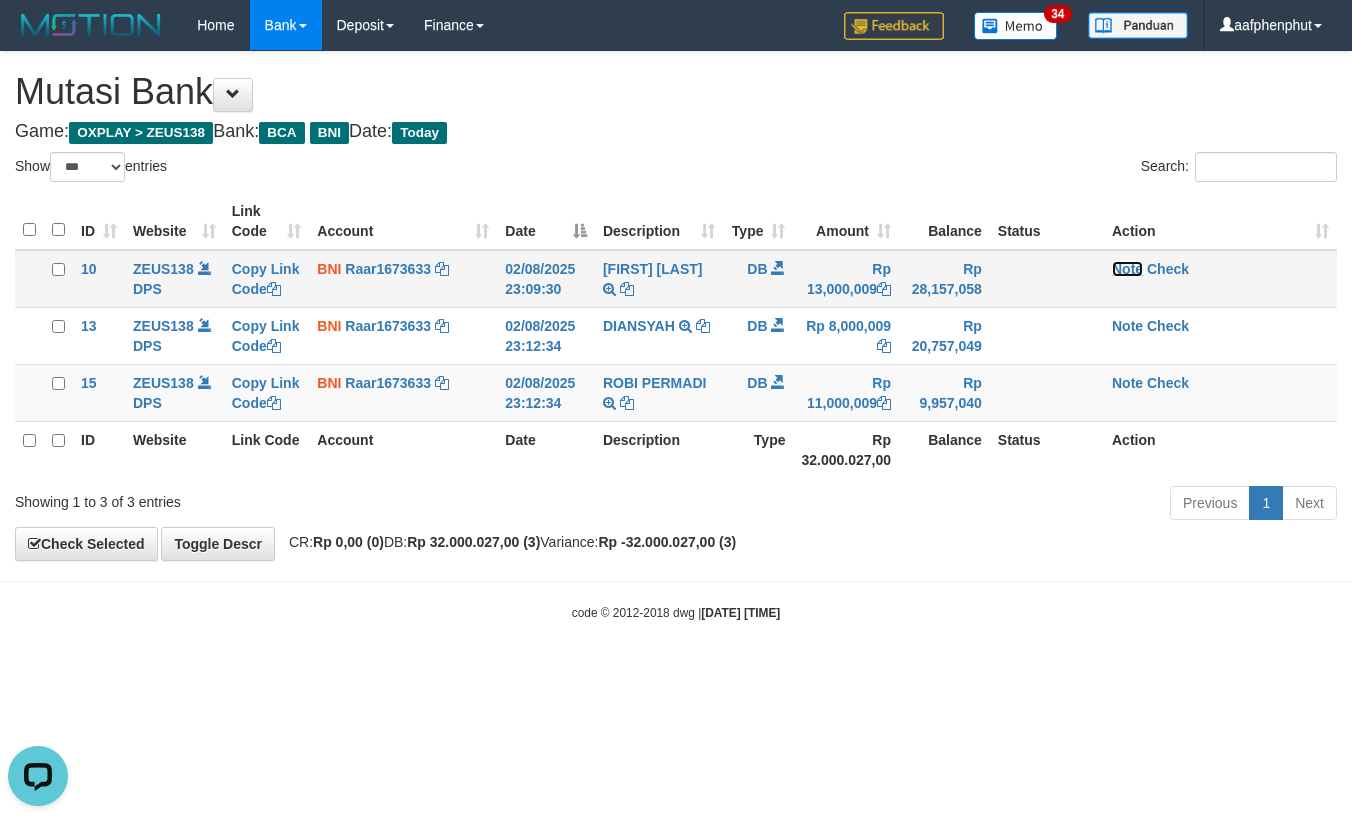 drag, startPoint x: 1122, startPoint y: 266, endPoint x: 1108, endPoint y: 265, distance: 14.035668 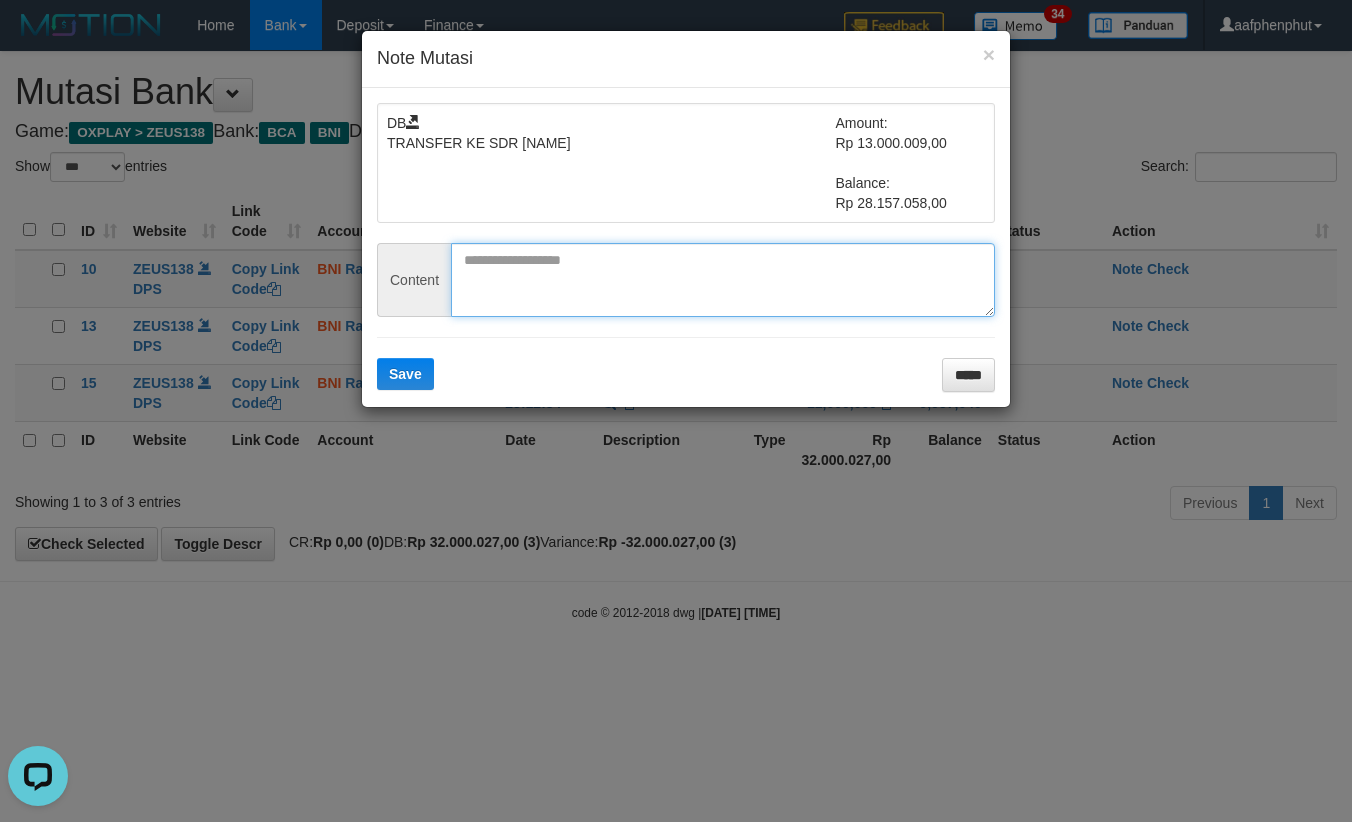 click at bounding box center (723, 280) 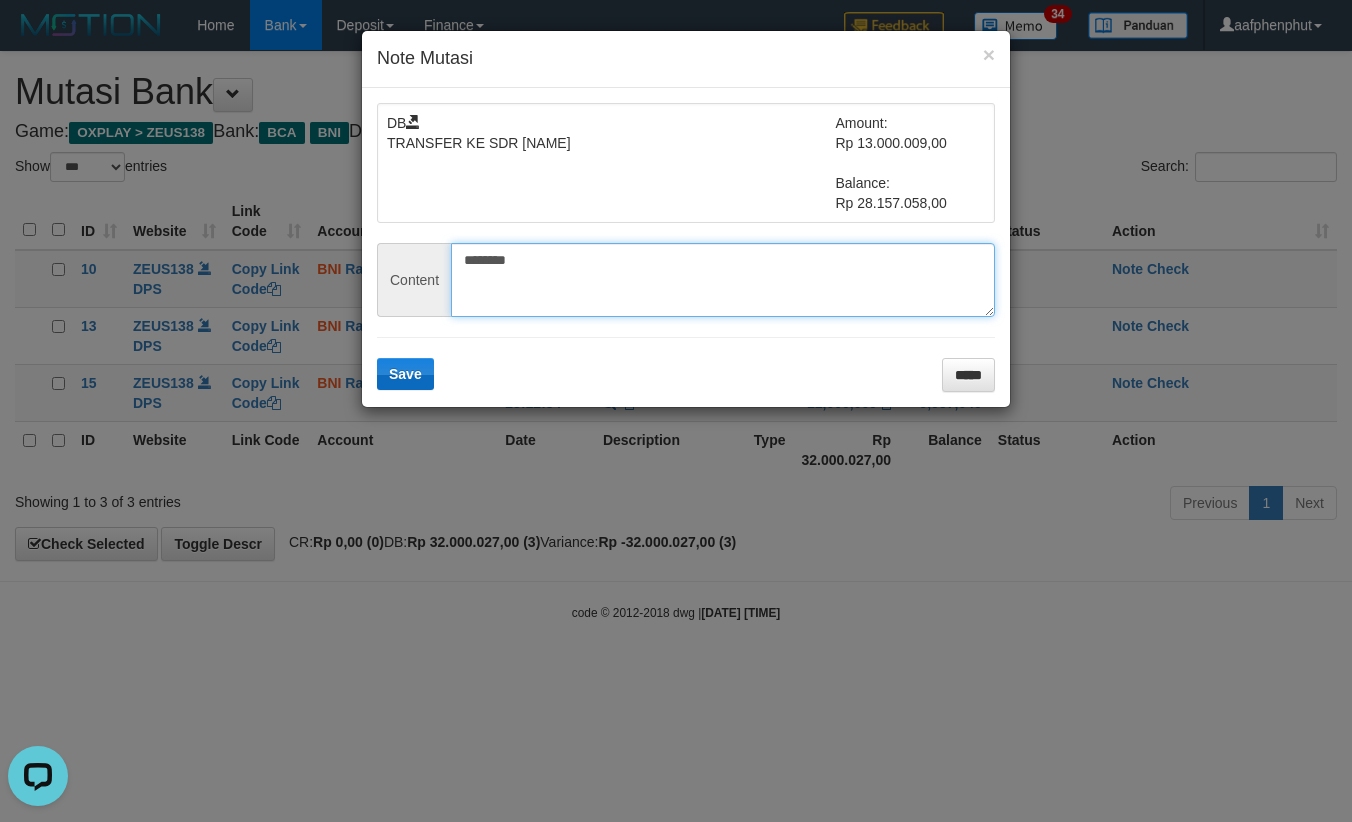 type on "********" 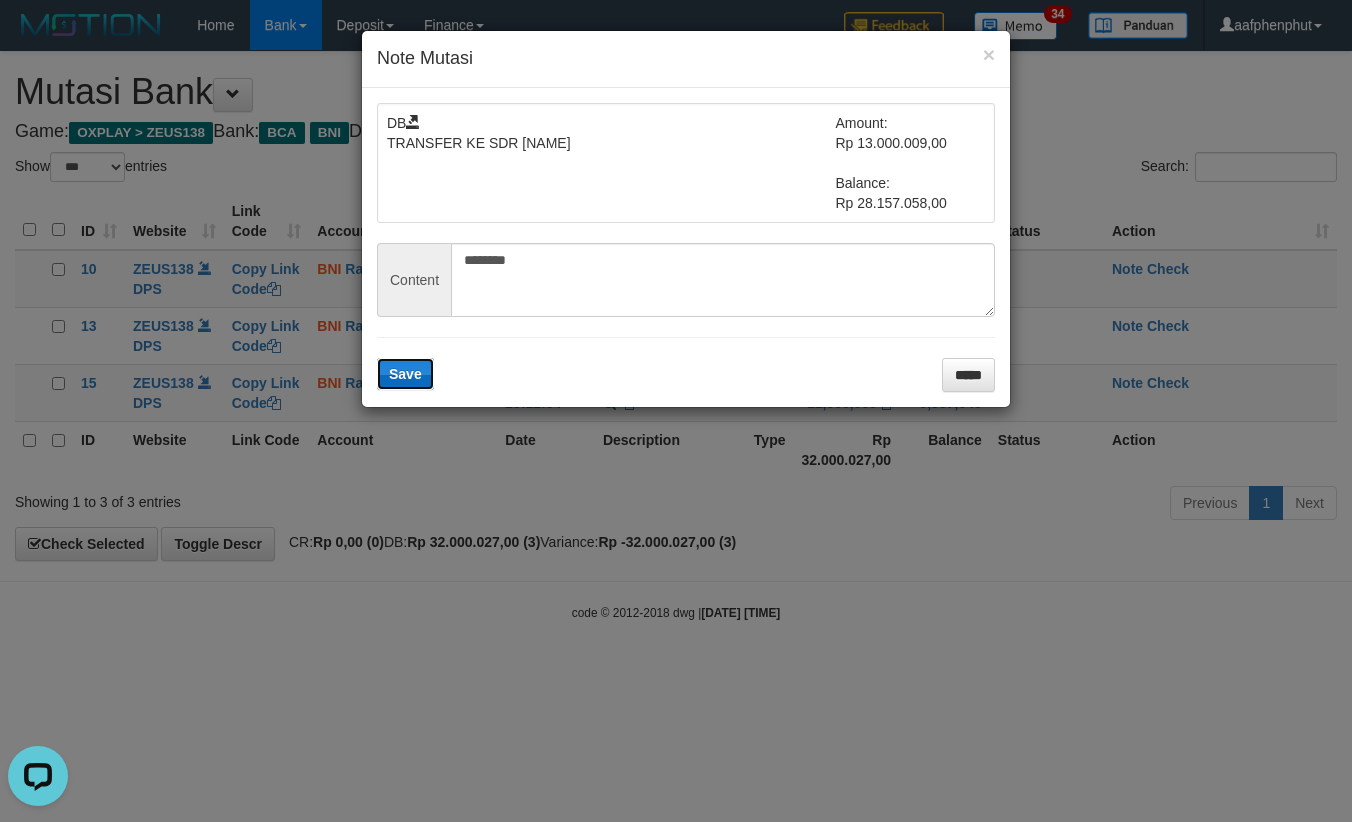 click on "Save" at bounding box center (405, 374) 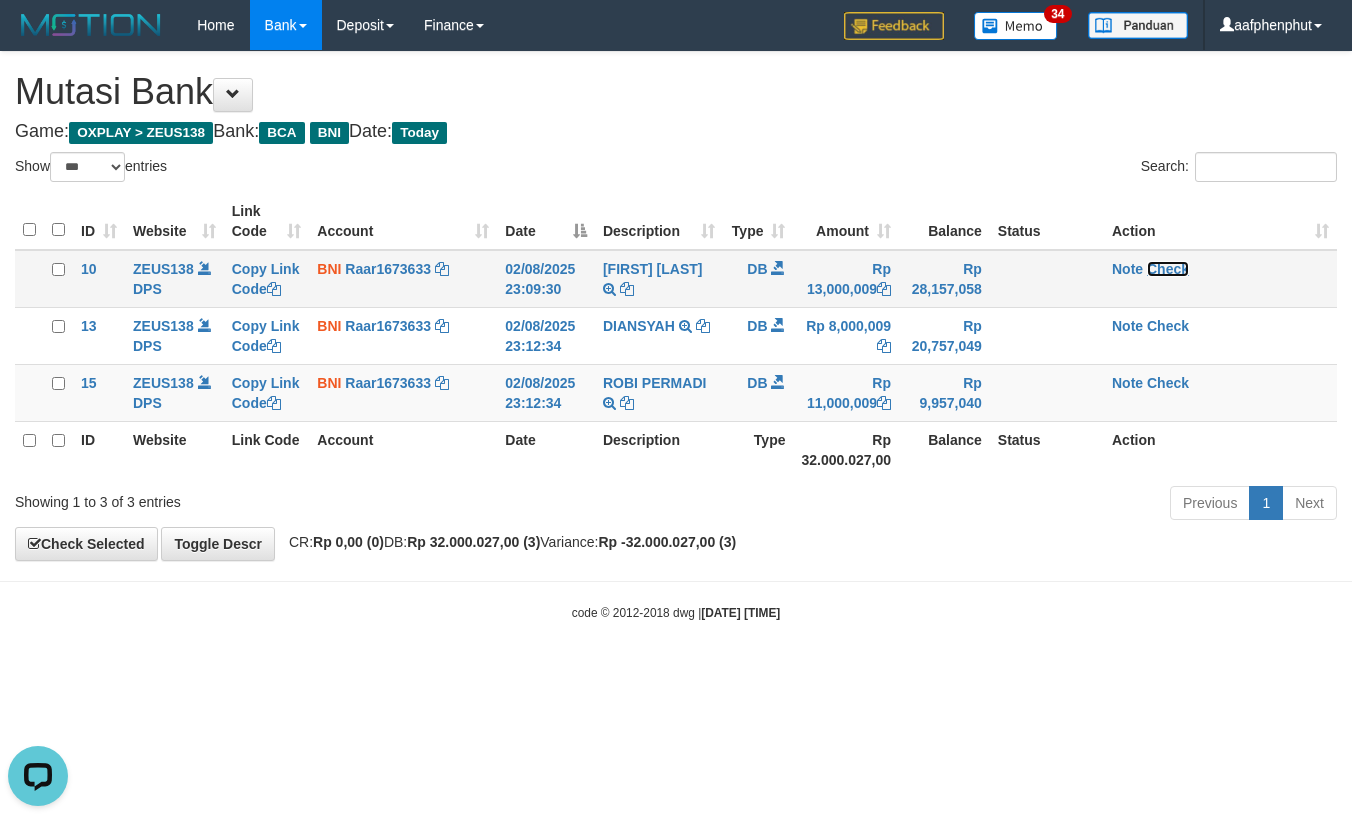 click on "Check" at bounding box center (1168, 269) 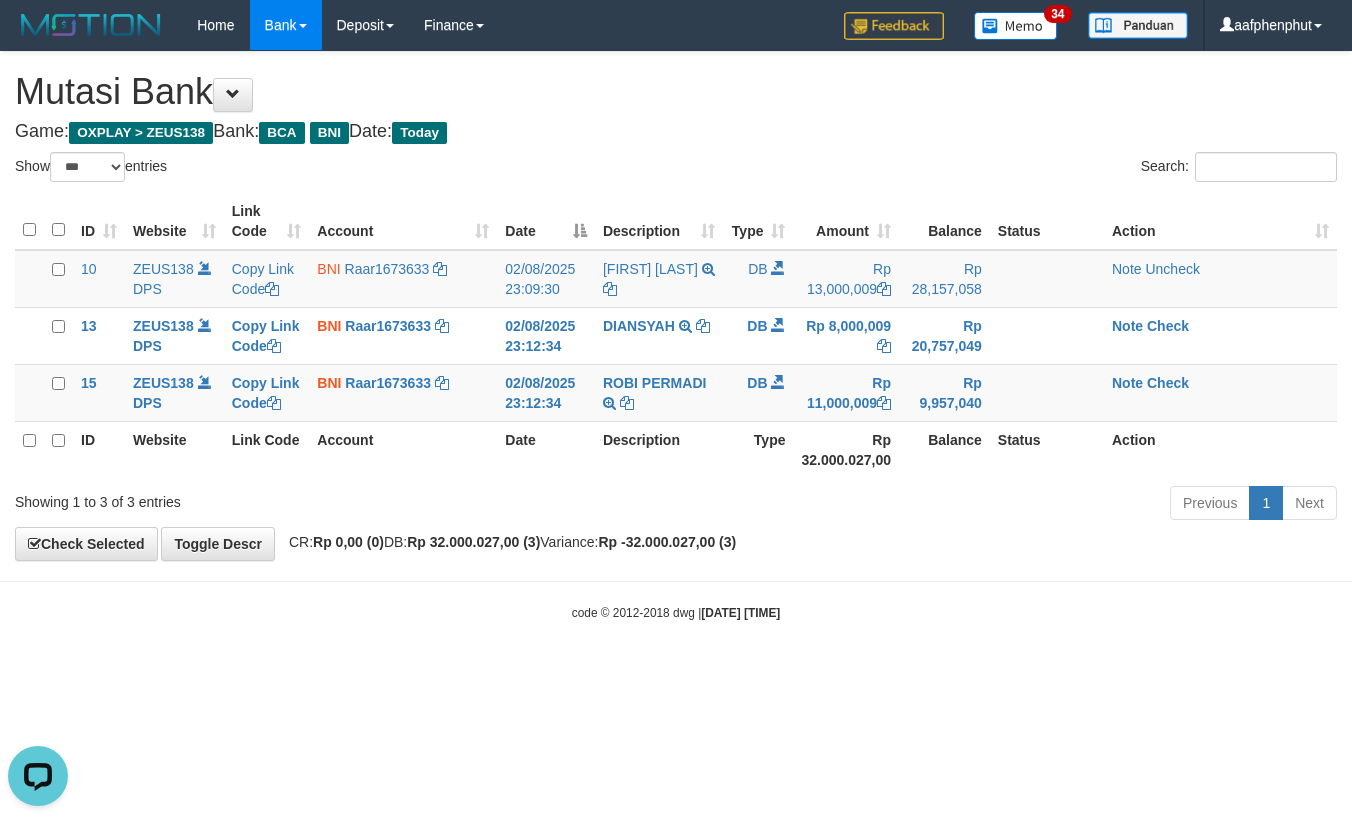 drag, startPoint x: 1022, startPoint y: 606, endPoint x: 1012, endPoint y: 612, distance: 11.661903 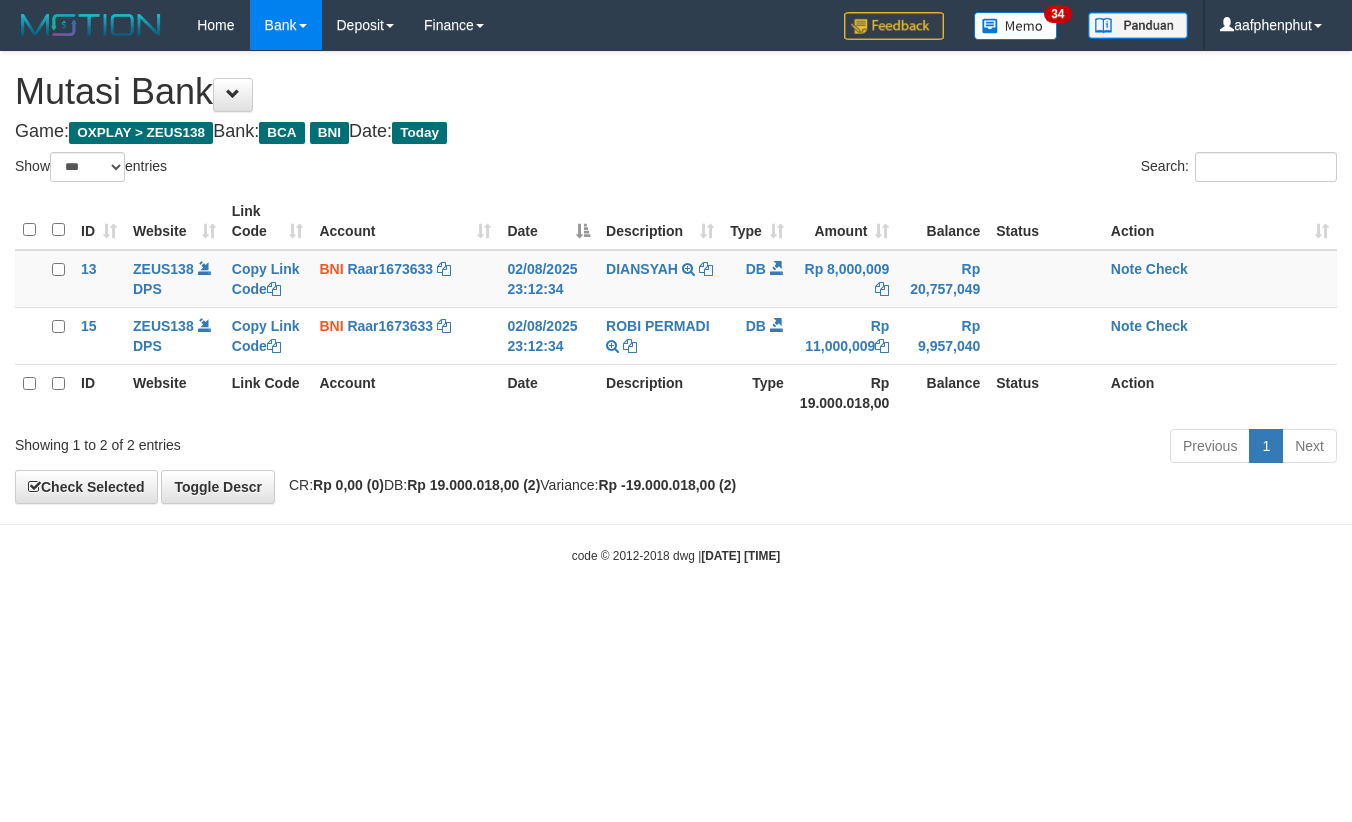 select on "***" 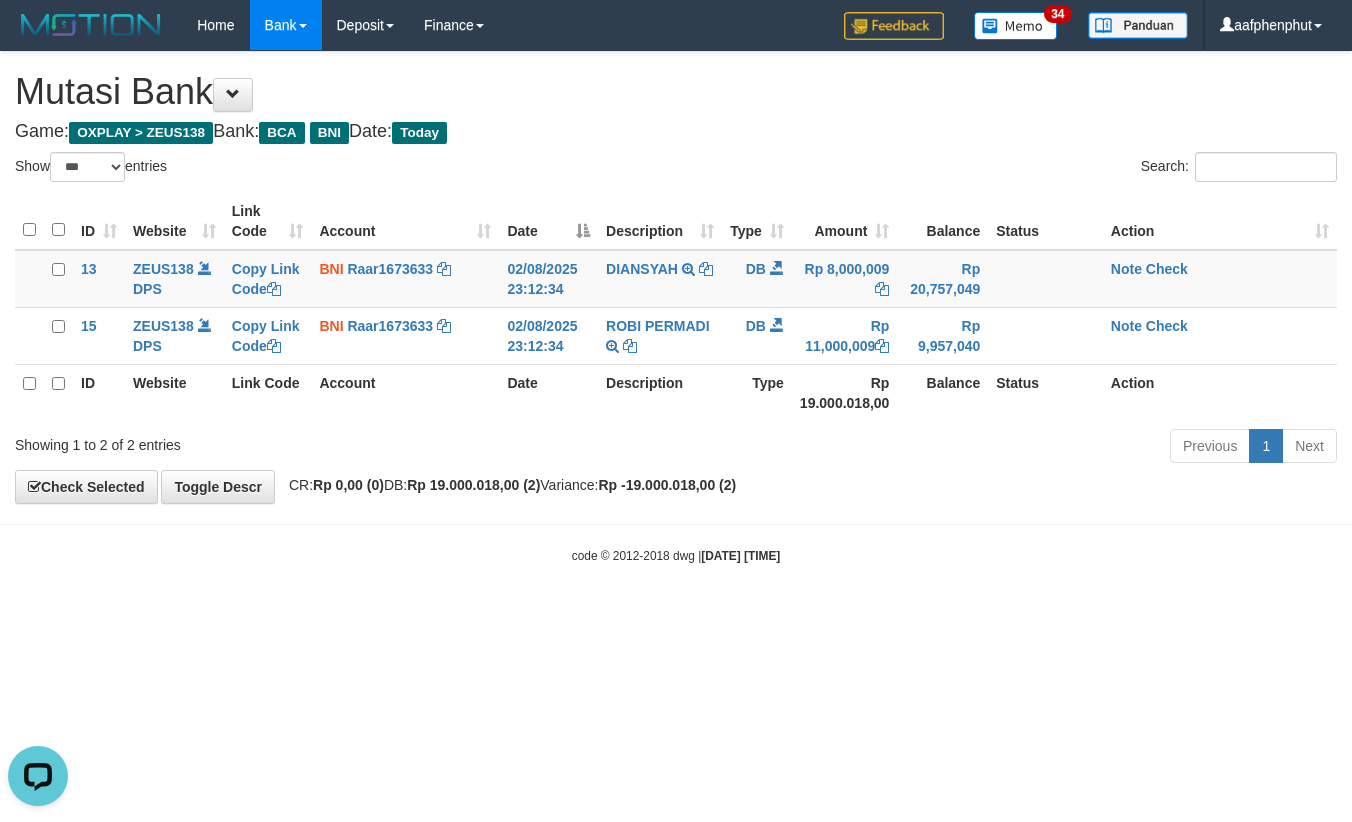 scroll, scrollTop: 0, scrollLeft: 0, axis: both 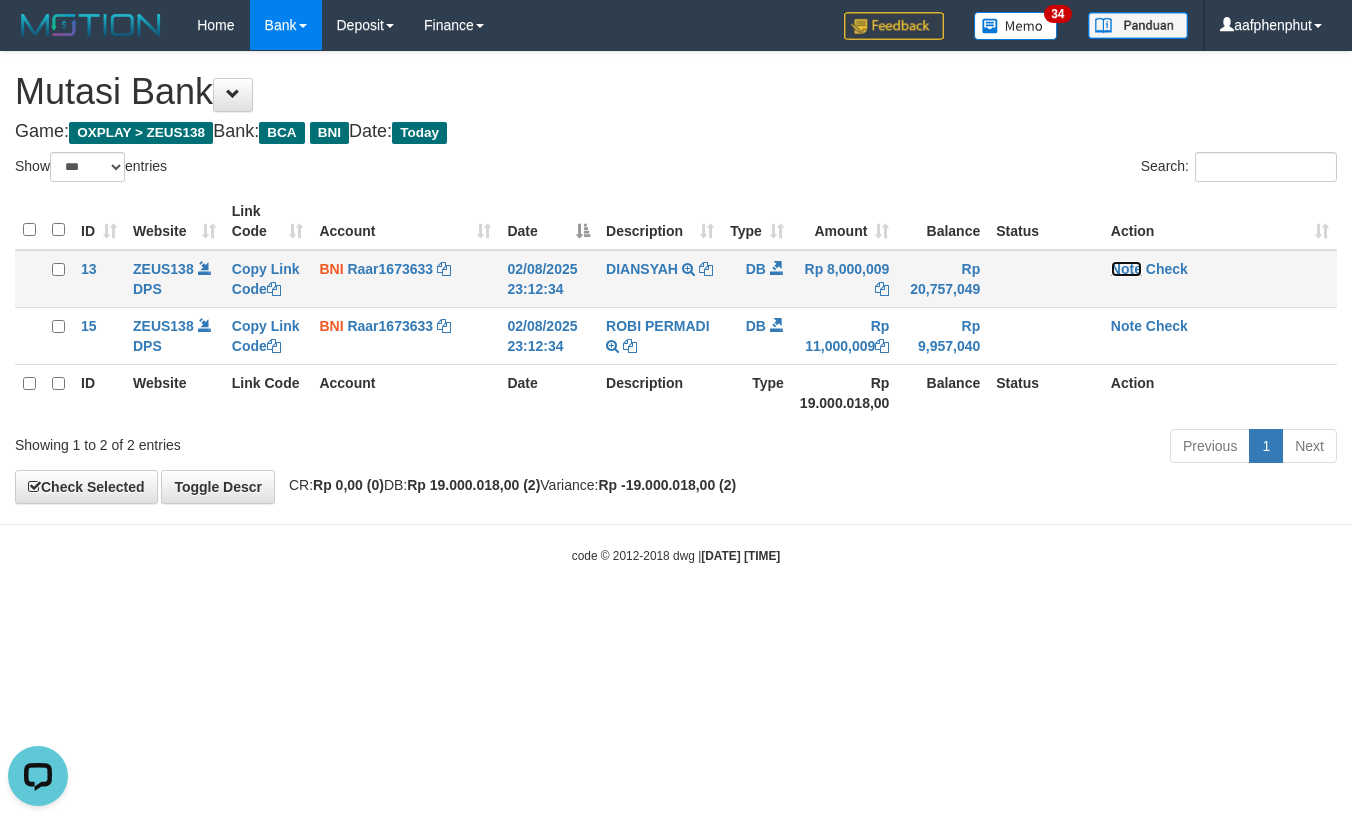 click on "Note" at bounding box center (1126, 269) 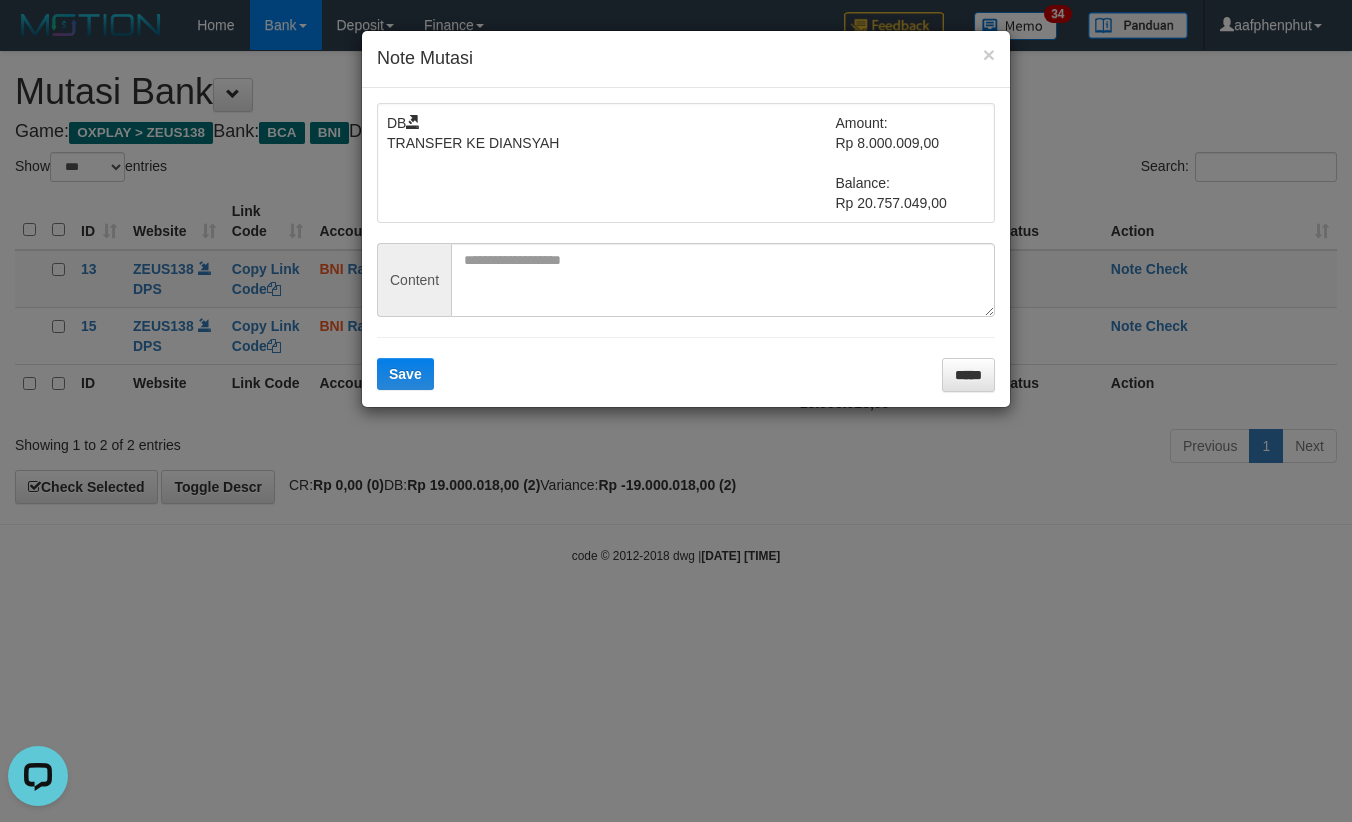 click on "Content" at bounding box center [414, 280] 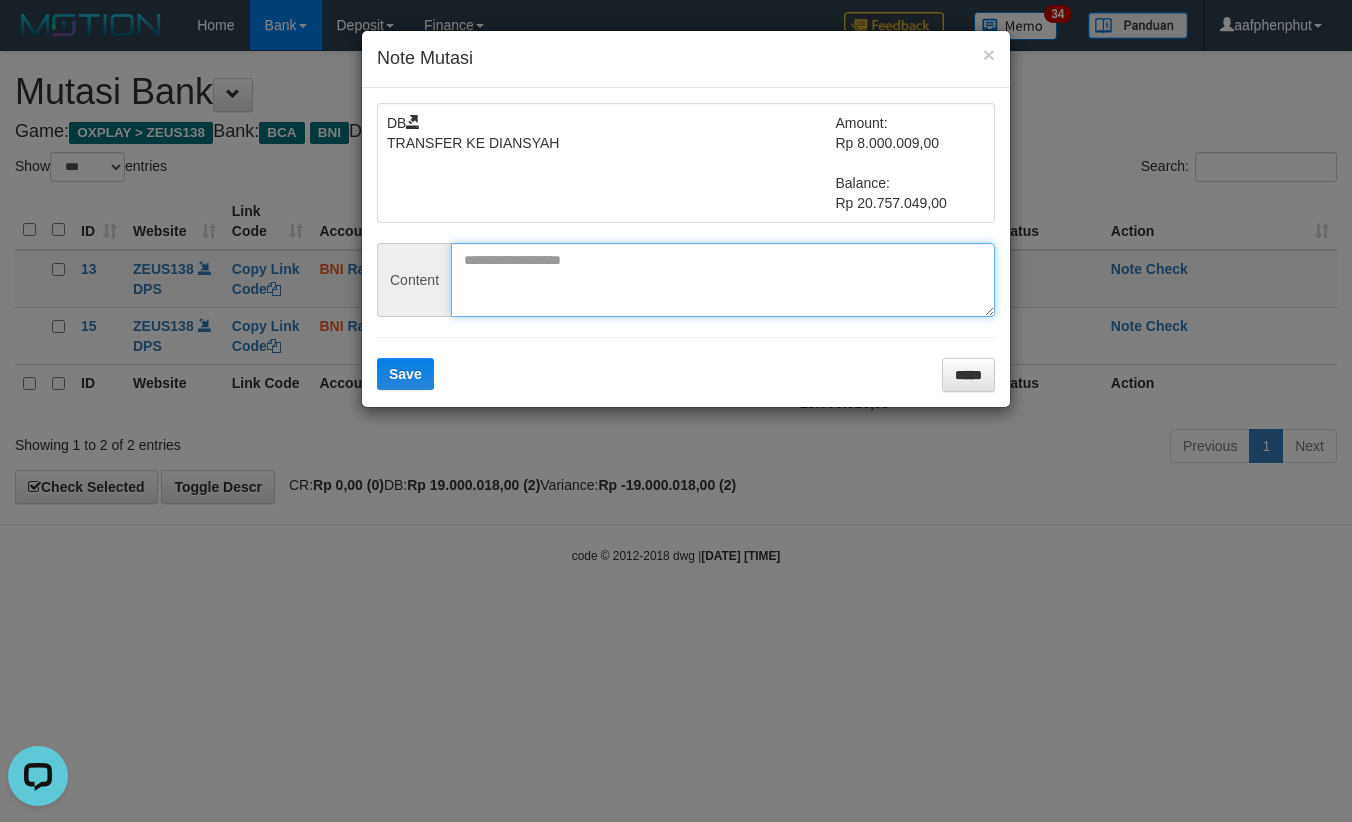 click at bounding box center [723, 280] 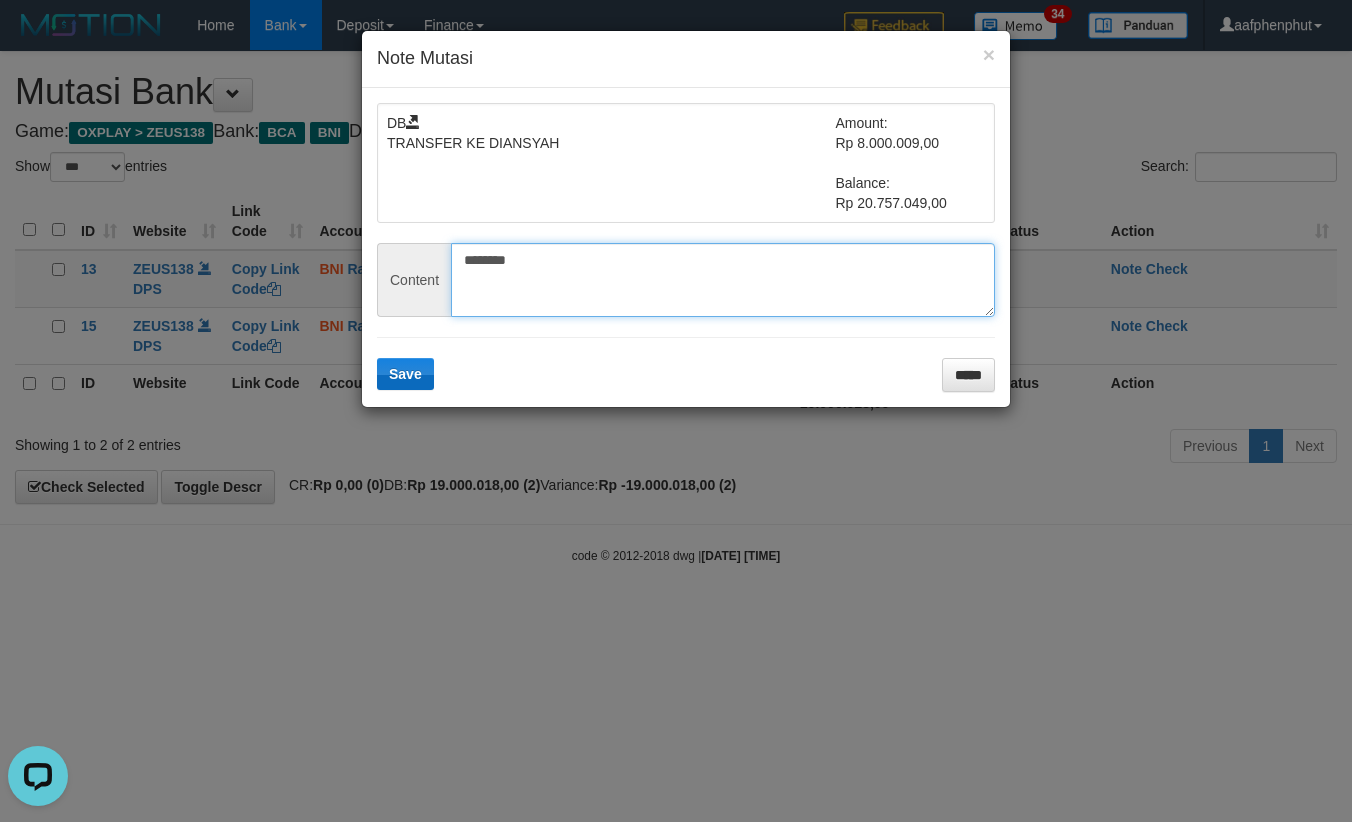 type on "********" 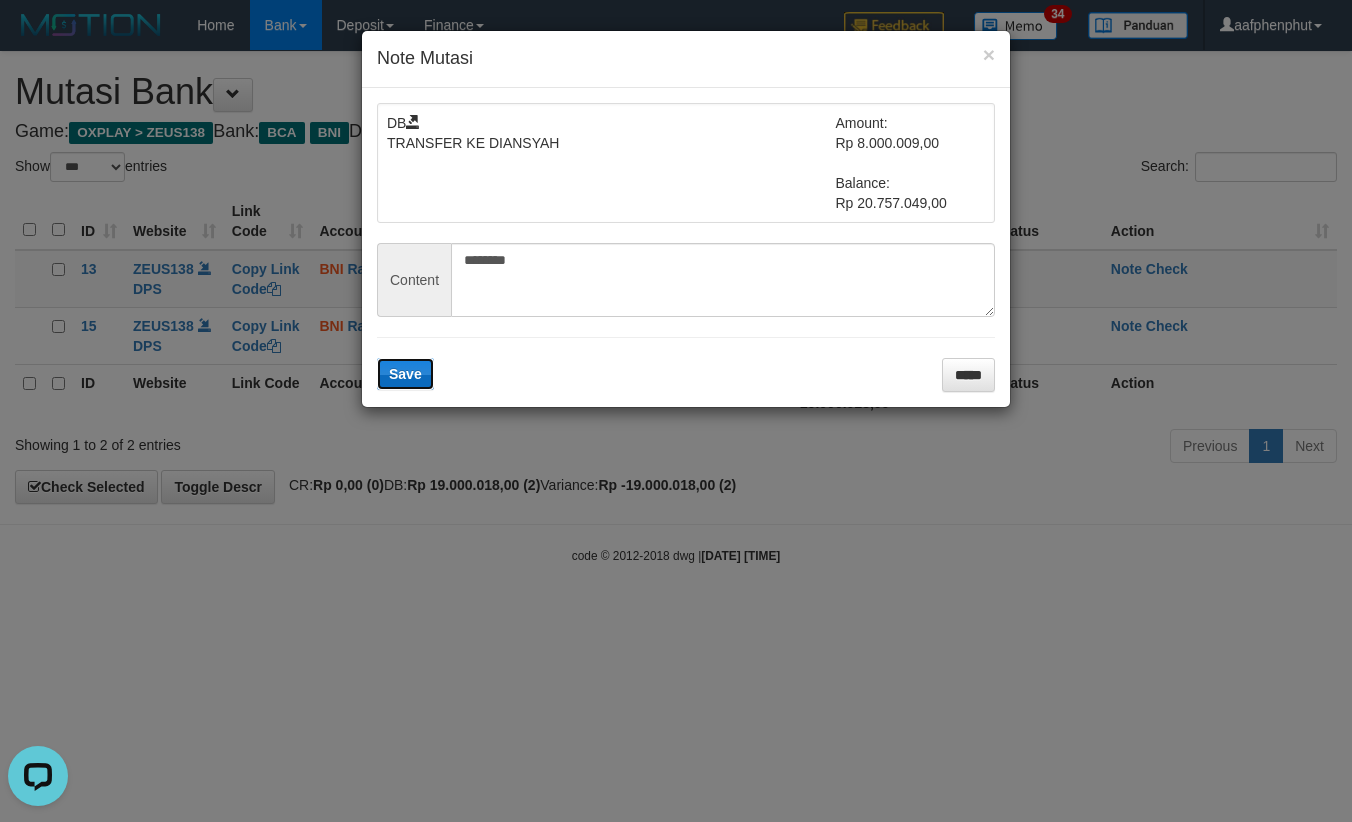 click on "Save" at bounding box center [405, 374] 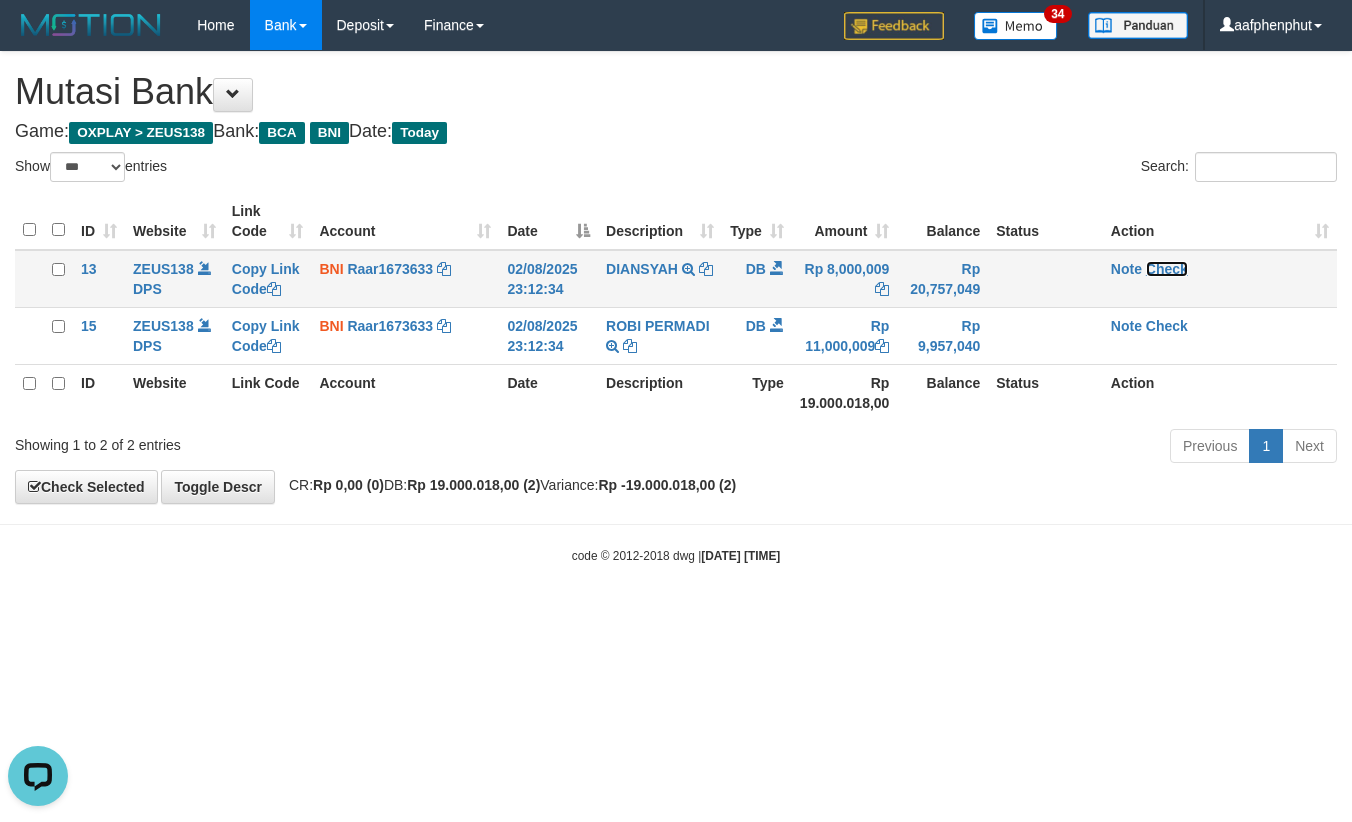 click on "Check" at bounding box center (1167, 269) 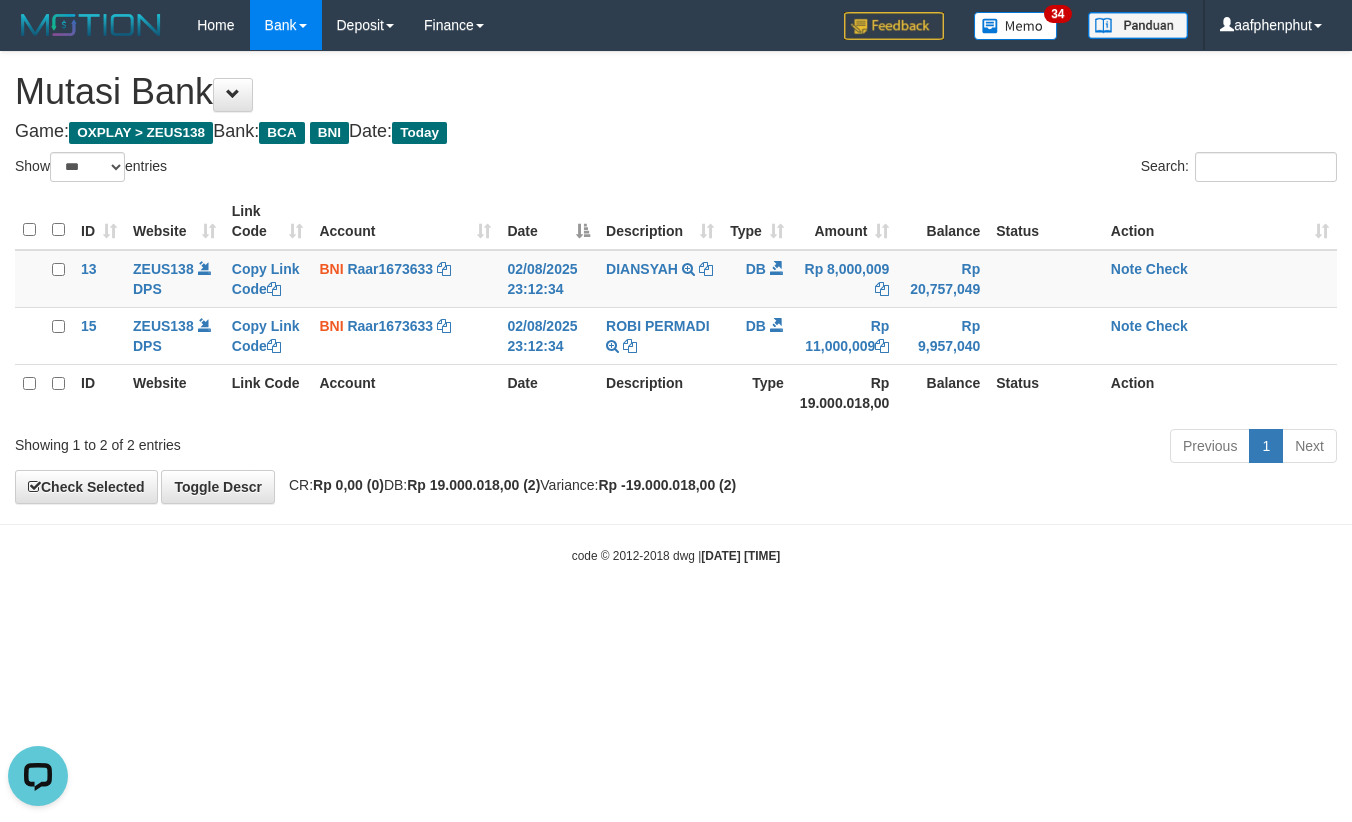 drag, startPoint x: 1012, startPoint y: 590, endPoint x: 998, endPoint y: 585, distance: 14.866069 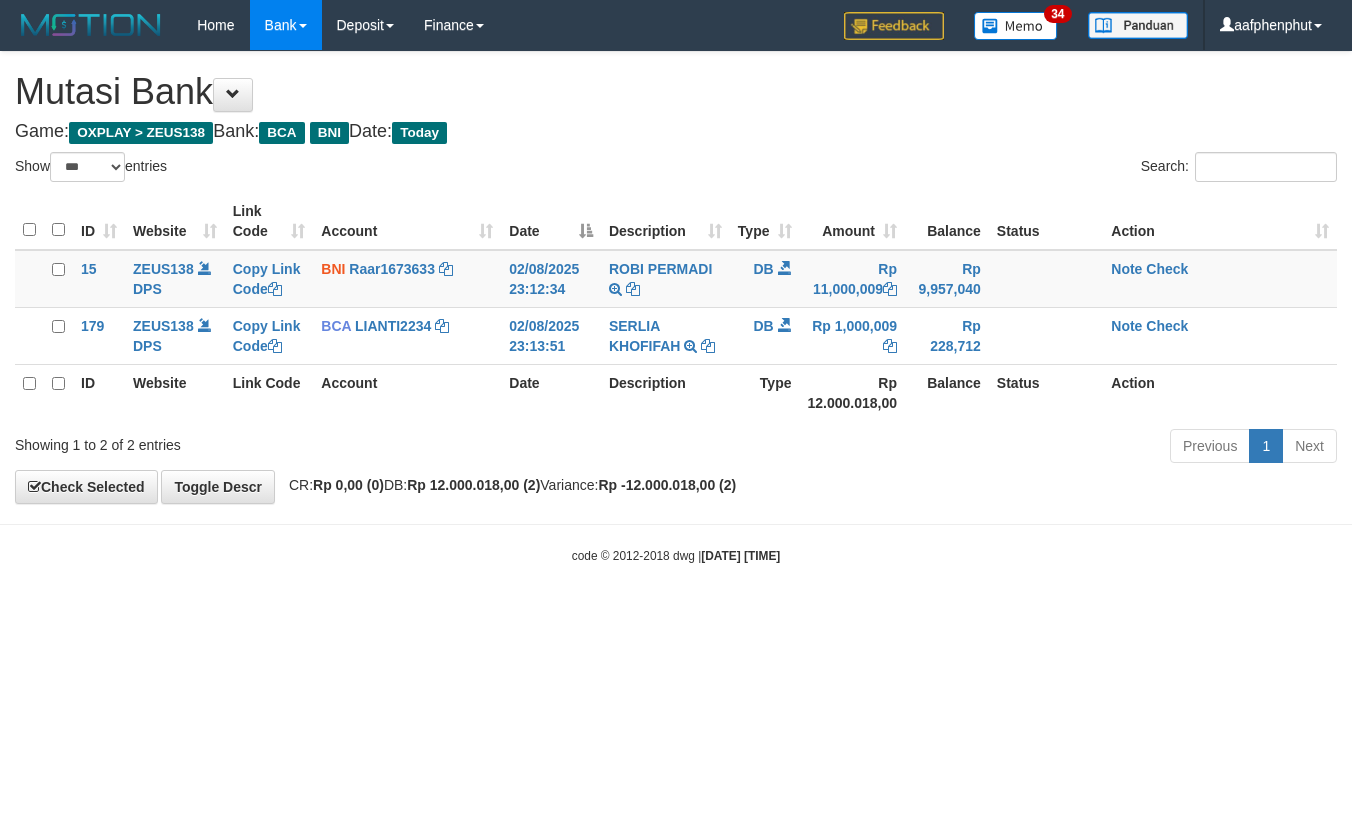 select on "***" 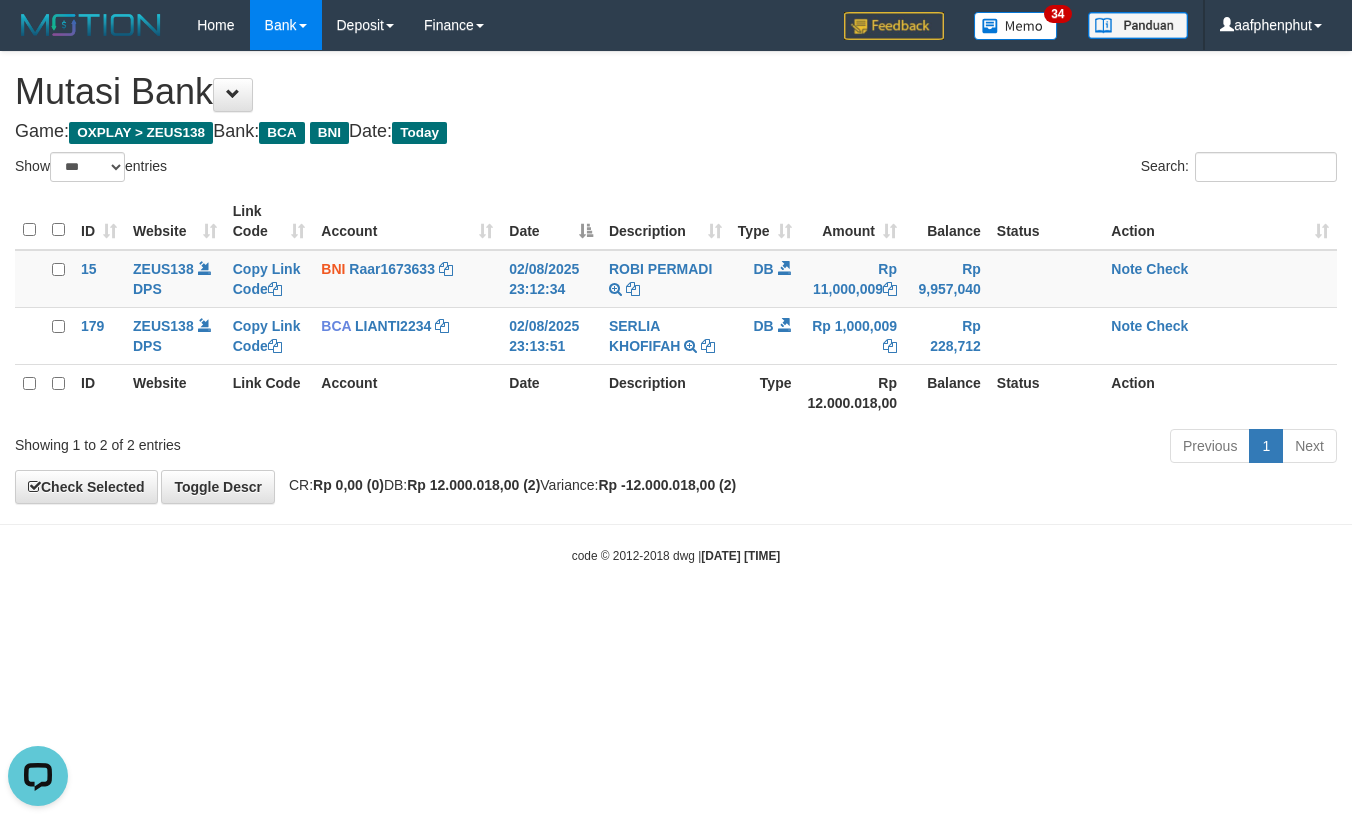 scroll, scrollTop: 0, scrollLeft: 0, axis: both 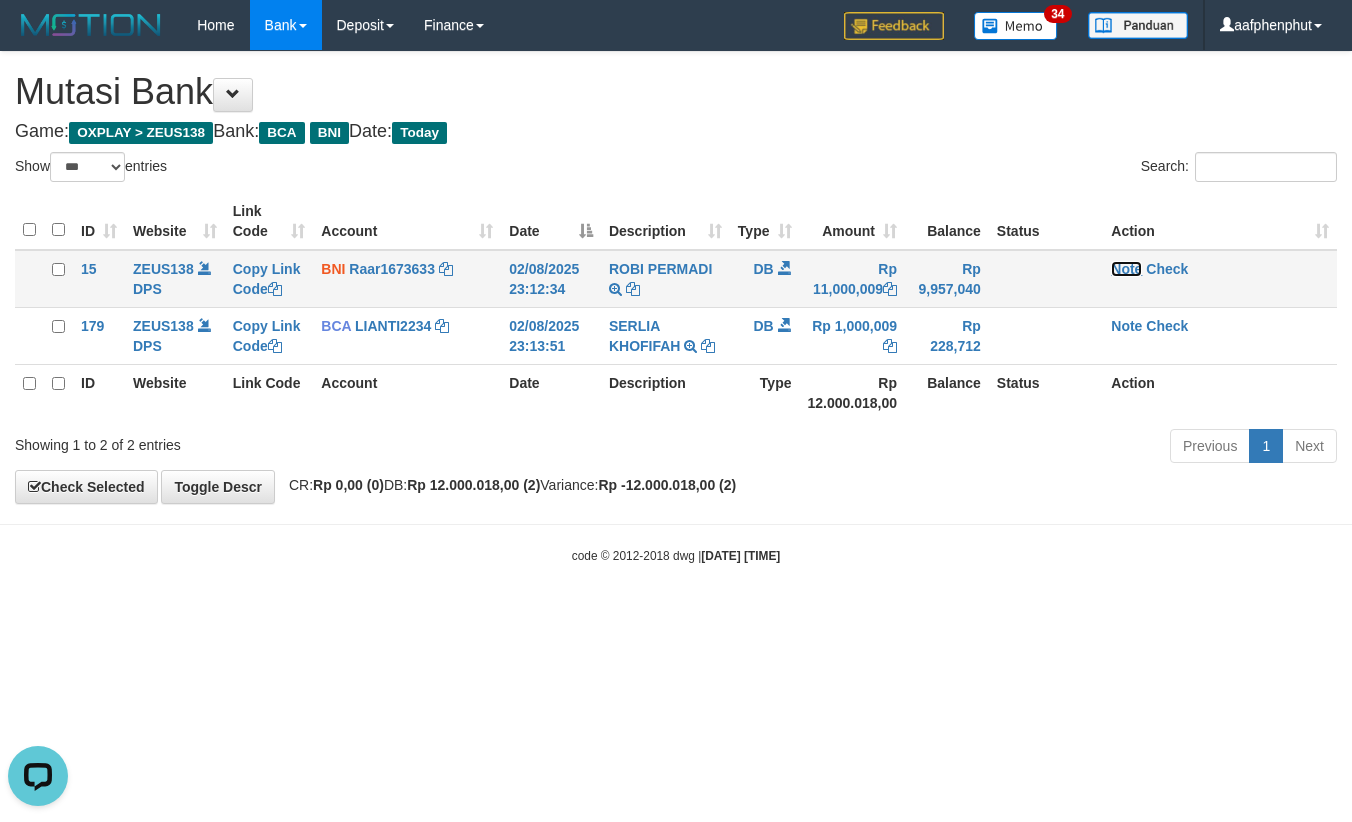click on "Note" at bounding box center [1126, 269] 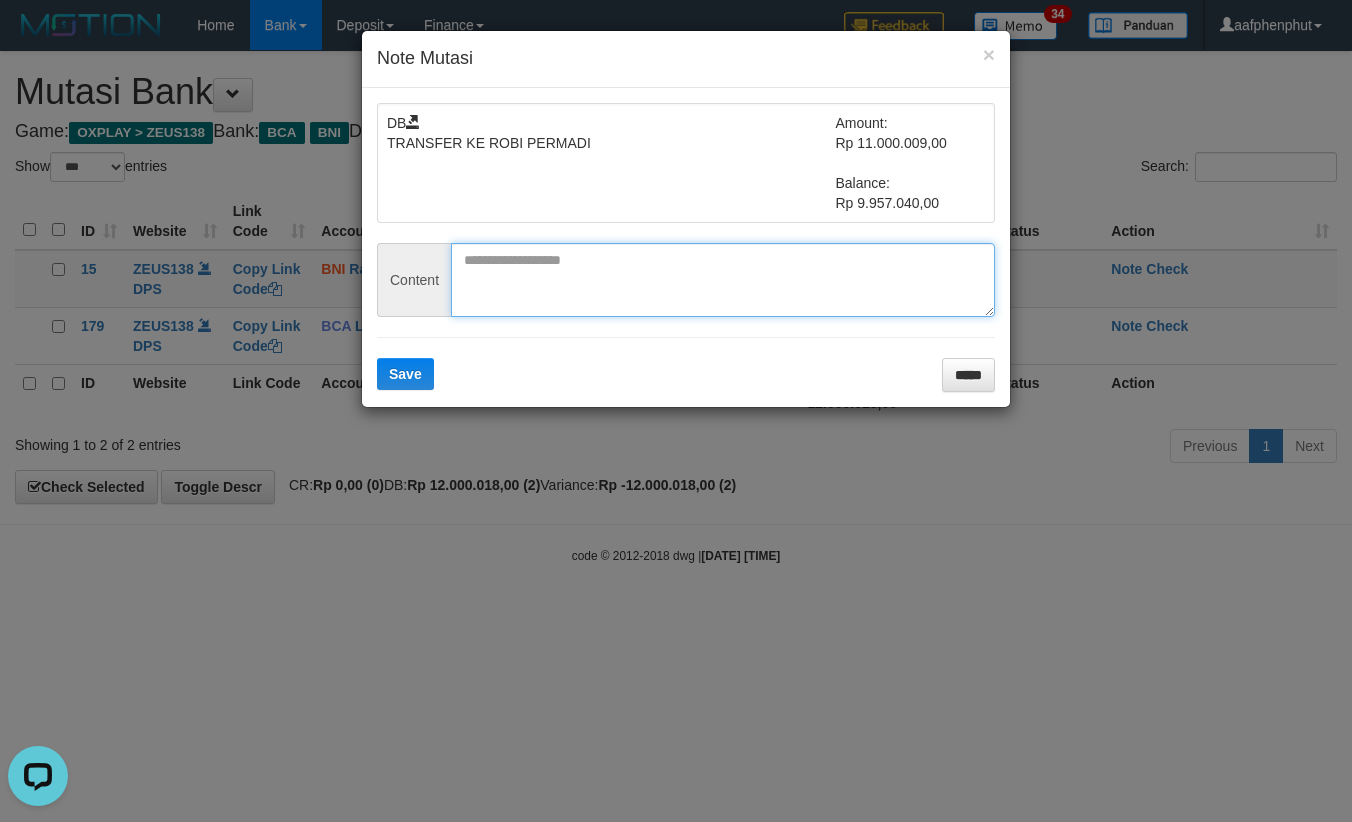 click at bounding box center [723, 280] 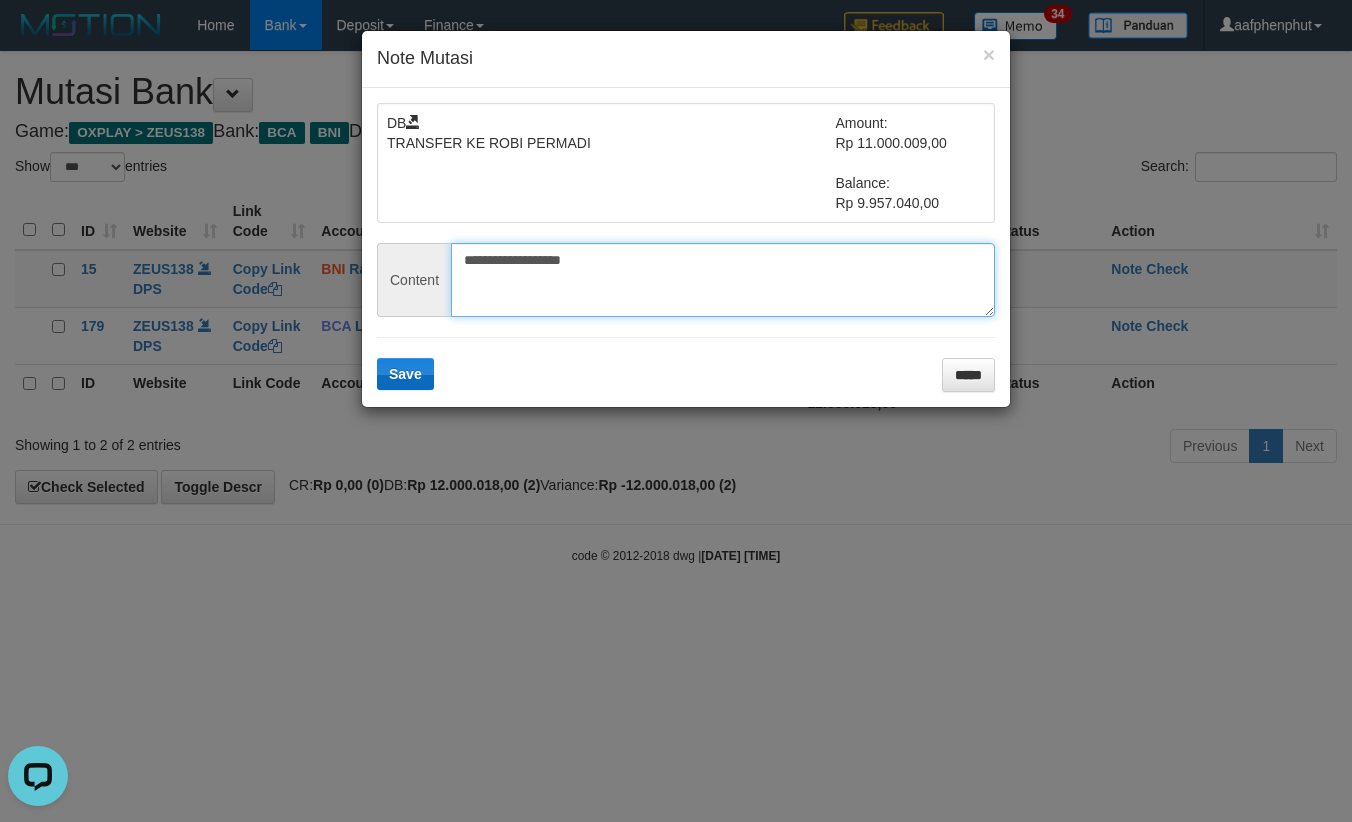 type on "**********" 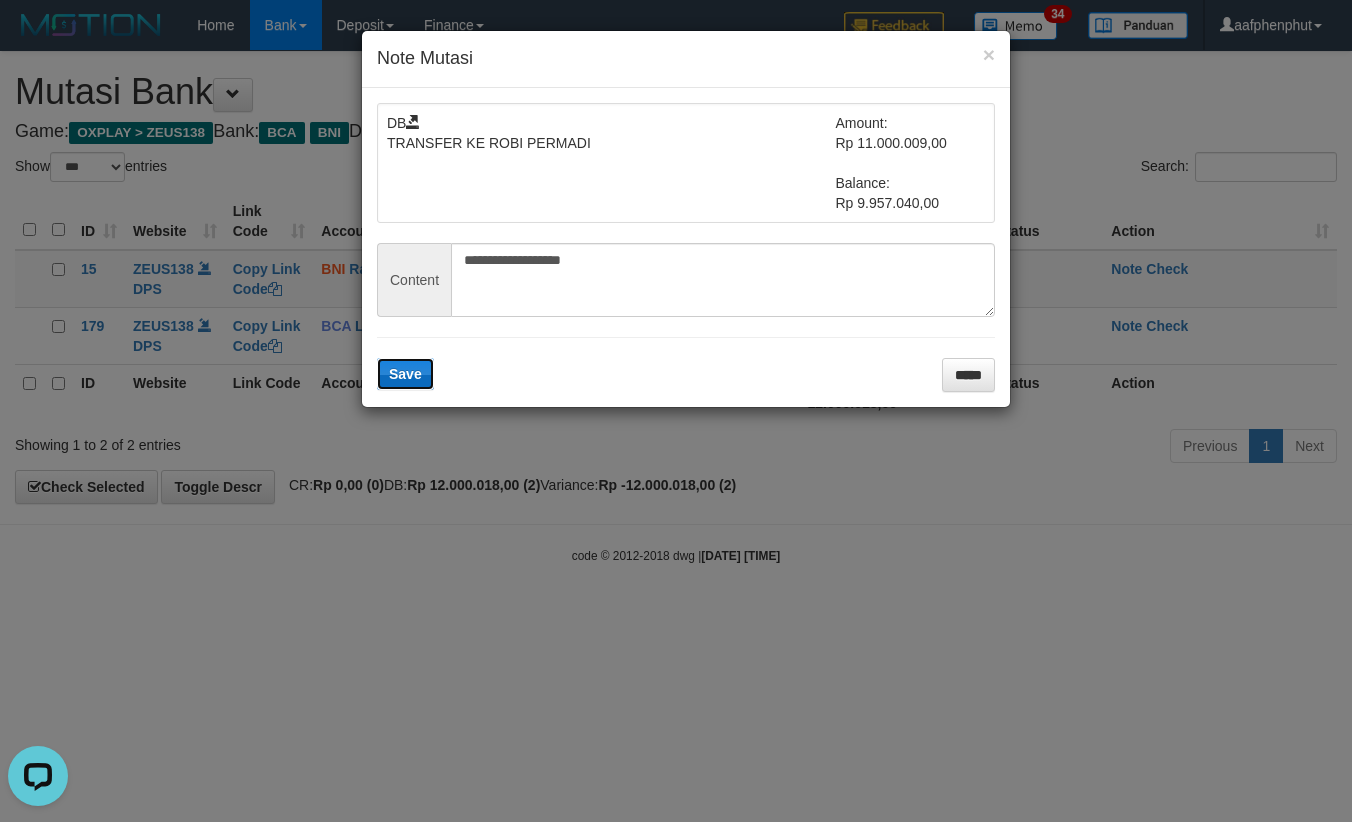 click on "Save" at bounding box center (405, 374) 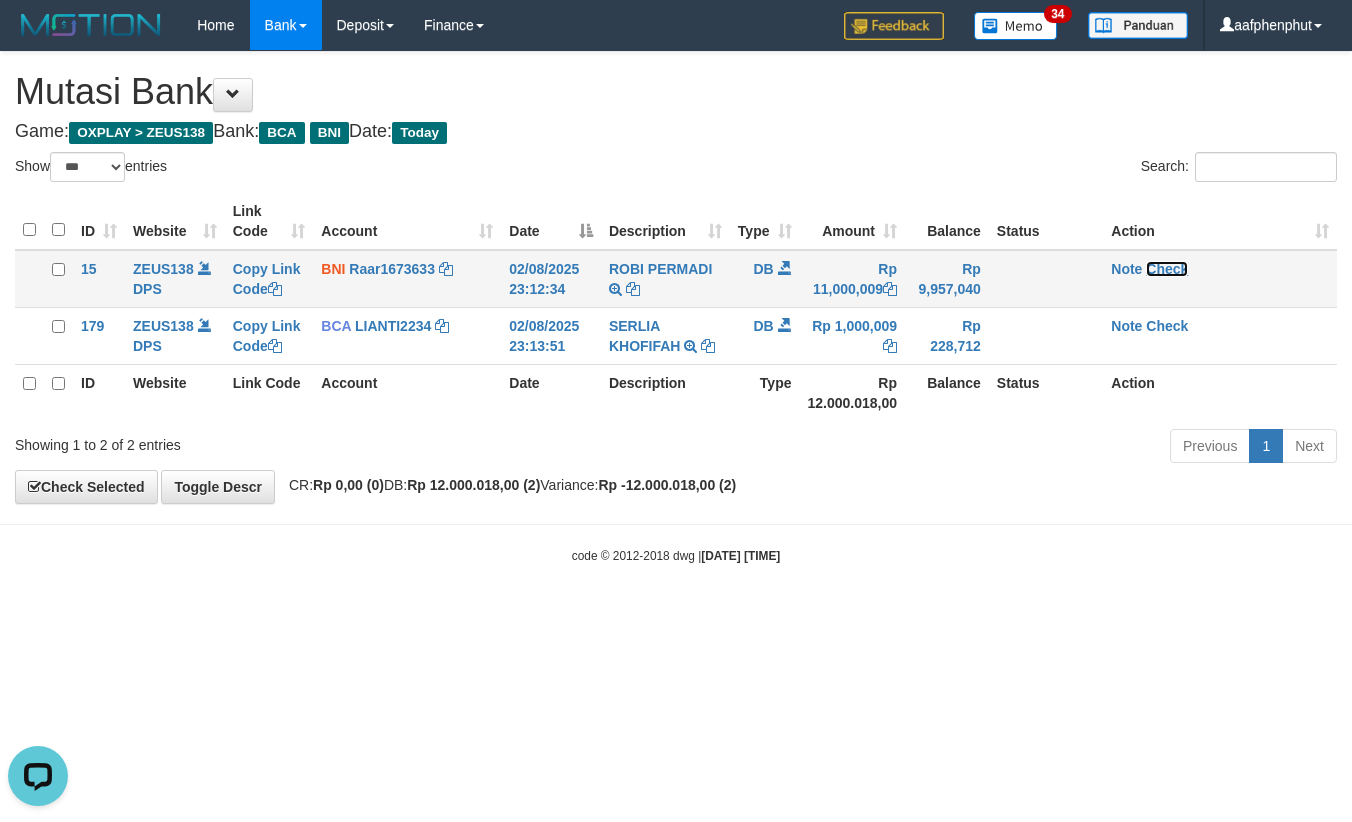 click on "Check" at bounding box center (1167, 269) 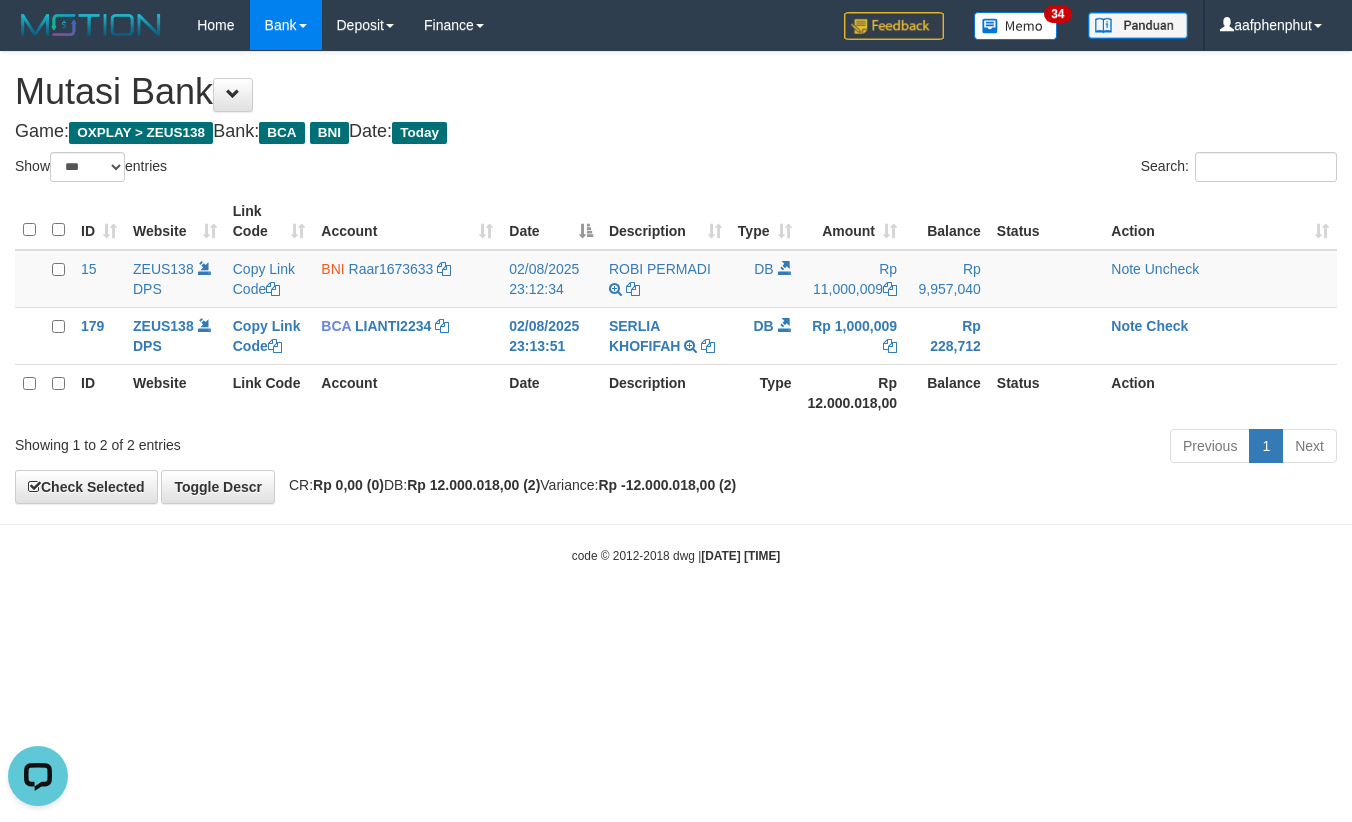 drag, startPoint x: 1082, startPoint y: 610, endPoint x: 1058, endPoint y: 617, distance: 25 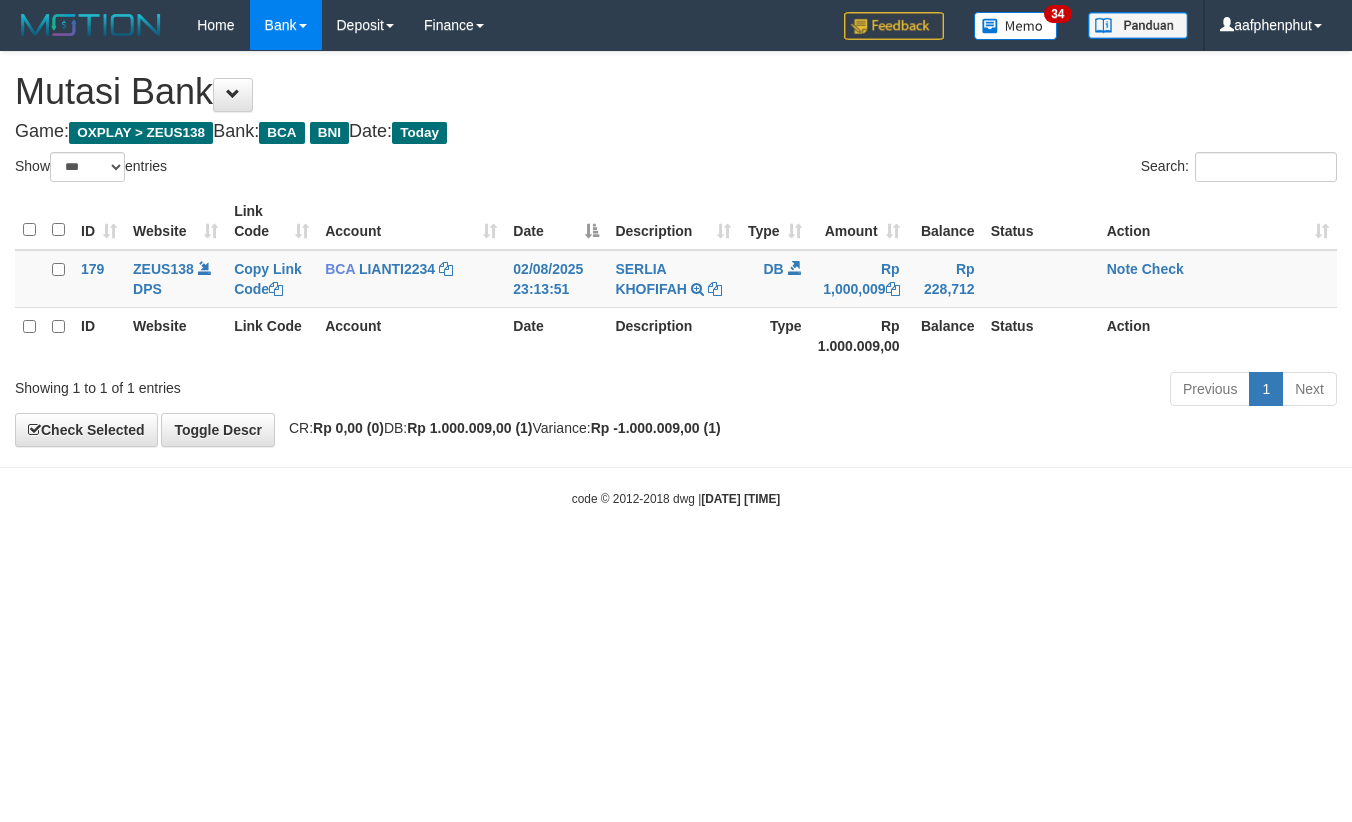 select on "***" 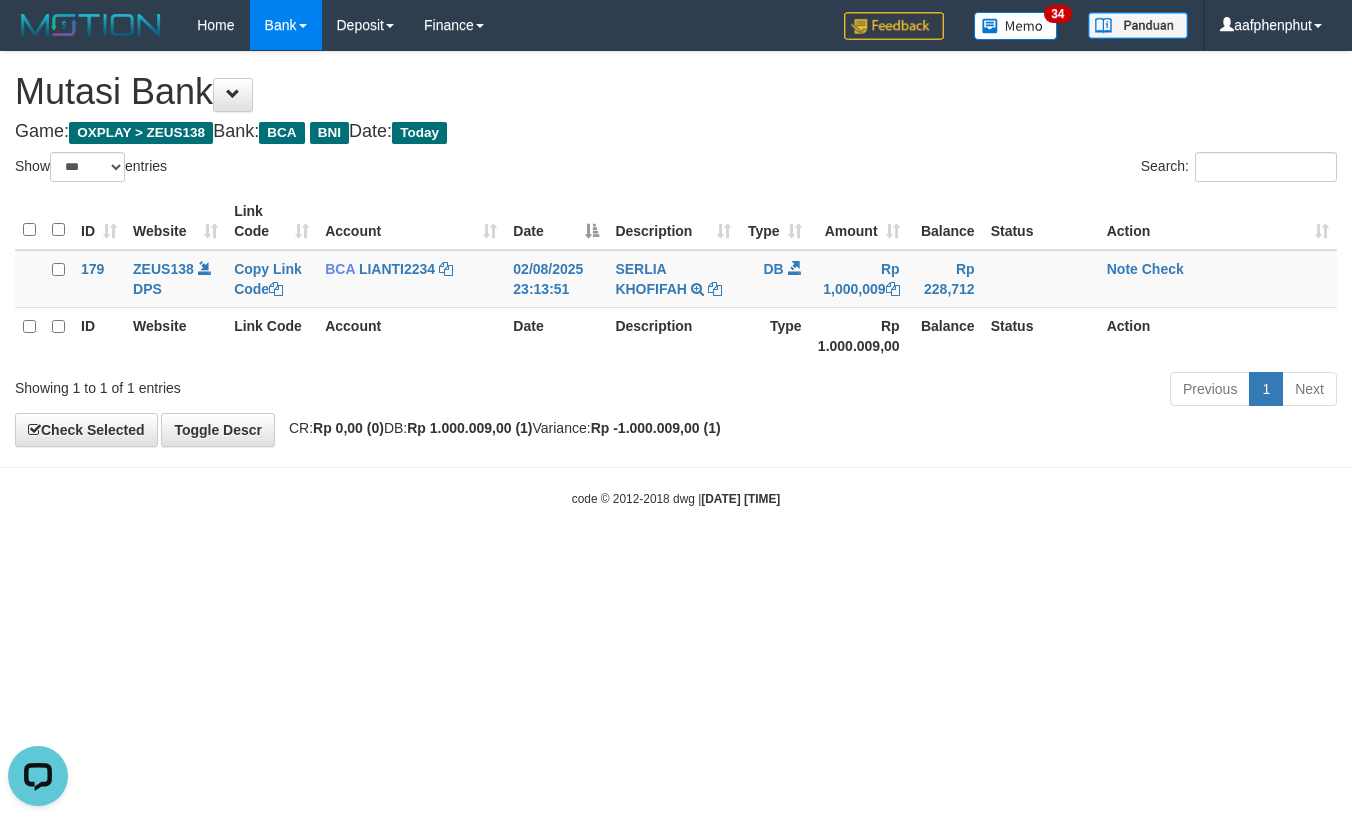 scroll, scrollTop: 0, scrollLeft: 0, axis: both 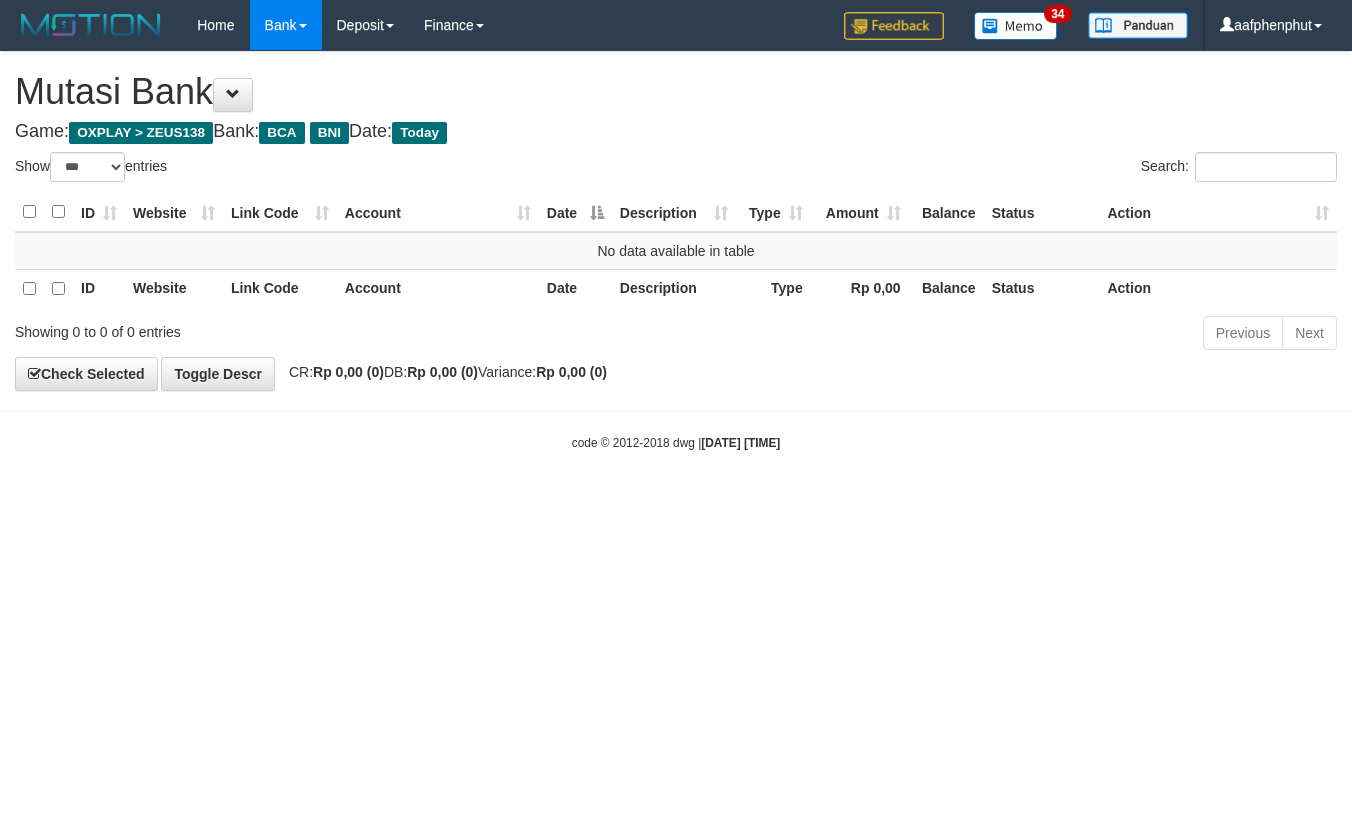 select on "***" 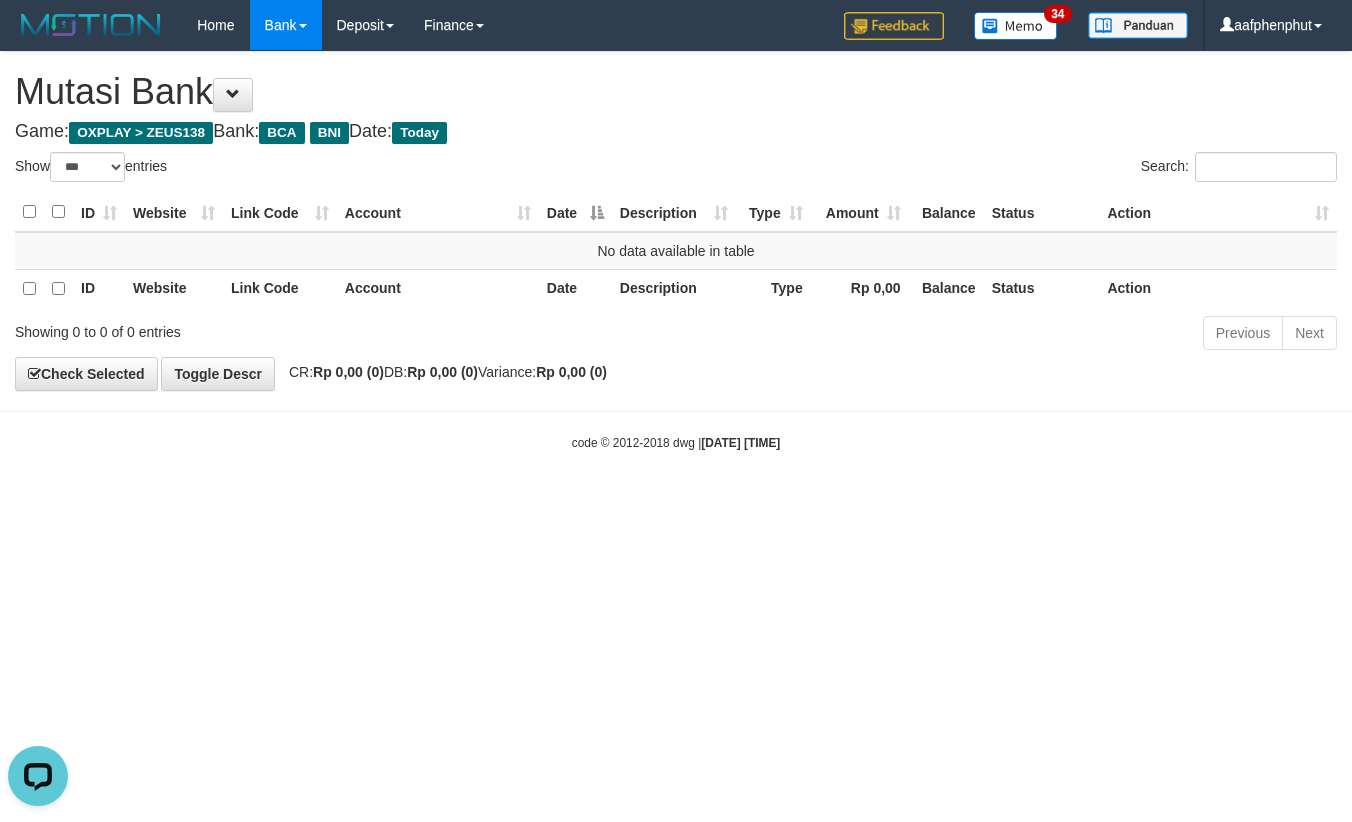 scroll, scrollTop: 0, scrollLeft: 0, axis: both 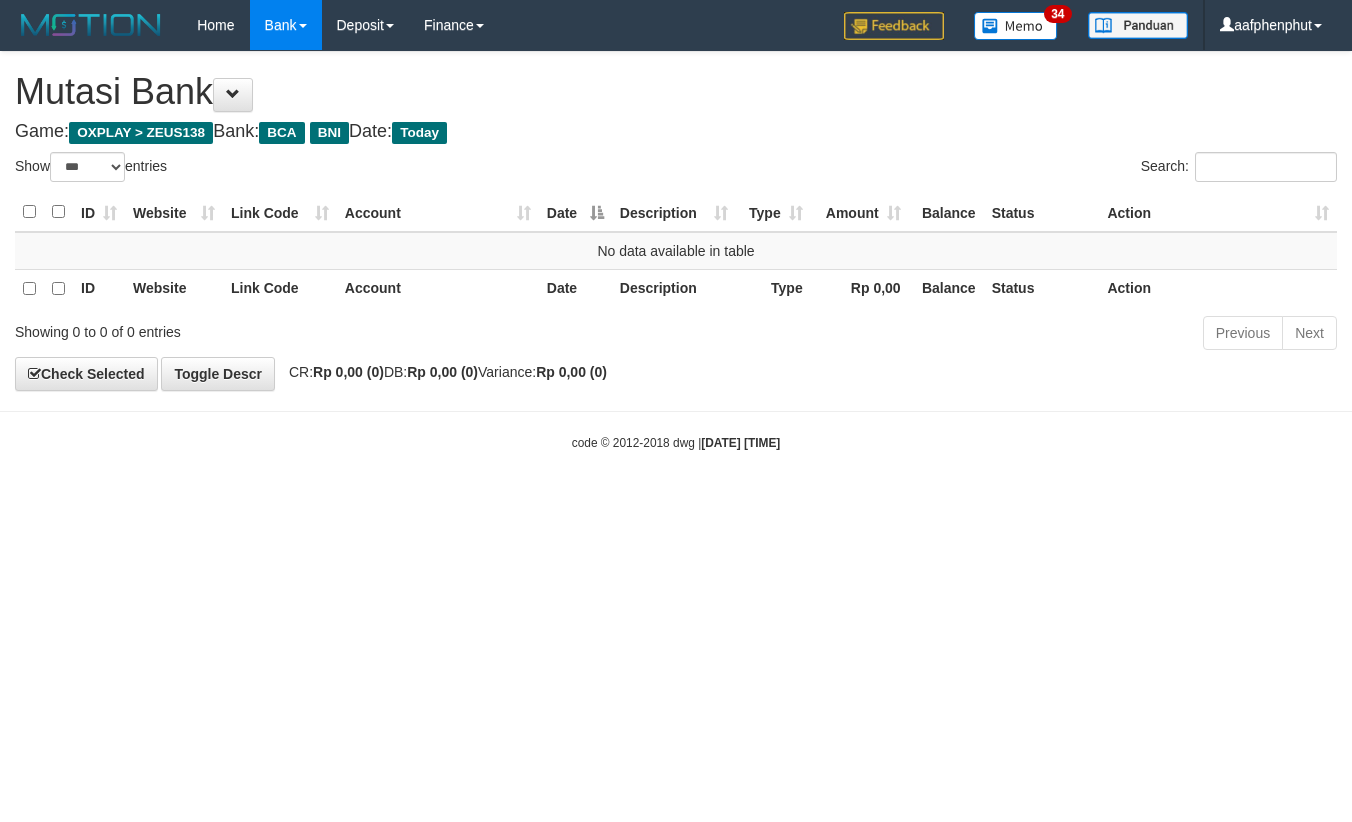 select on "***" 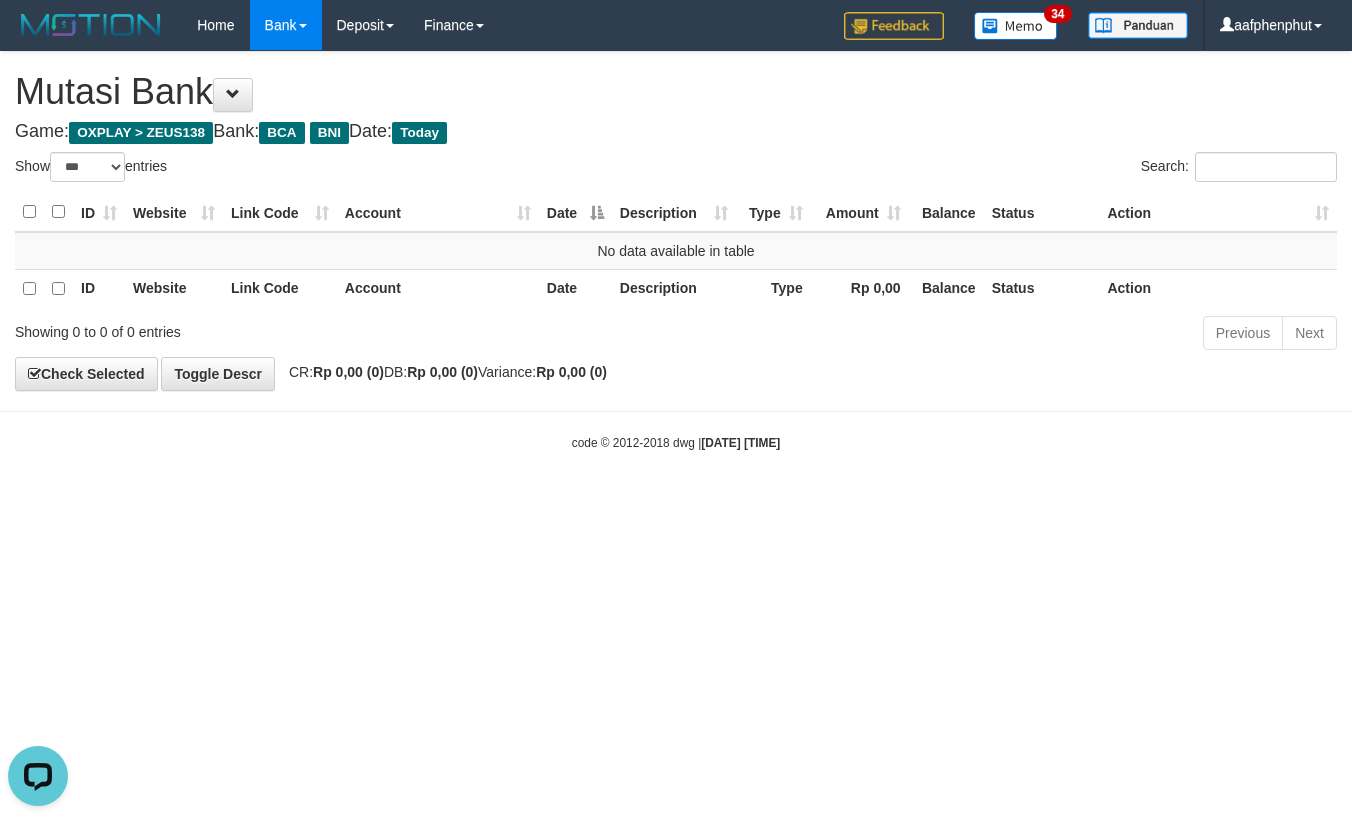 scroll, scrollTop: 0, scrollLeft: 0, axis: both 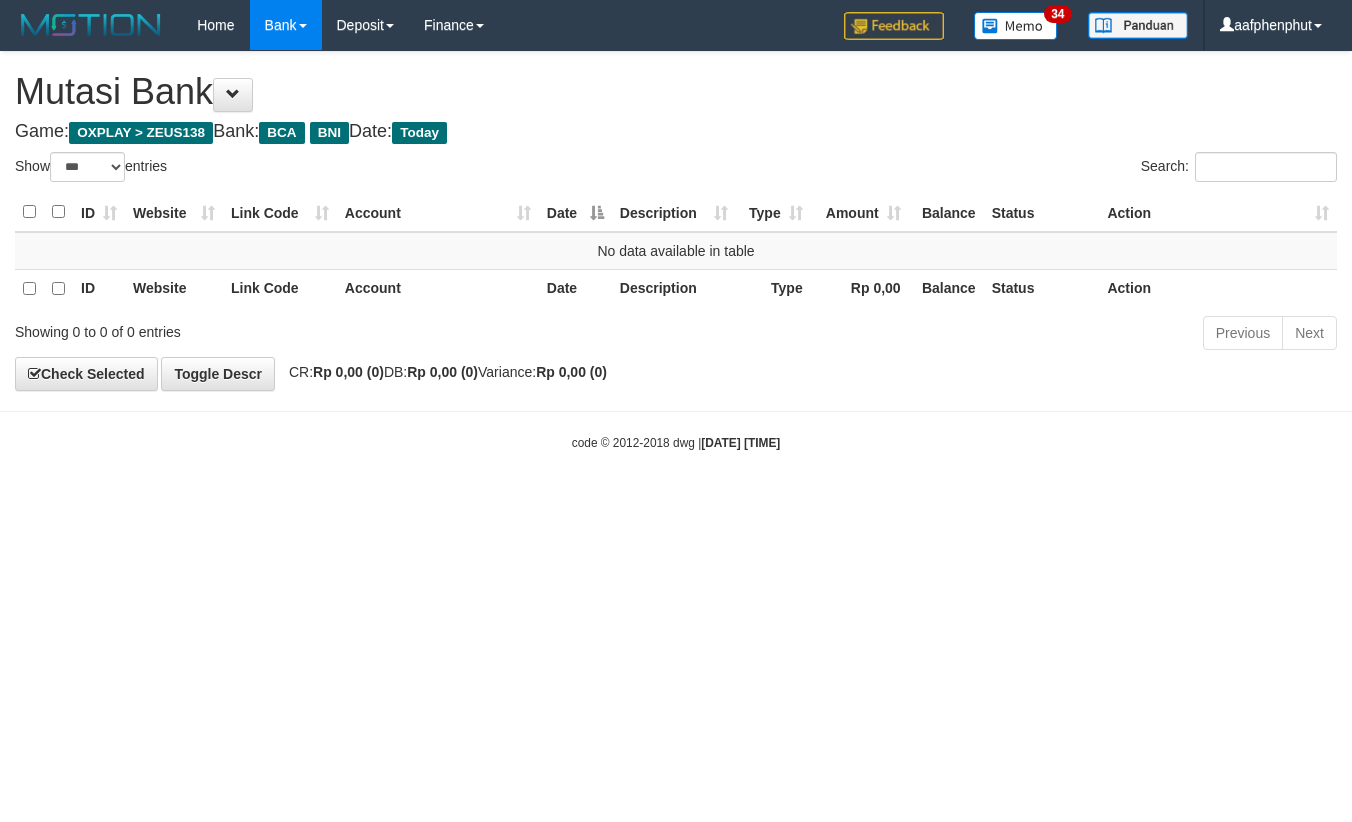 select on "***" 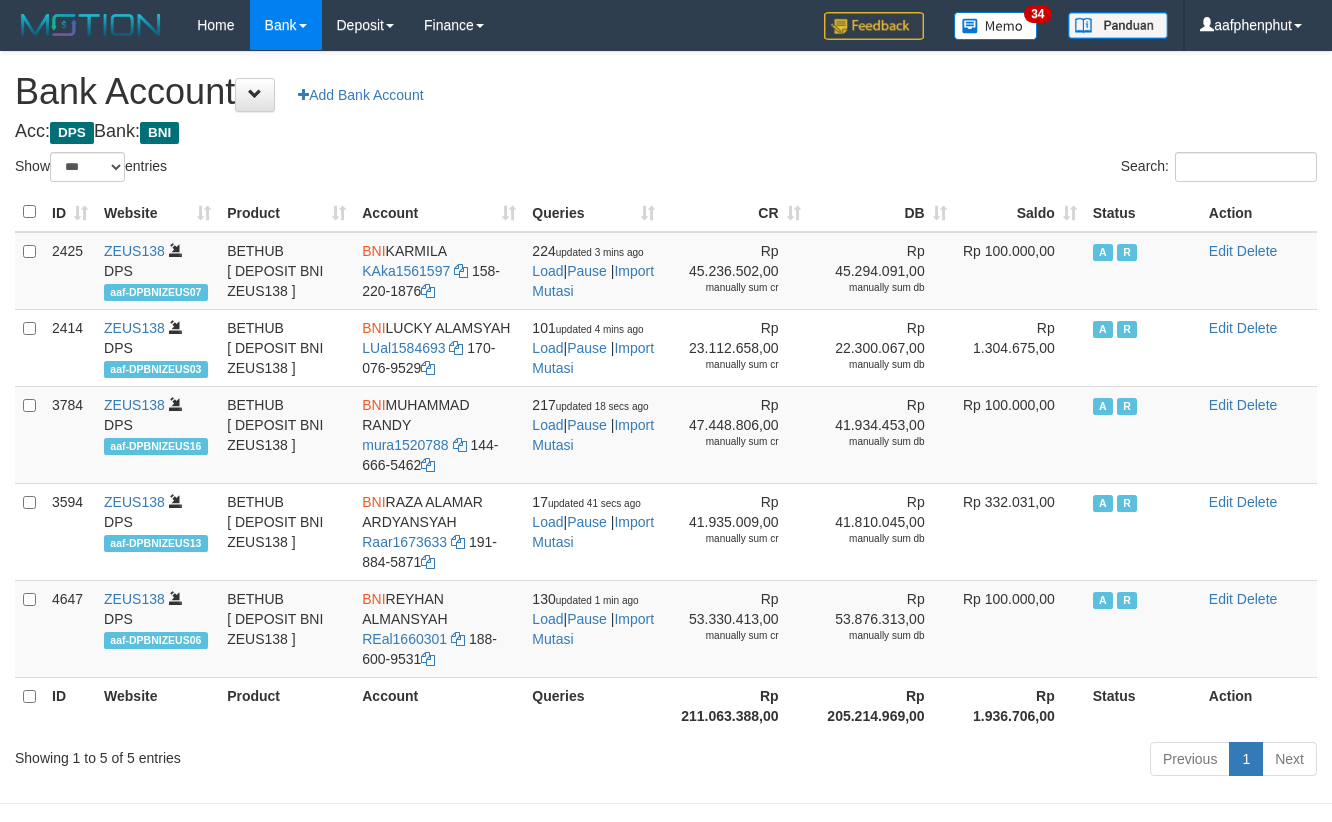 select on "***" 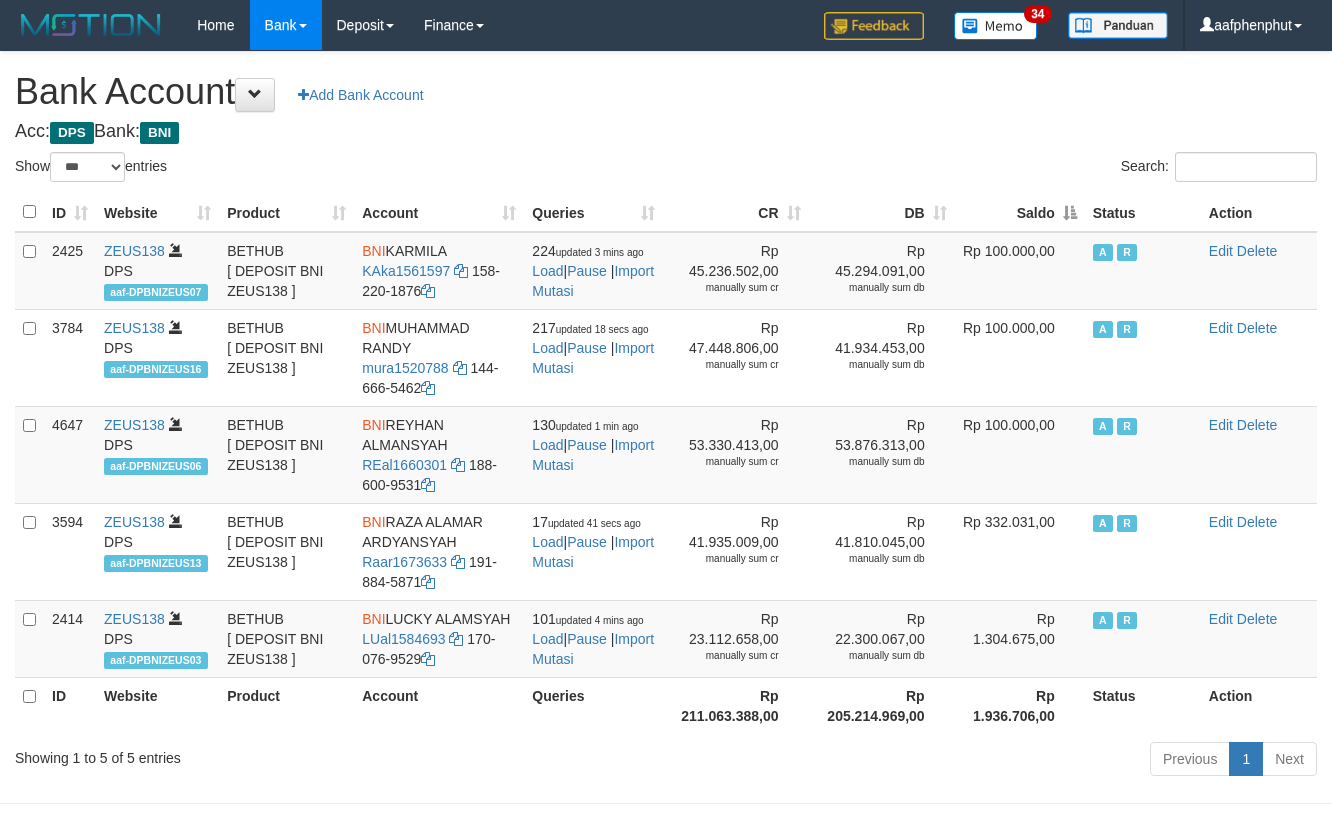 click on "Saldo" at bounding box center (1020, 212) 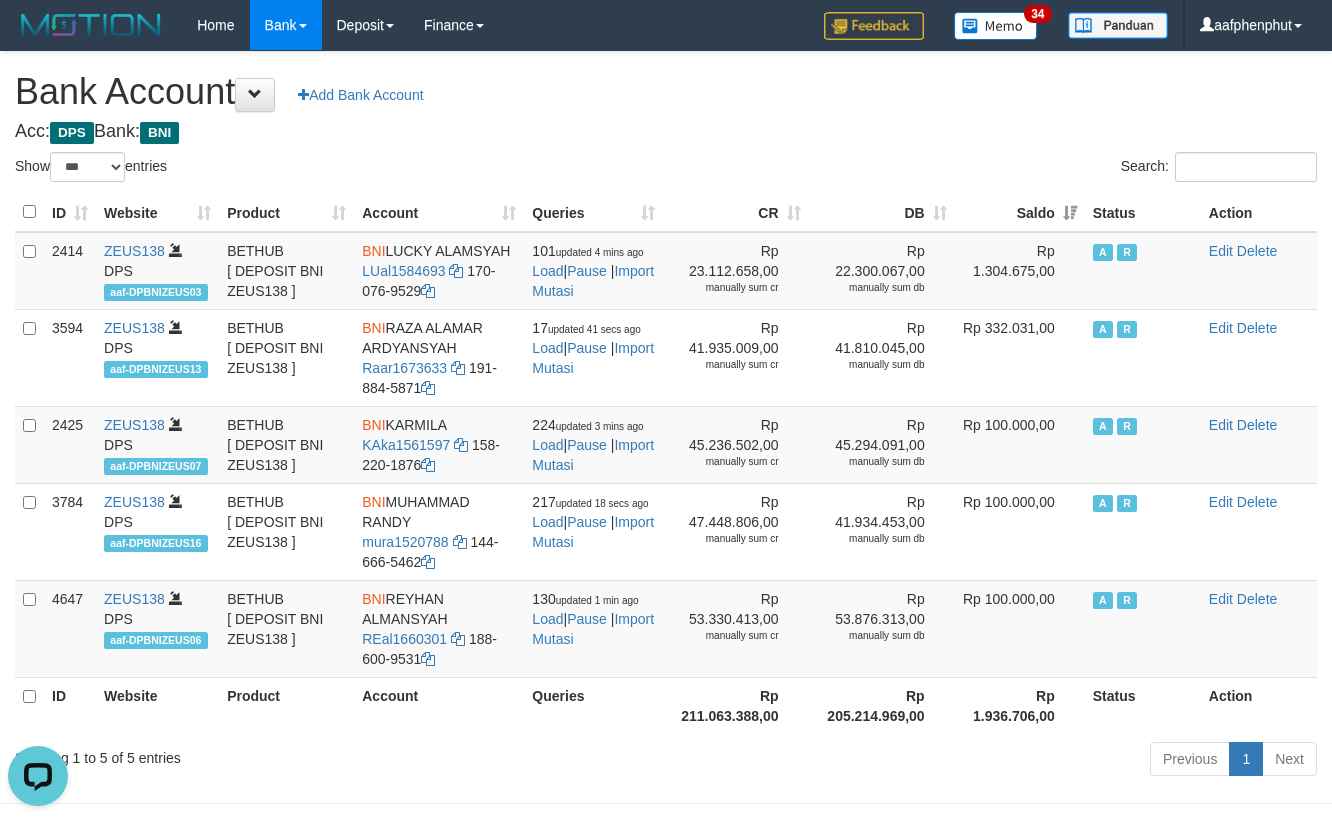 scroll, scrollTop: 0, scrollLeft: 0, axis: both 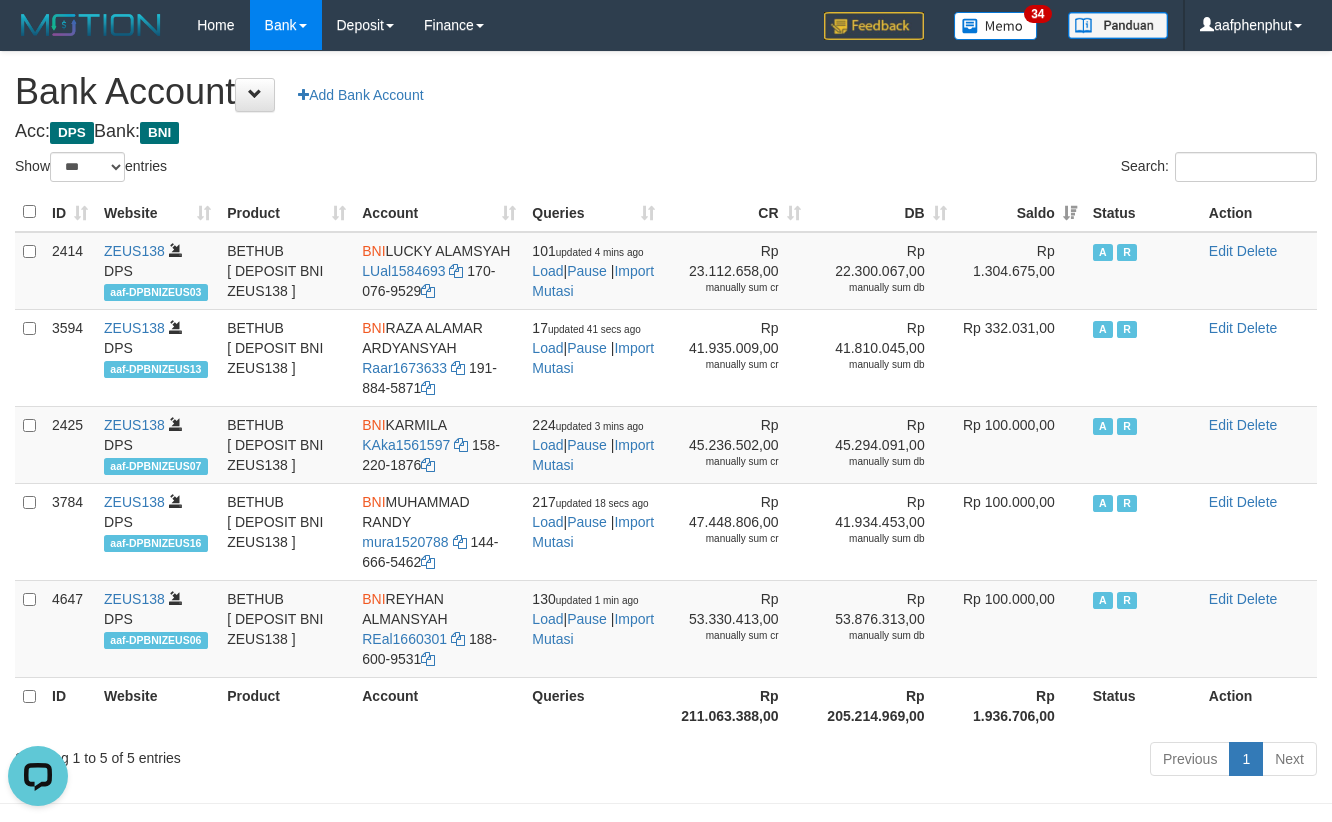 click on "**********" at bounding box center [666, 417] 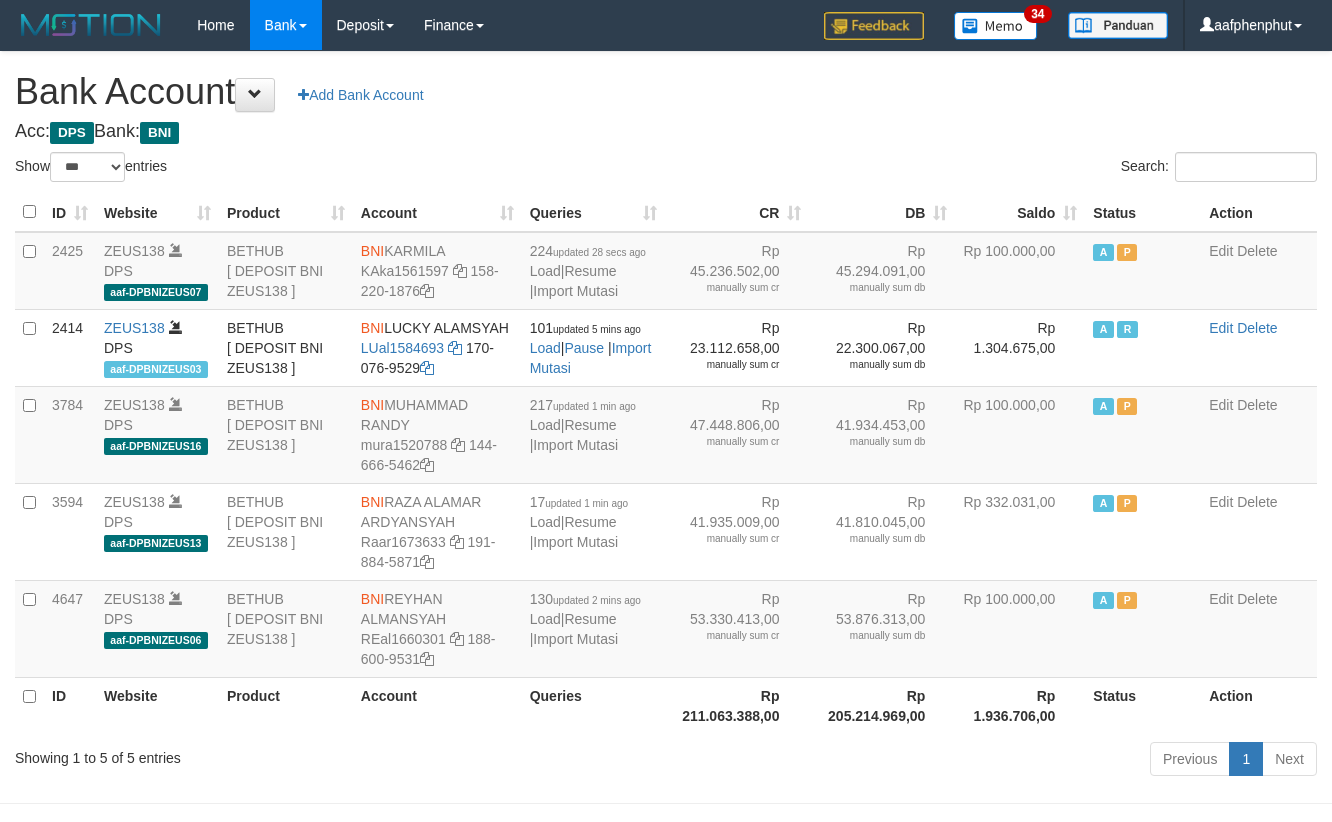 select on "***" 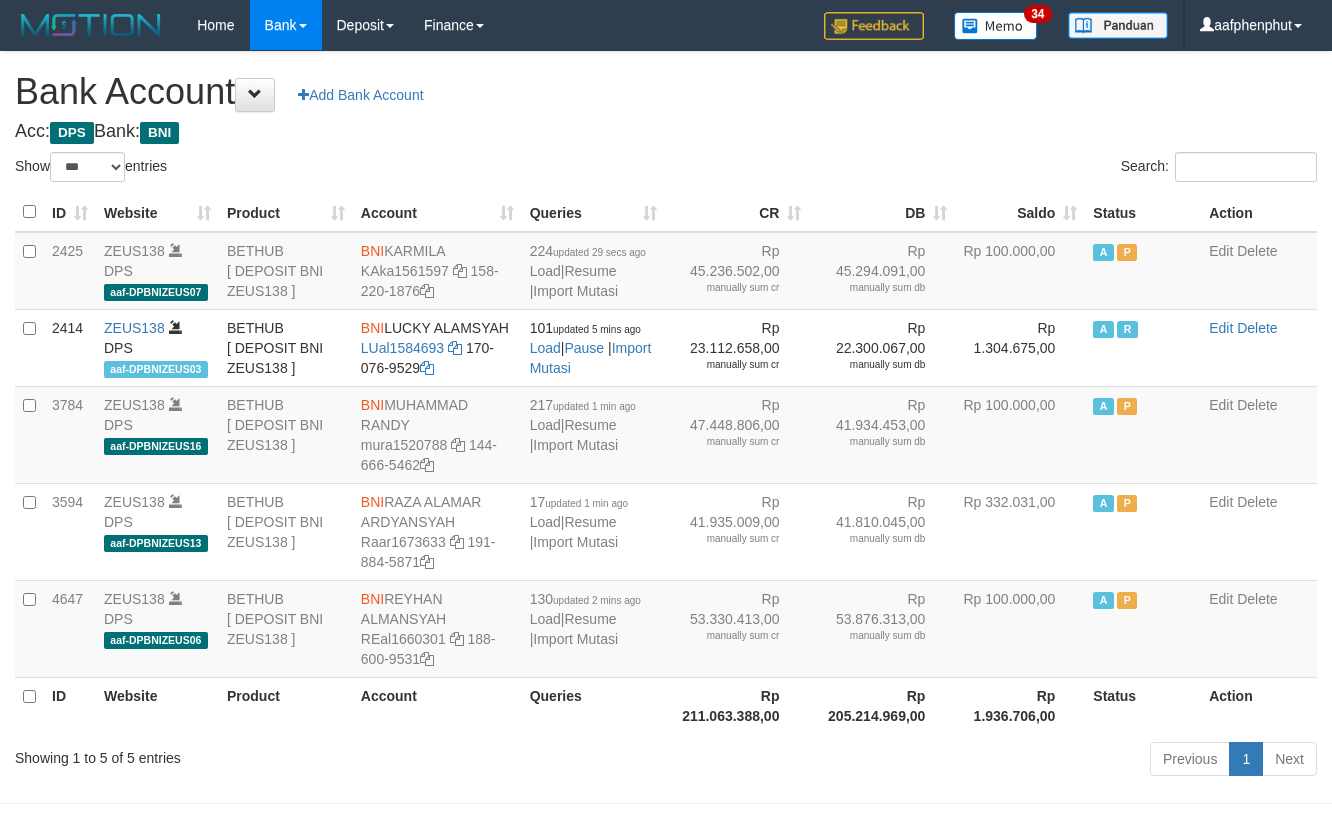 select on "***" 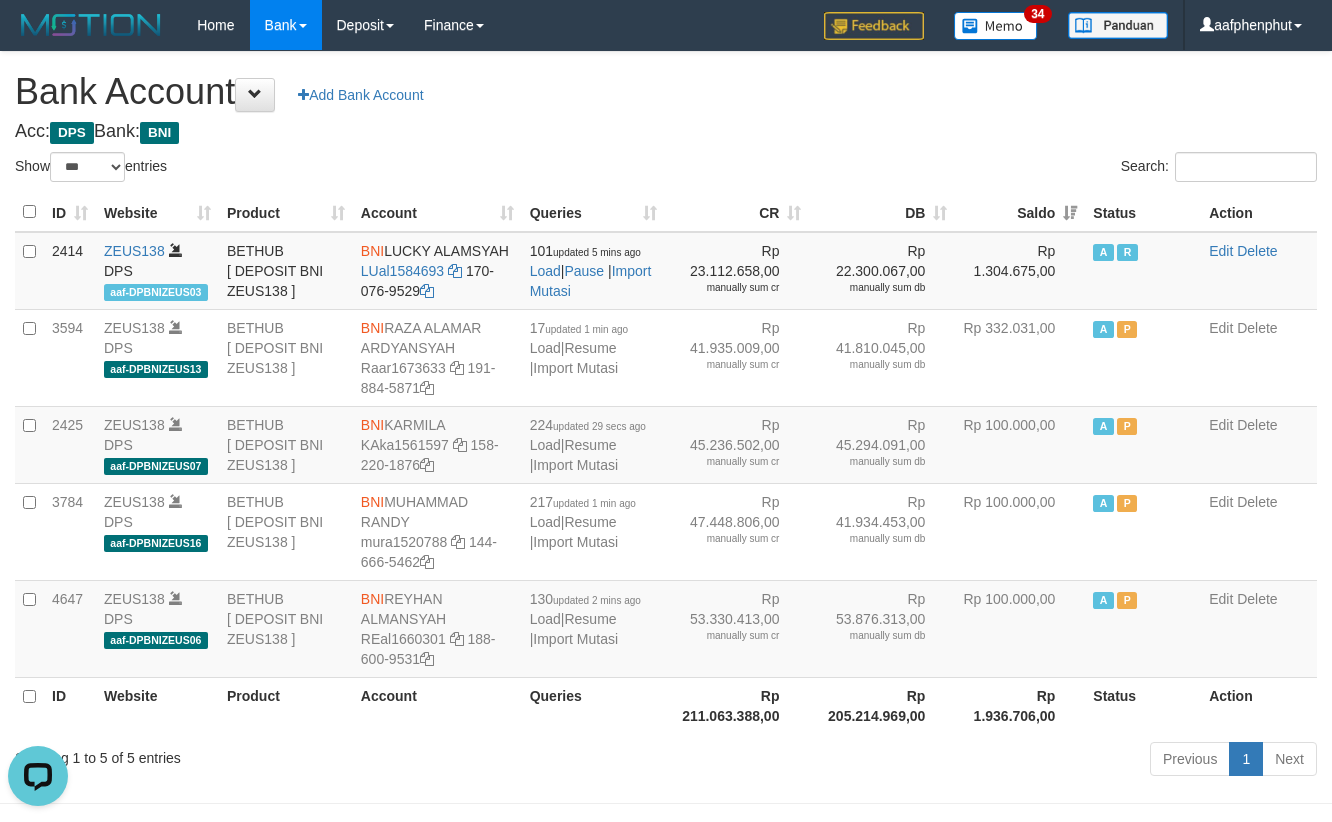 scroll, scrollTop: 0, scrollLeft: 0, axis: both 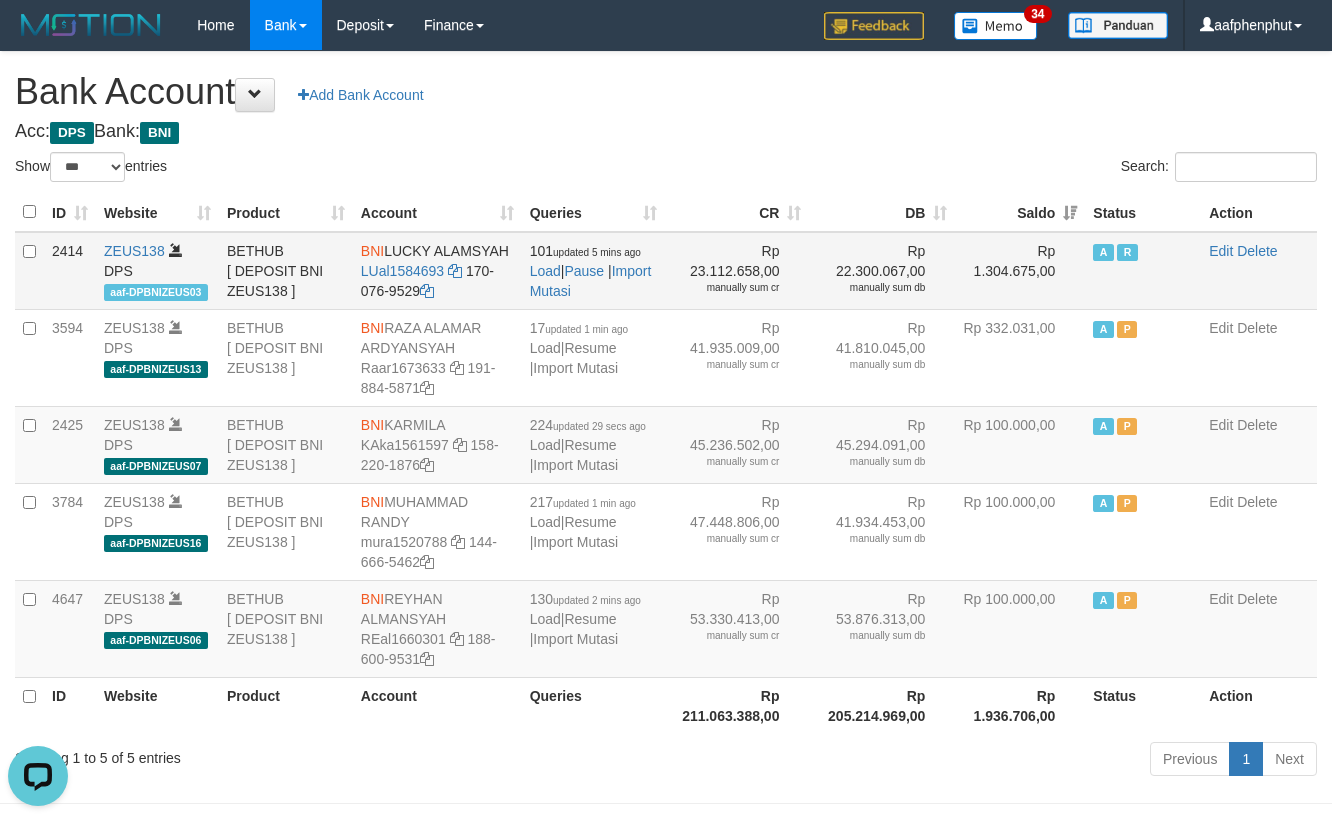 drag, startPoint x: 389, startPoint y: 249, endPoint x: 517, endPoint y: 253, distance: 128.06248 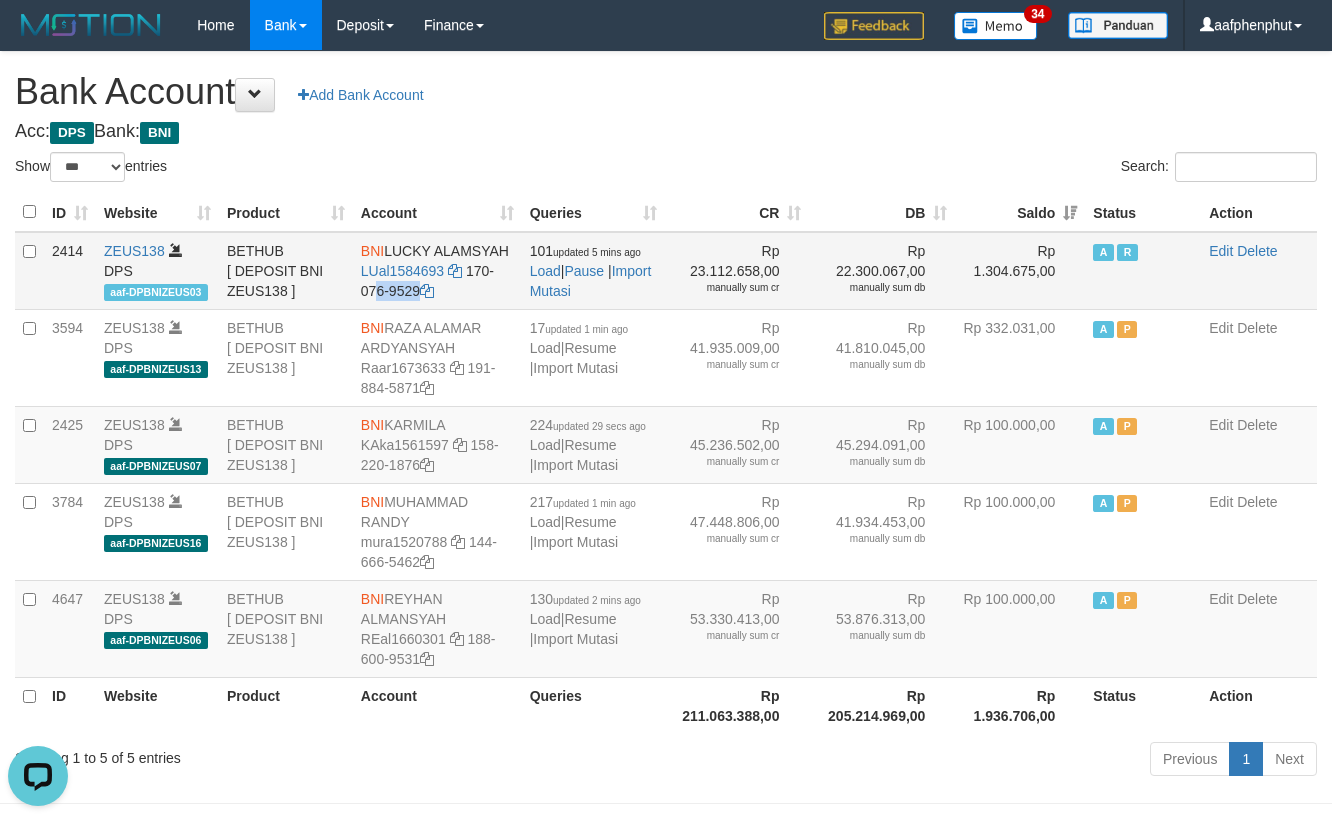 drag, startPoint x: 466, startPoint y: 270, endPoint x: 462, endPoint y: 301, distance: 31.257 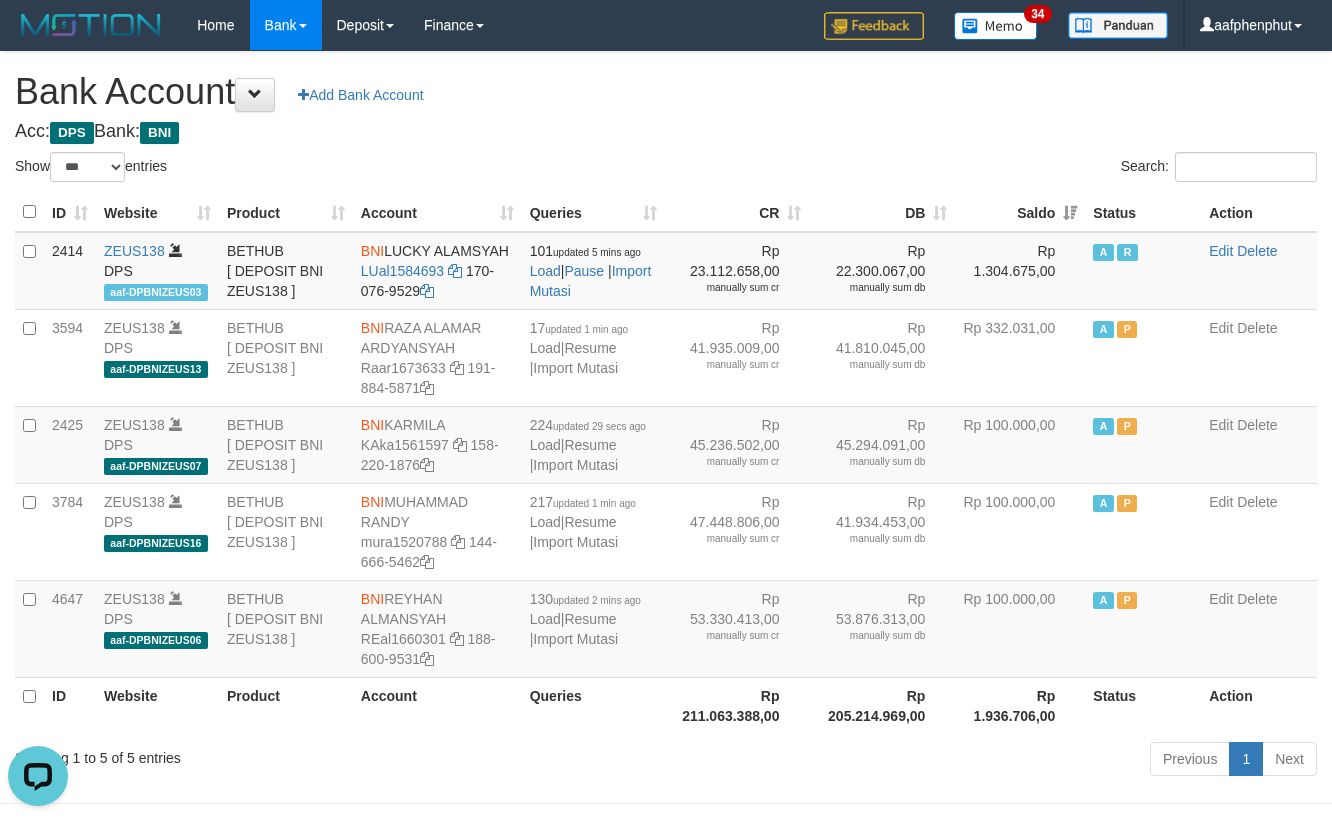 drag, startPoint x: 813, startPoint y: 133, endPoint x: 801, endPoint y: 132, distance: 12.0415945 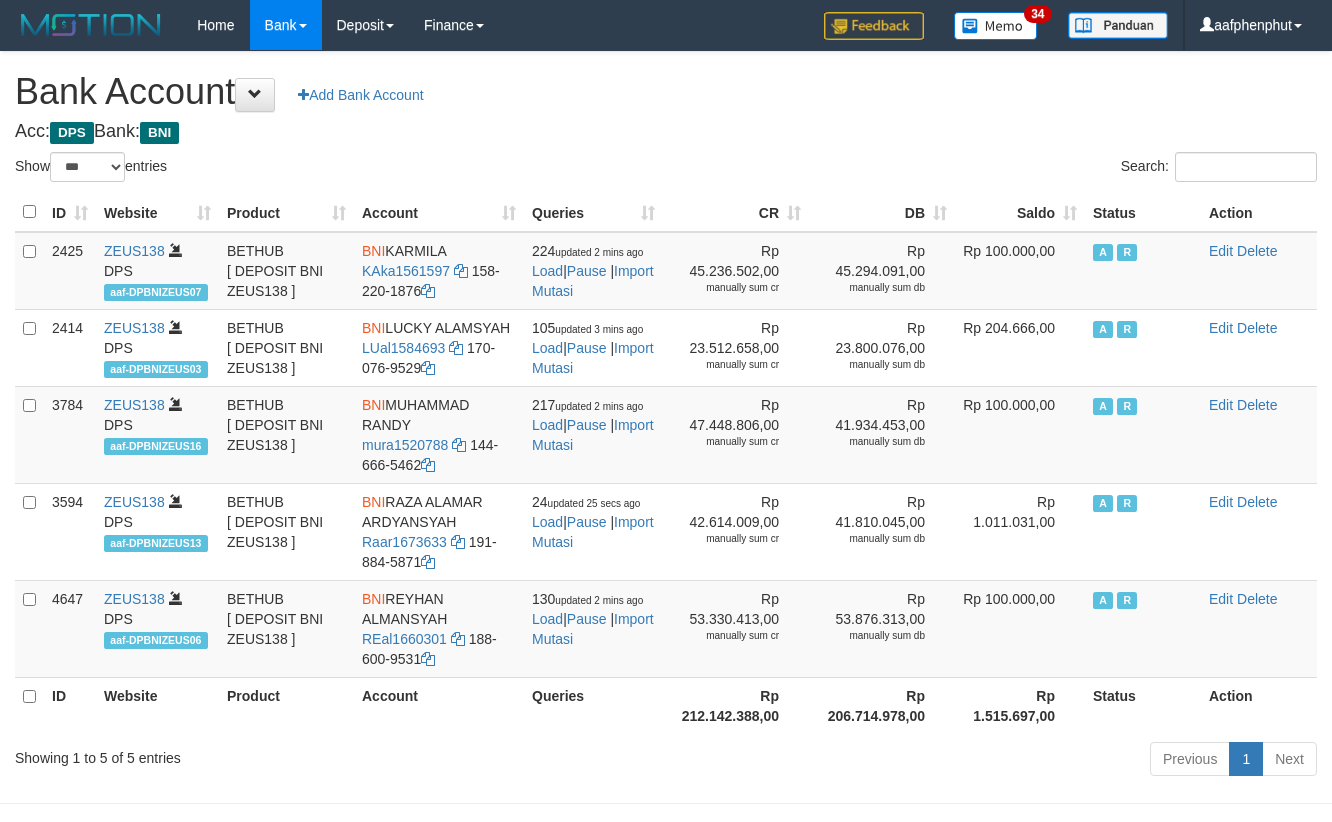 select on "***" 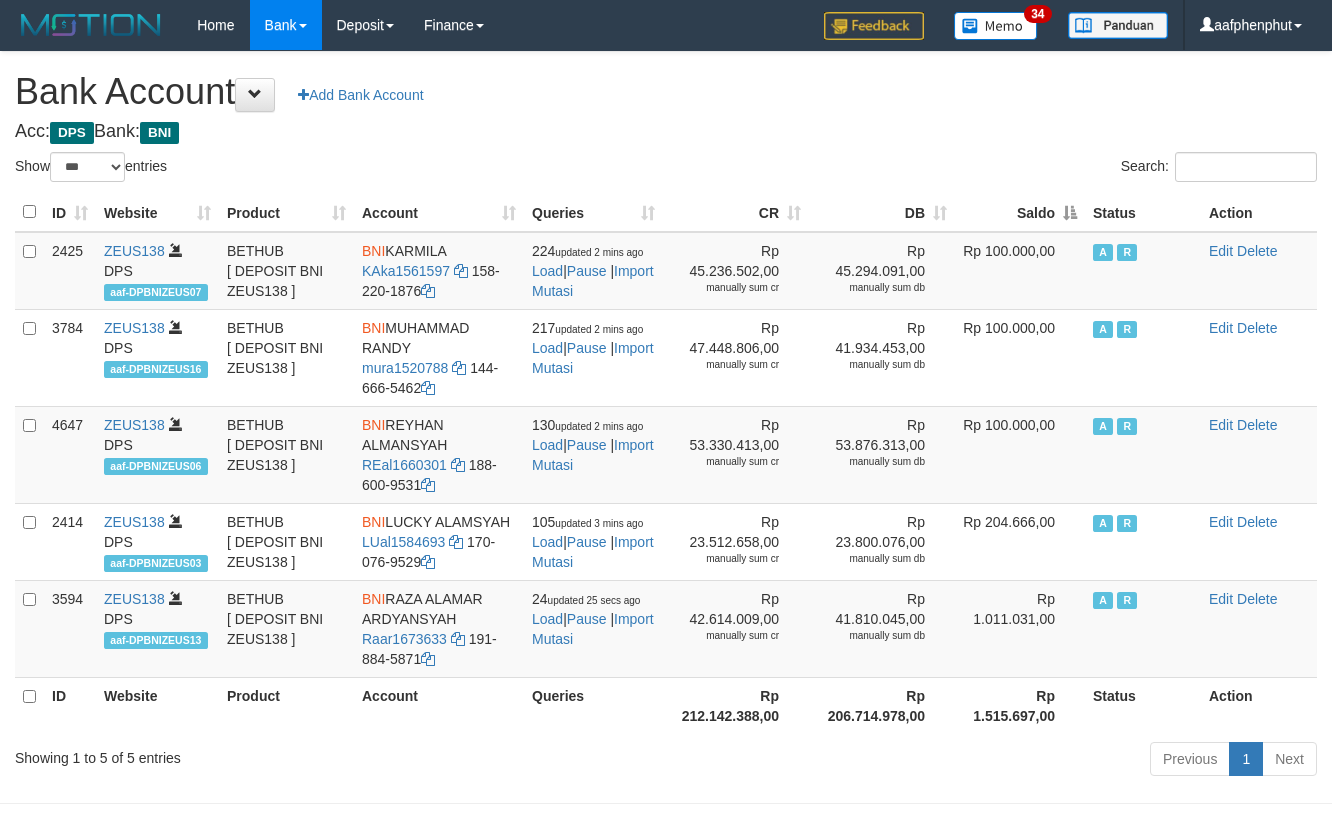 click on "Saldo" at bounding box center [1020, 212] 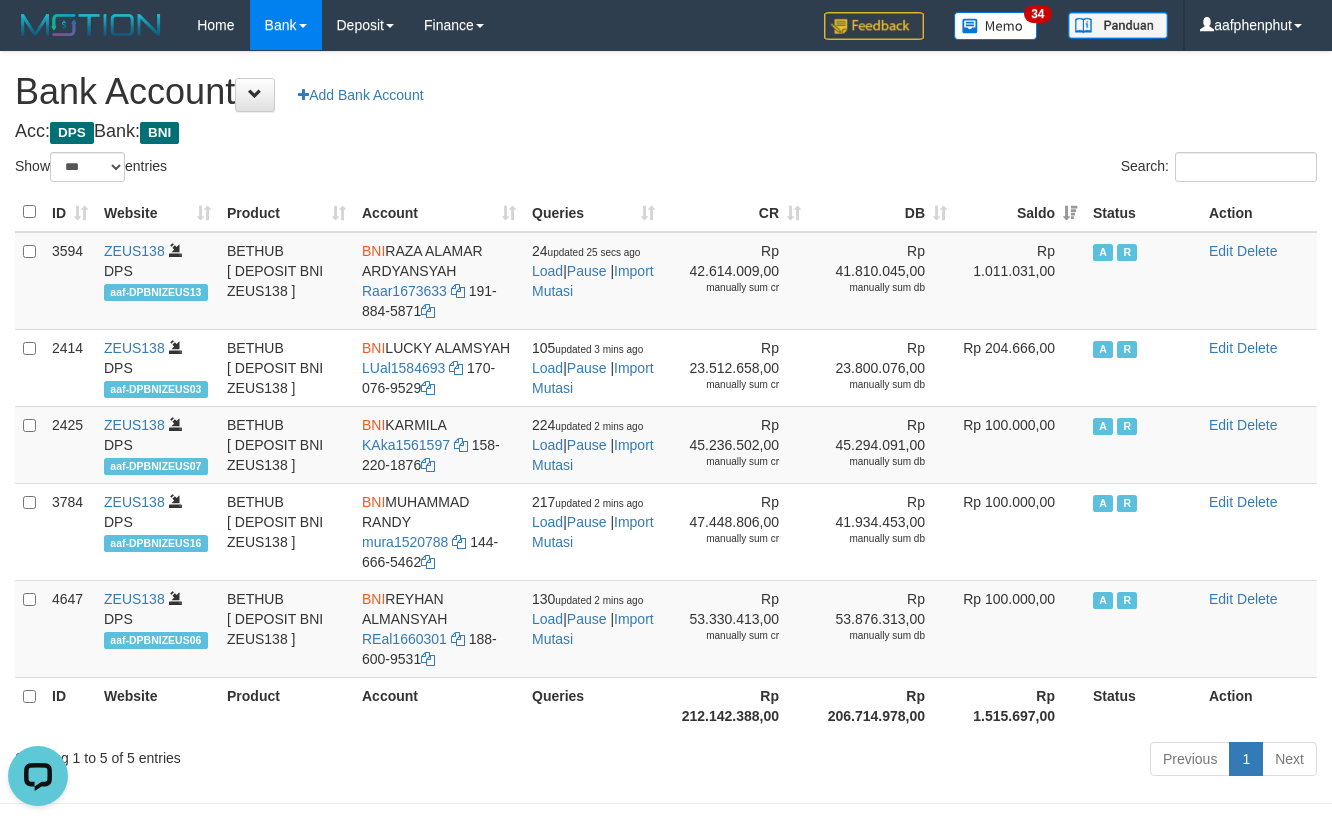 scroll, scrollTop: 0, scrollLeft: 0, axis: both 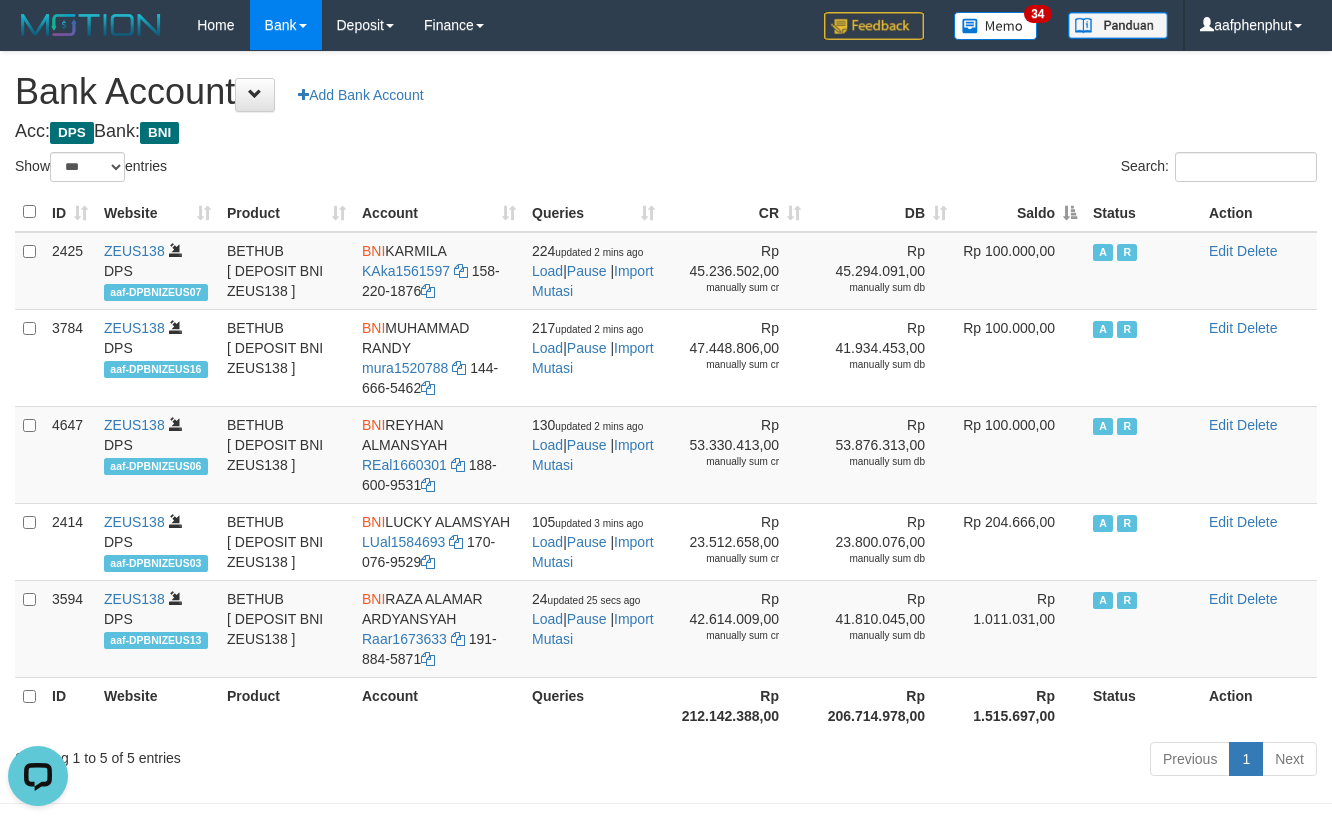 click on "Saldo" at bounding box center [1020, 212] 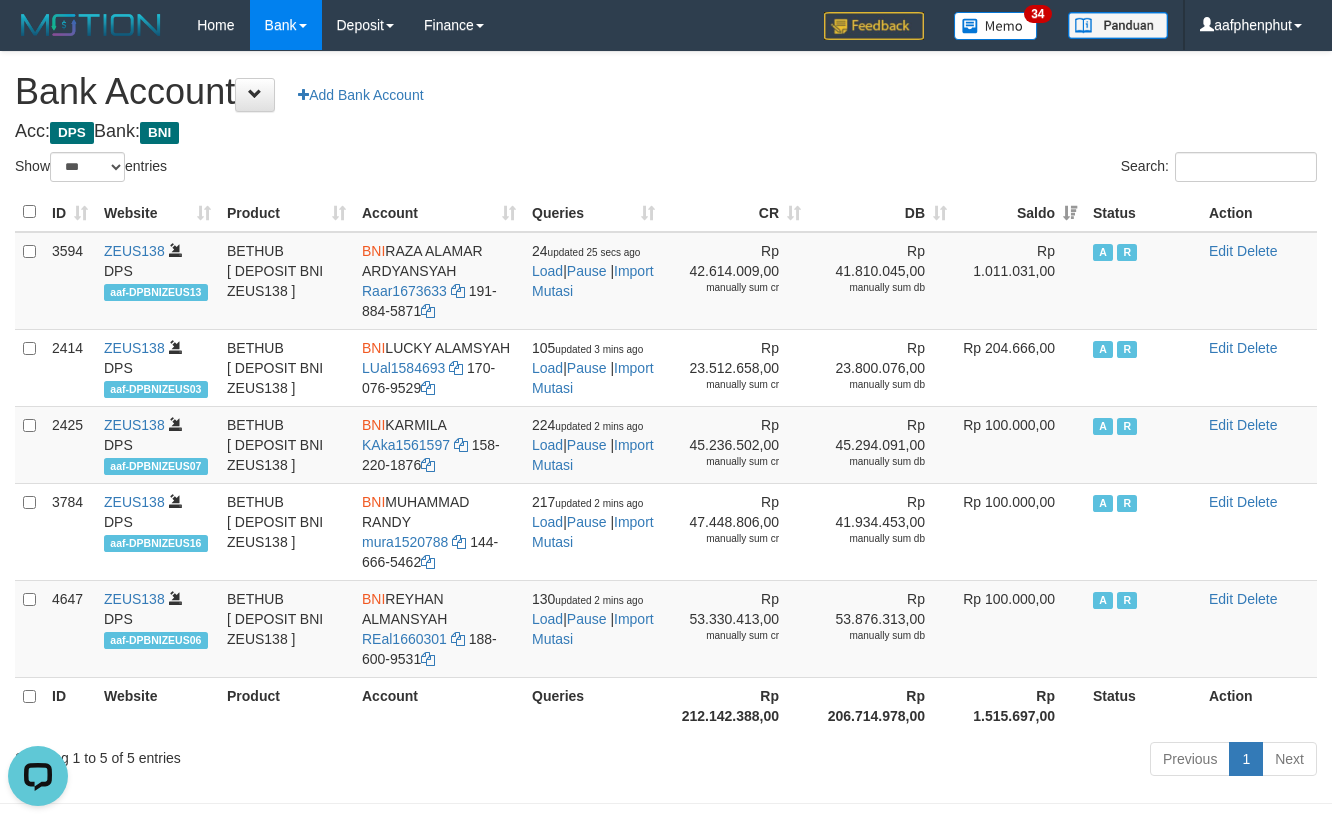 click on "Saldo" at bounding box center (1020, 212) 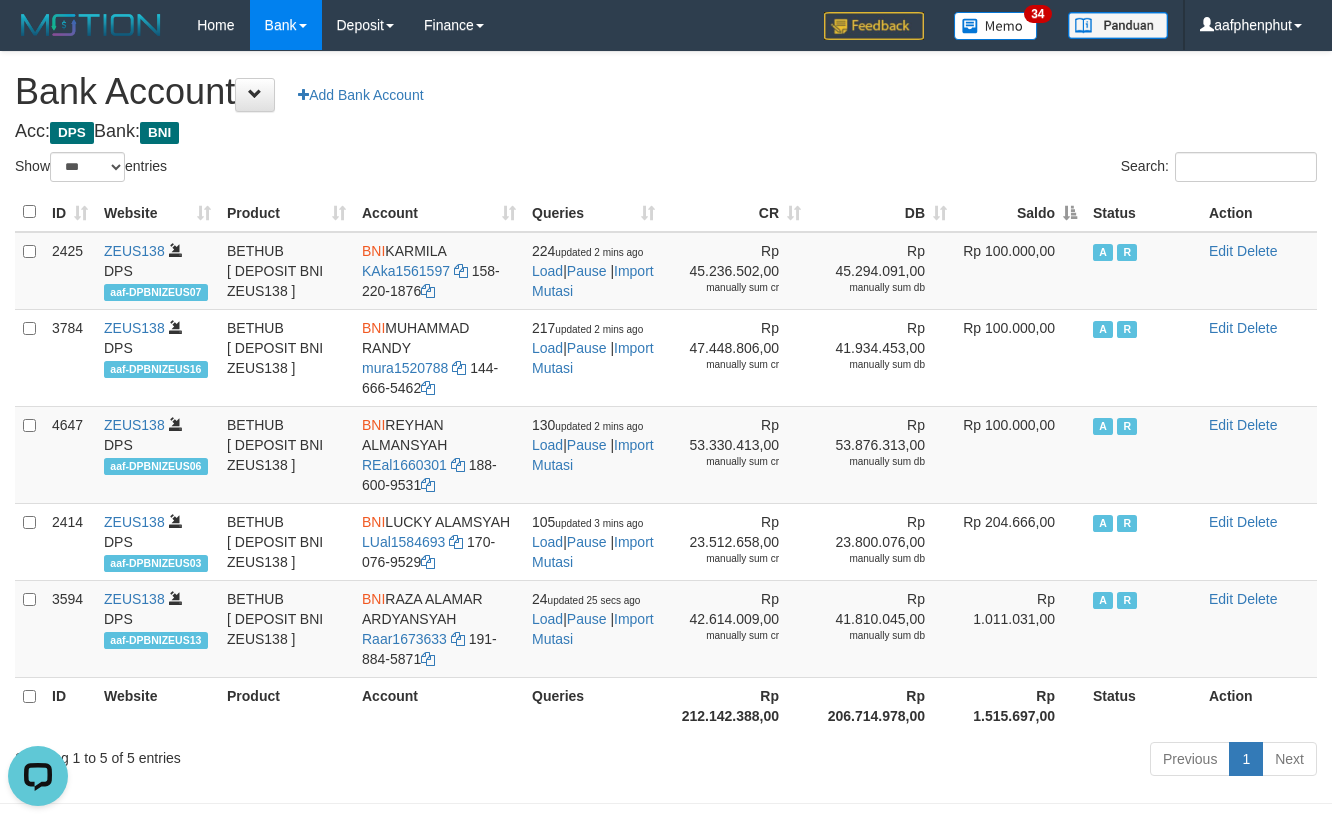 click on "Saldo" at bounding box center [1020, 212] 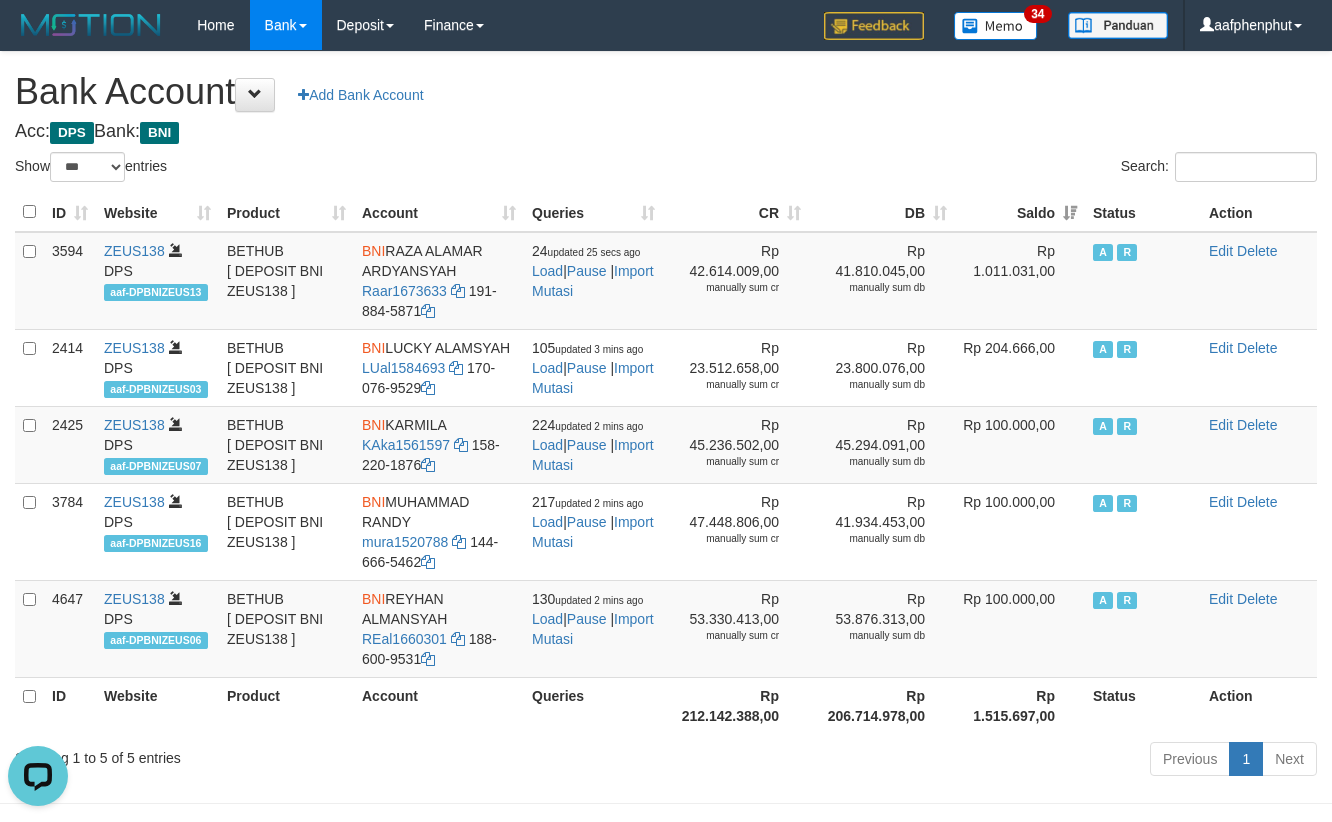 click on "Saldo" at bounding box center (1020, 212) 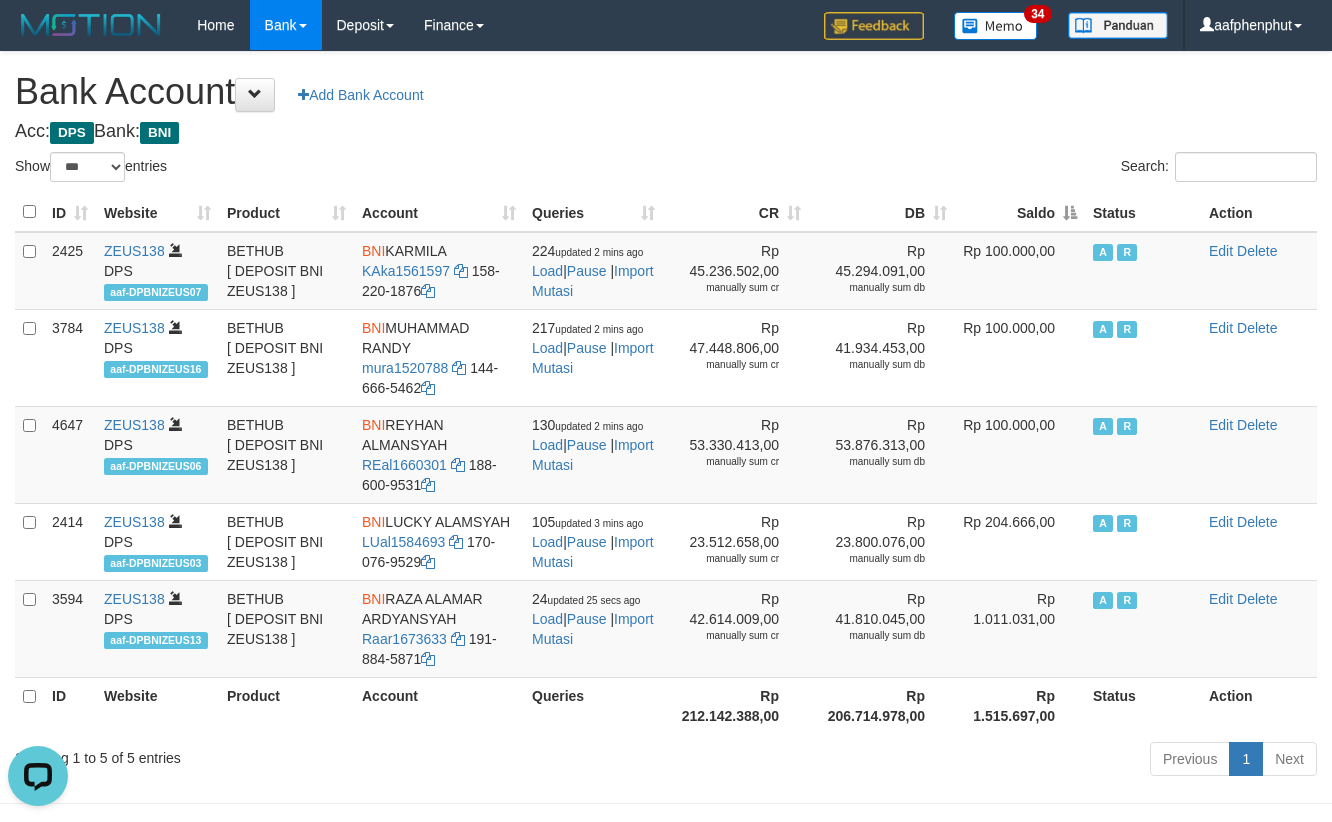 click on "Saldo" at bounding box center [1020, 212] 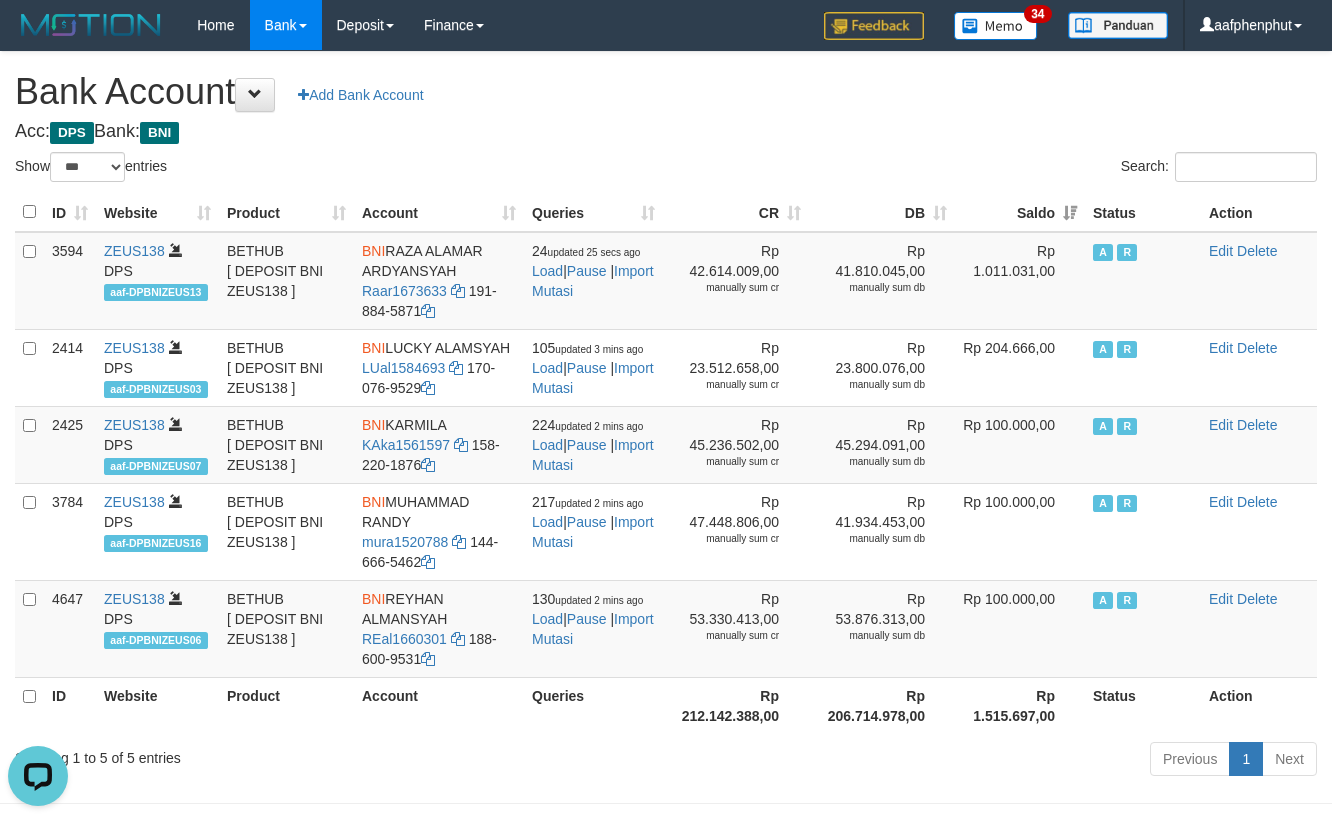 click on "Saldo" at bounding box center [1020, 212] 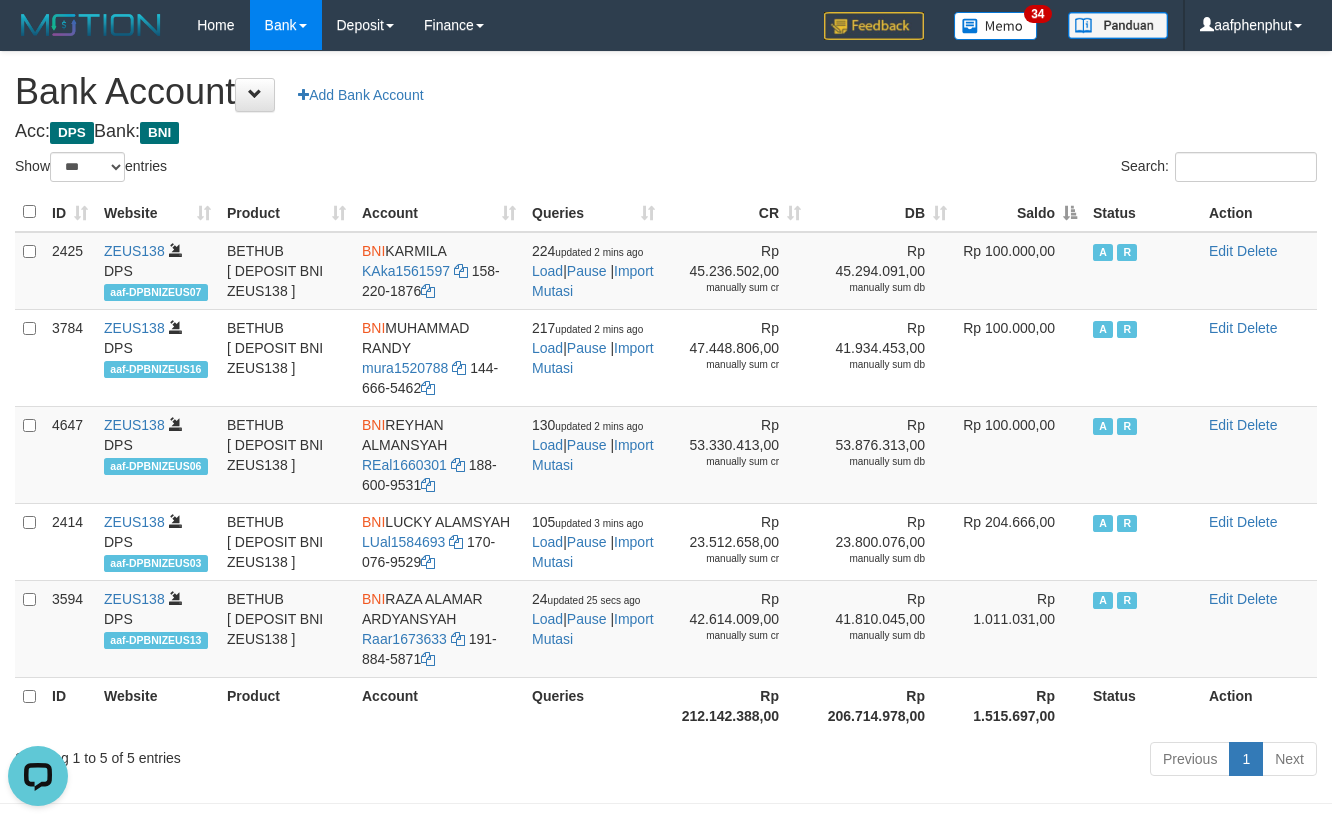 click on "Saldo" at bounding box center (1020, 212) 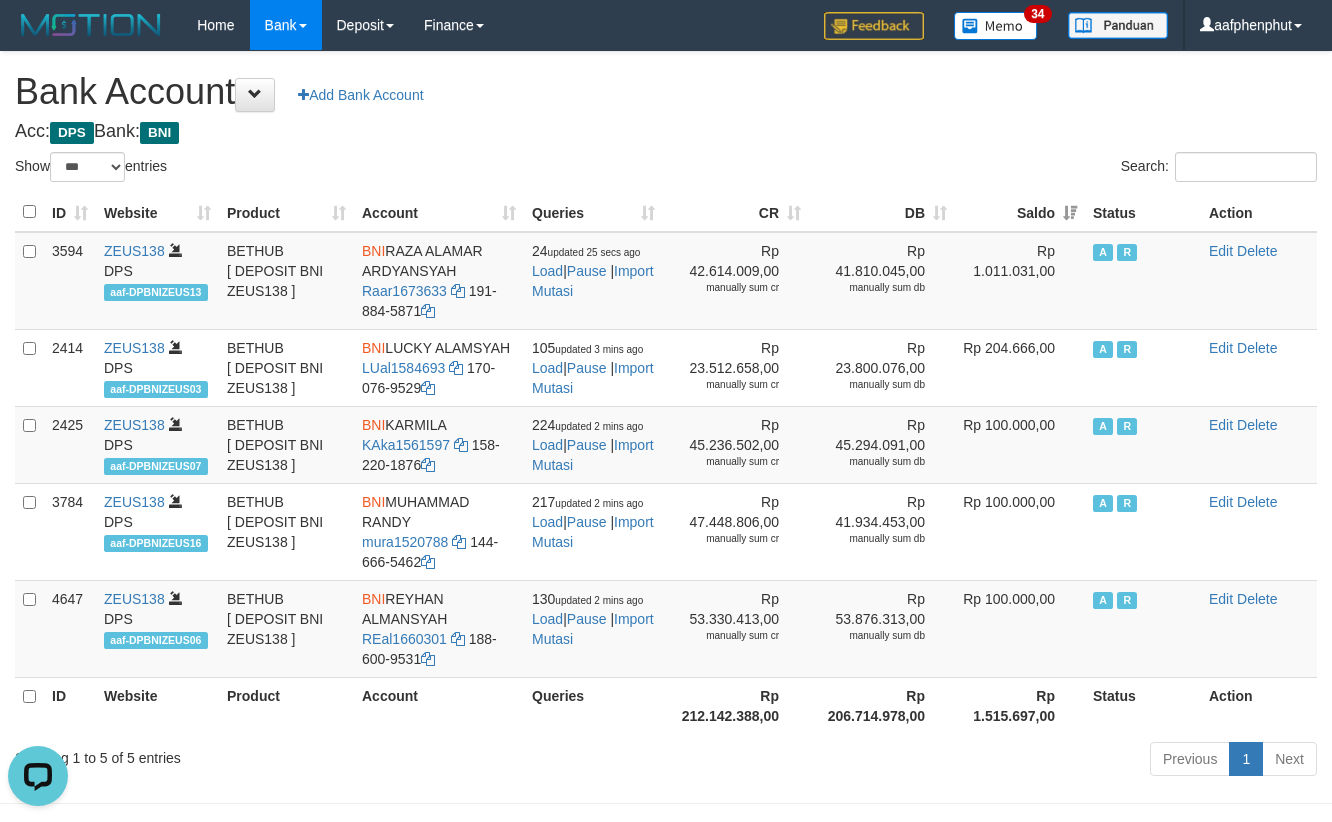 click on "Saldo" at bounding box center [1020, 212] 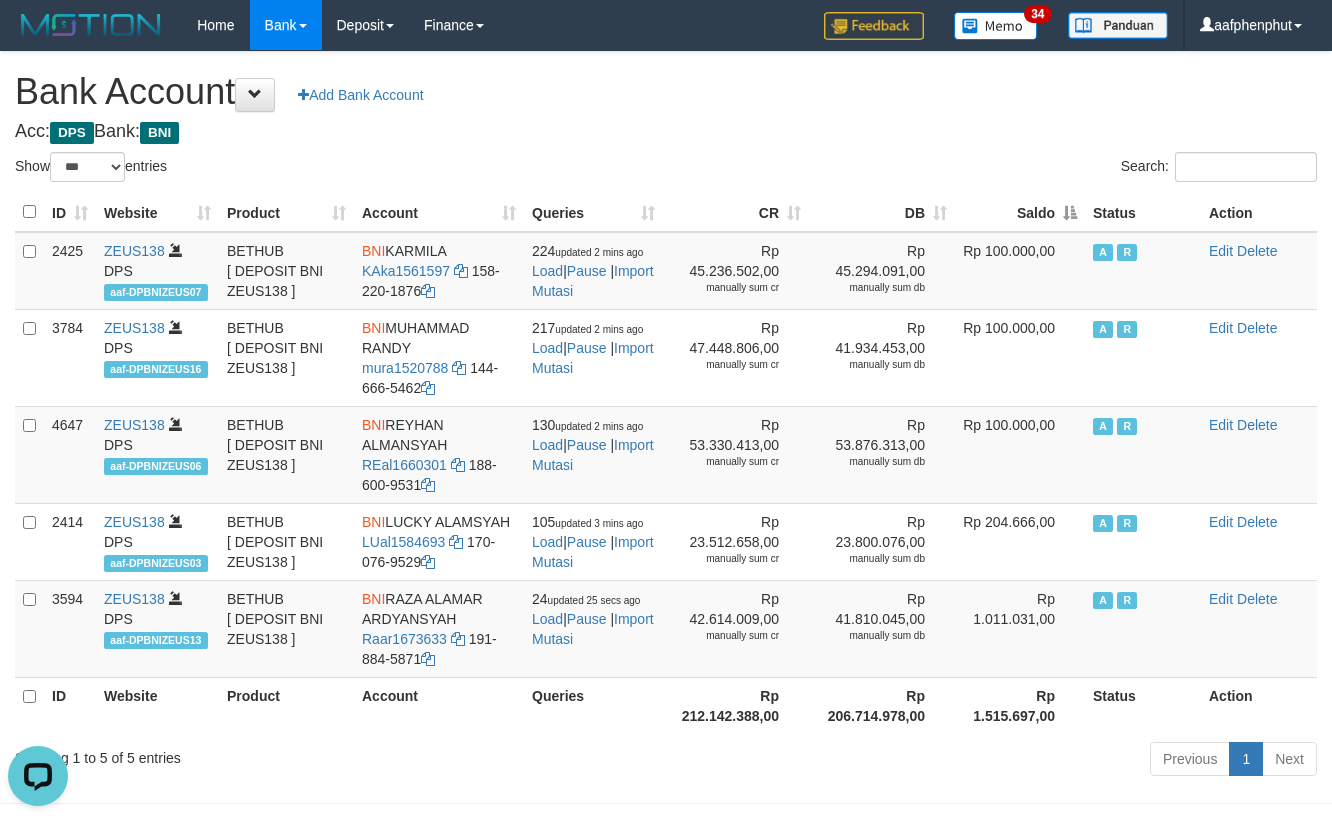 click on "Saldo" at bounding box center (1020, 212) 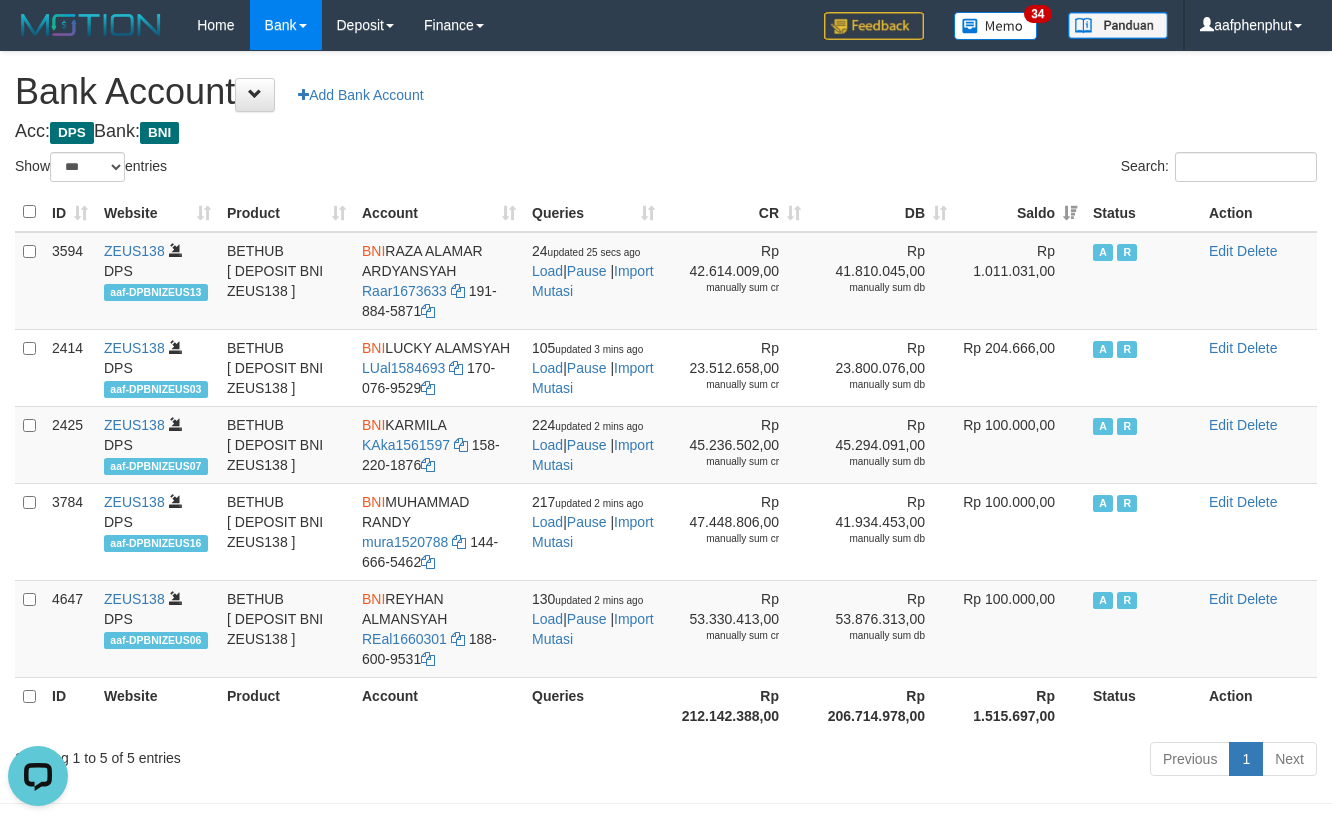 click on "Bank Account
Add Bank Account" at bounding box center [666, 92] 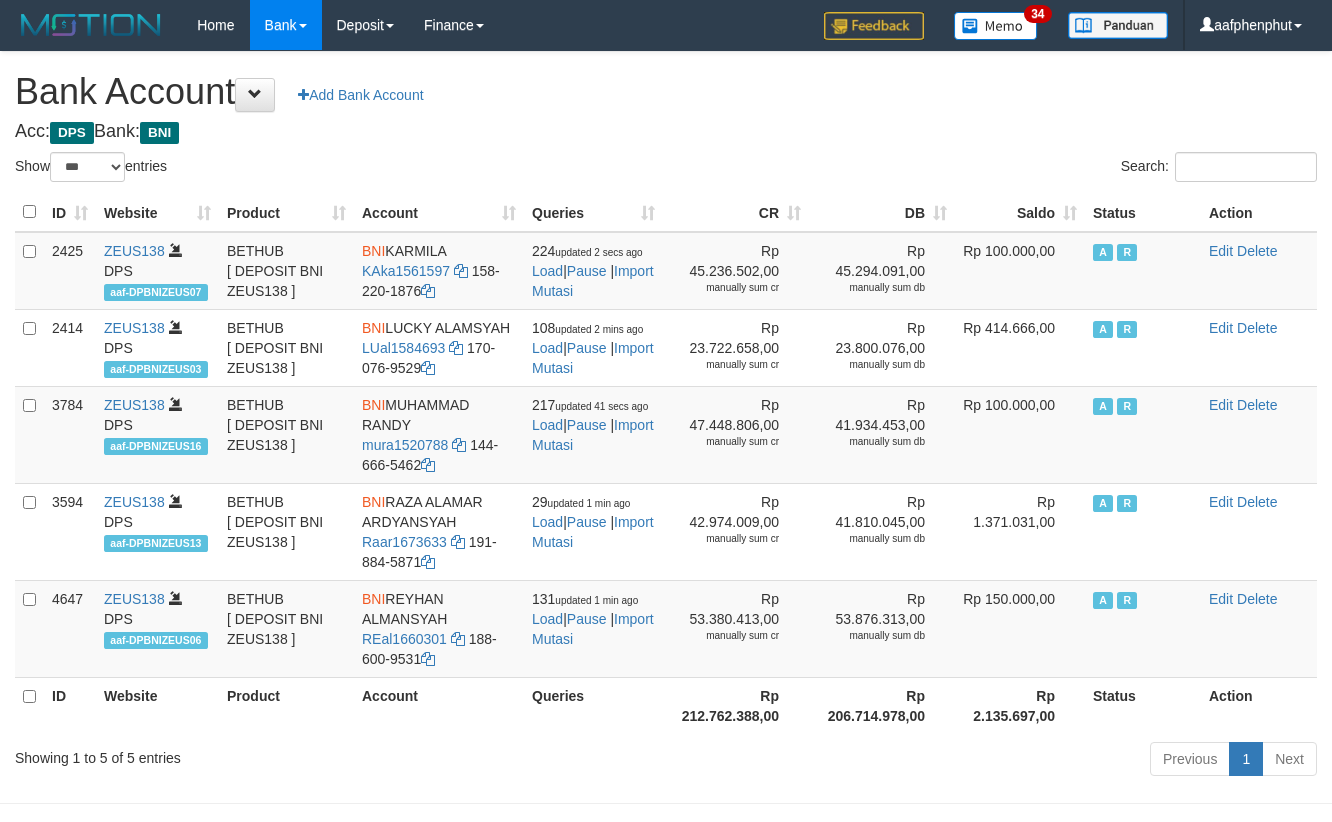select on "***" 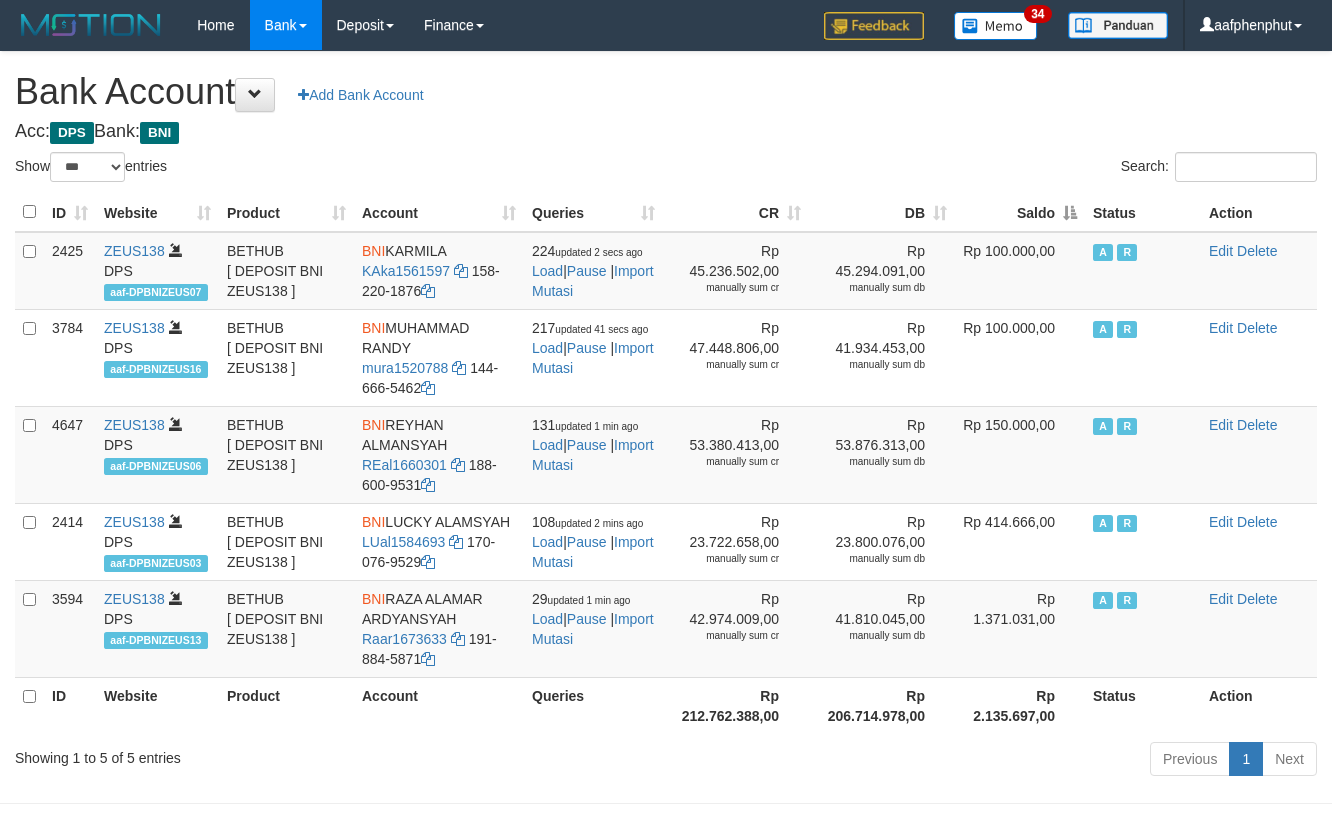 click on "Saldo" at bounding box center (1020, 212) 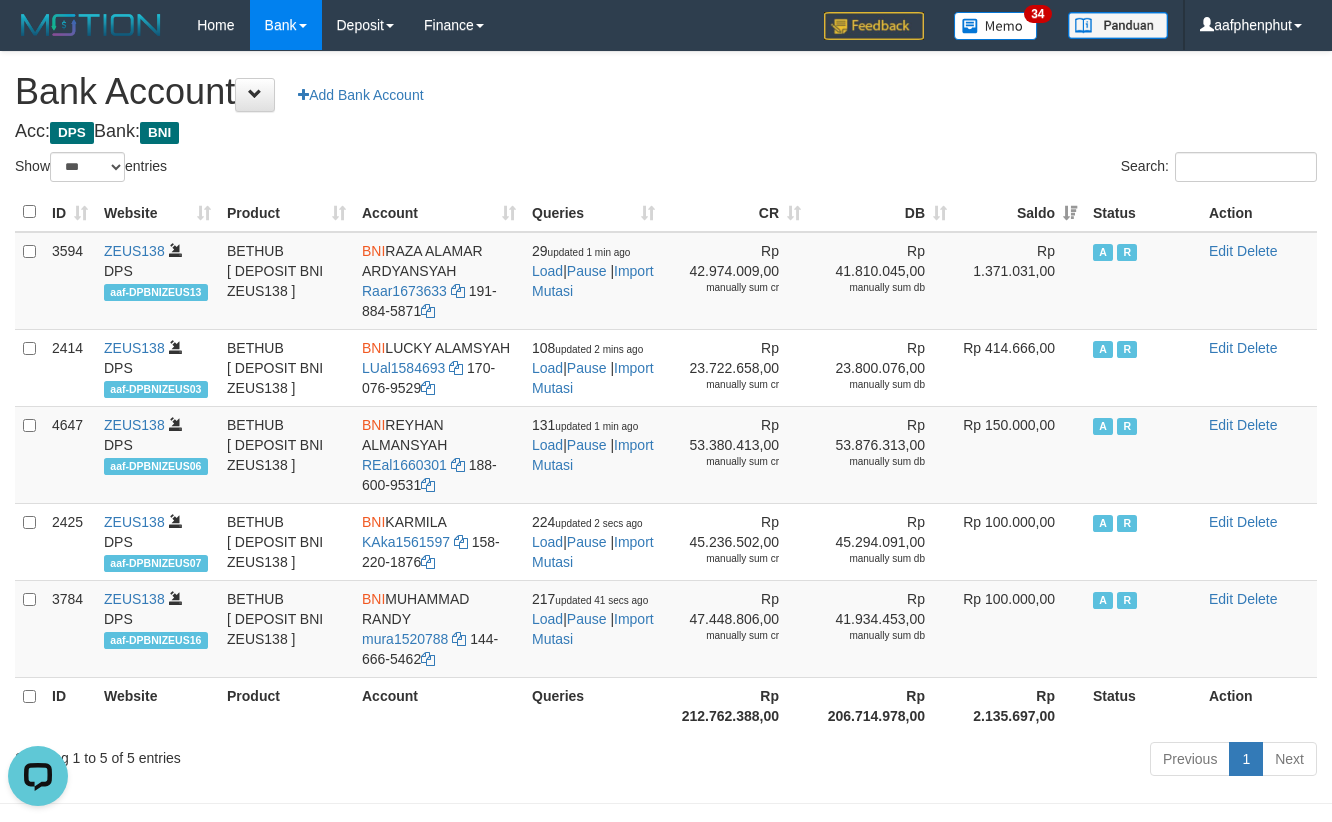 scroll, scrollTop: 0, scrollLeft: 0, axis: both 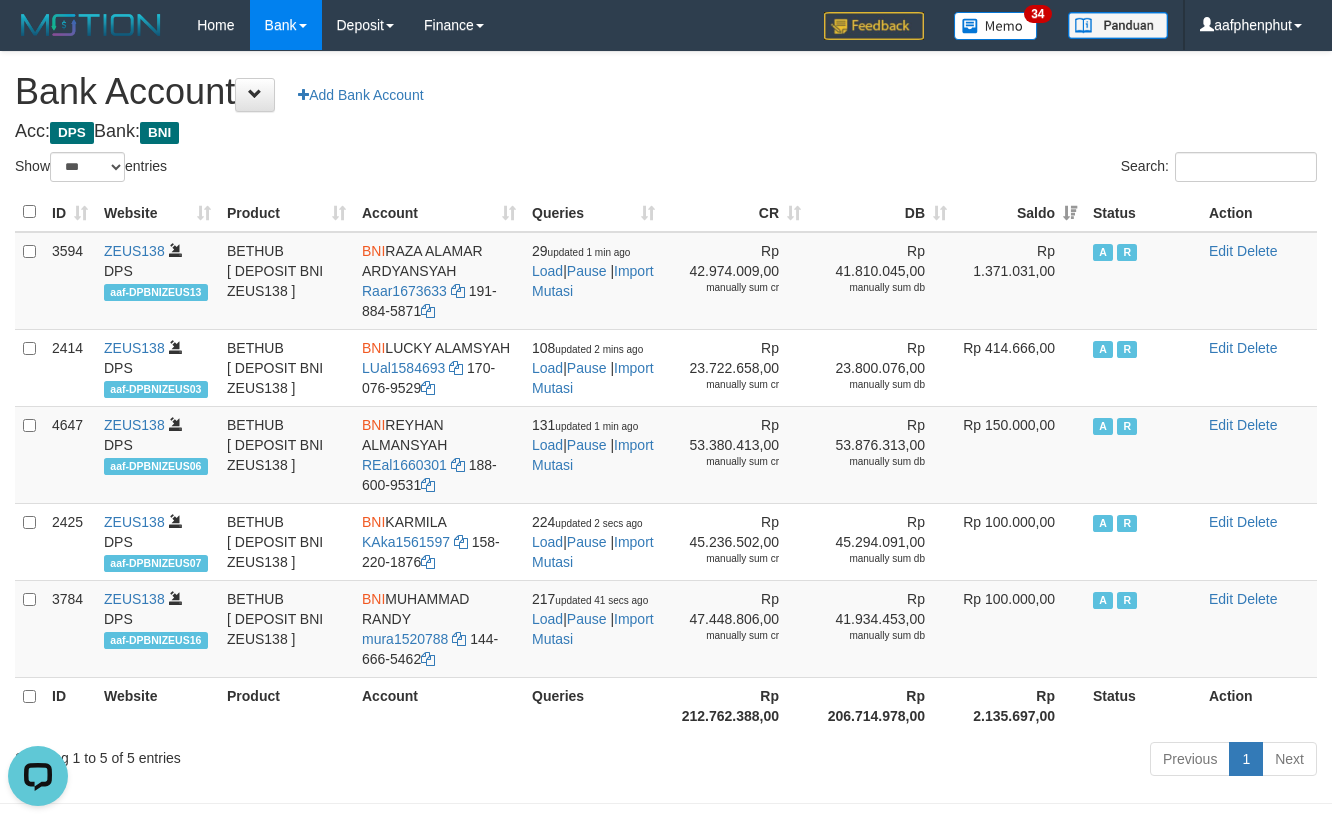 click on "Search:" at bounding box center (999, 169) 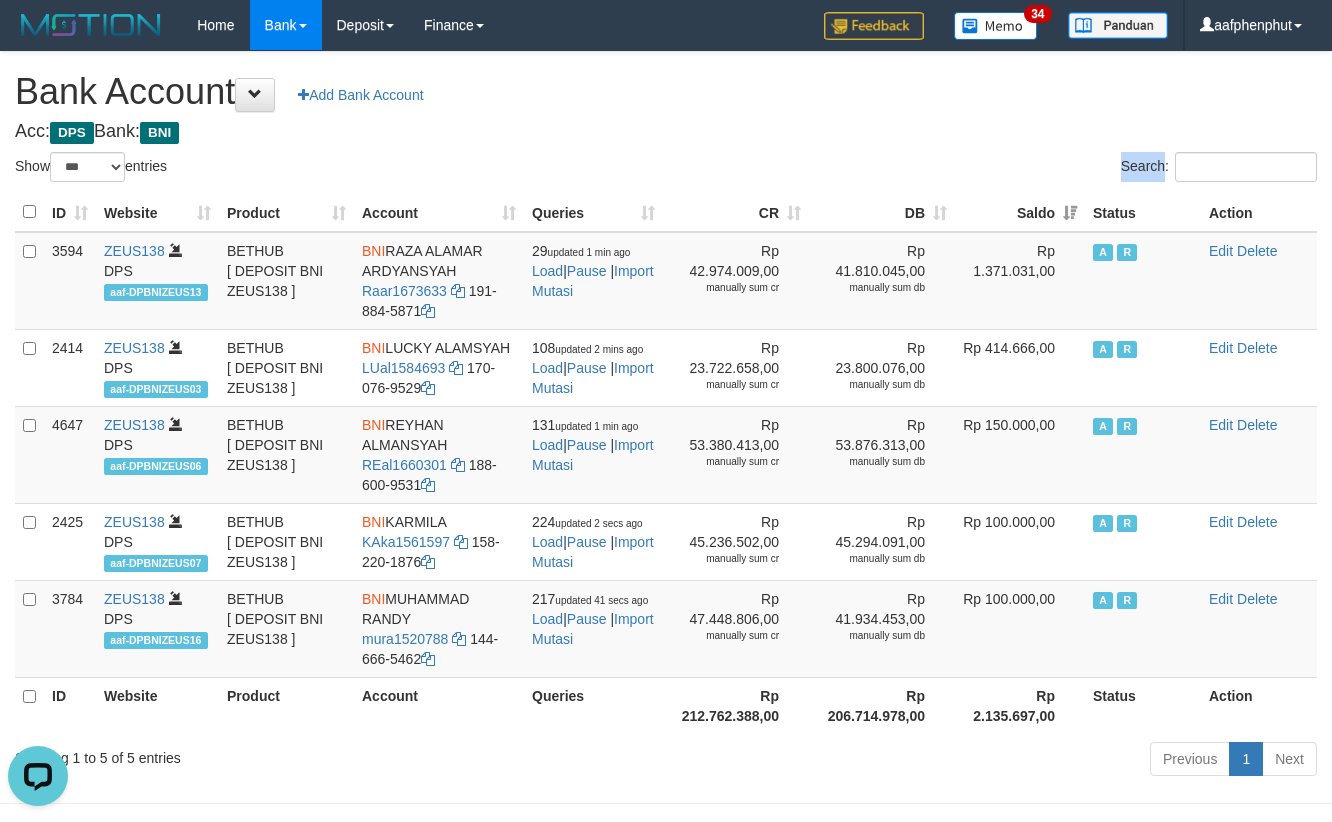 click on "Search:" at bounding box center (999, 169) 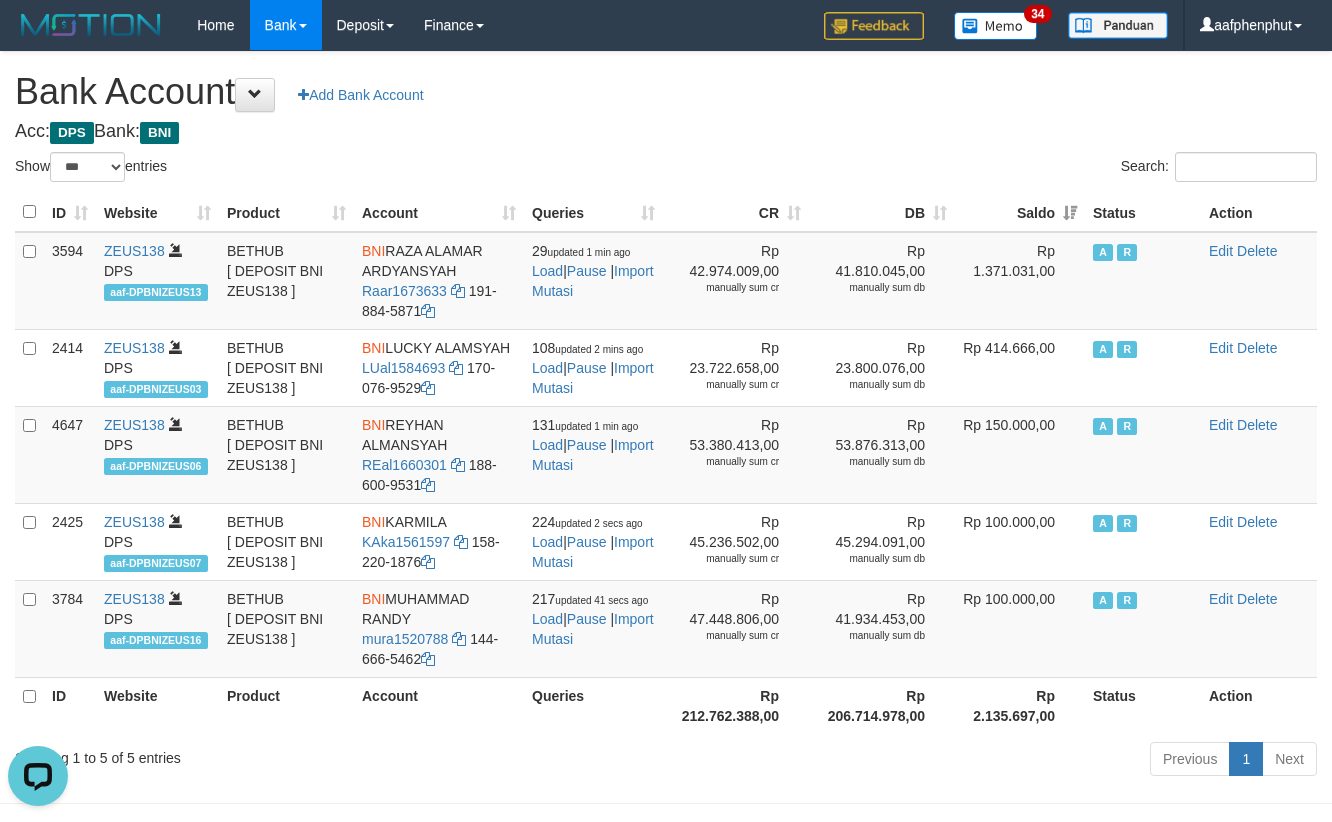 click on "Bank Account
Add Bank Account" at bounding box center (666, 92) 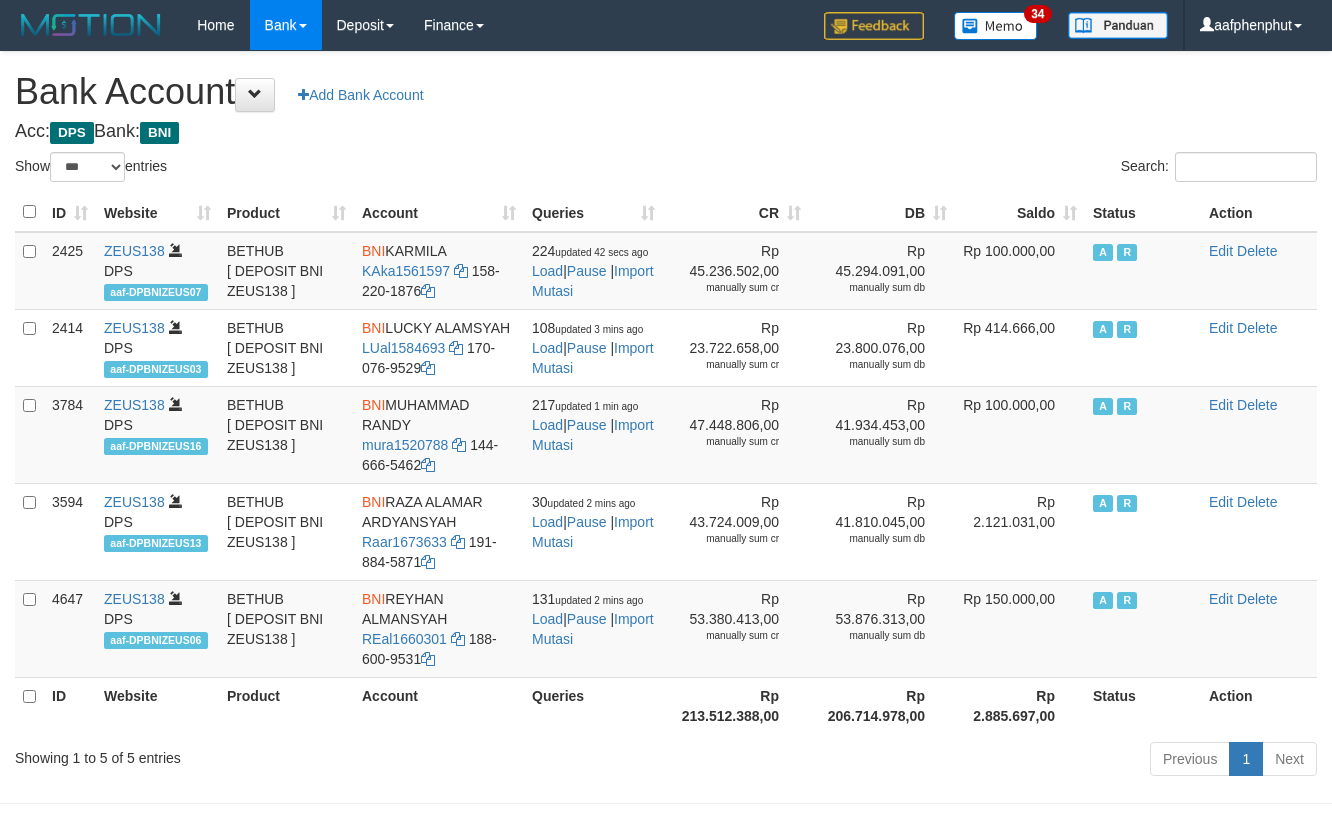 select on "***" 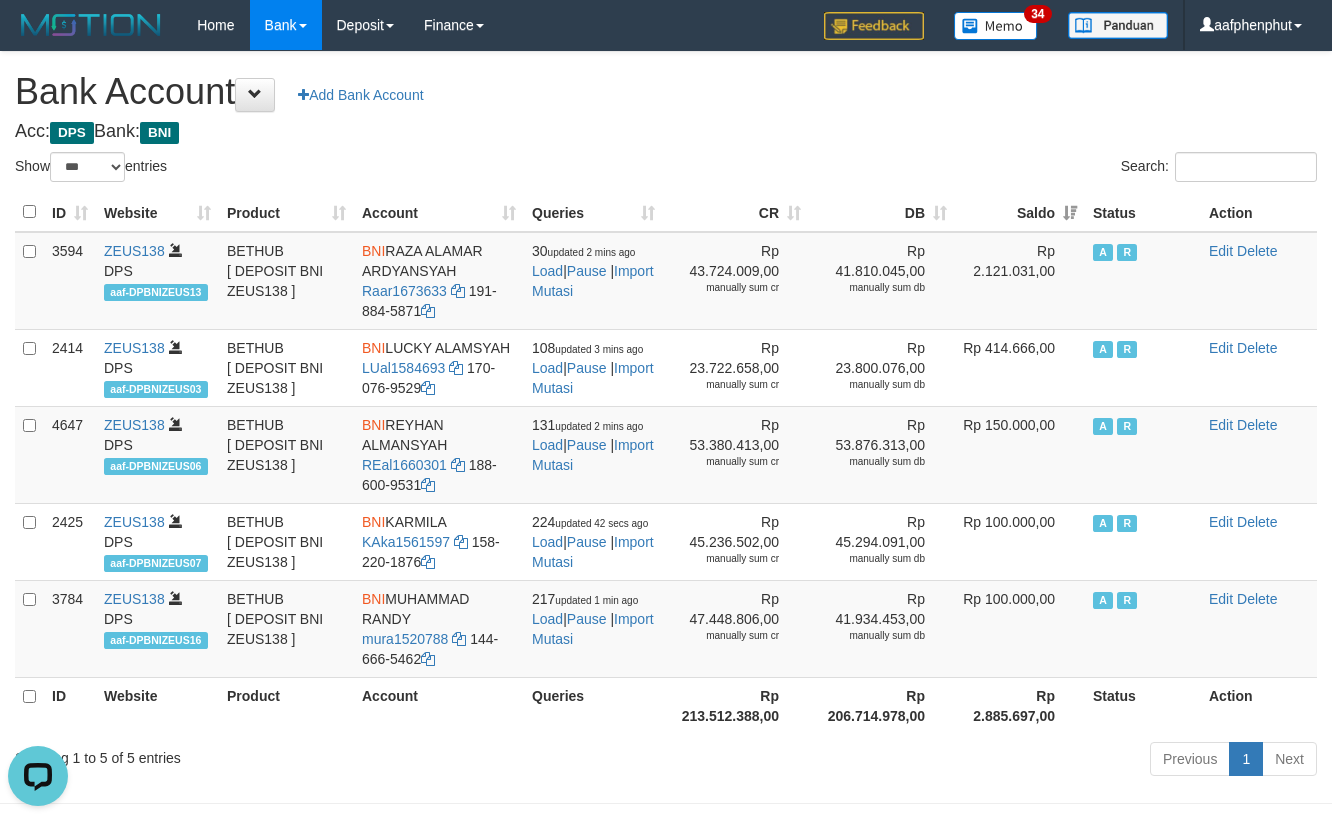 scroll, scrollTop: 0, scrollLeft: 0, axis: both 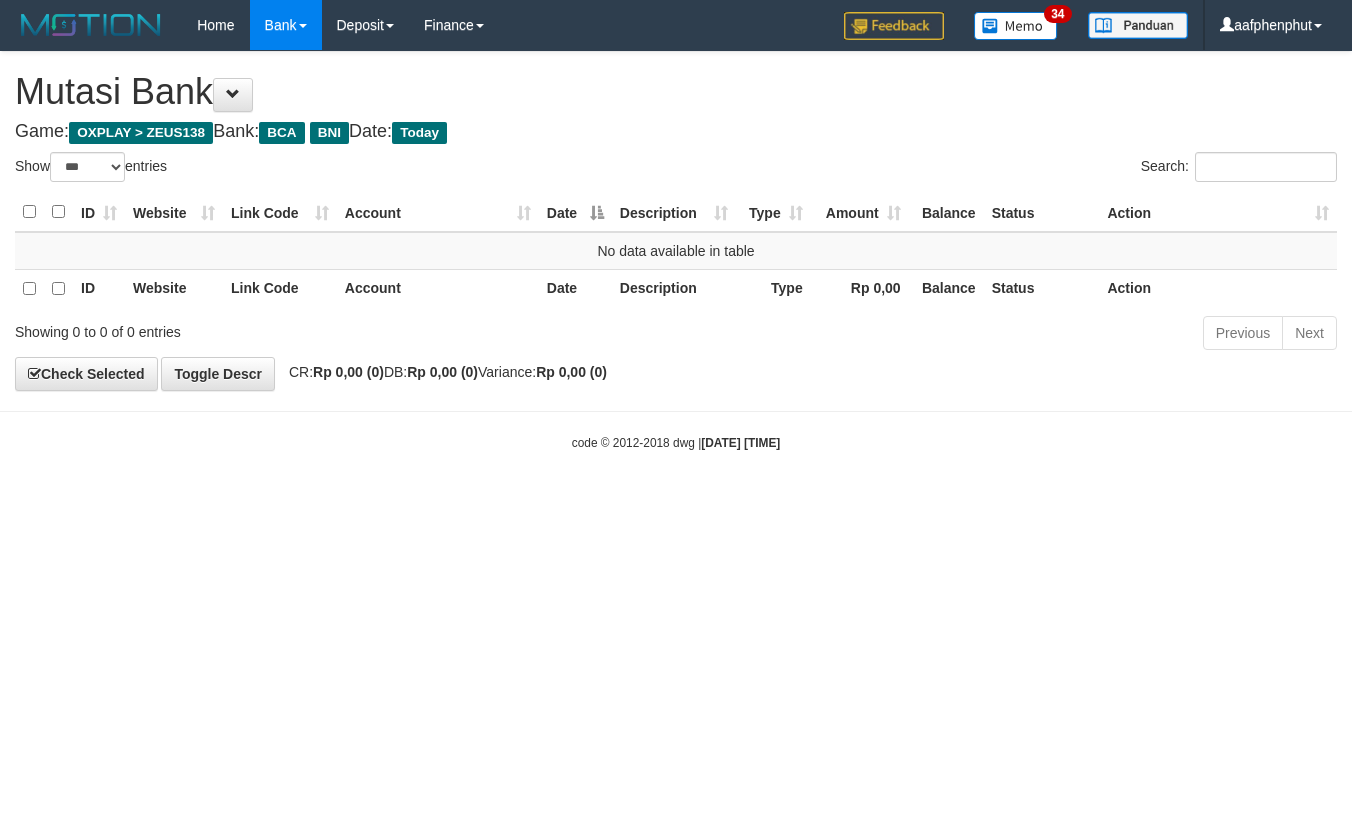 select on "***" 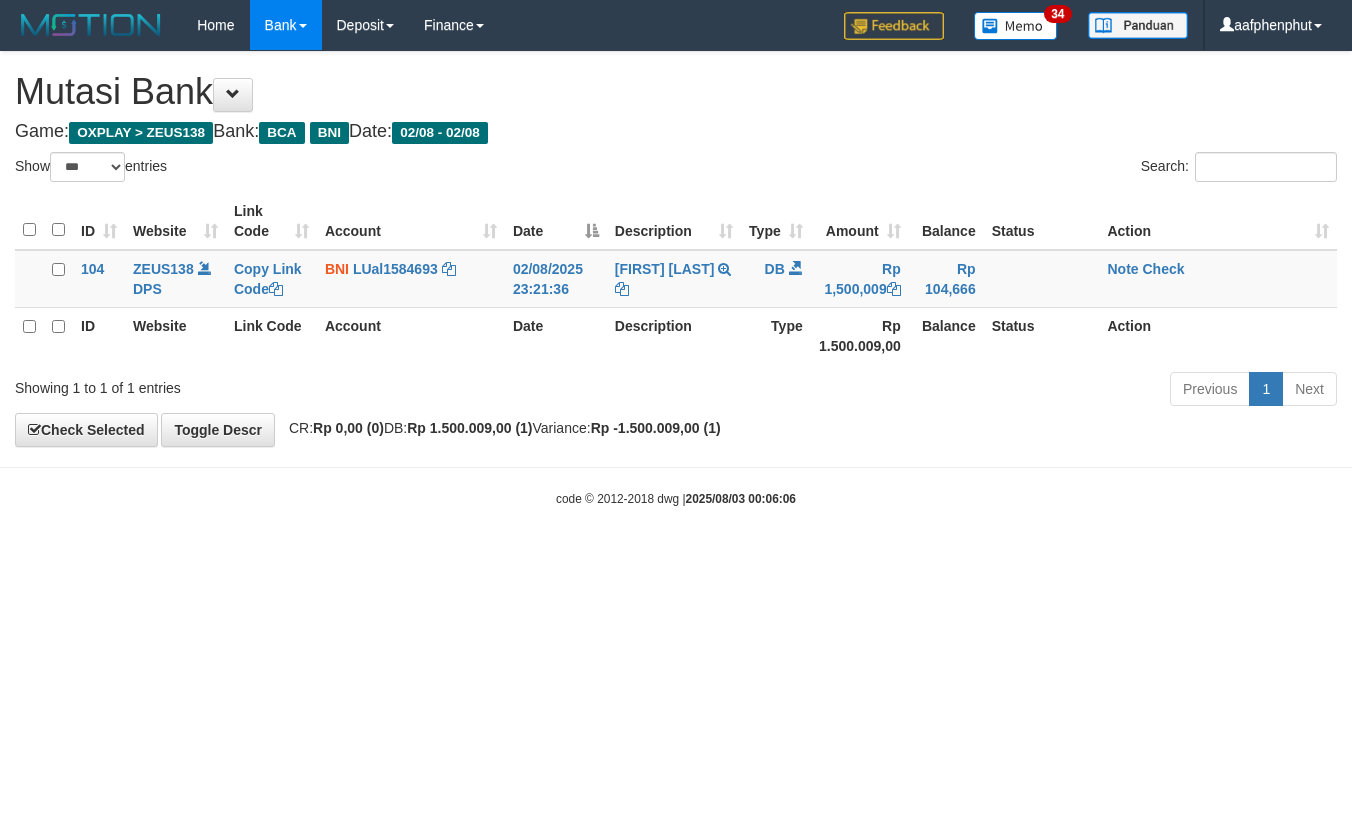 select on "***" 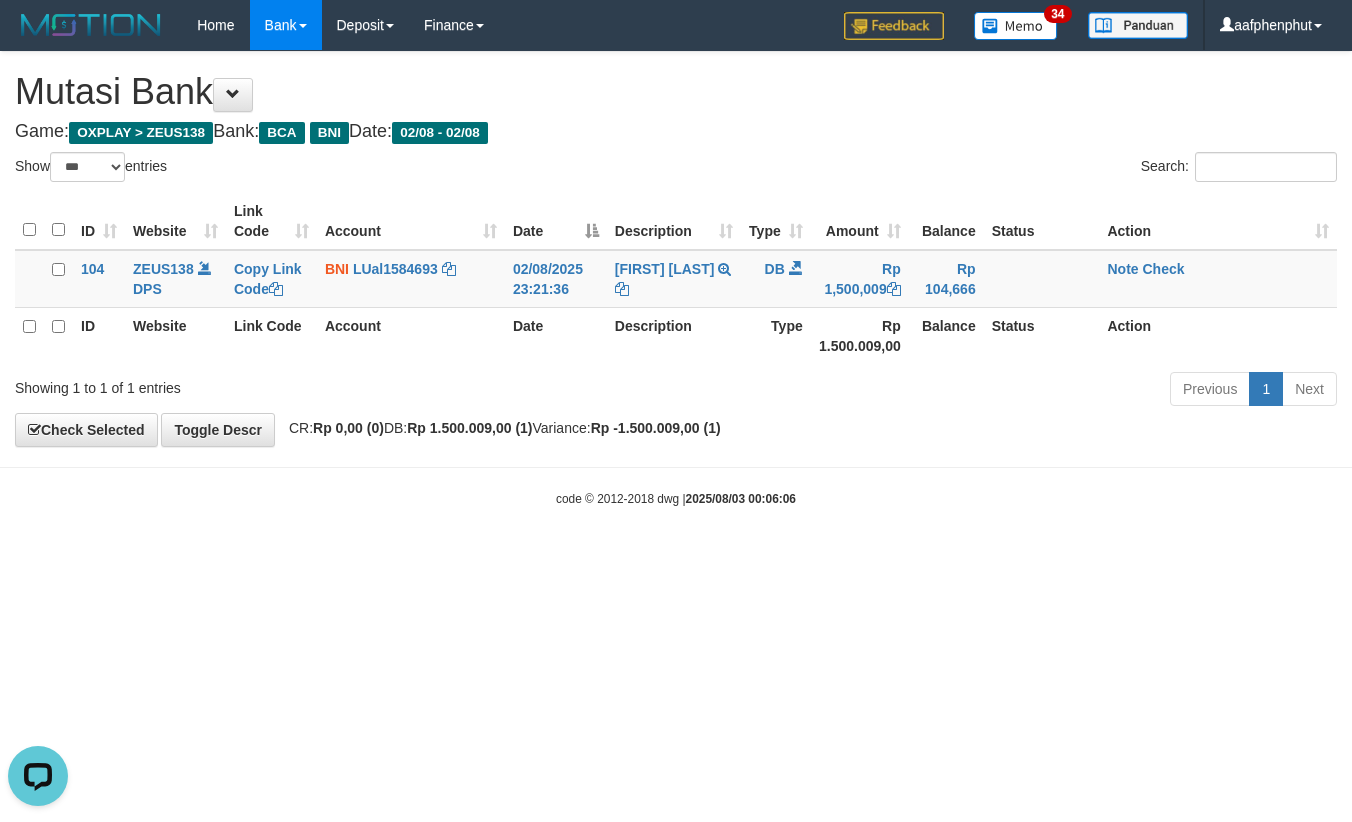 scroll, scrollTop: 0, scrollLeft: 0, axis: both 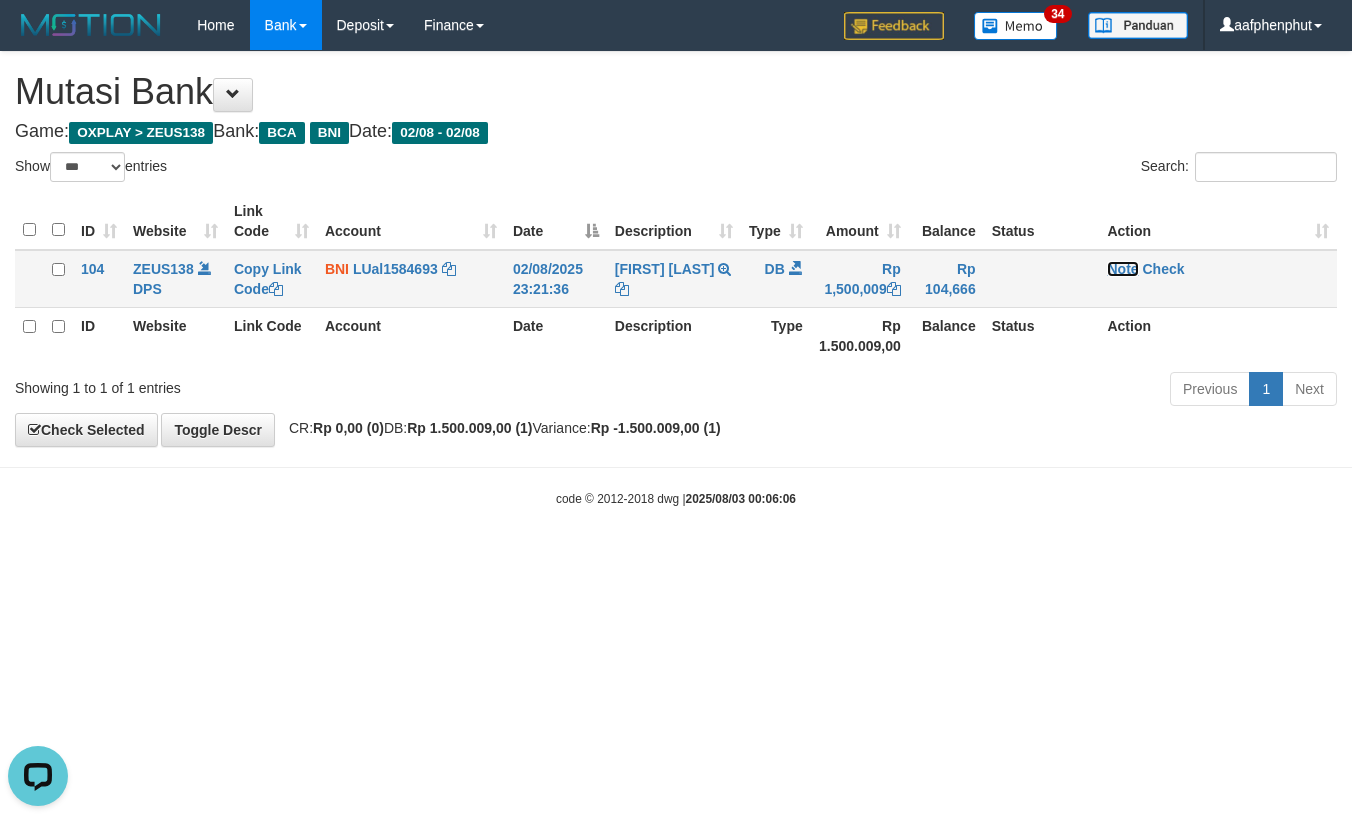 click on "Note" at bounding box center (1122, 269) 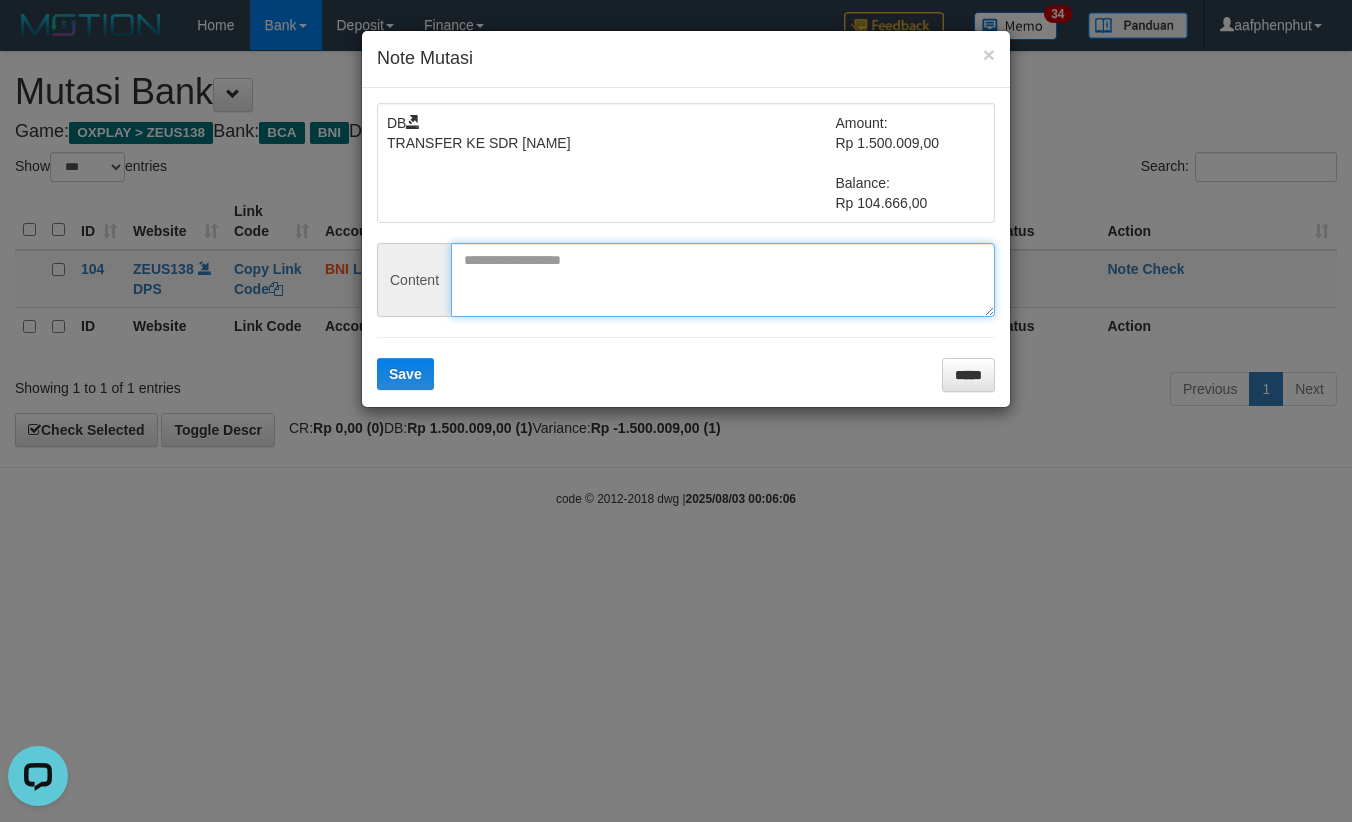 click at bounding box center (723, 280) 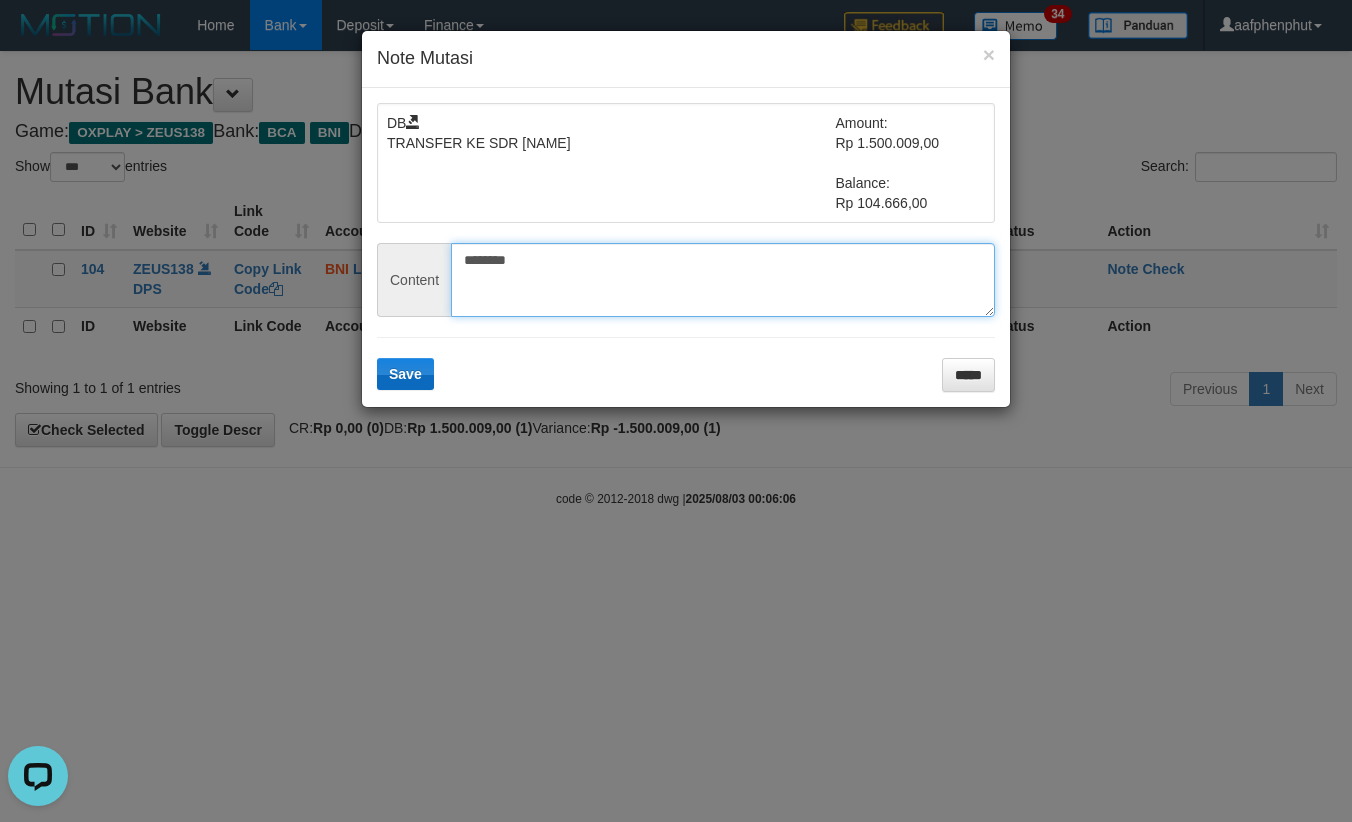 type on "********" 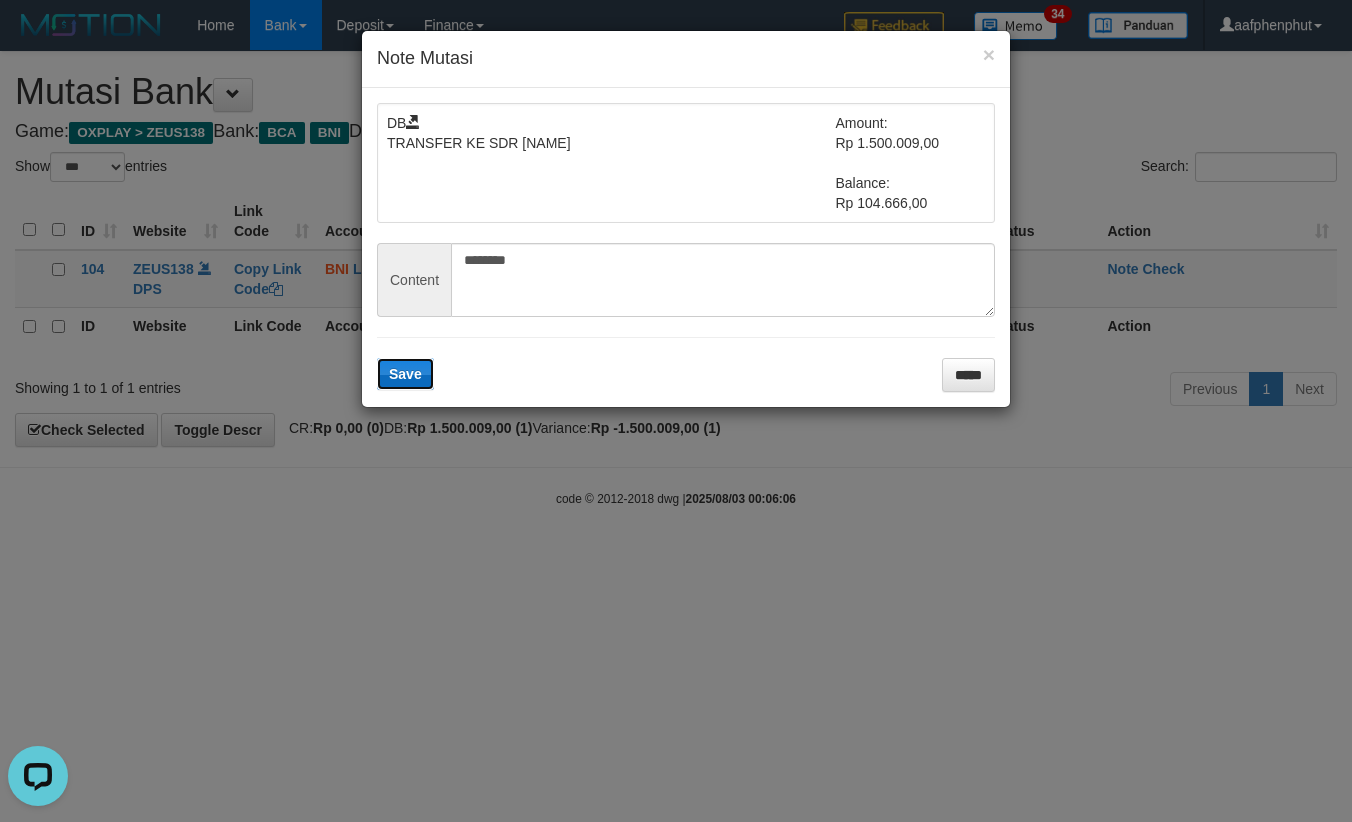click on "Save" at bounding box center (405, 374) 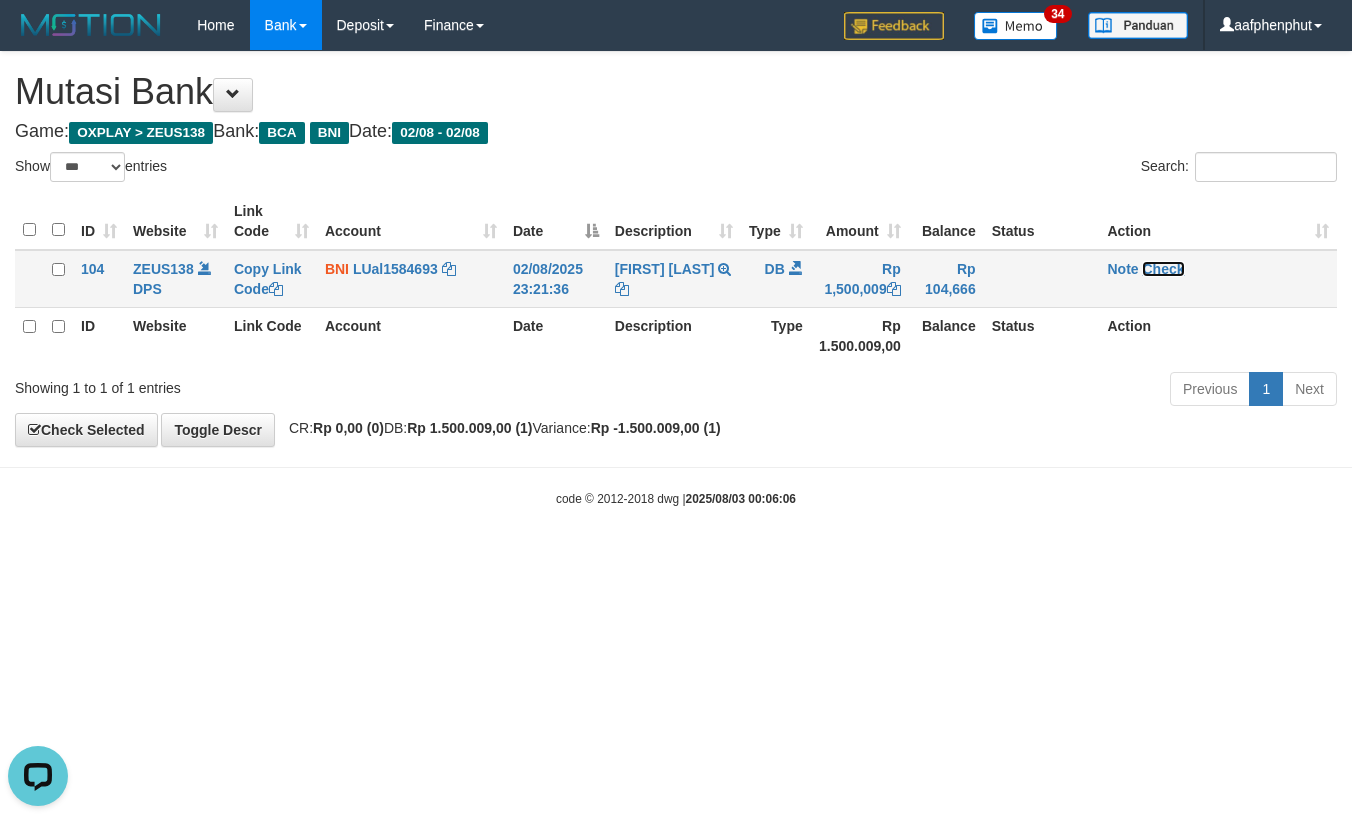 click on "Check" at bounding box center [1163, 269] 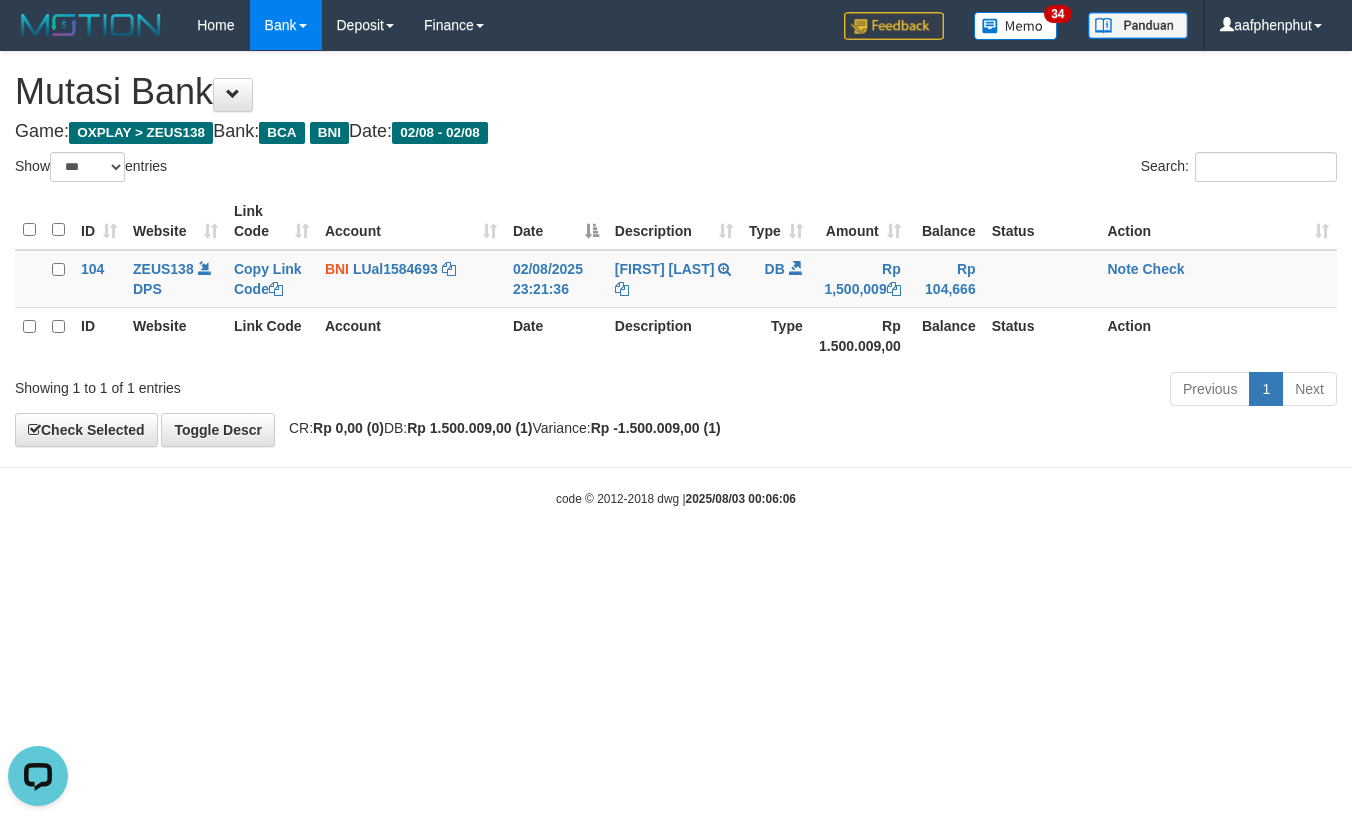 drag, startPoint x: 1176, startPoint y: 266, endPoint x: 950, endPoint y: 577, distance: 384.44376 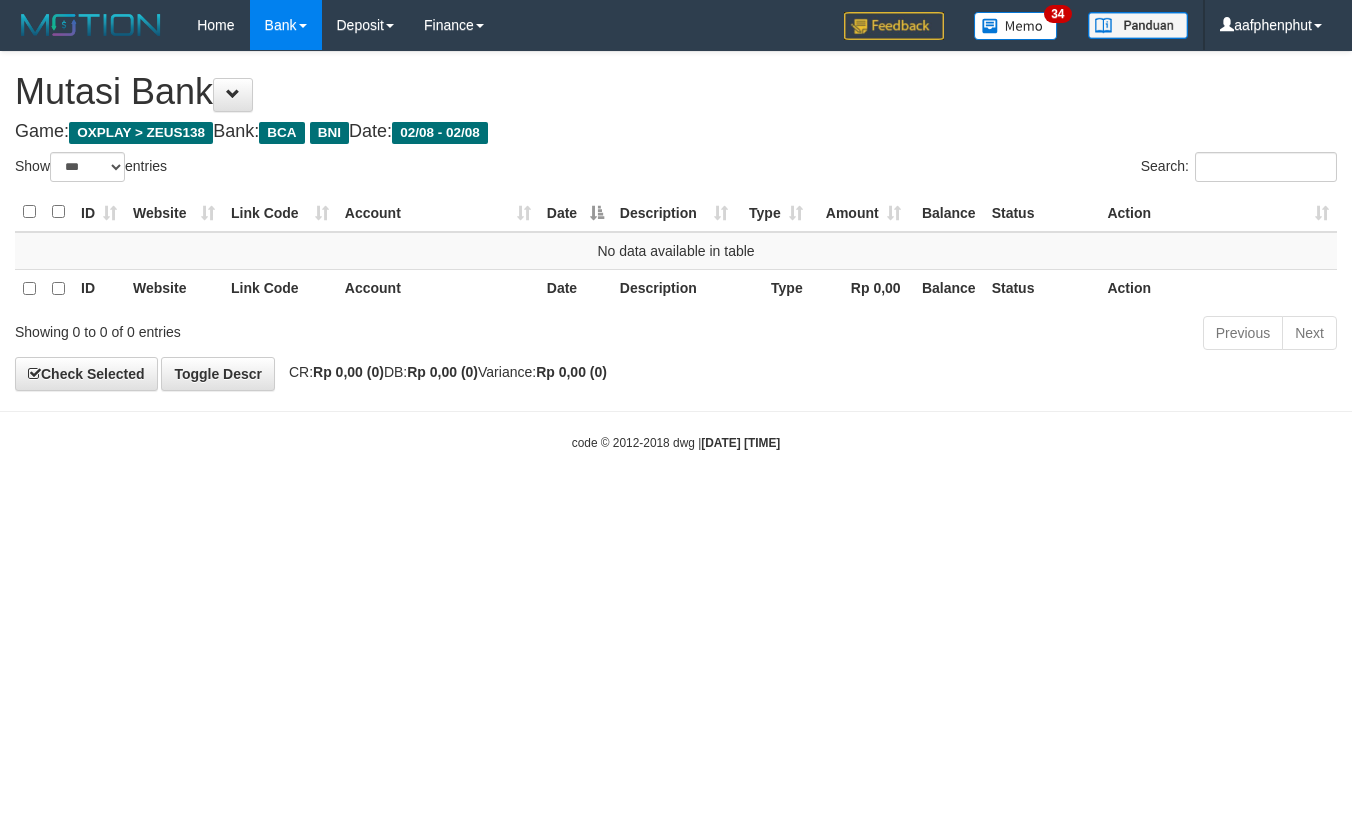 select on "***" 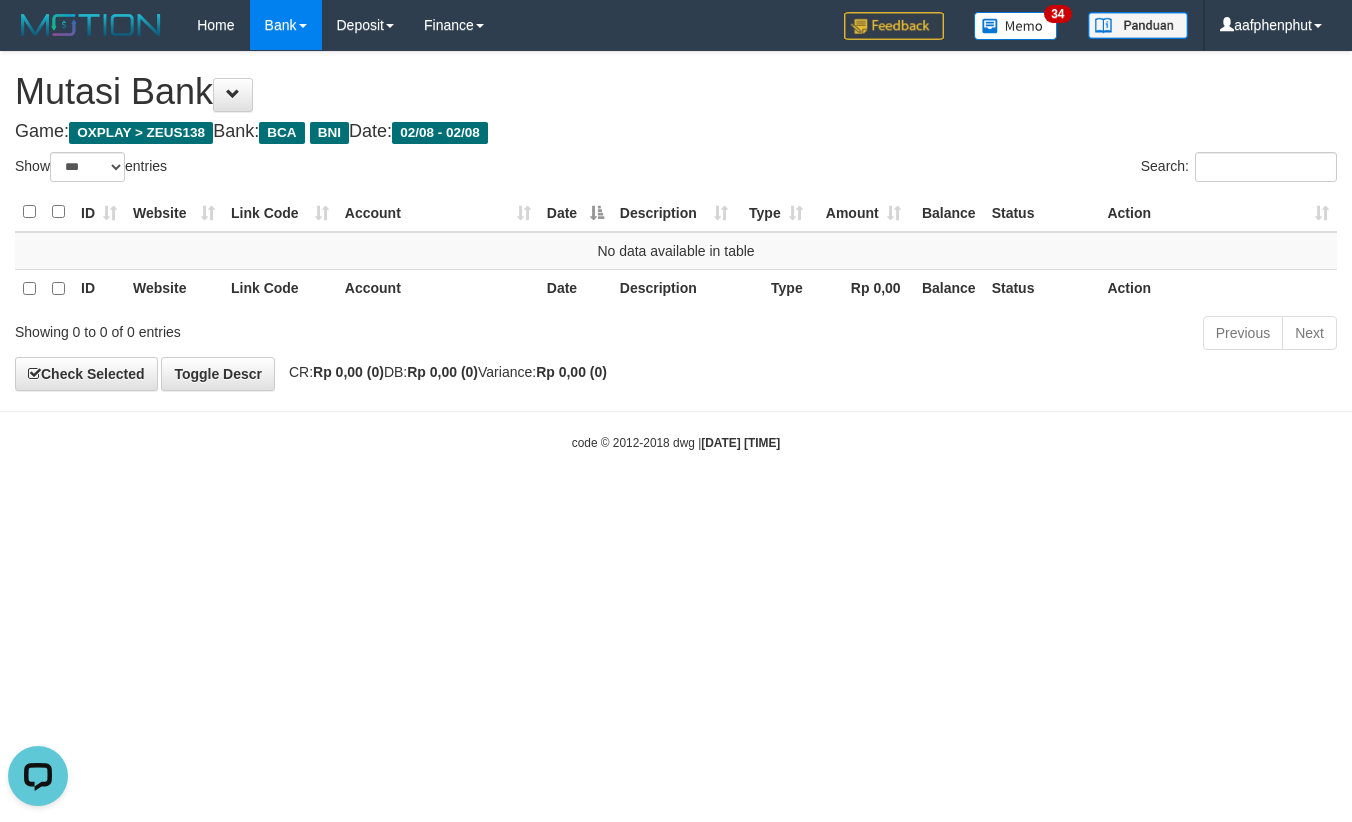 scroll, scrollTop: 0, scrollLeft: 0, axis: both 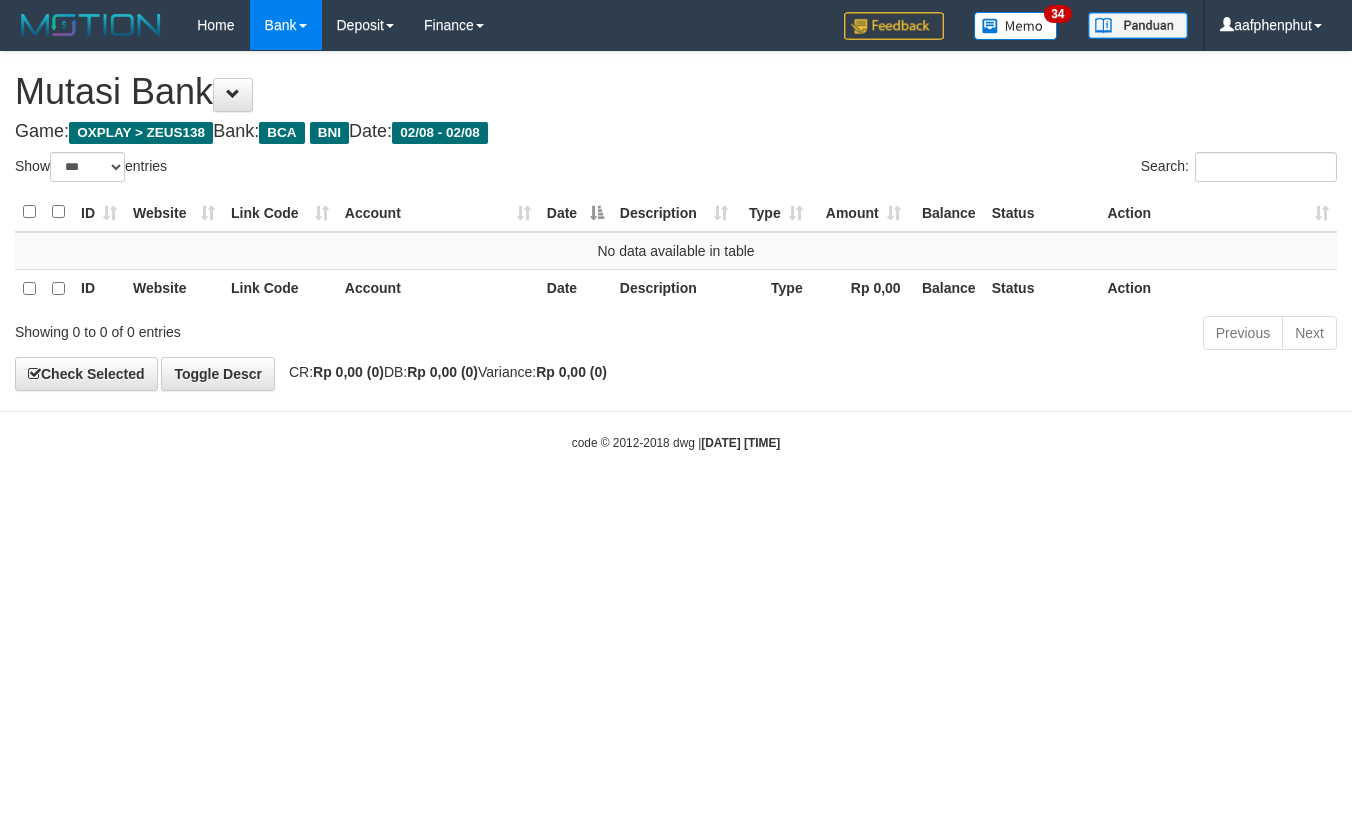 select on "***" 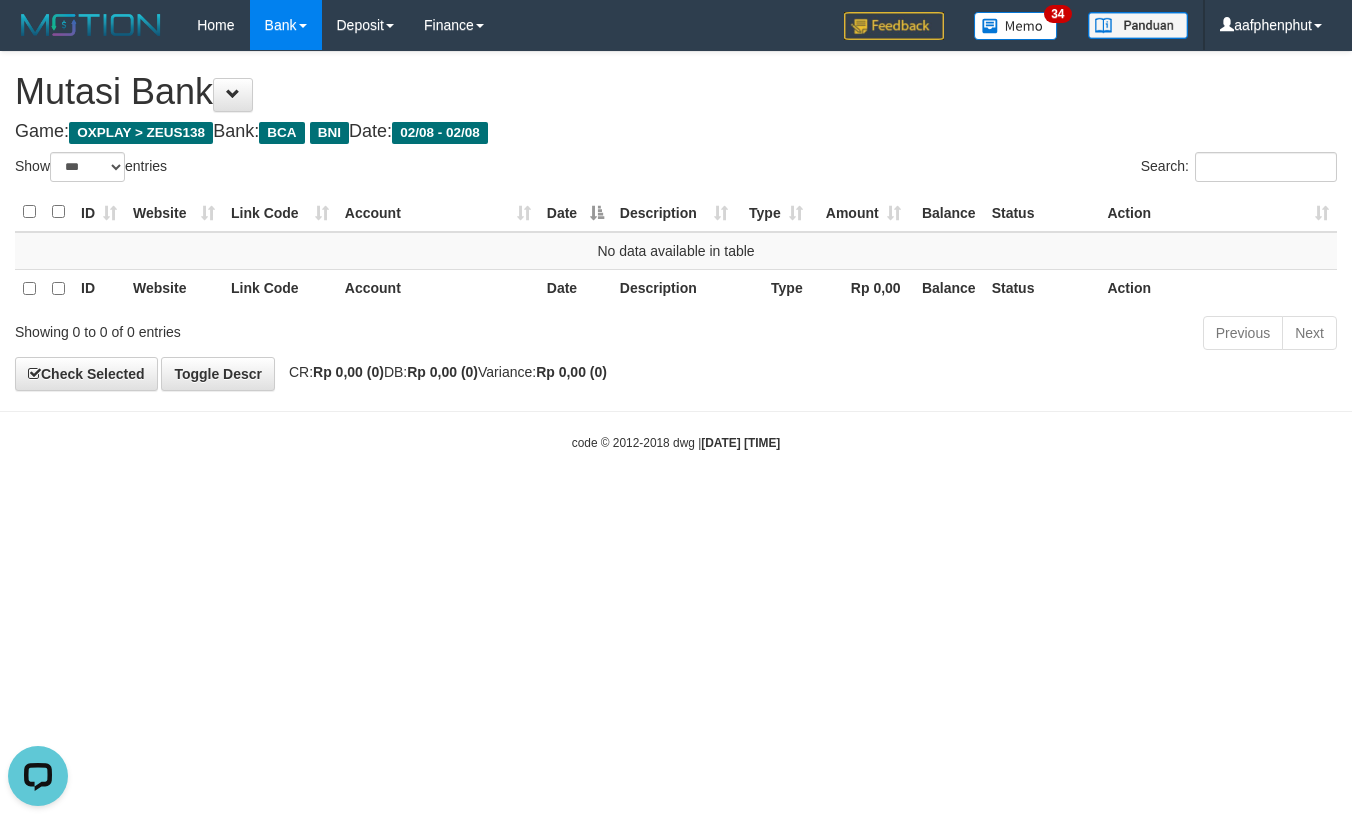 scroll, scrollTop: 0, scrollLeft: 0, axis: both 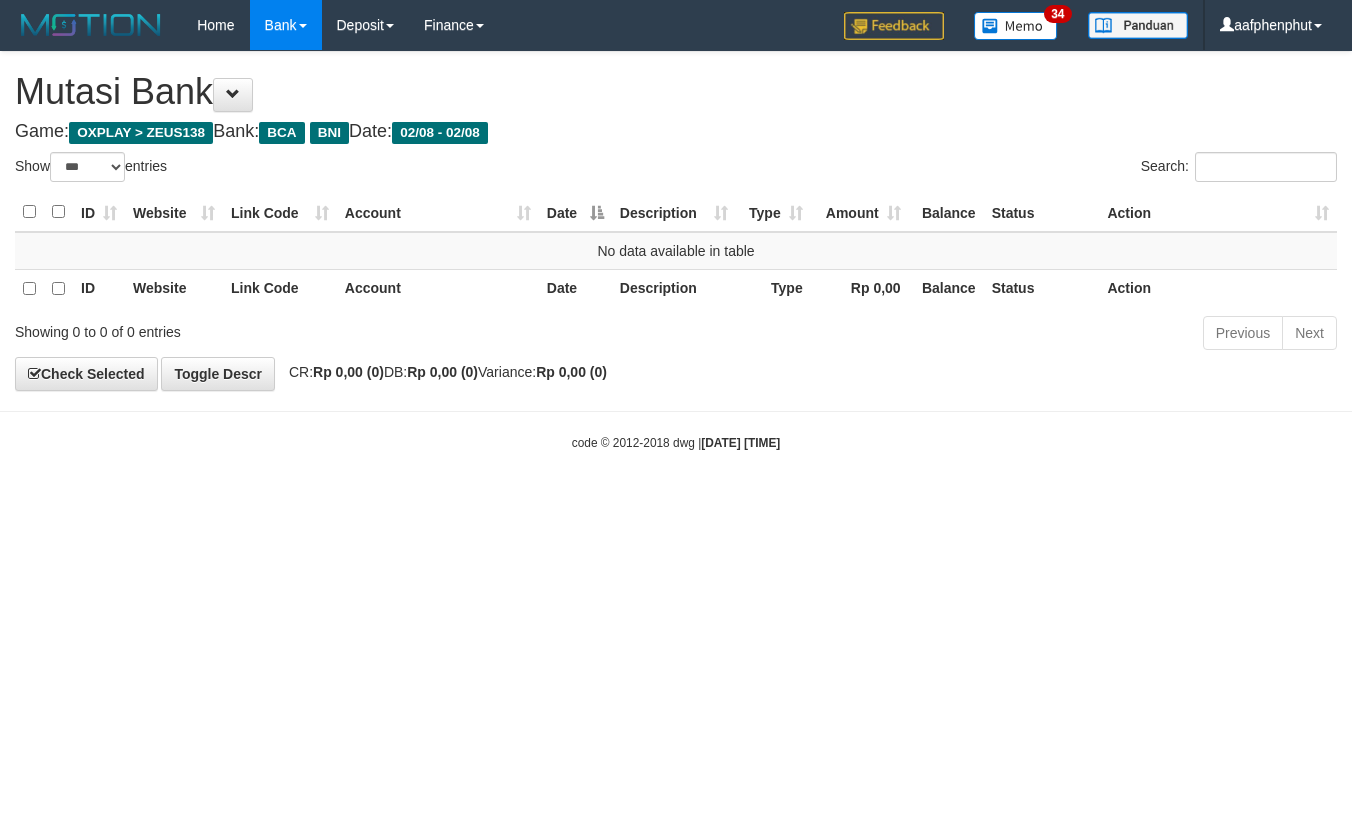 select on "***" 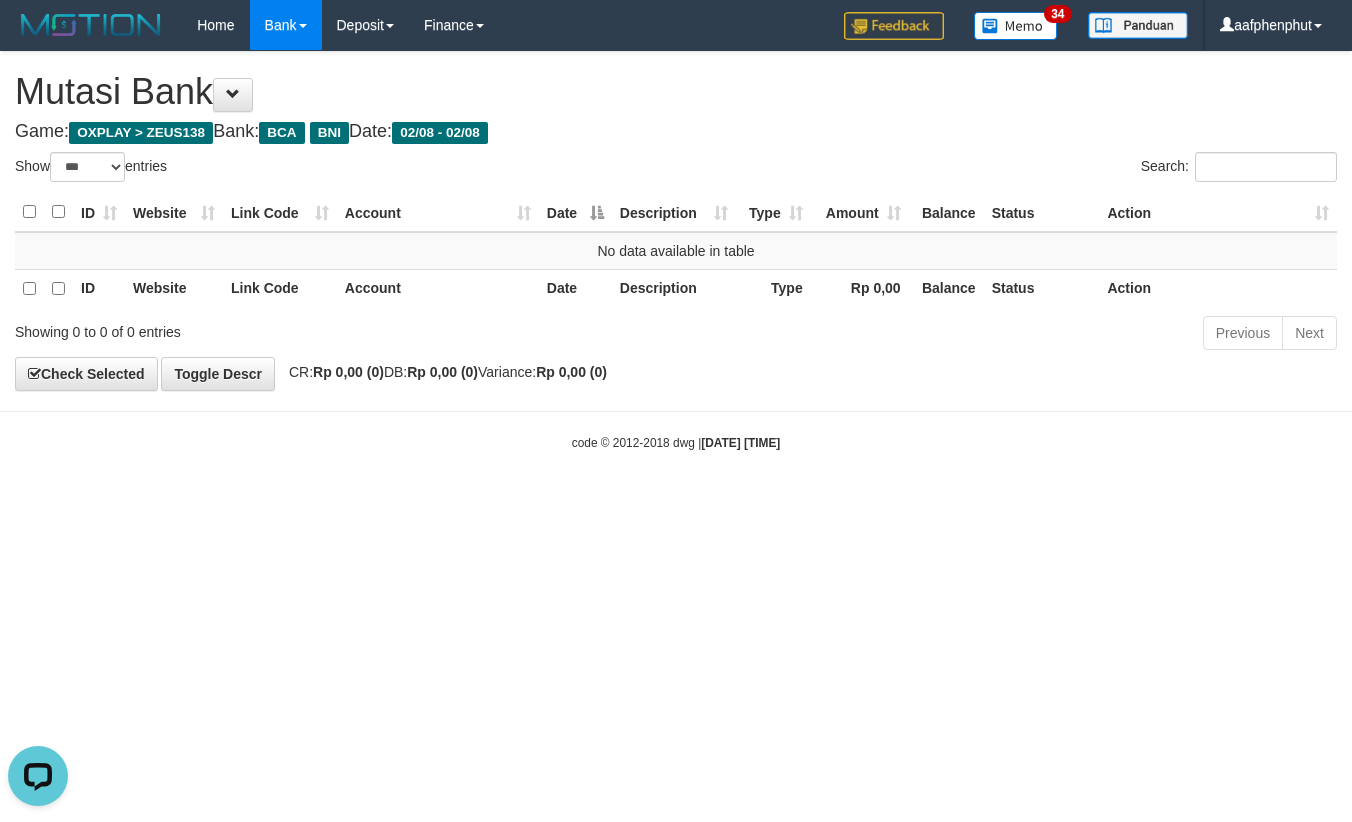 scroll, scrollTop: 0, scrollLeft: 0, axis: both 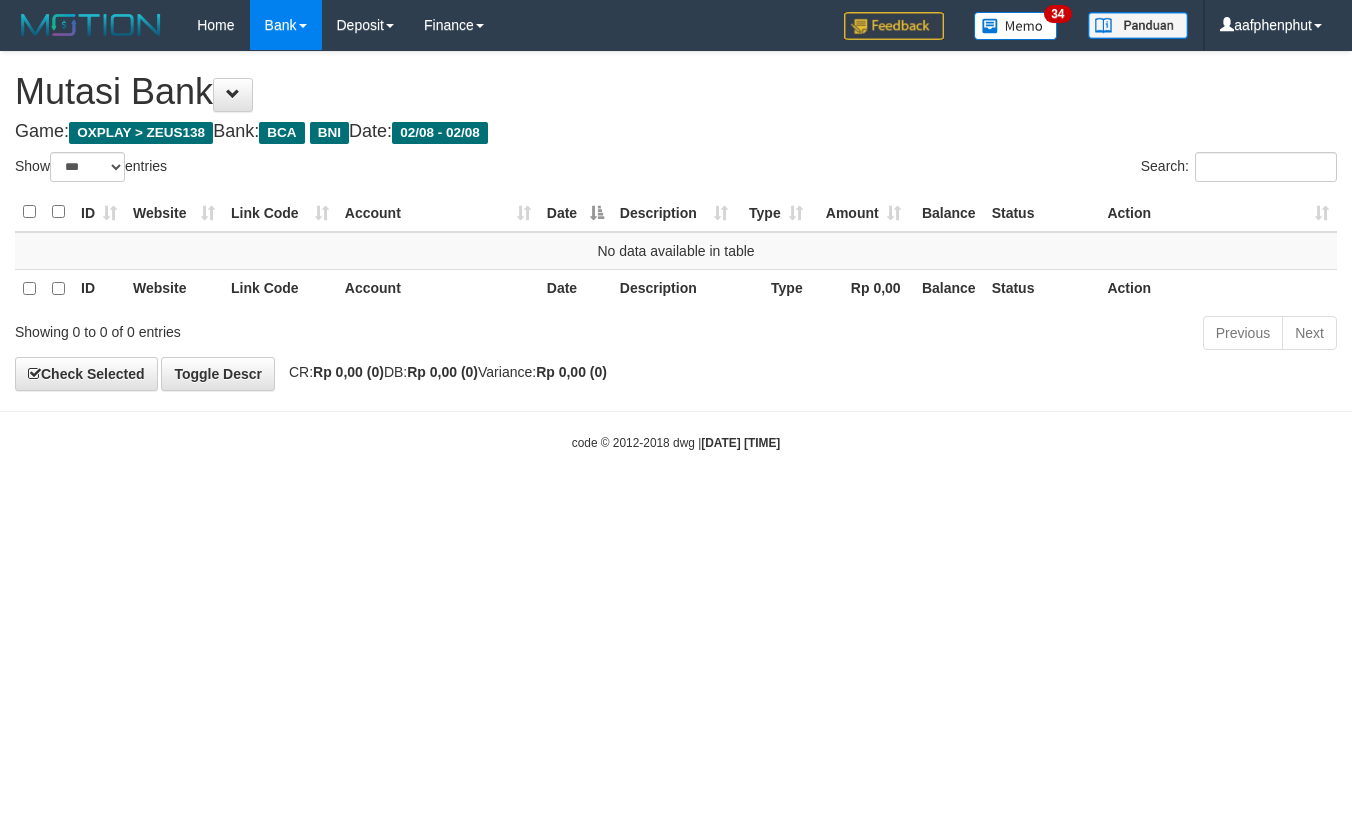 select on "***" 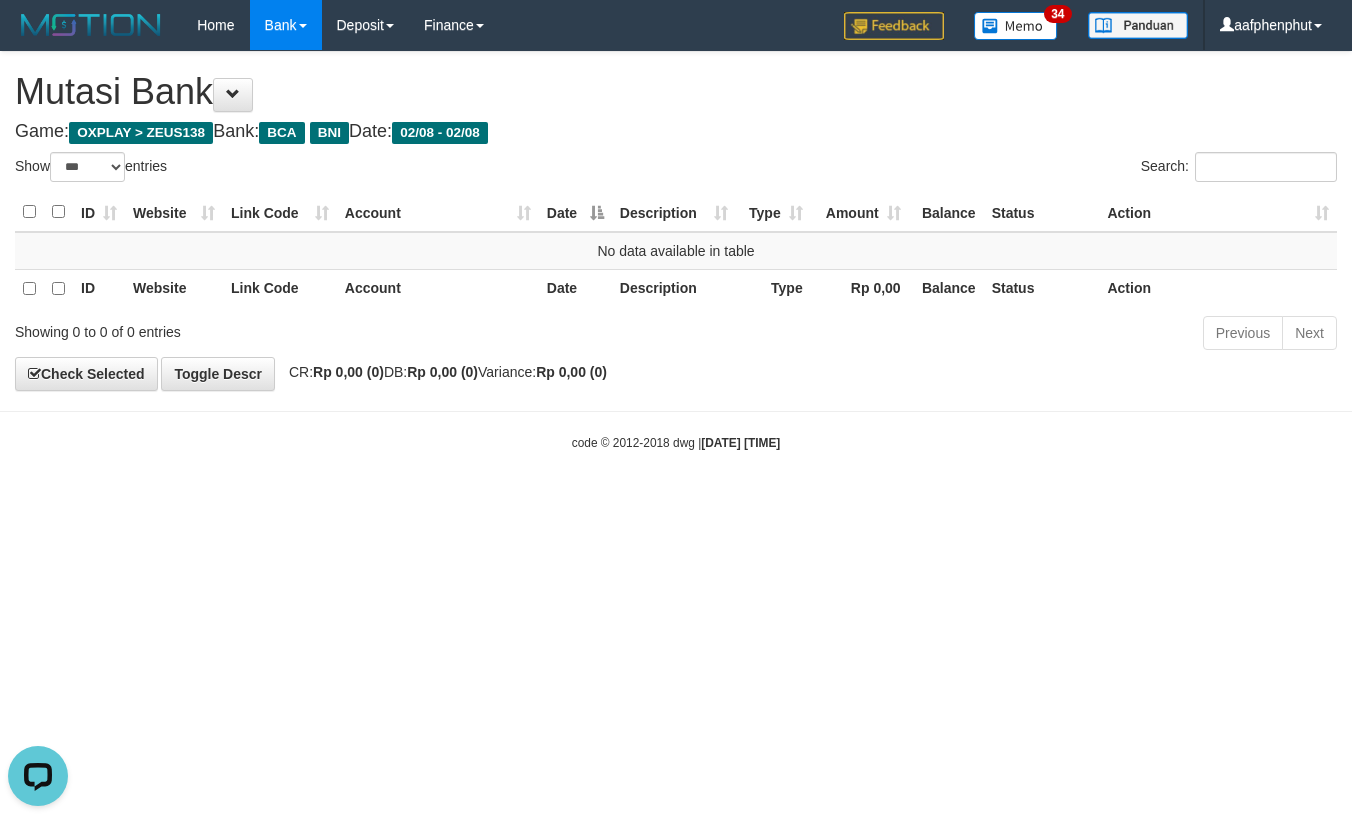 scroll, scrollTop: 0, scrollLeft: 0, axis: both 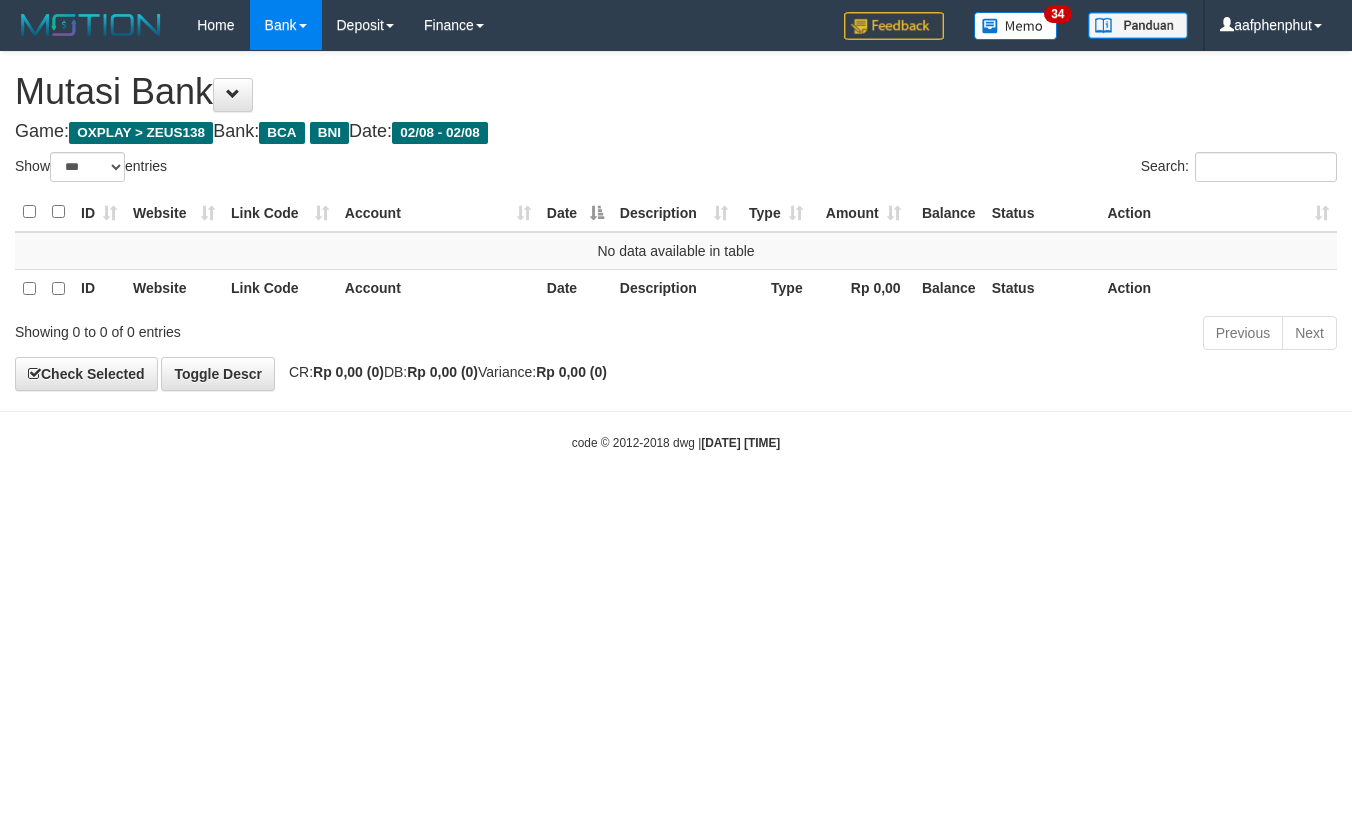 select on "***" 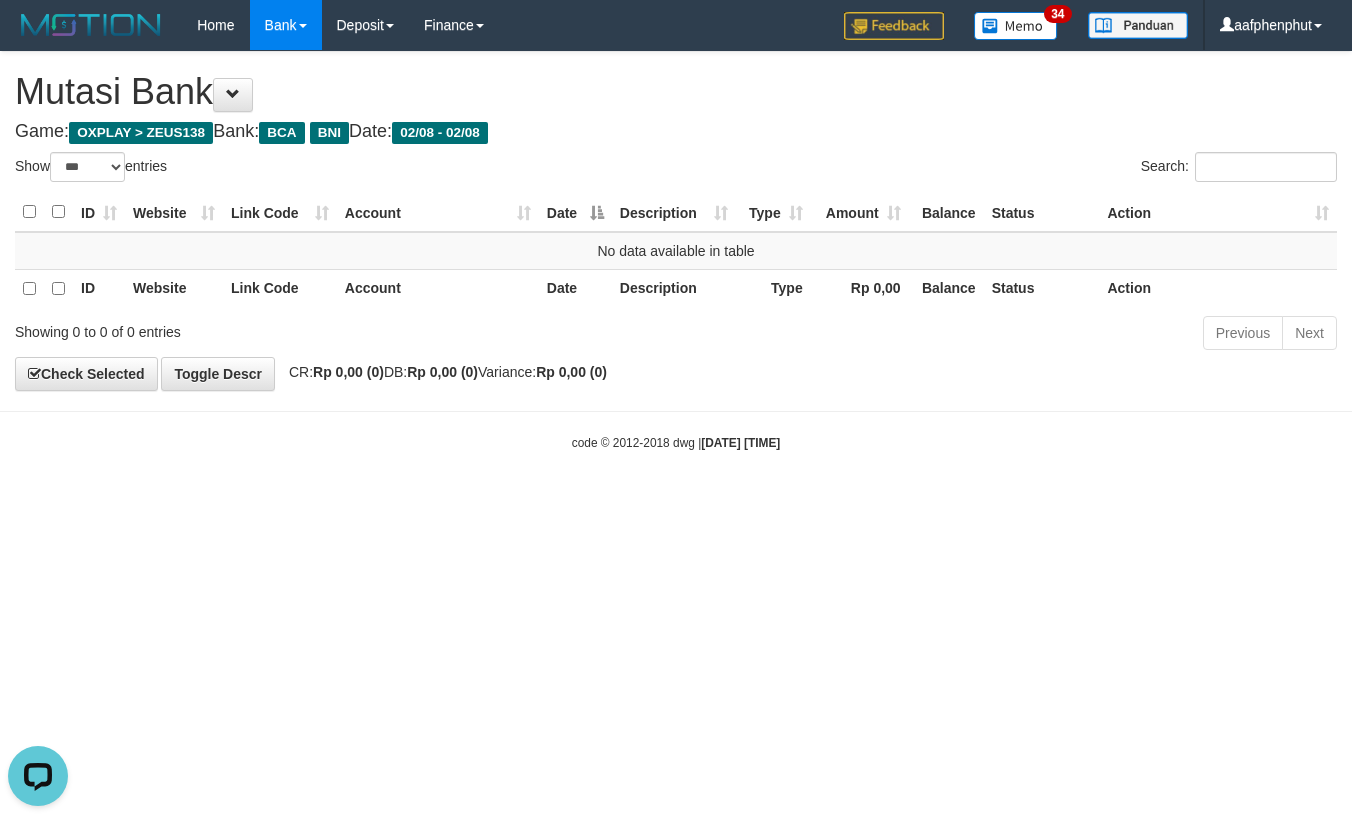 scroll, scrollTop: 0, scrollLeft: 0, axis: both 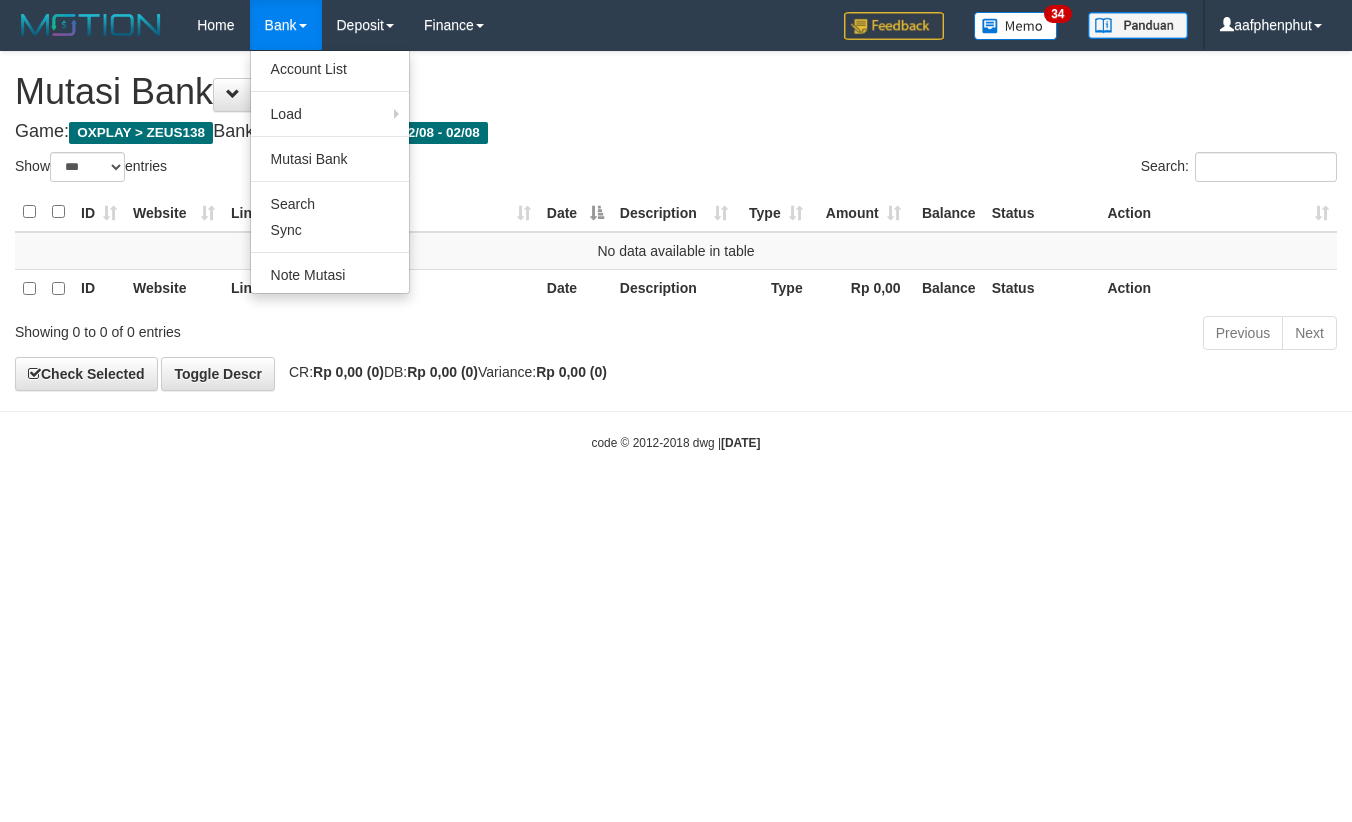 select on "***" 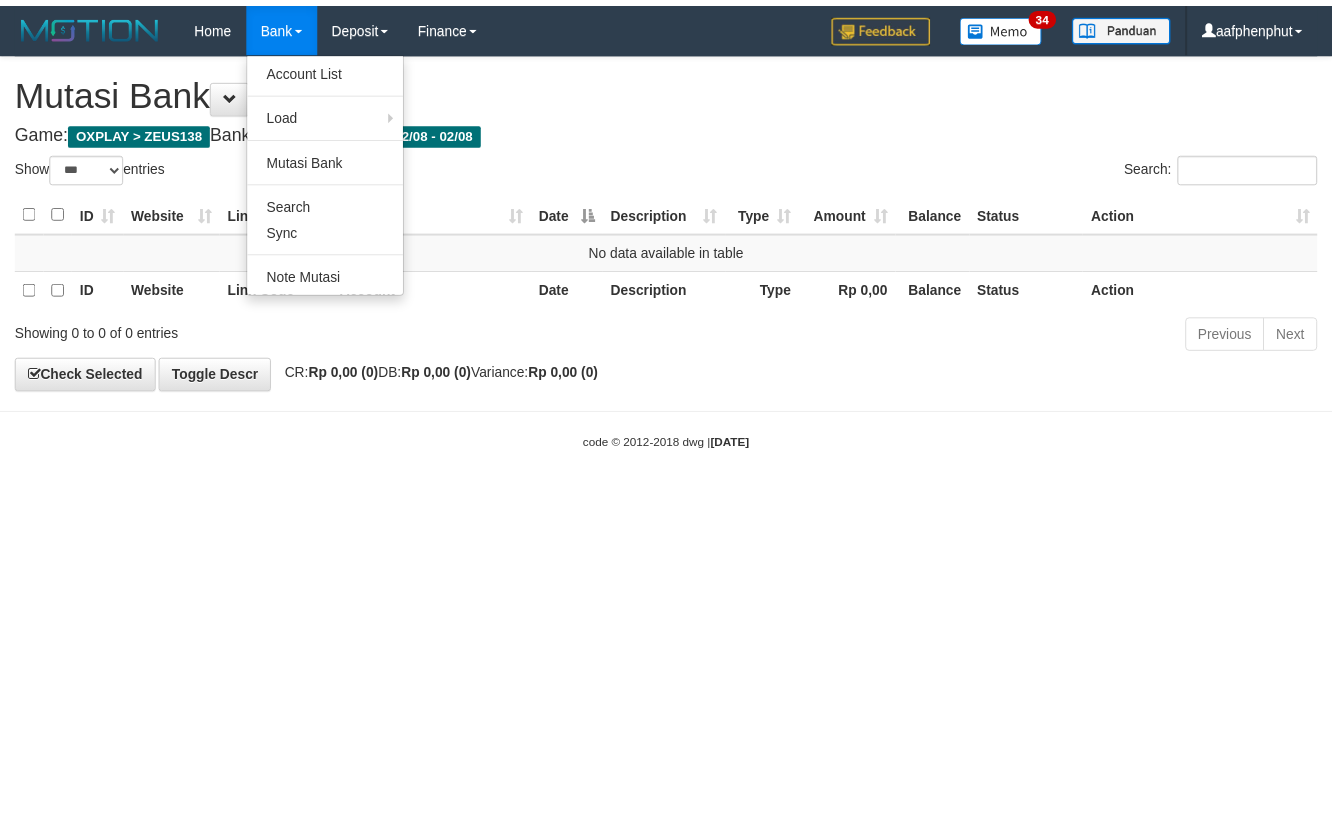 scroll, scrollTop: 0, scrollLeft: 0, axis: both 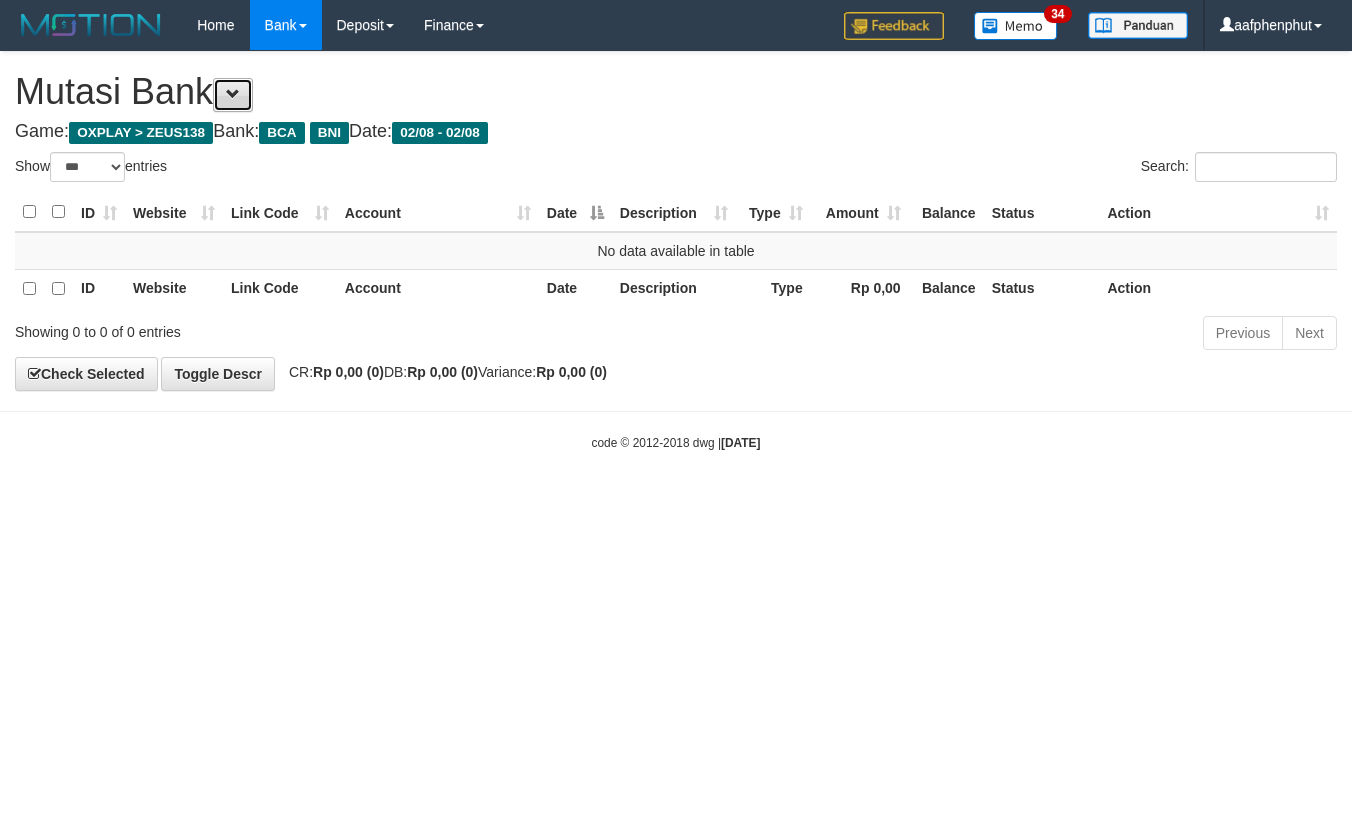 click at bounding box center [233, 95] 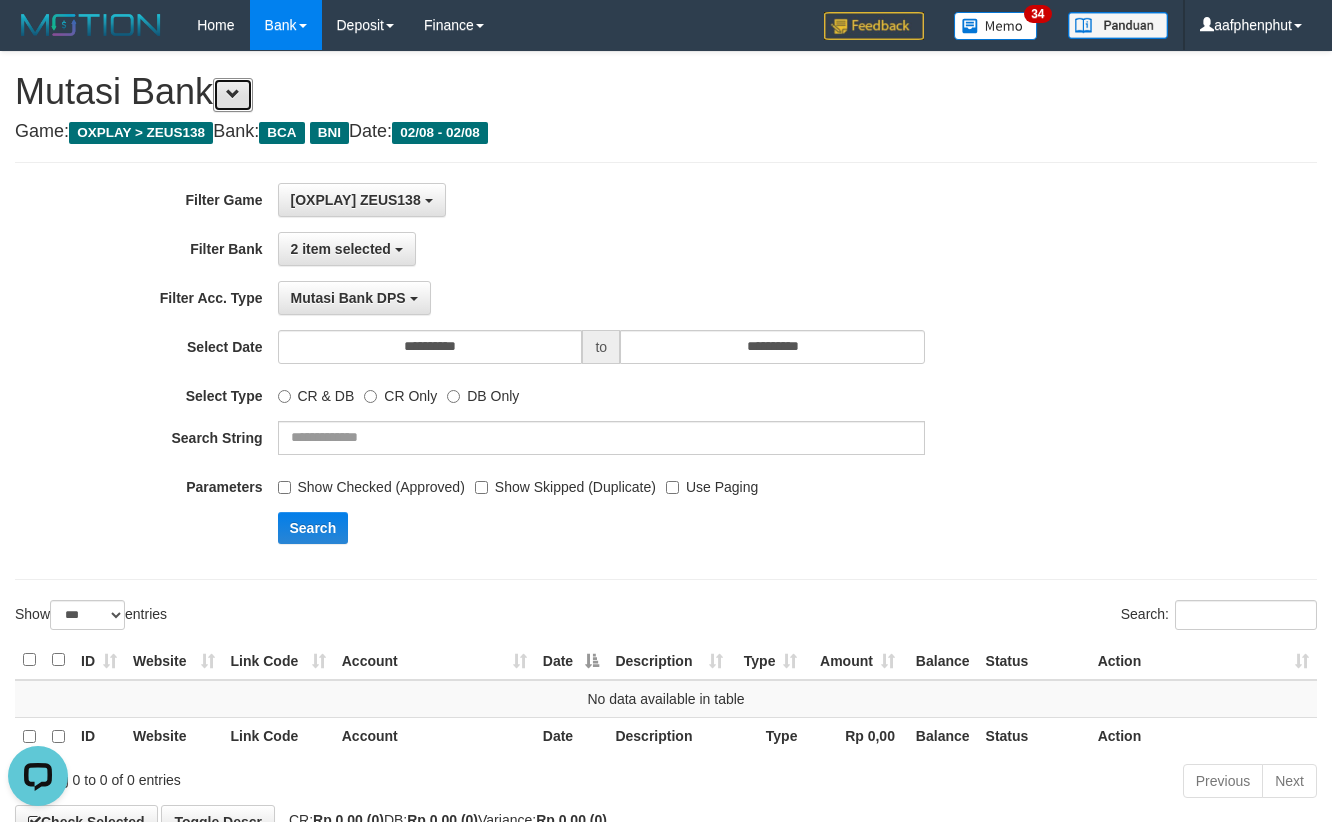scroll, scrollTop: 0, scrollLeft: 0, axis: both 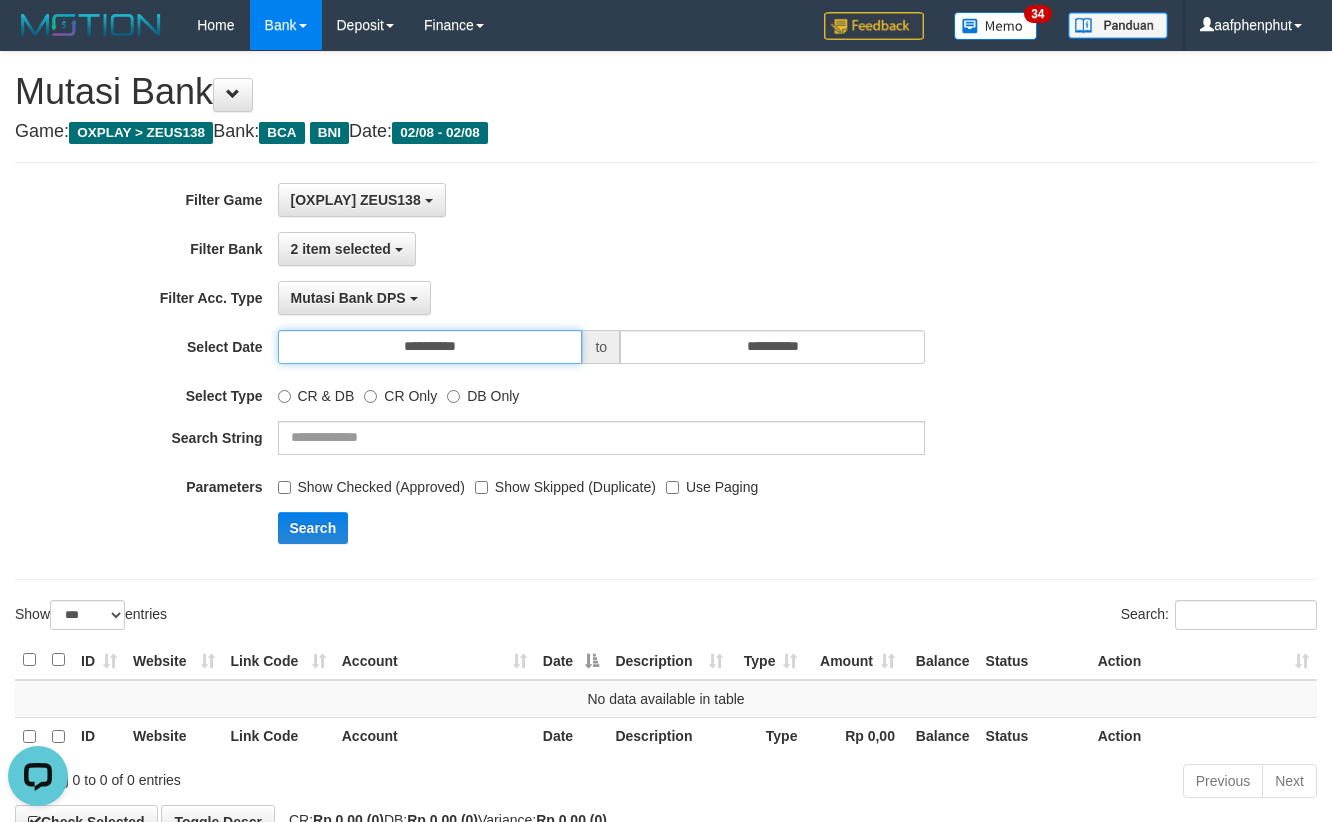 click on "**********" at bounding box center [430, 347] 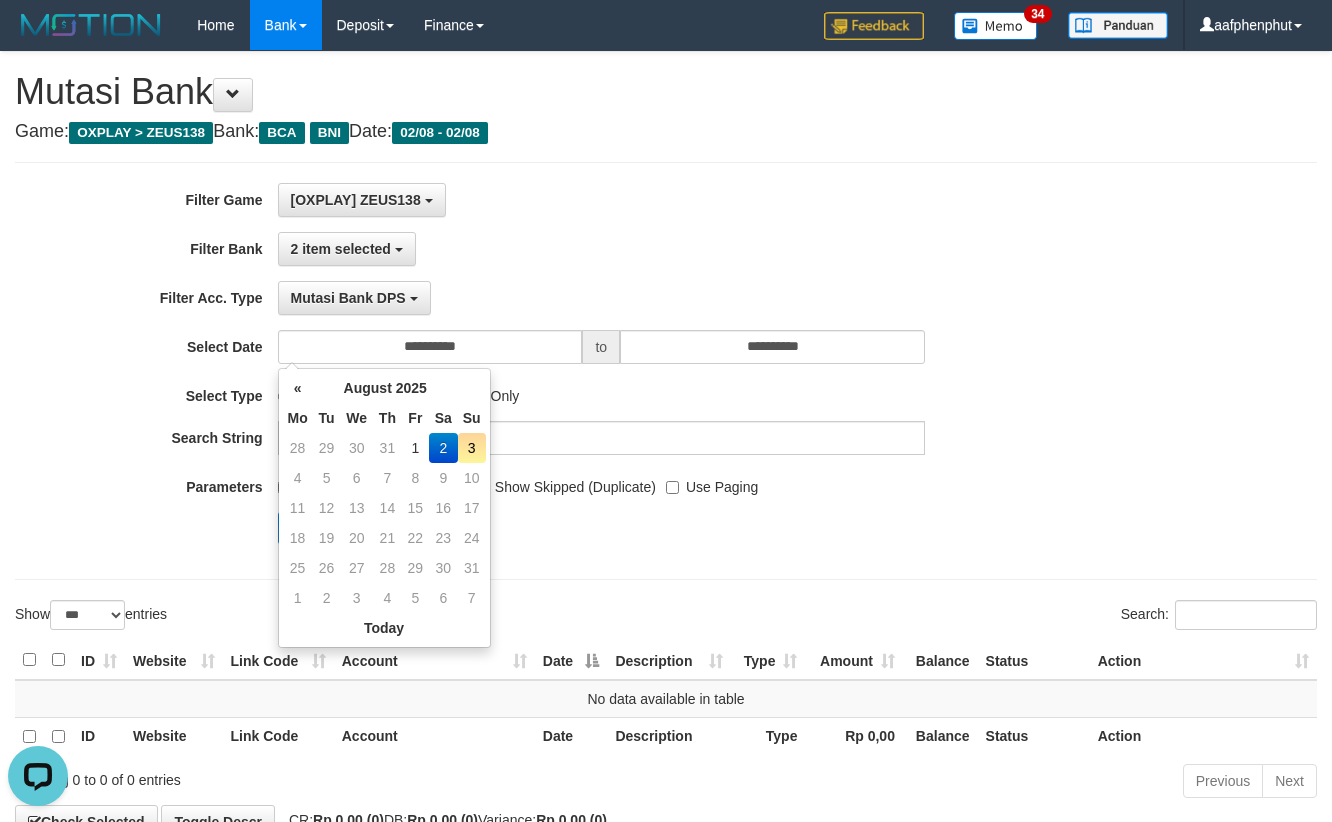 drag, startPoint x: 465, startPoint y: 449, endPoint x: 537, endPoint y: 341, distance: 129.79985 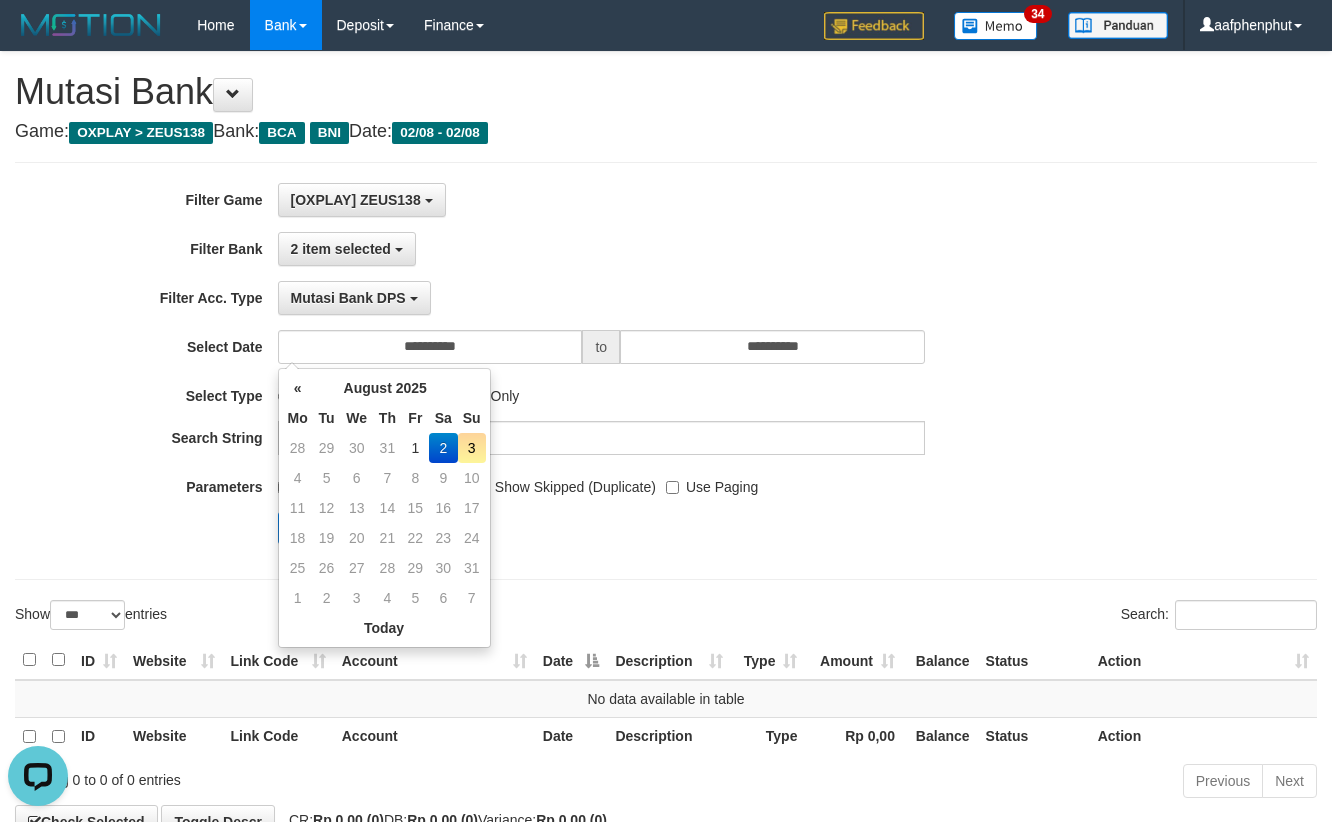 click on "3" at bounding box center [472, 448] 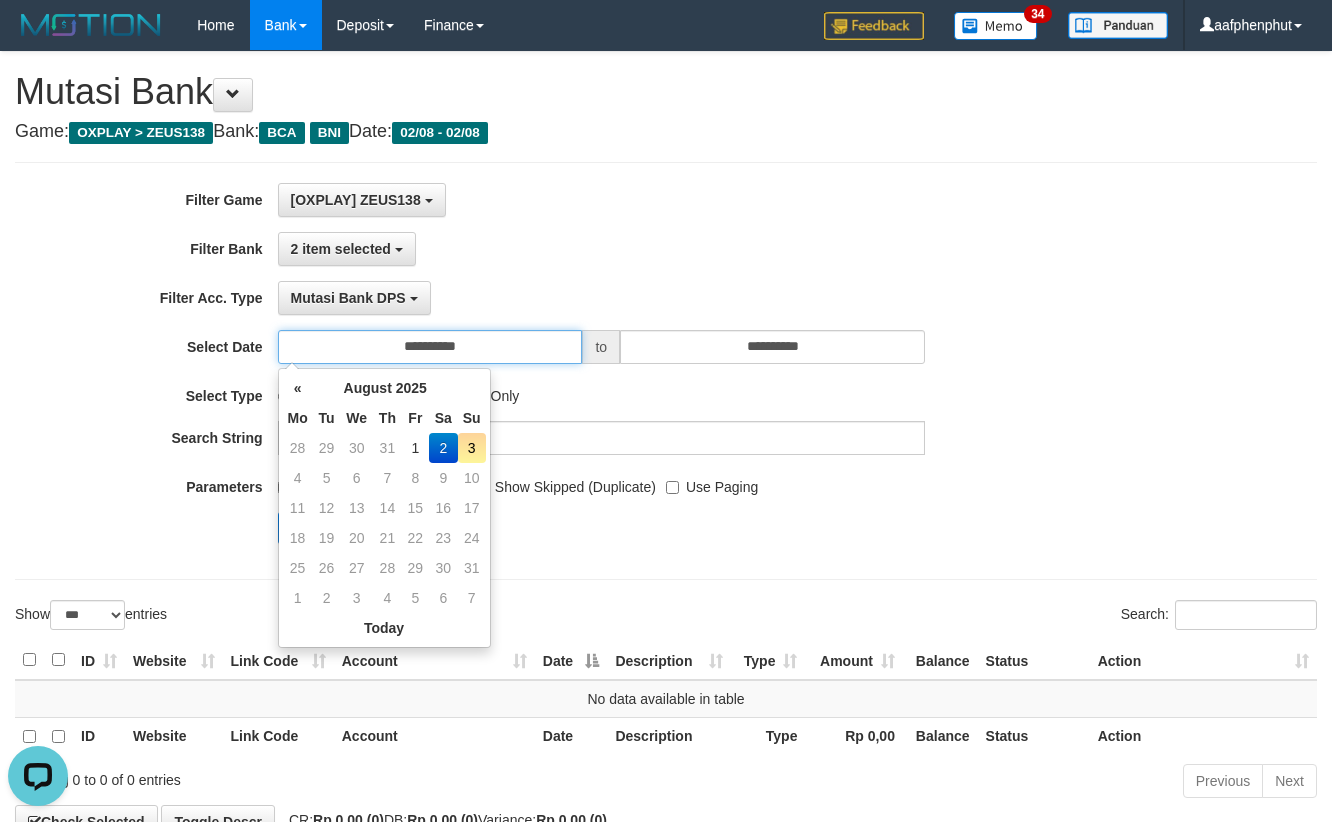 type on "**********" 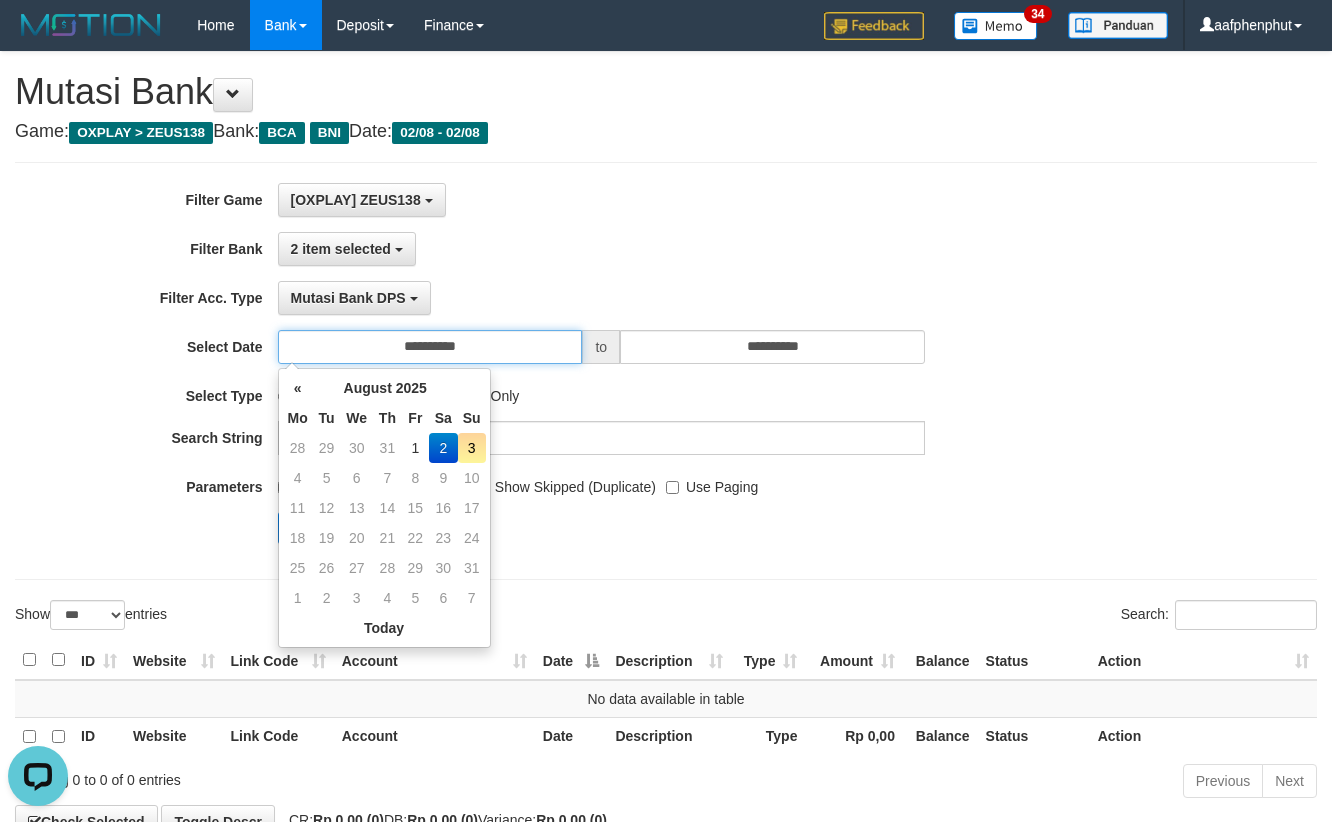 type on "**********" 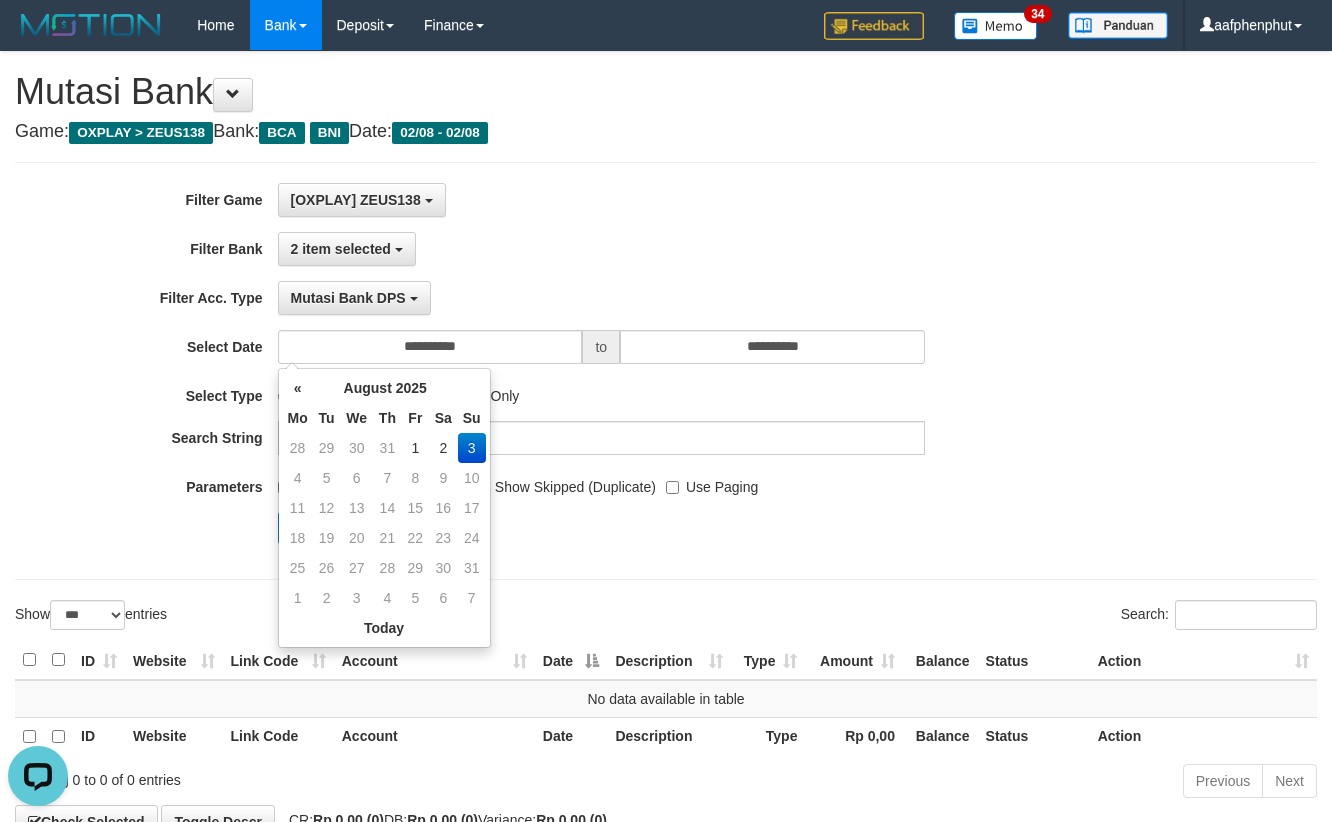 click on "**********" at bounding box center [555, 371] 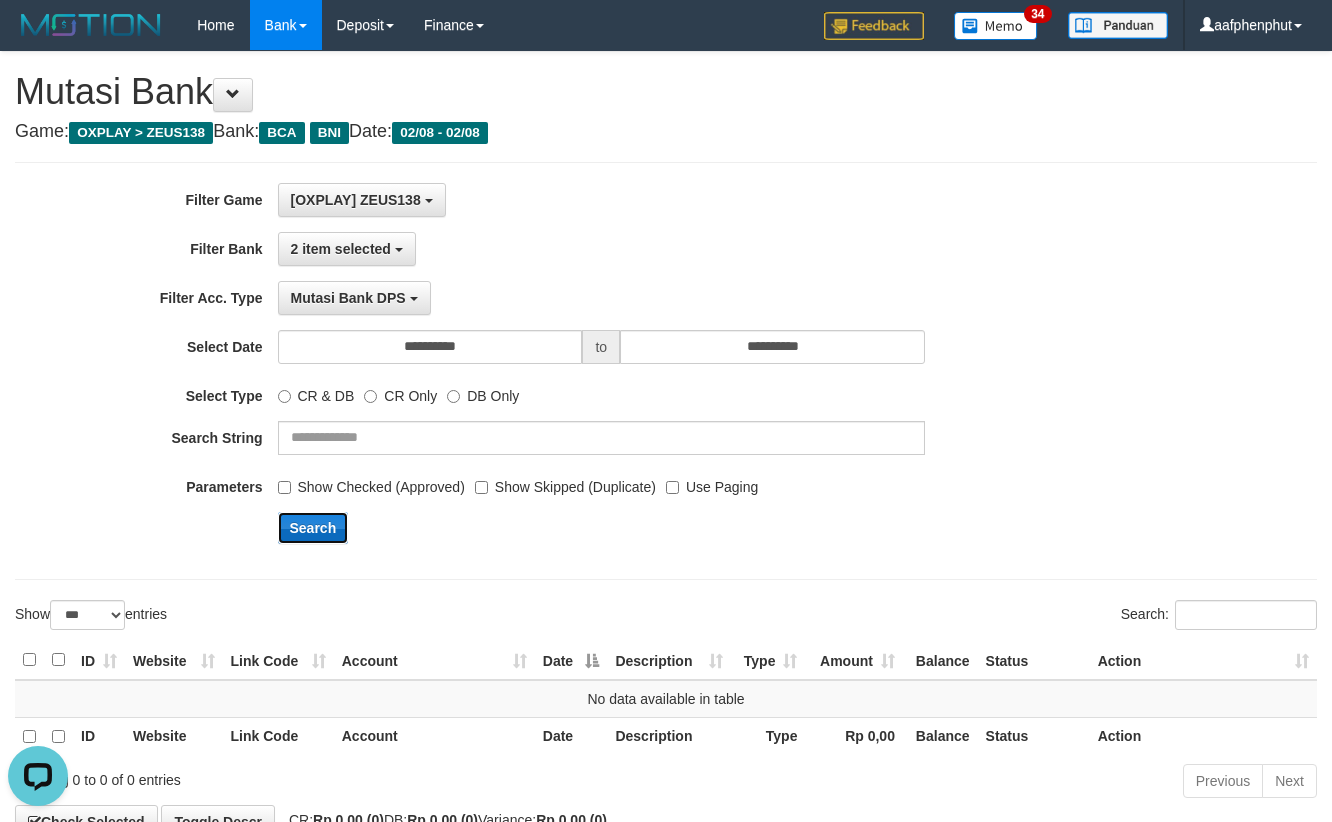 drag, startPoint x: 306, startPoint y: 533, endPoint x: 320, endPoint y: 537, distance: 14.56022 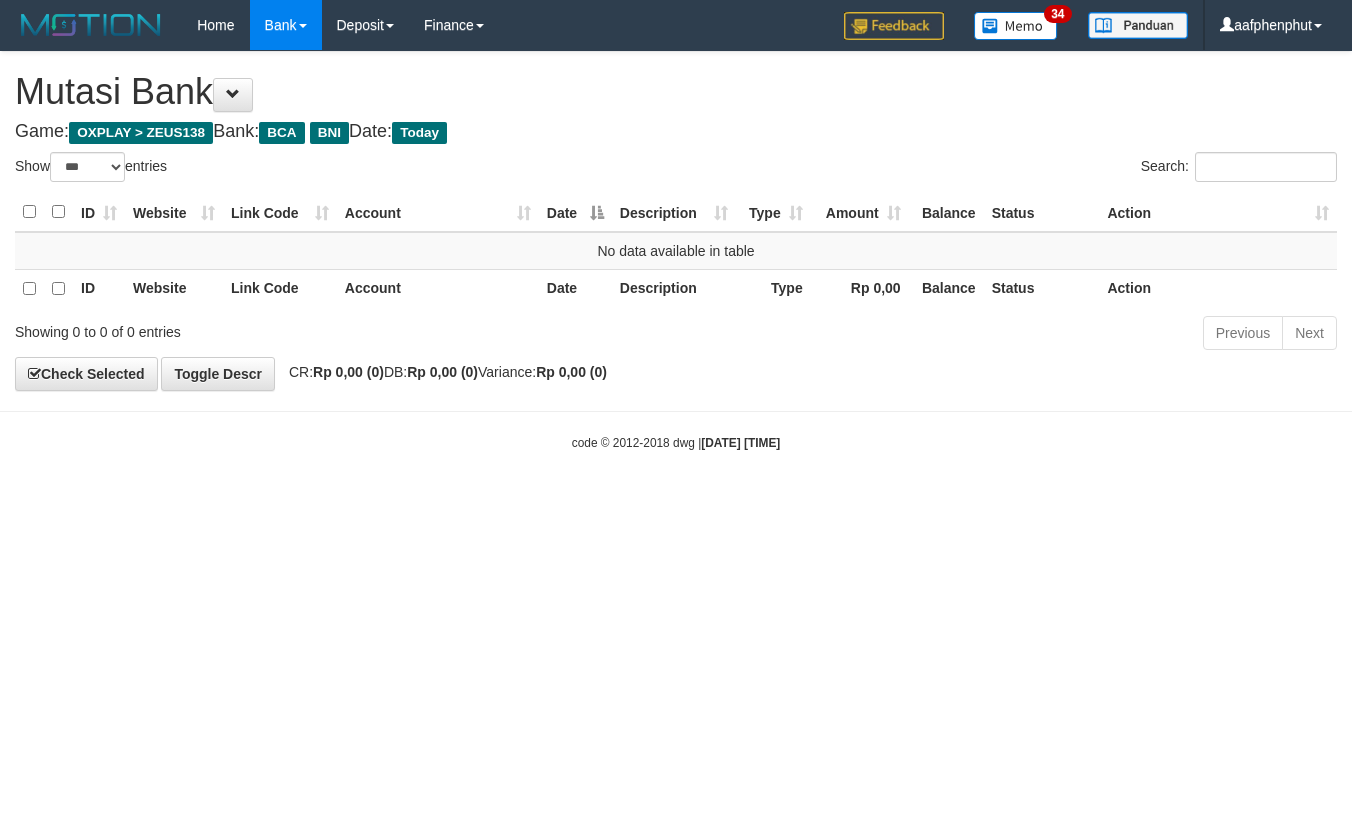 select on "***" 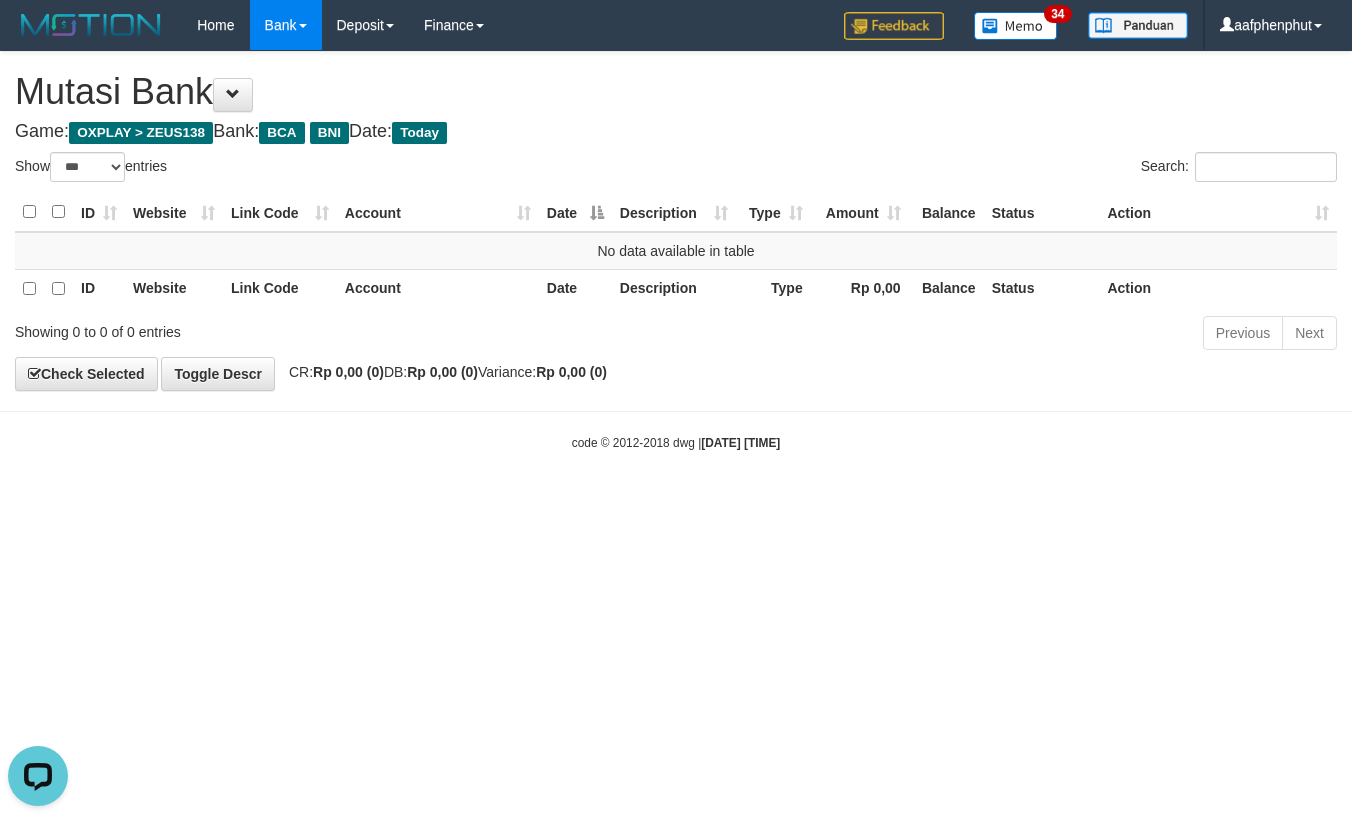 scroll, scrollTop: 0, scrollLeft: 0, axis: both 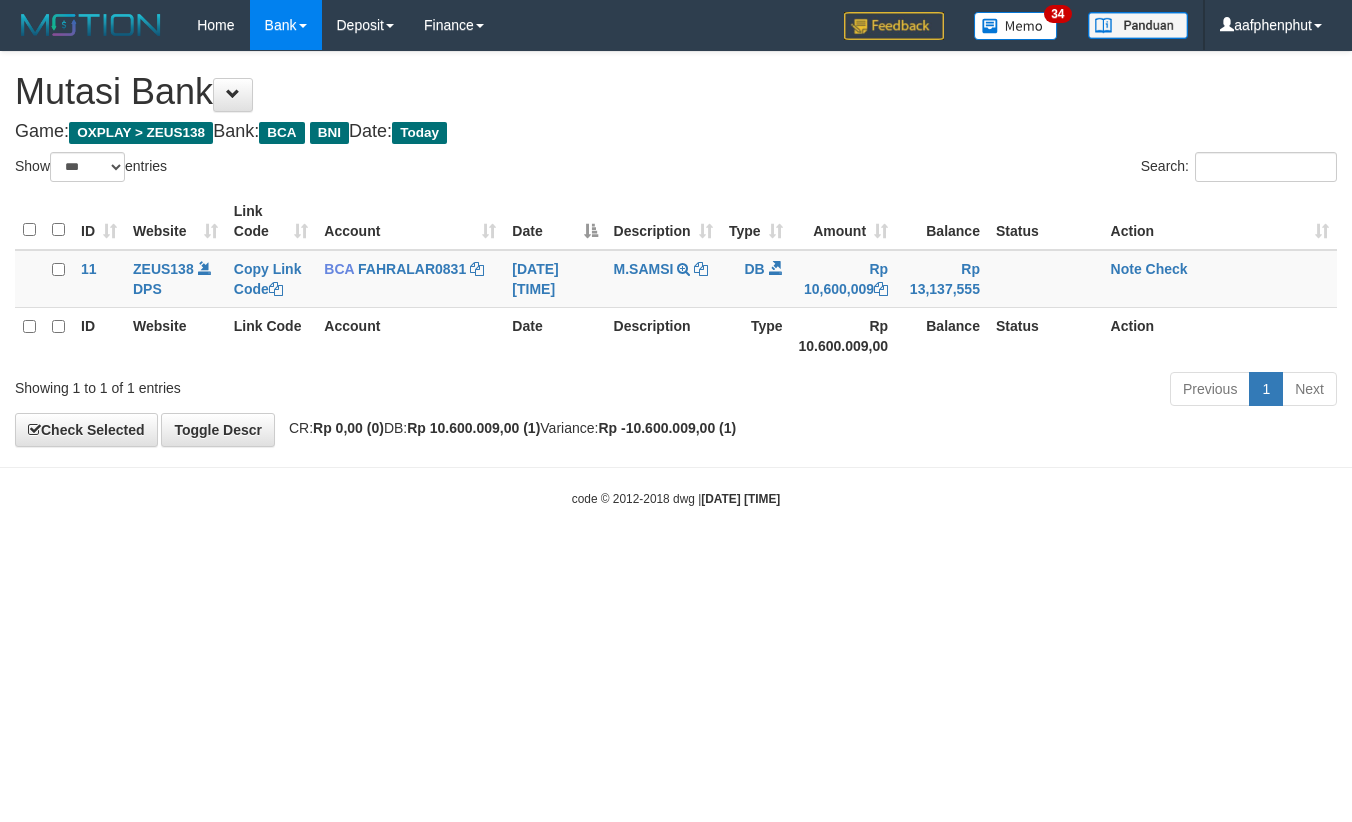 select on "***" 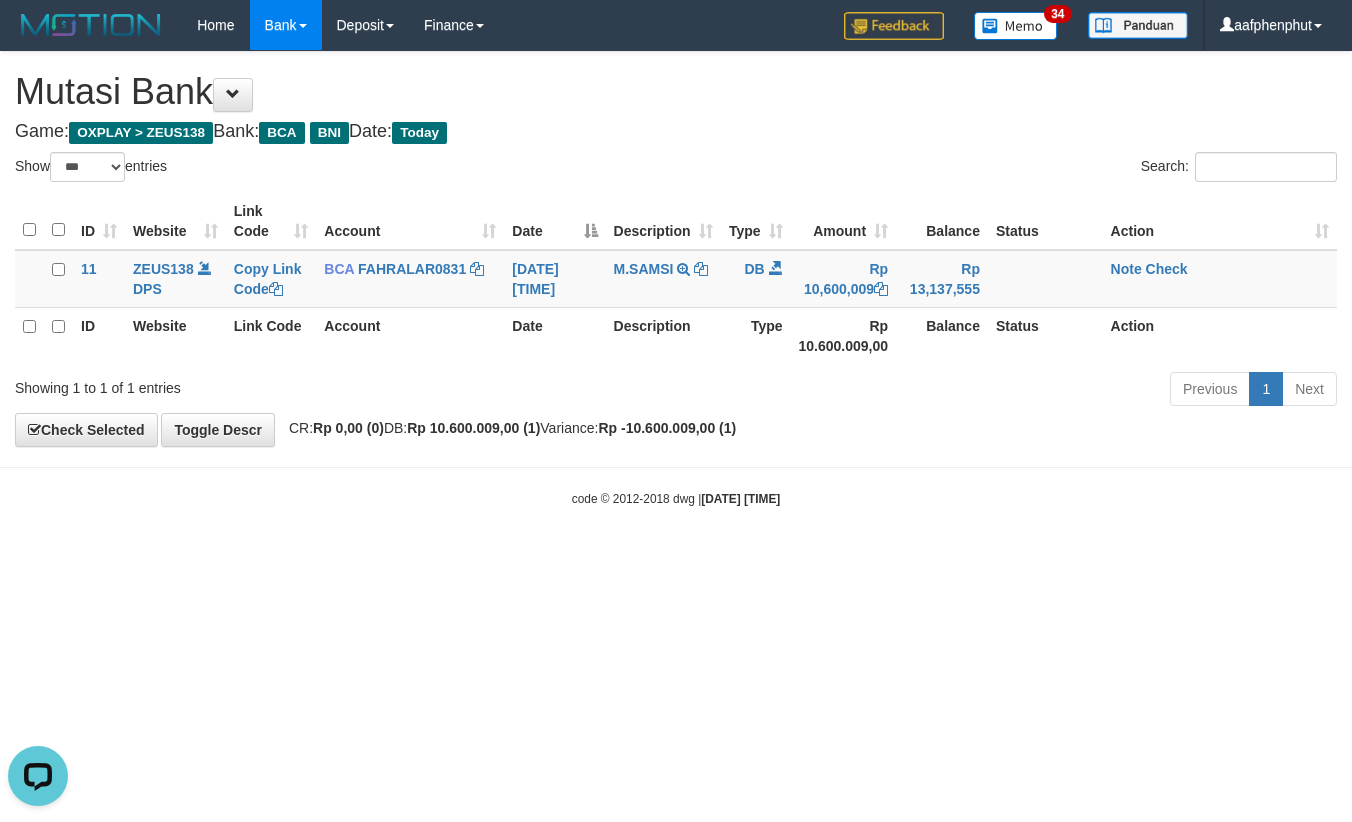 scroll, scrollTop: 0, scrollLeft: 0, axis: both 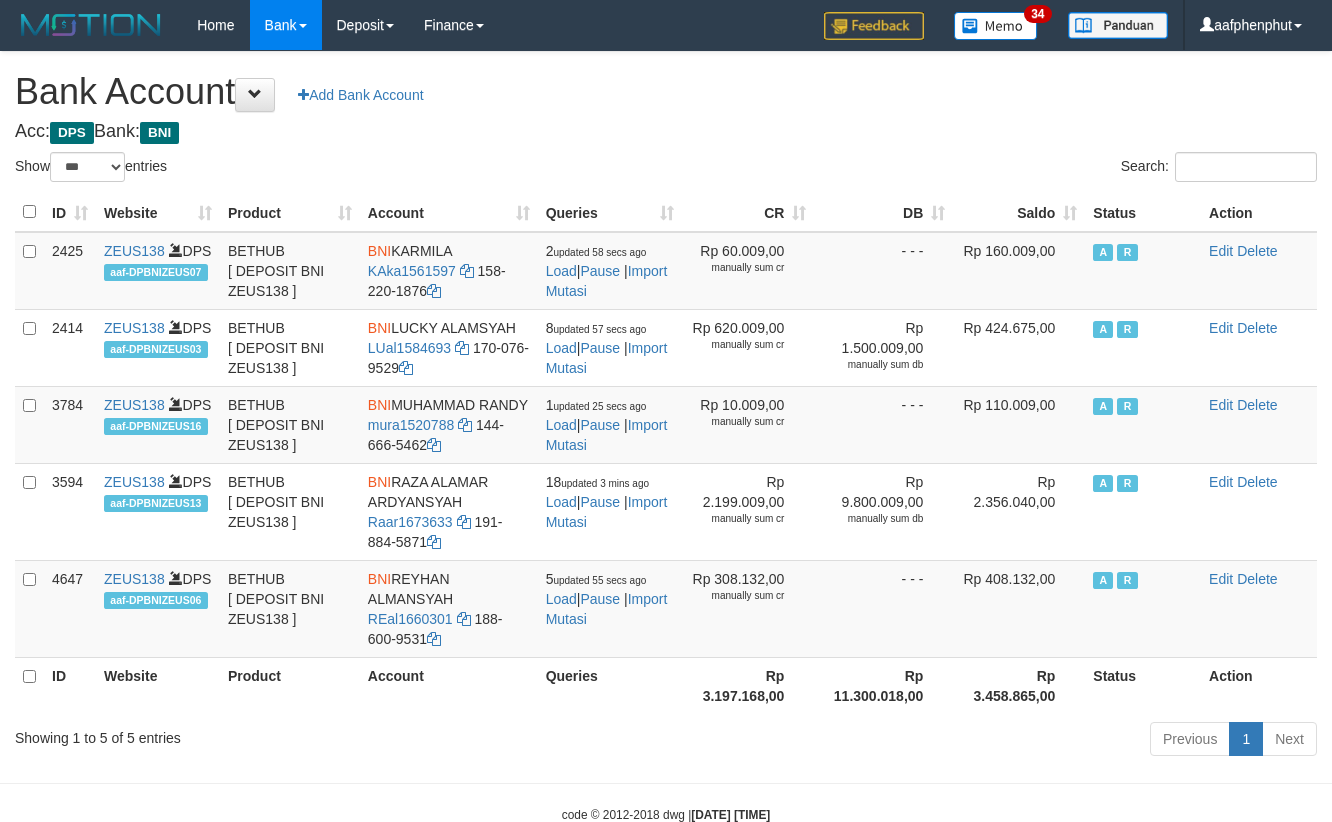 select on "***" 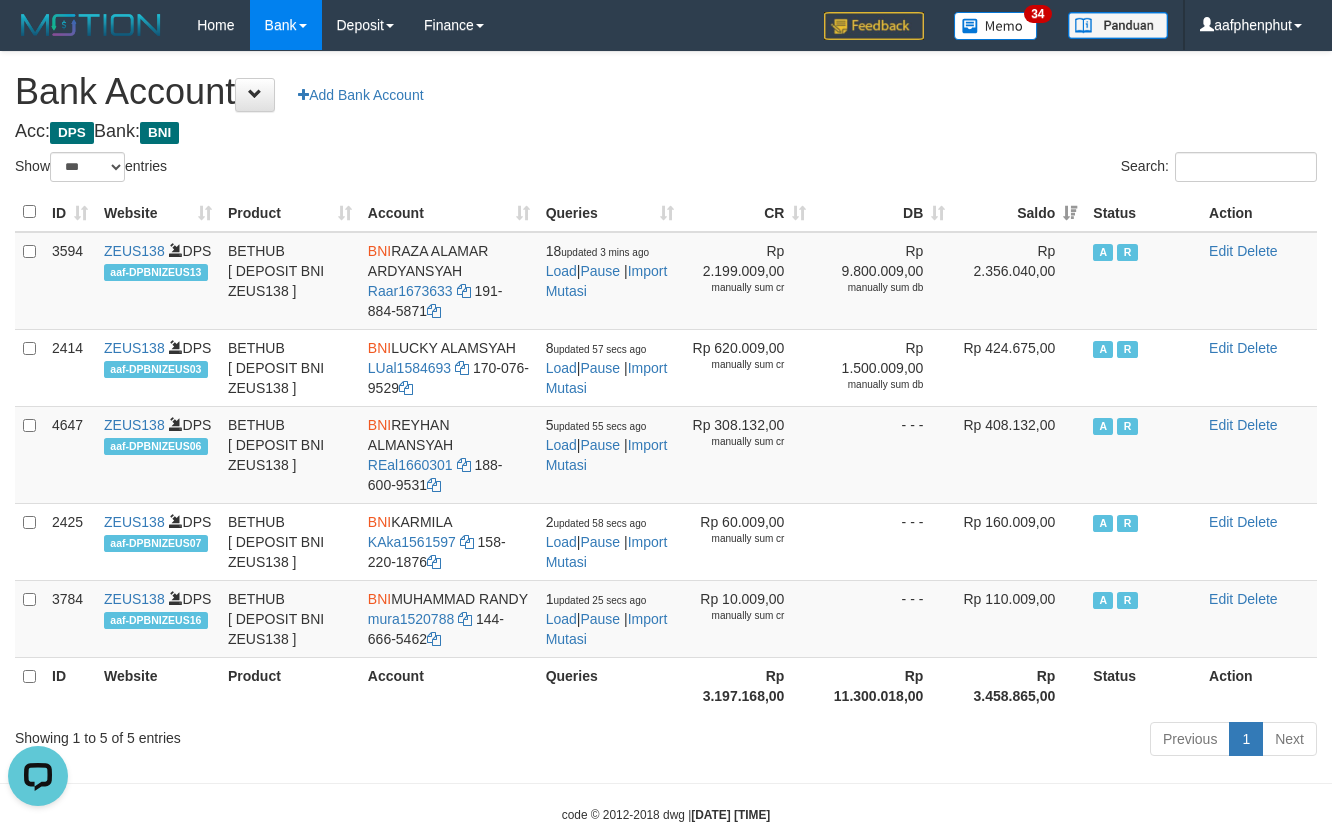 scroll, scrollTop: 0, scrollLeft: 0, axis: both 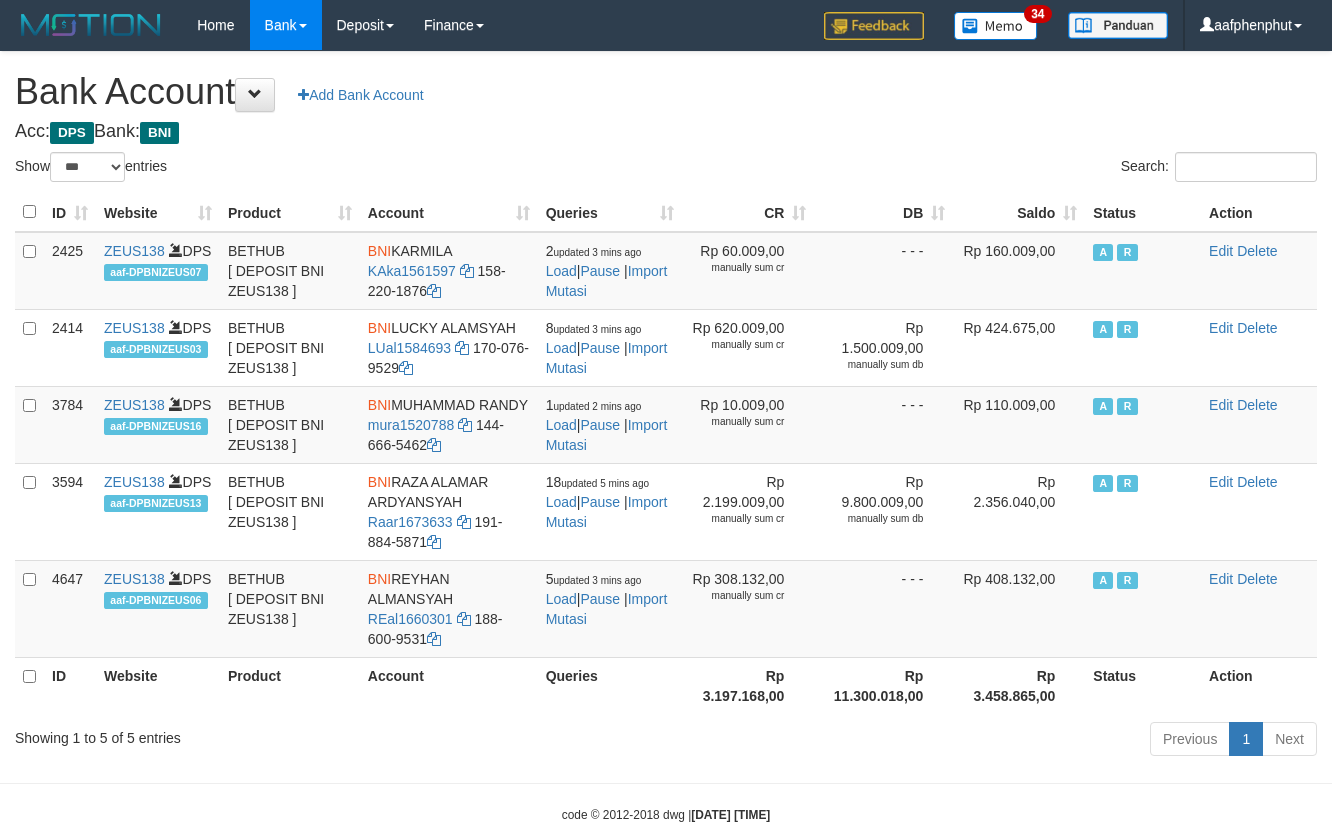 select on "***" 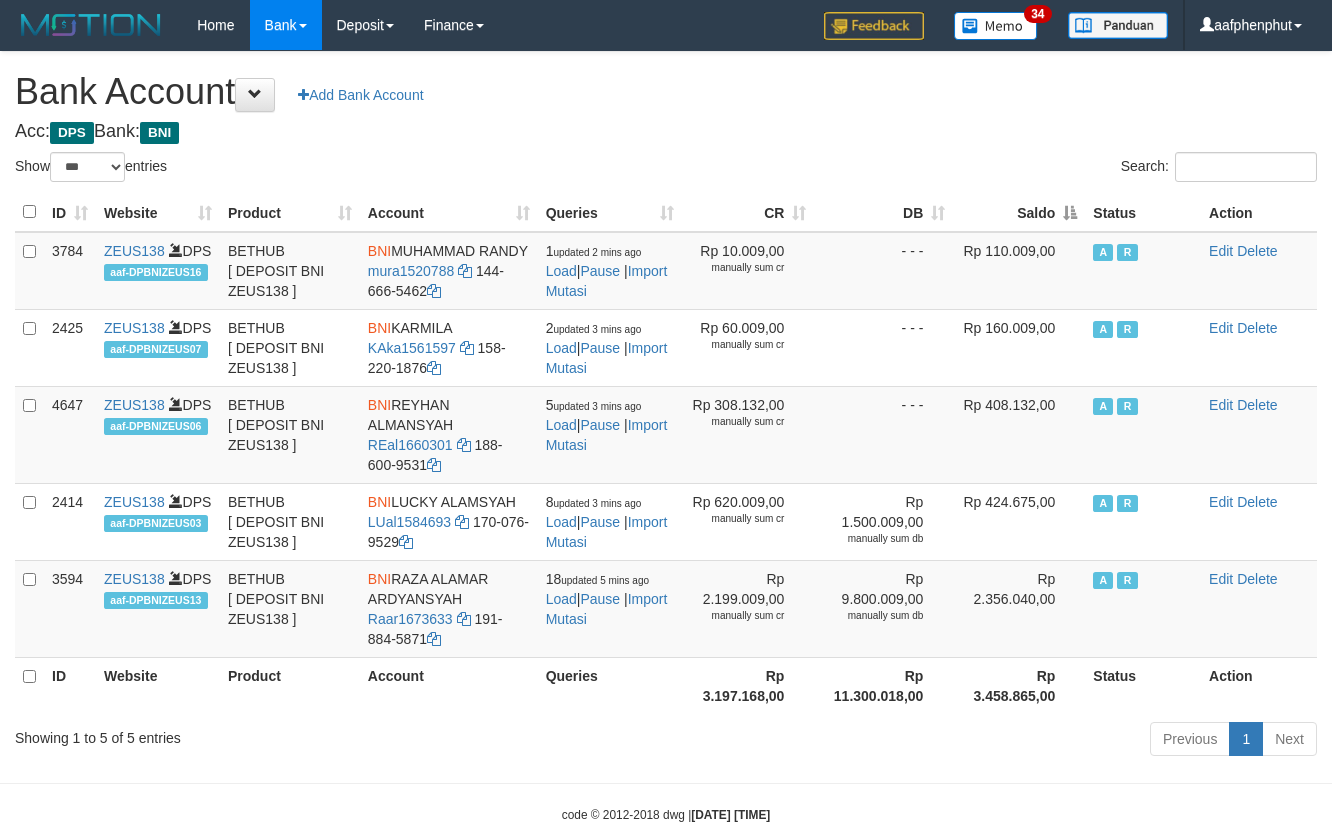 click on "Saldo" at bounding box center [1019, 212] 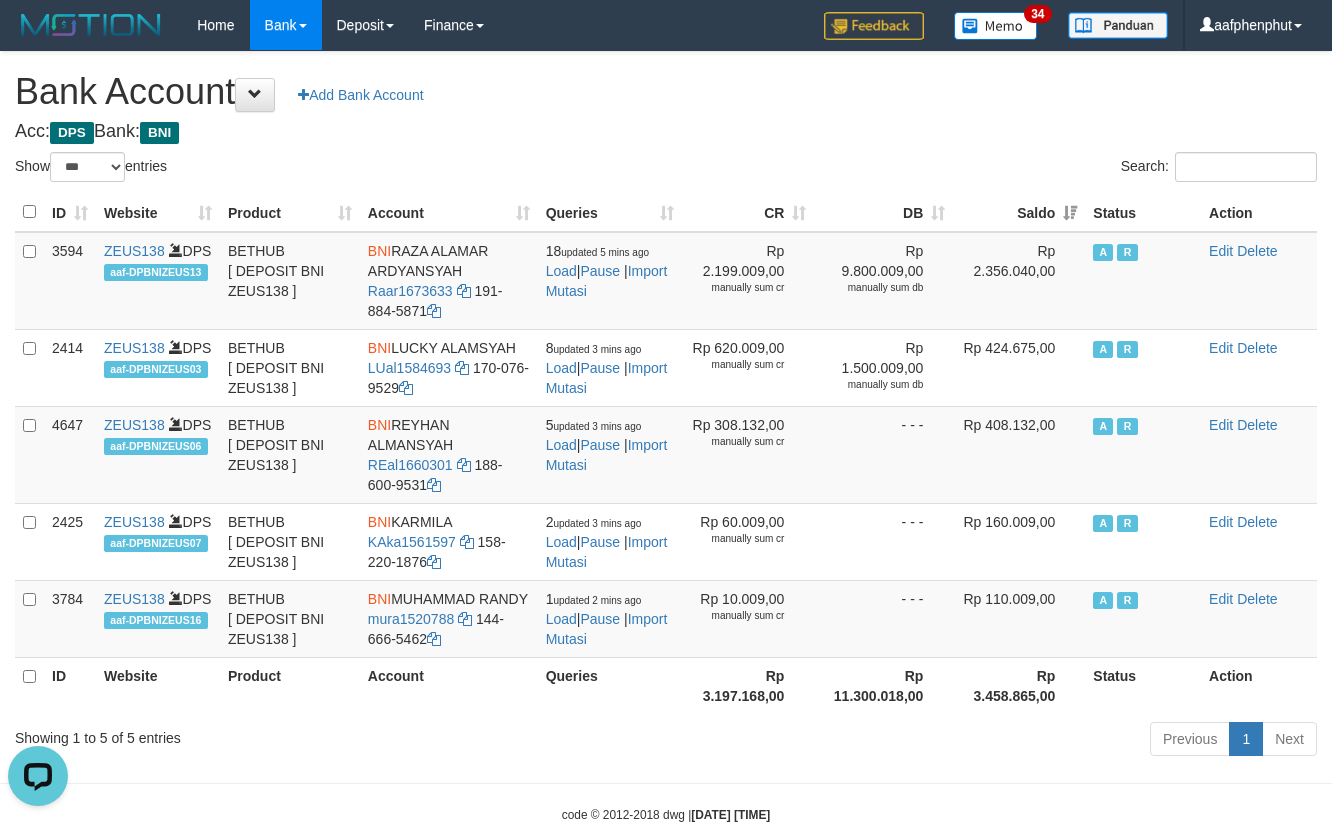 scroll, scrollTop: 0, scrollLeft: 0, axis: both 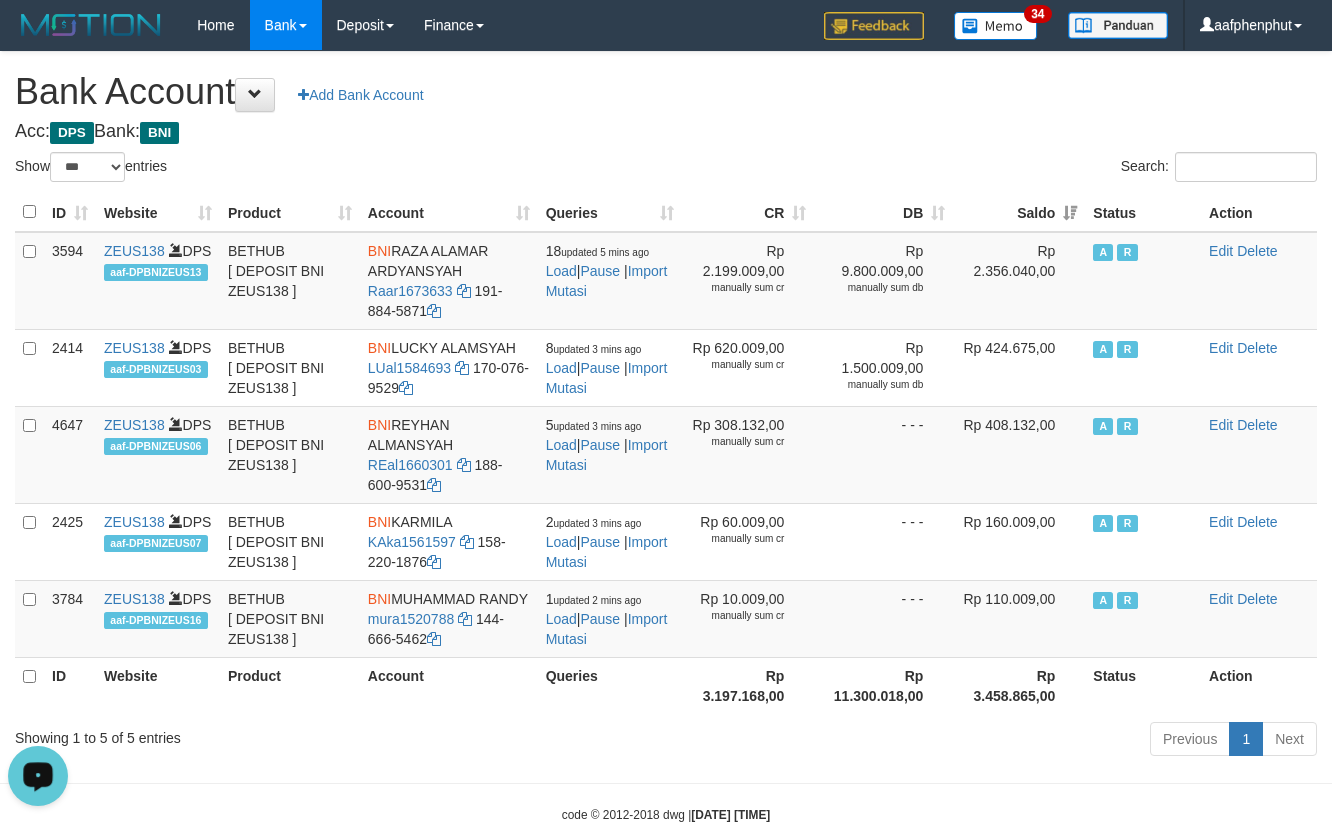 click on "Search:" at bounding box center [999, 169] 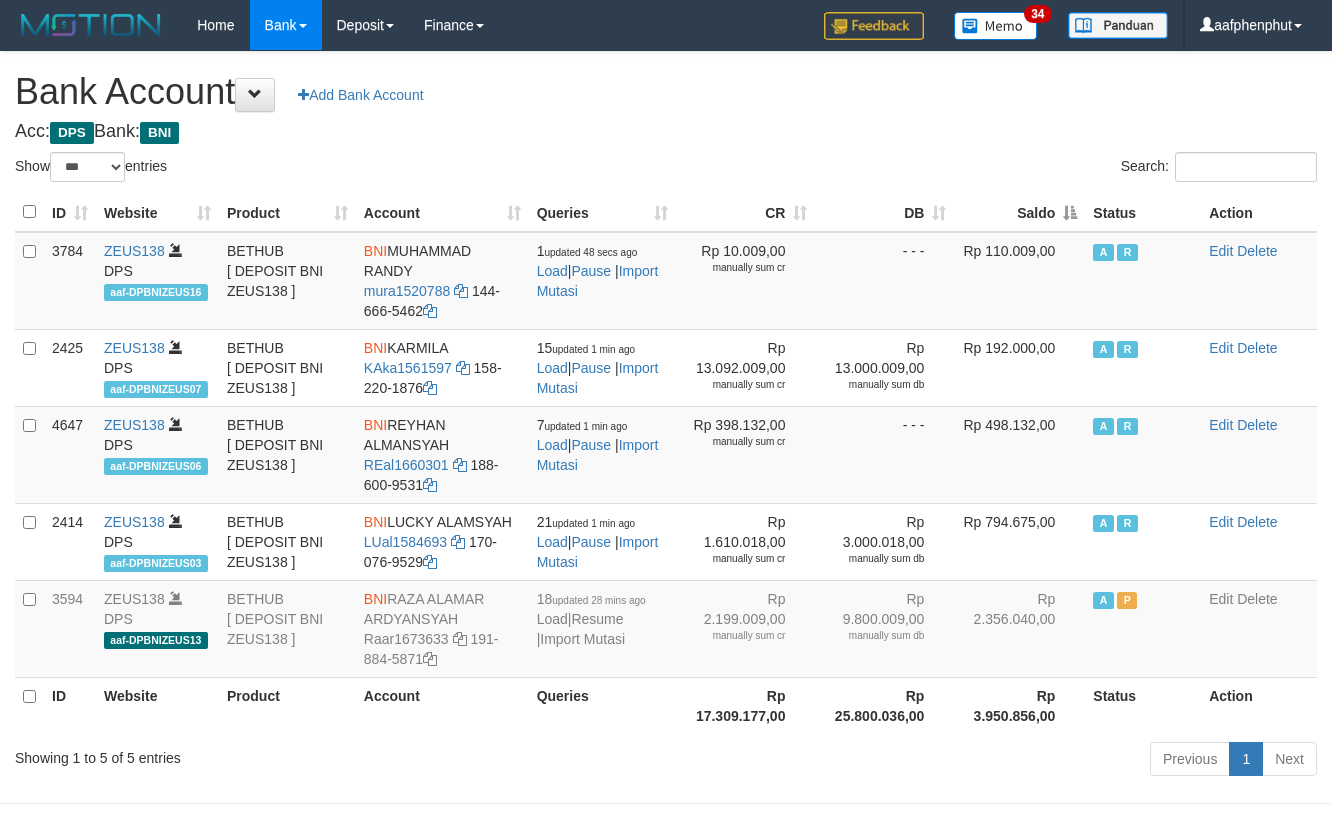 select on "***" 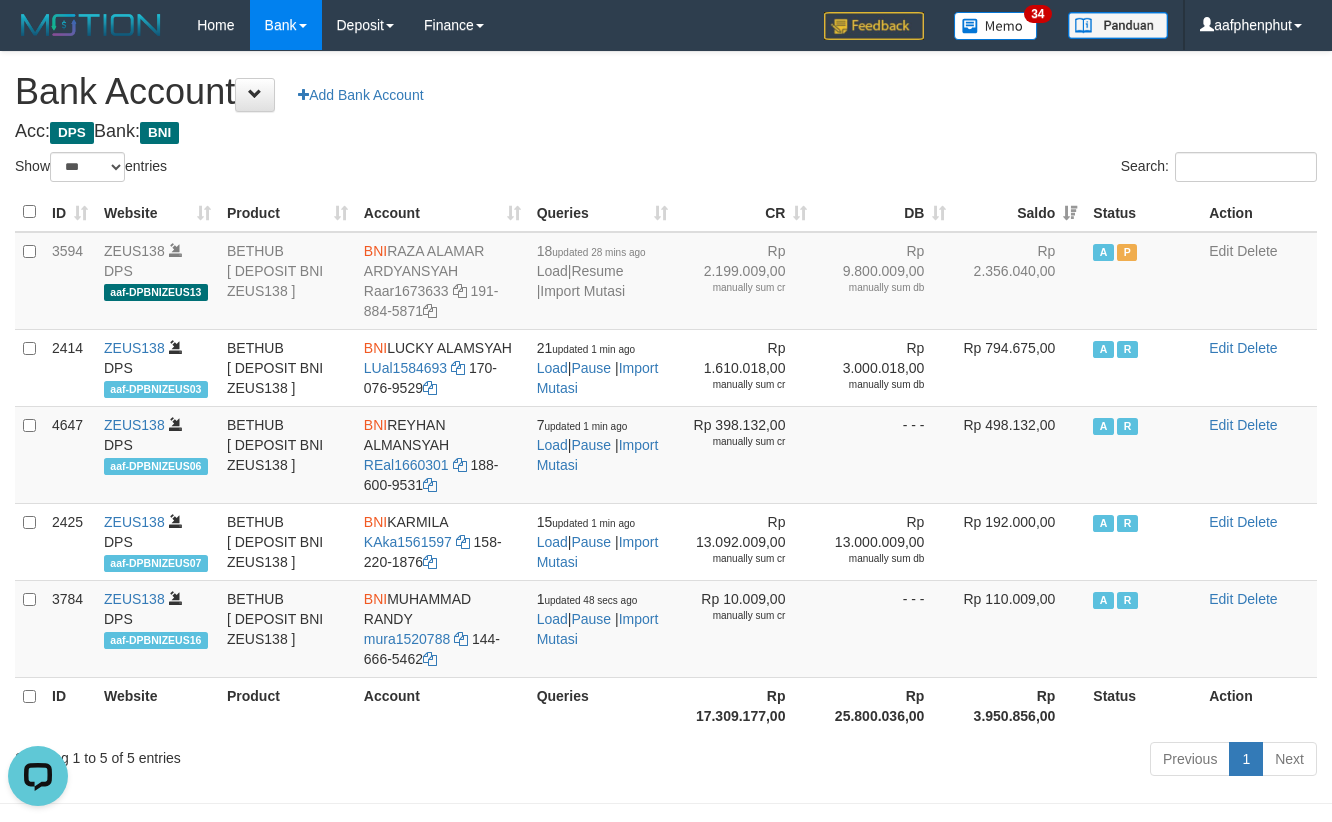 scroll, scrollTop: 0, scrollLeft: 0, axis: both 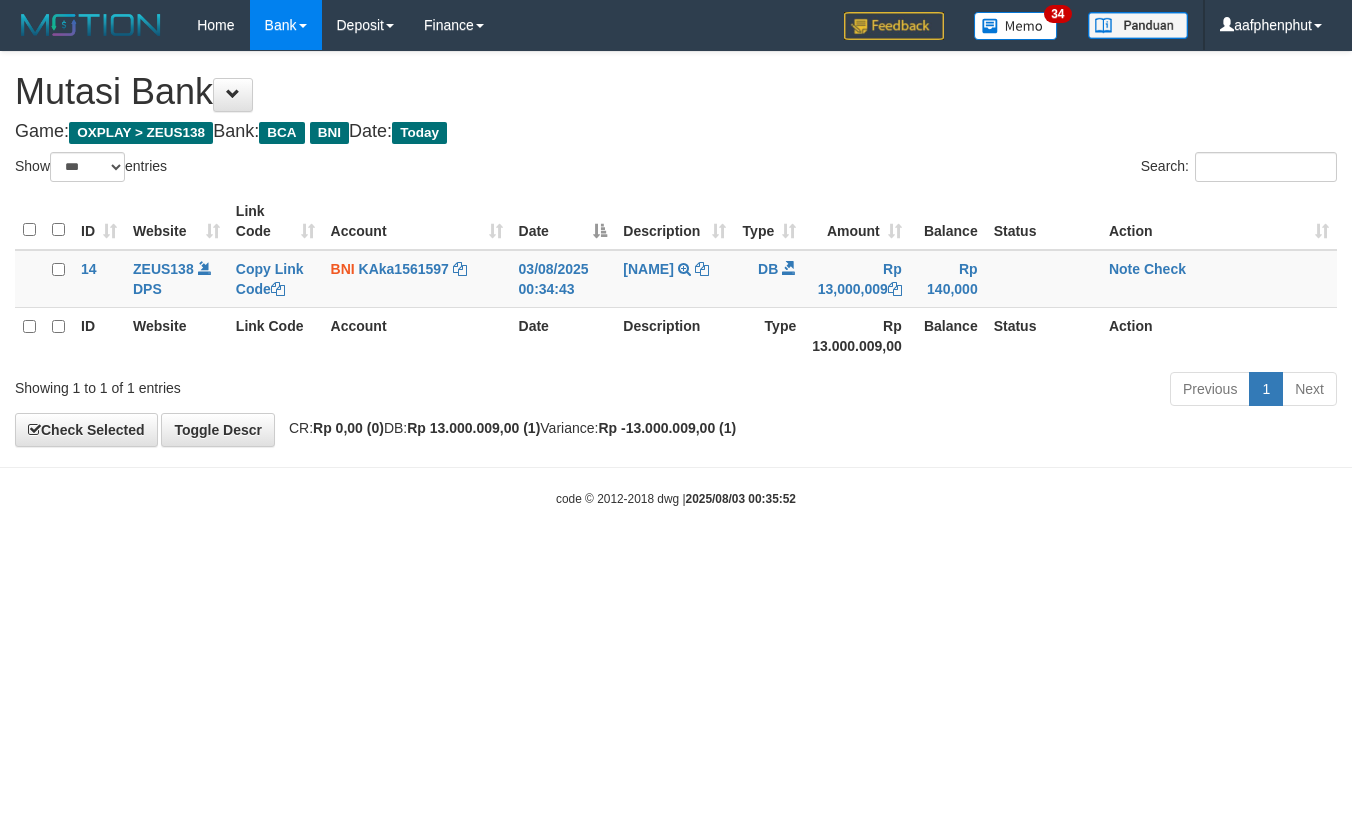 select on "***" 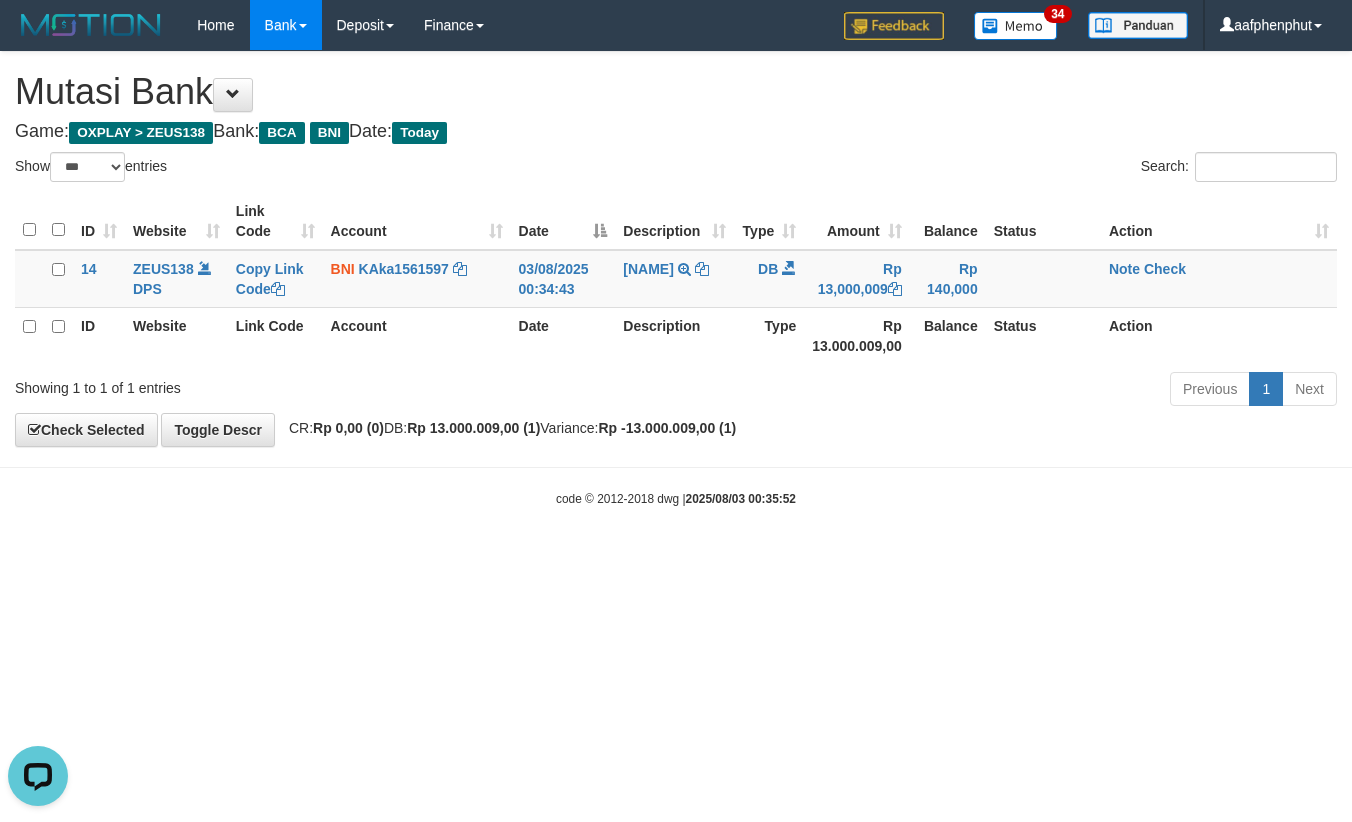 scroll, scrollTop: 0, scrollLeft: 0, axis: both 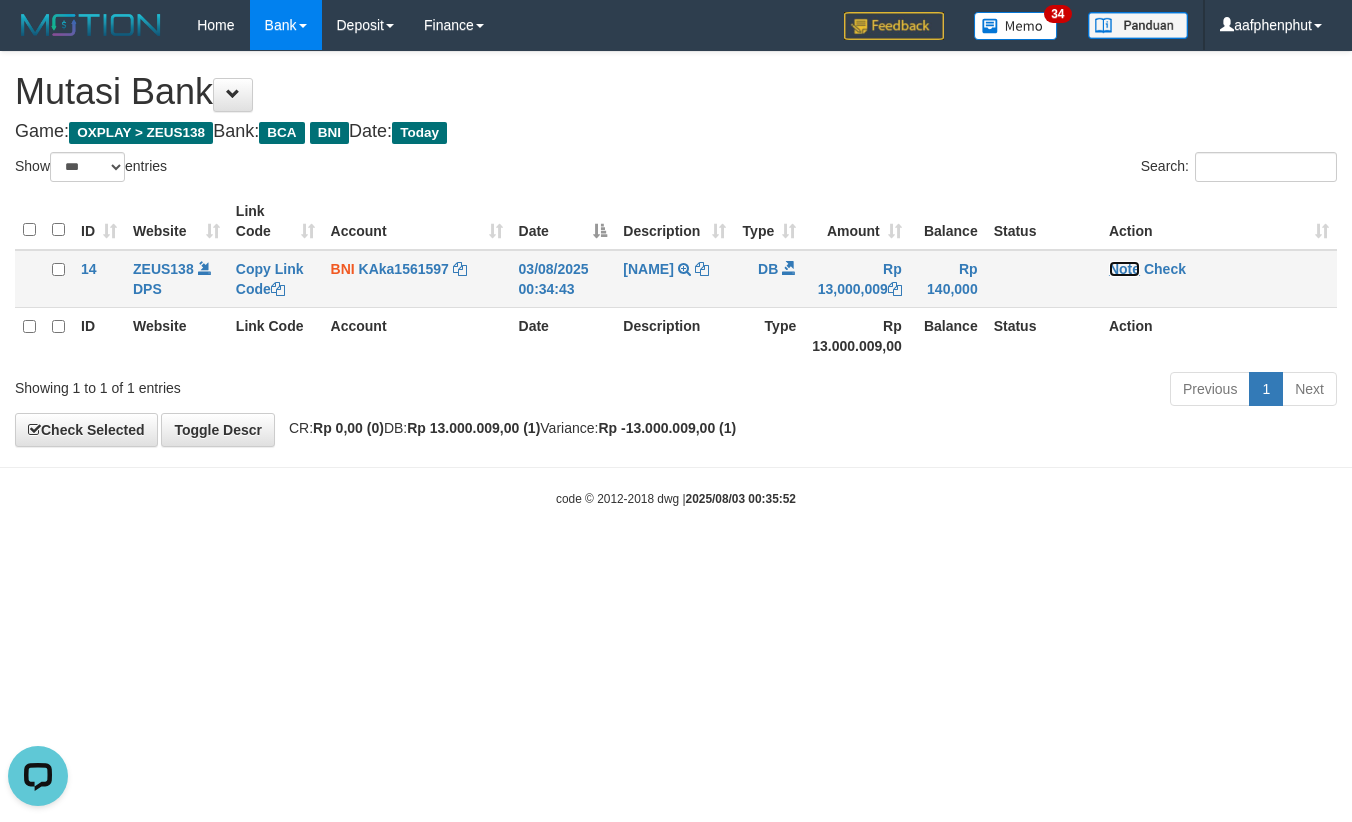 click on "Note" at bounding box center [1124, 269] 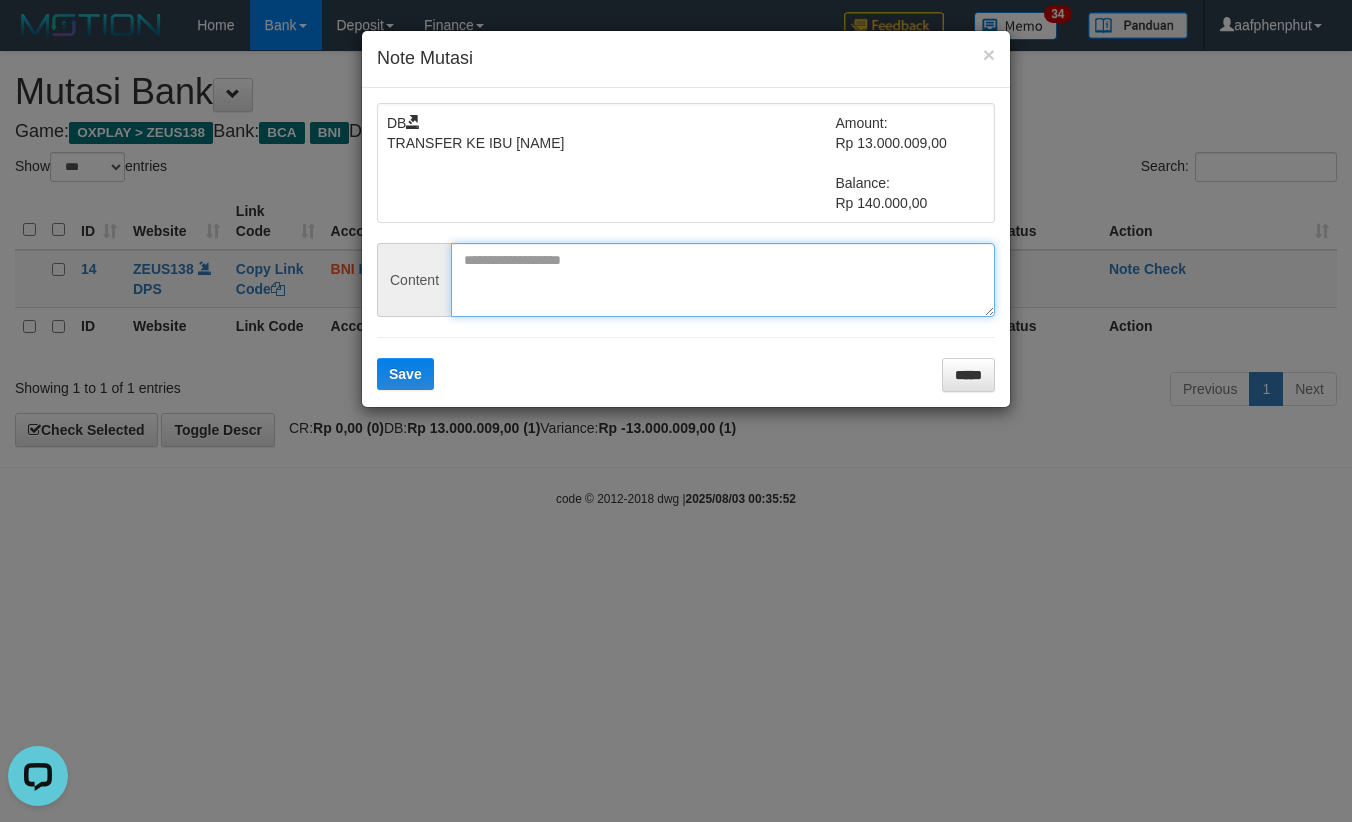 click at bounding box center (723, 280) 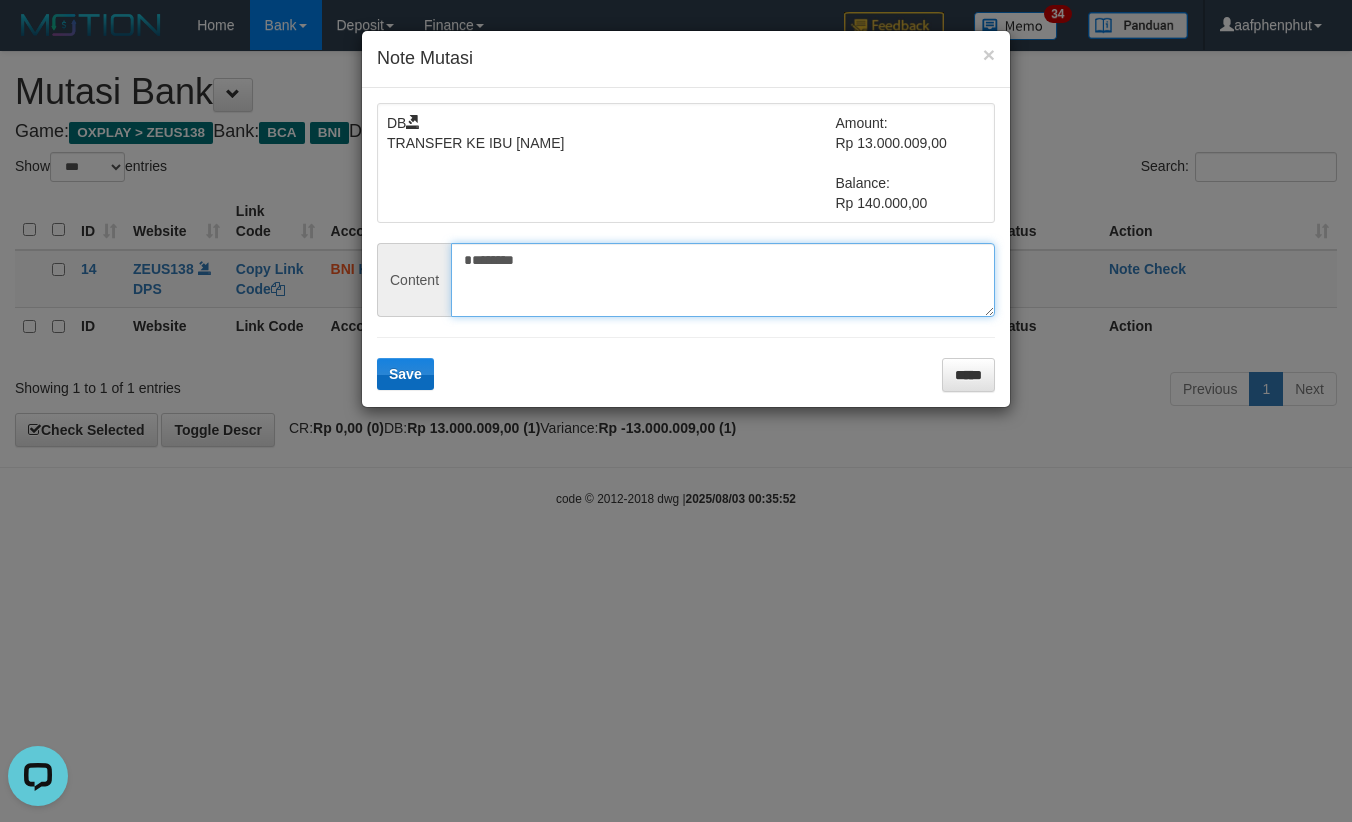 type on "********" 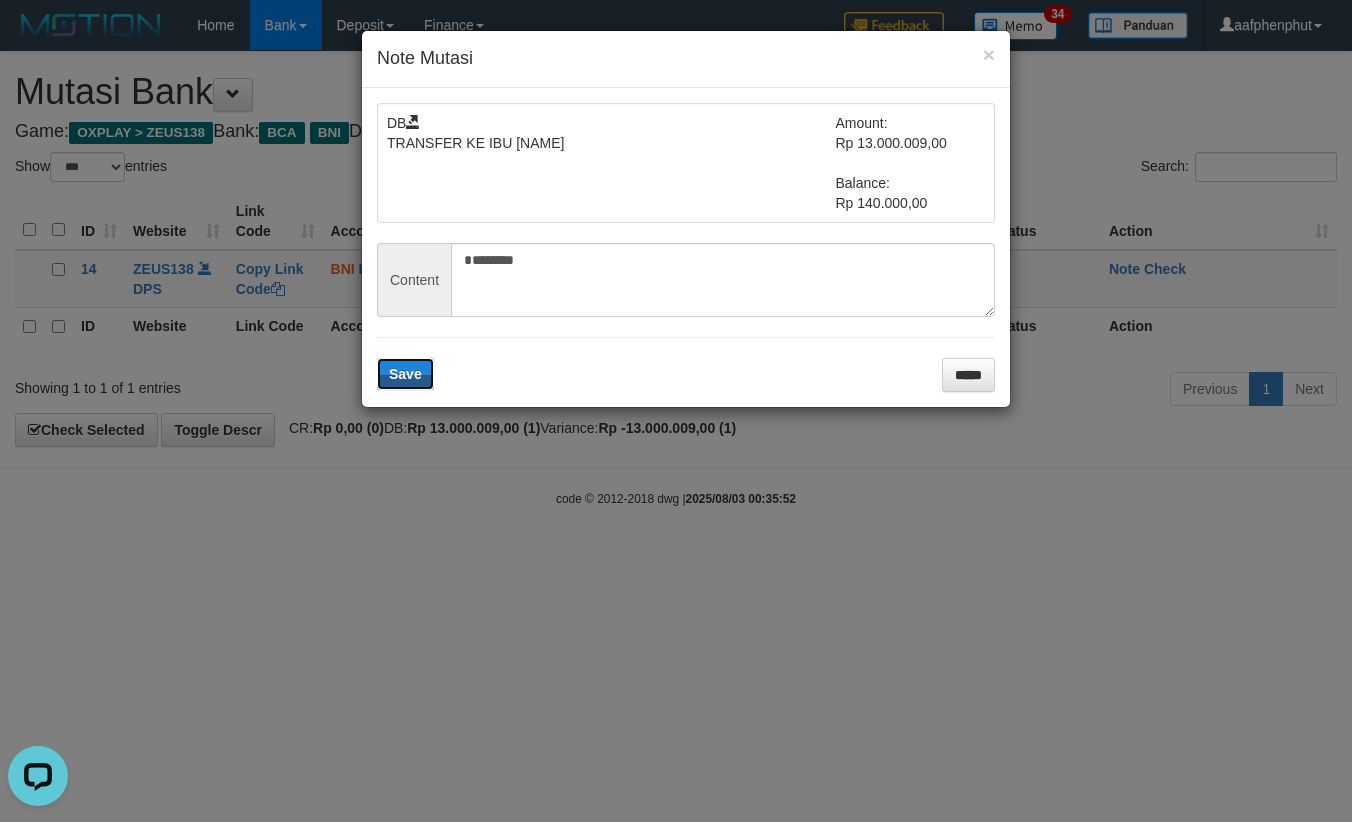 drag, startPoint x: 406, startPoint y: 374, endPoint x: 780, endPoint y: 329, distance: 376.69748 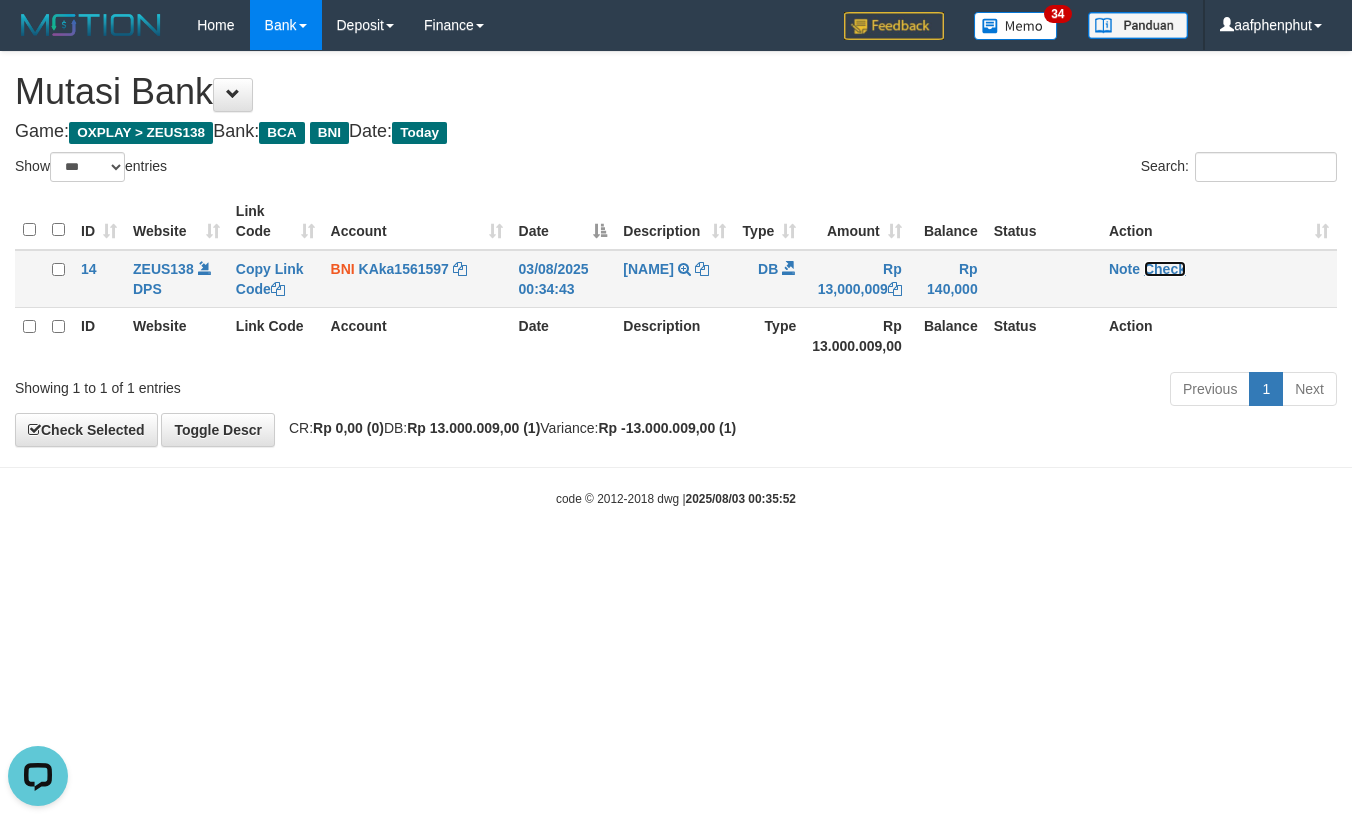 click on "Check" at bounding box center [1165, 269] 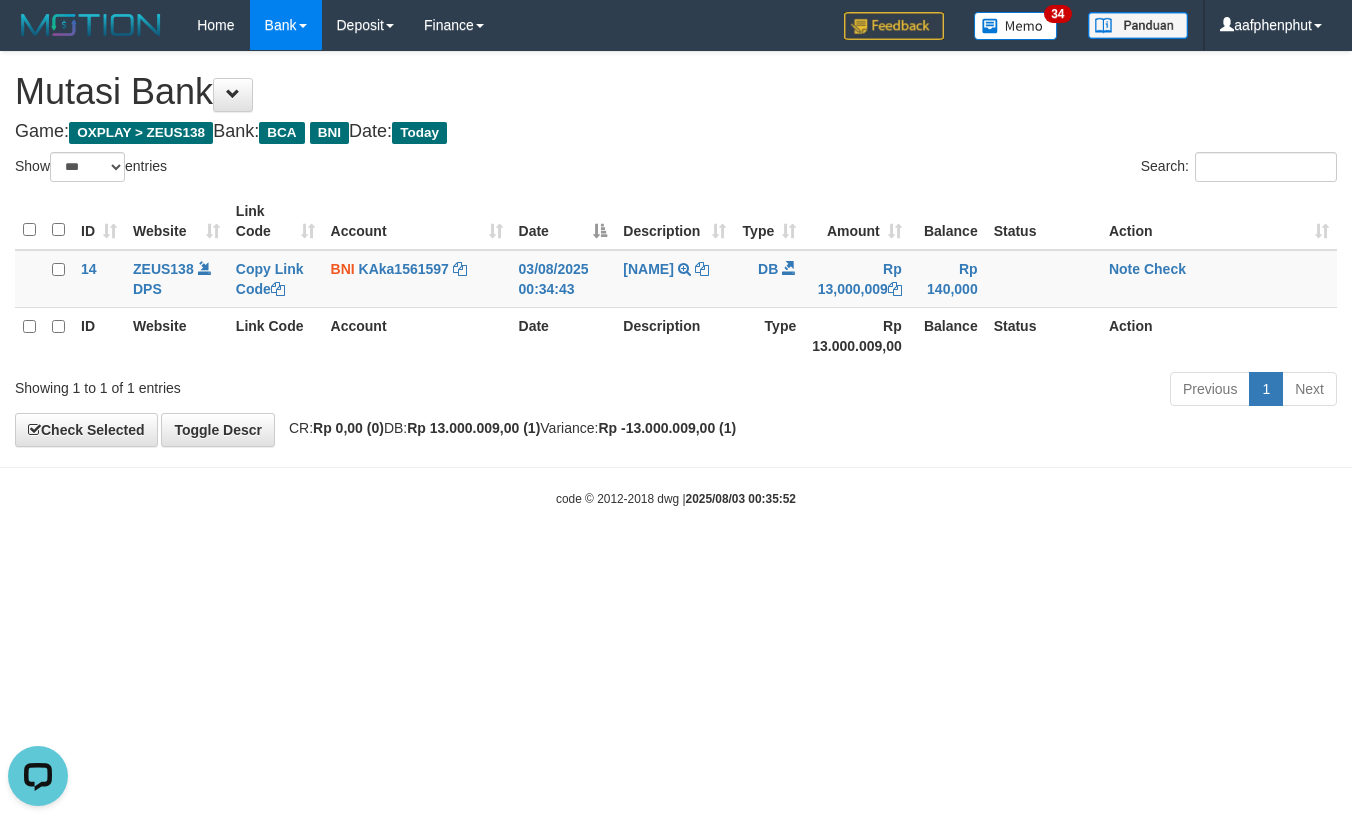 drag, startPoint x: 1021, startPoint y: 585, endPoint x: 997, endPoint y: 585, distance: 24 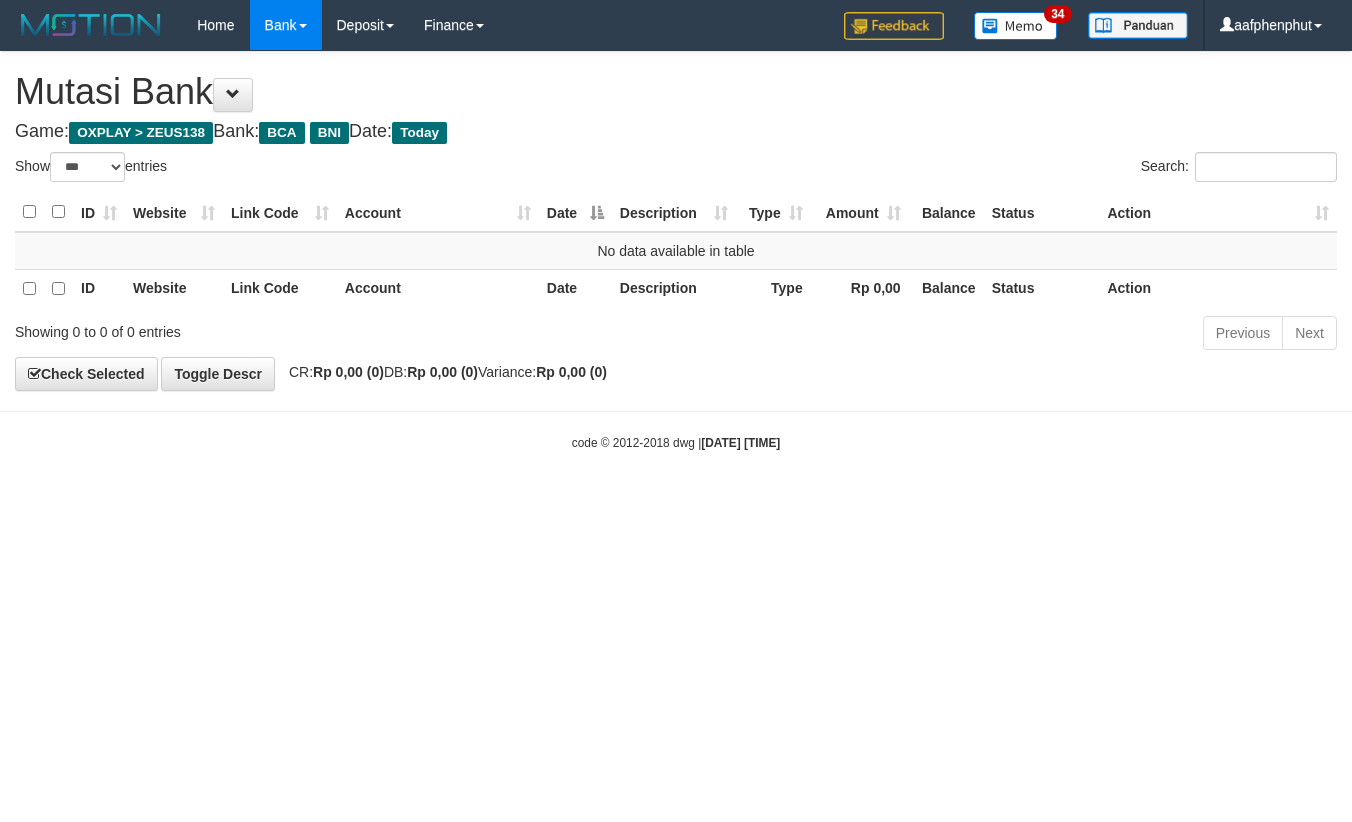 select on "***" 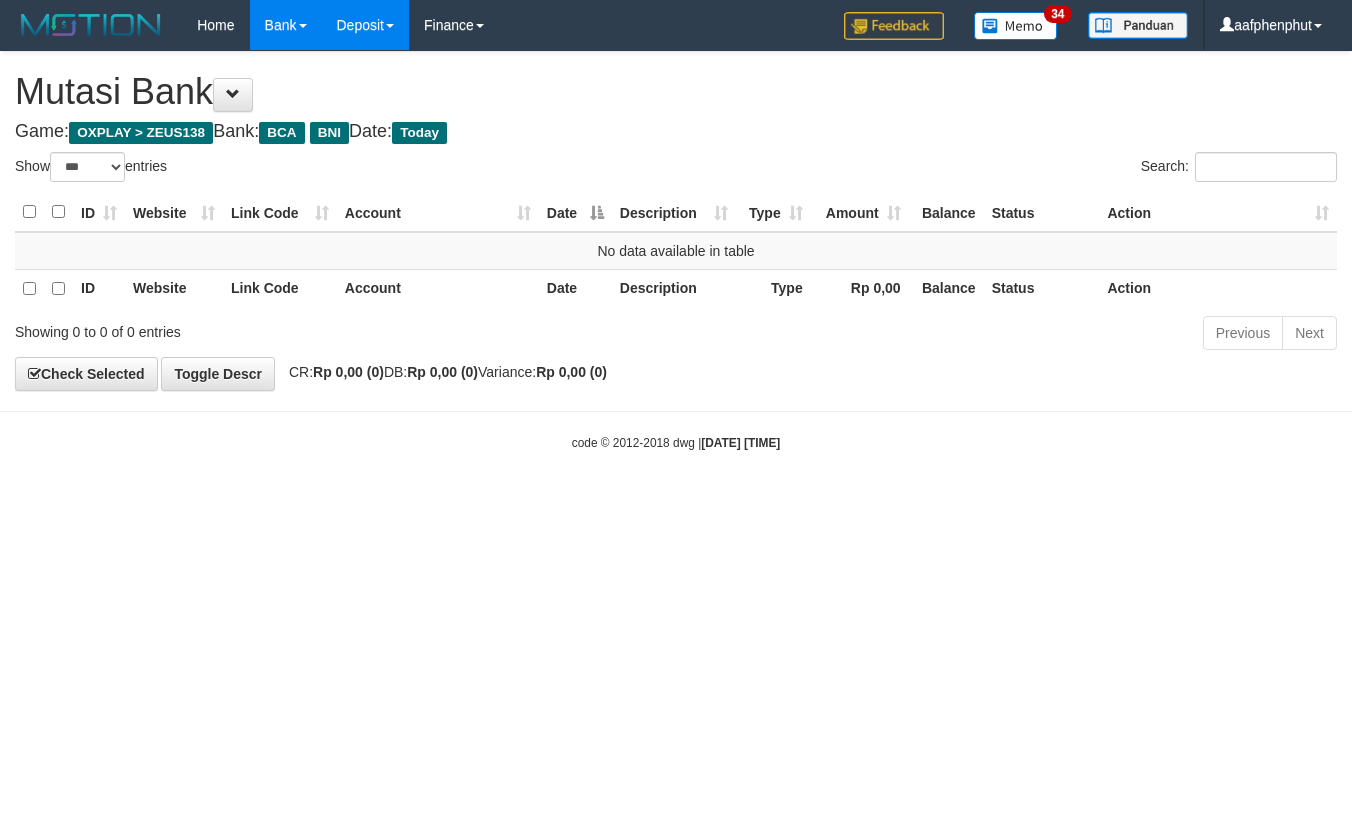 scroll, scrollTop: 0, scrollLeft: 0, axis: both 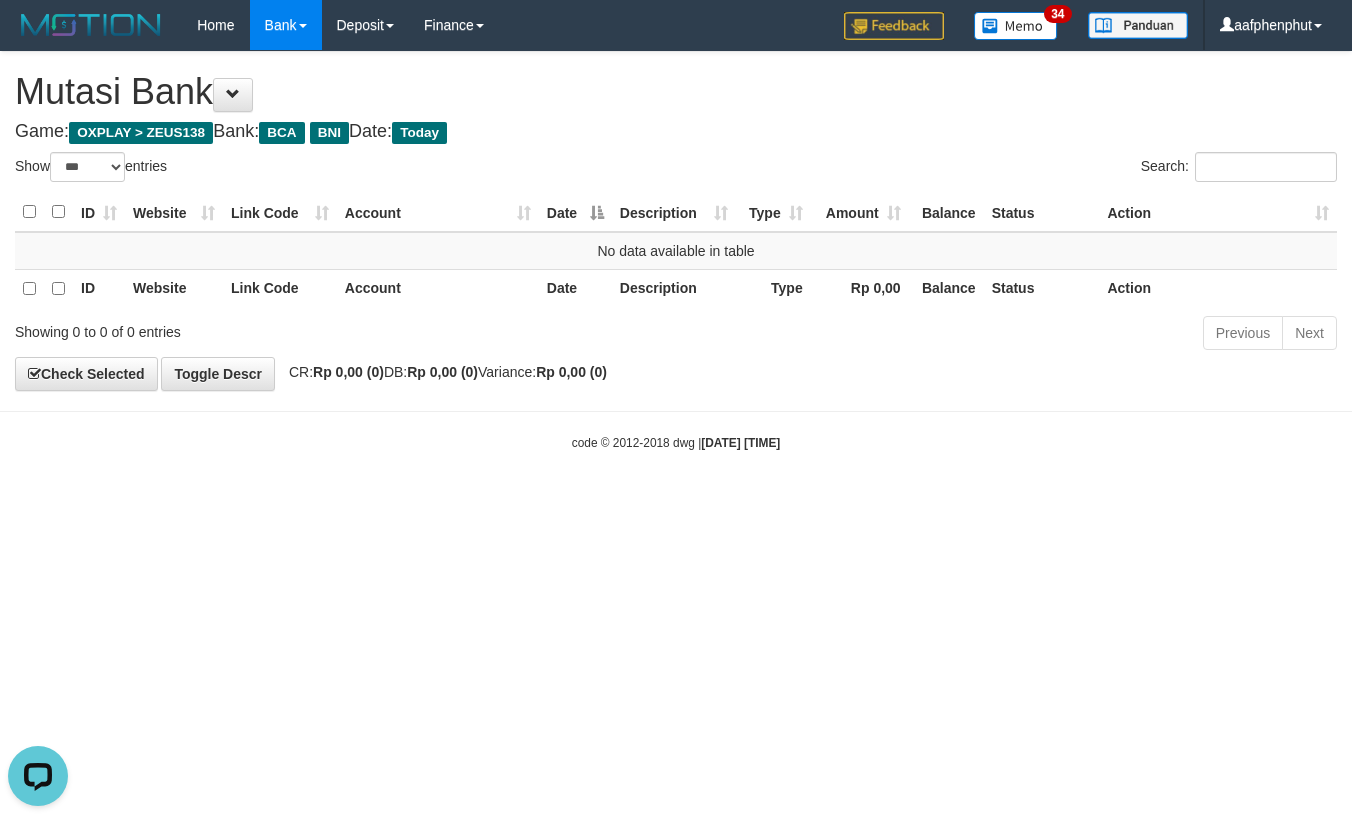 click on "Toggle navigation
Home
Bank
Account List
Load
By Website
Group
[OXPLAY]													ZEUS138
By Load Group (DPS)
Sync" at bounding box center (676, 251) 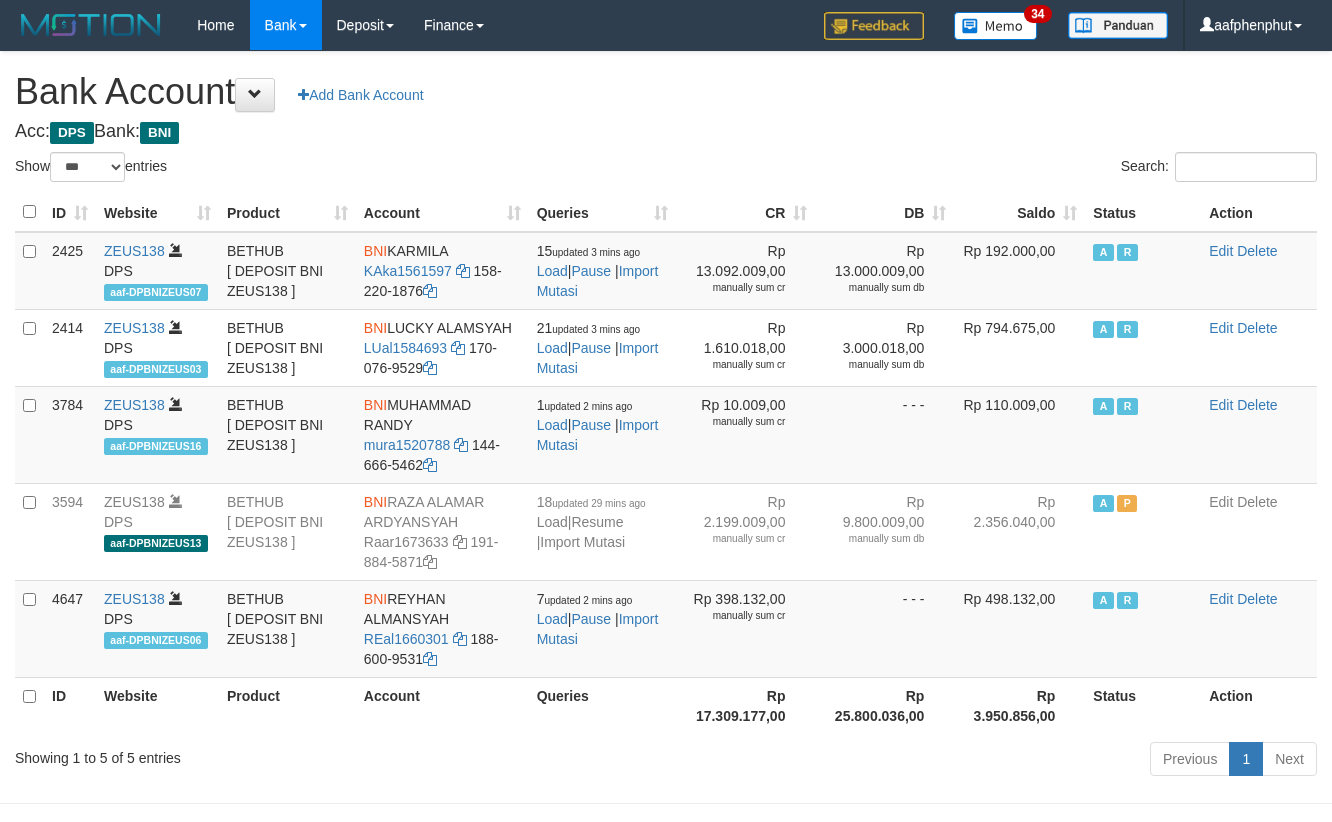 select on "***" 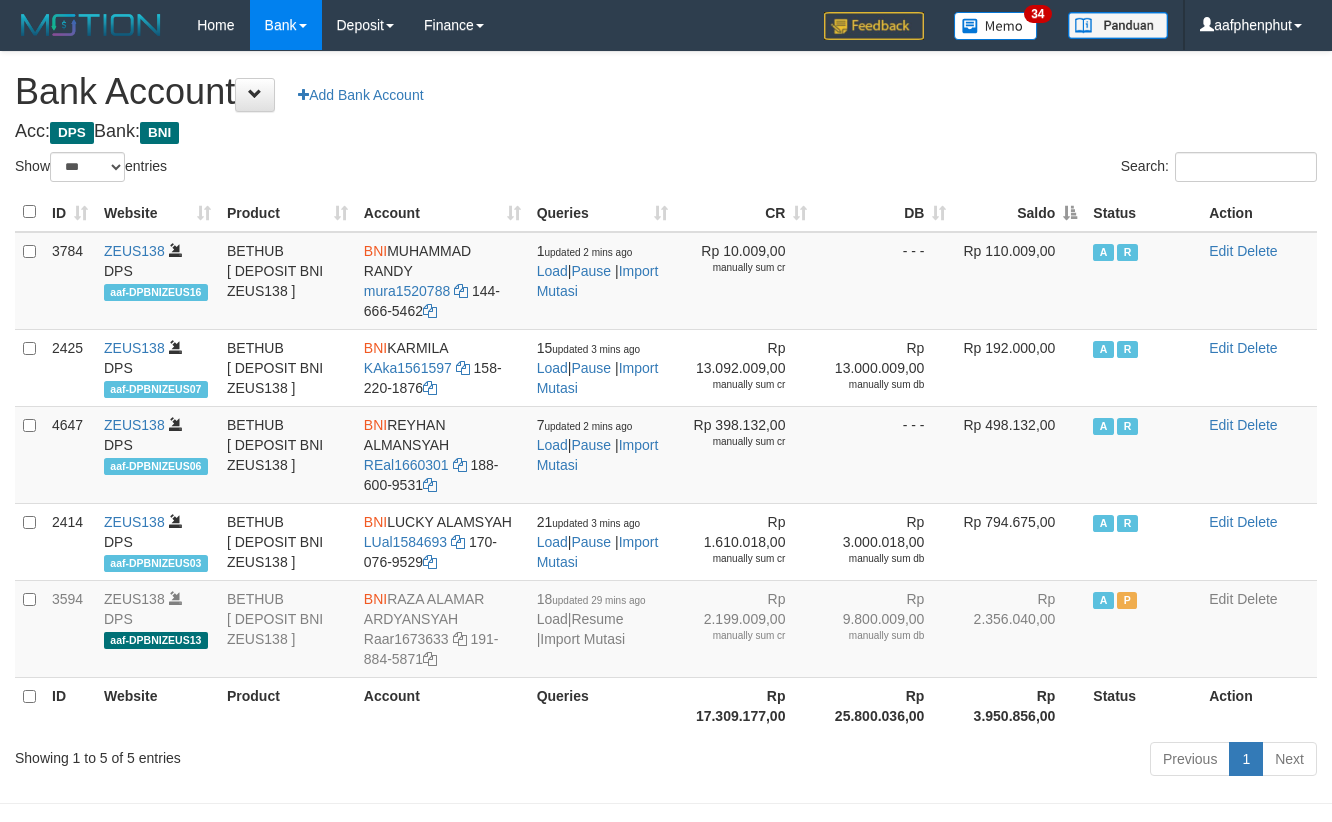 click on "Saldo" at bounding box center [1019, 212] 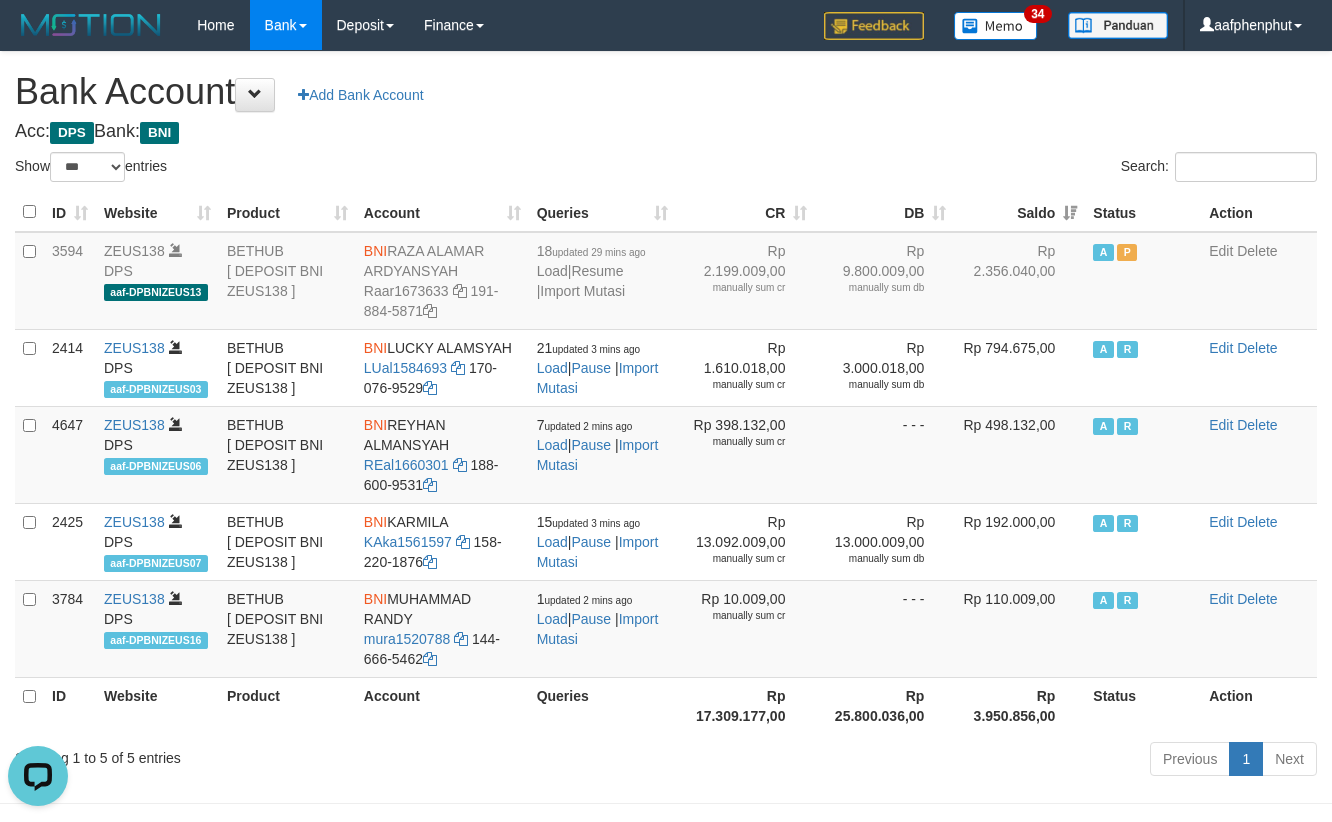 scroll, scrollTop: 0, scrollLeft: 0, axis: both 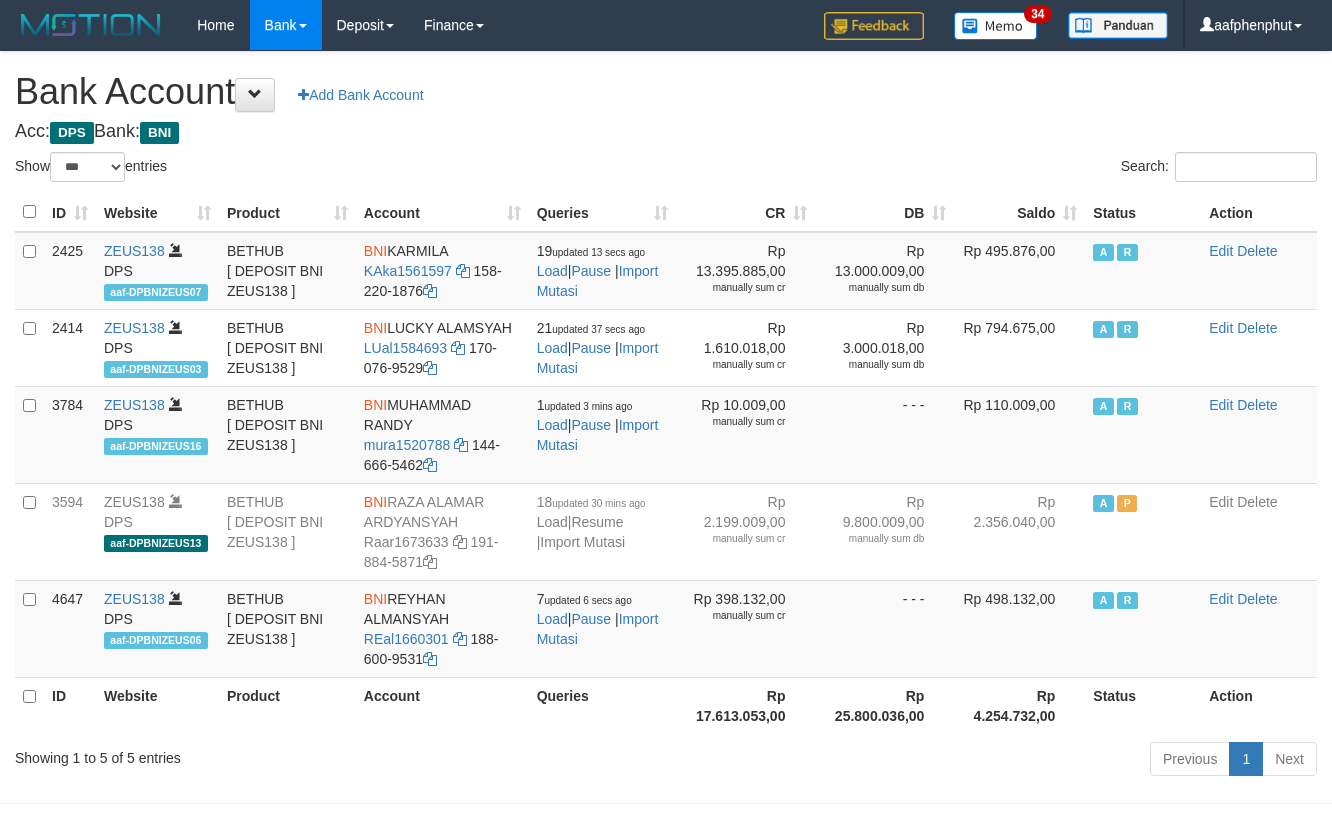 select on "***" 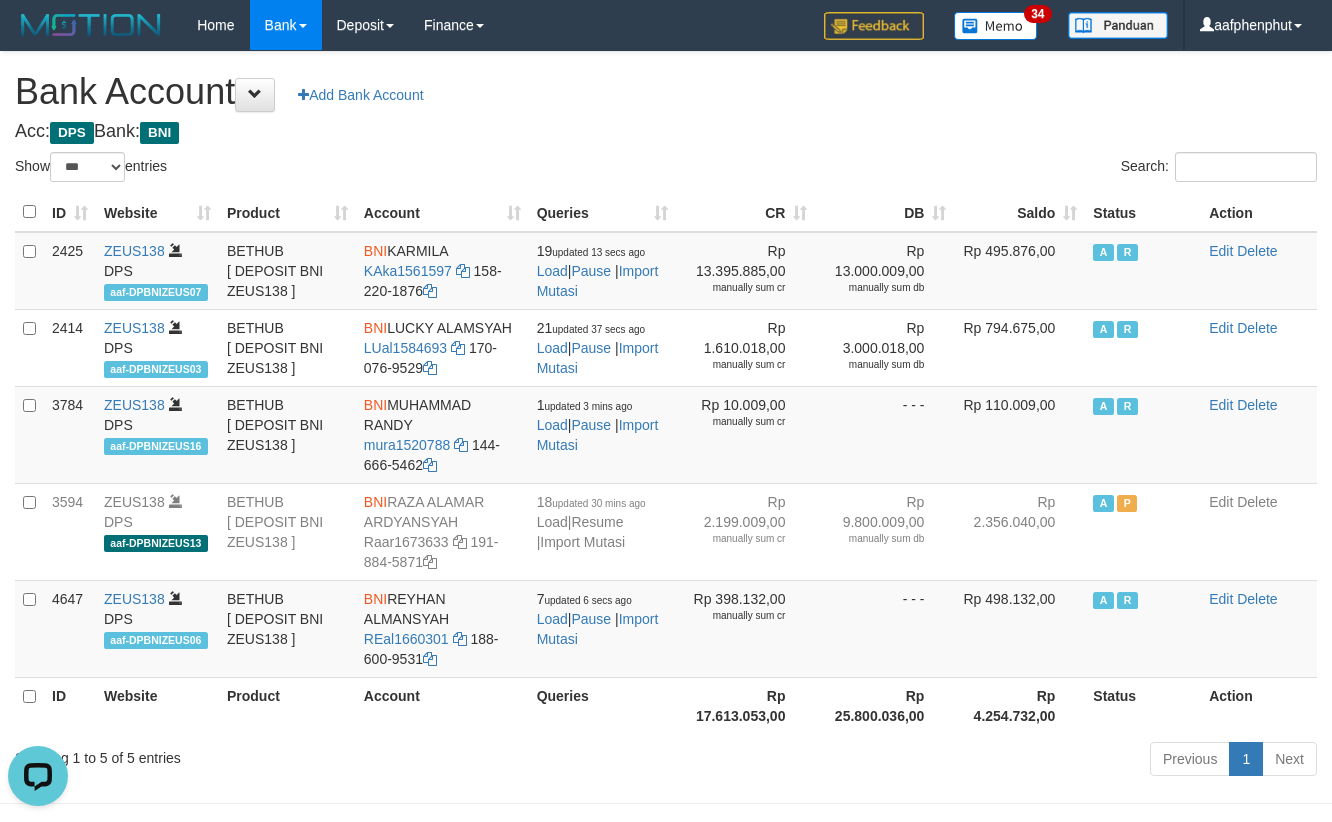 scroll, scrollTop: 0, scrollLeft: 0, axis: both 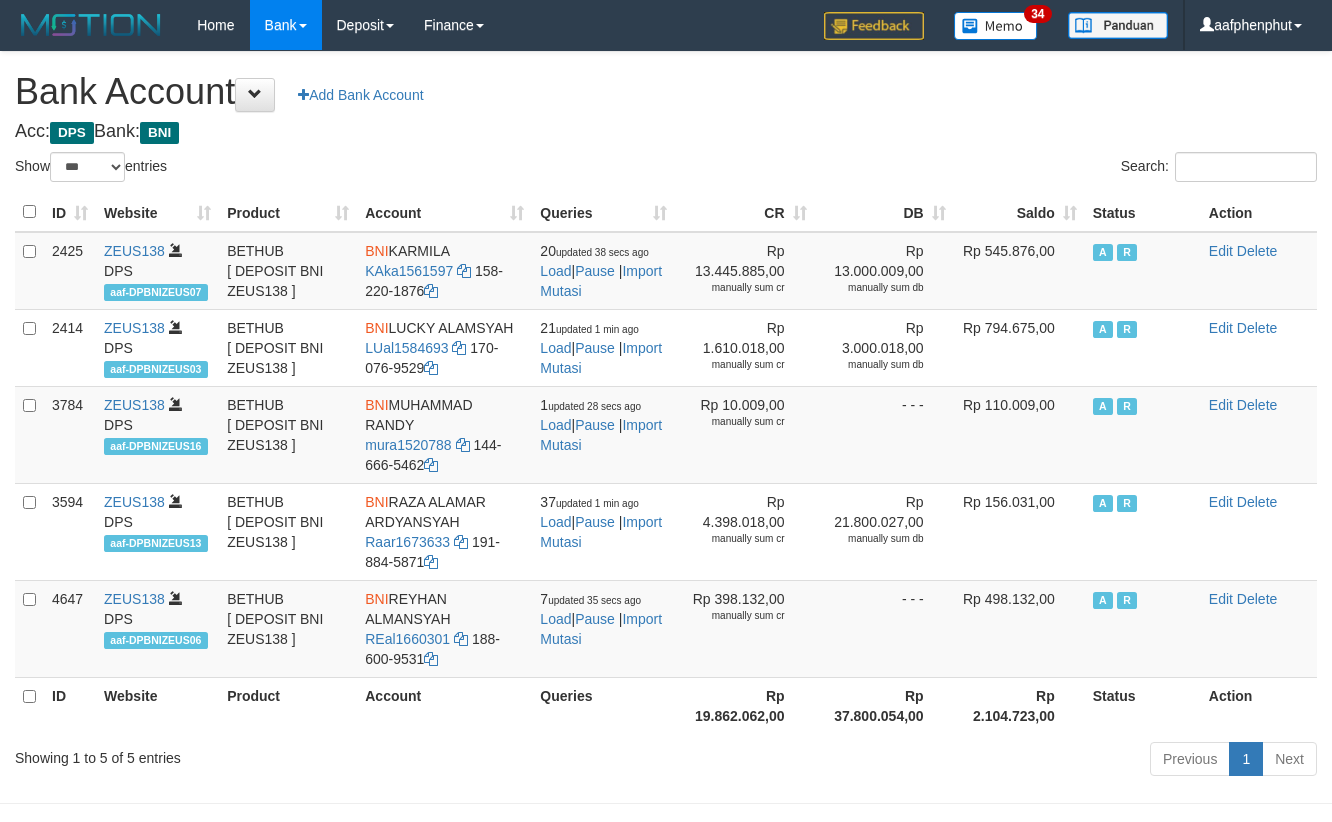 select on "***" 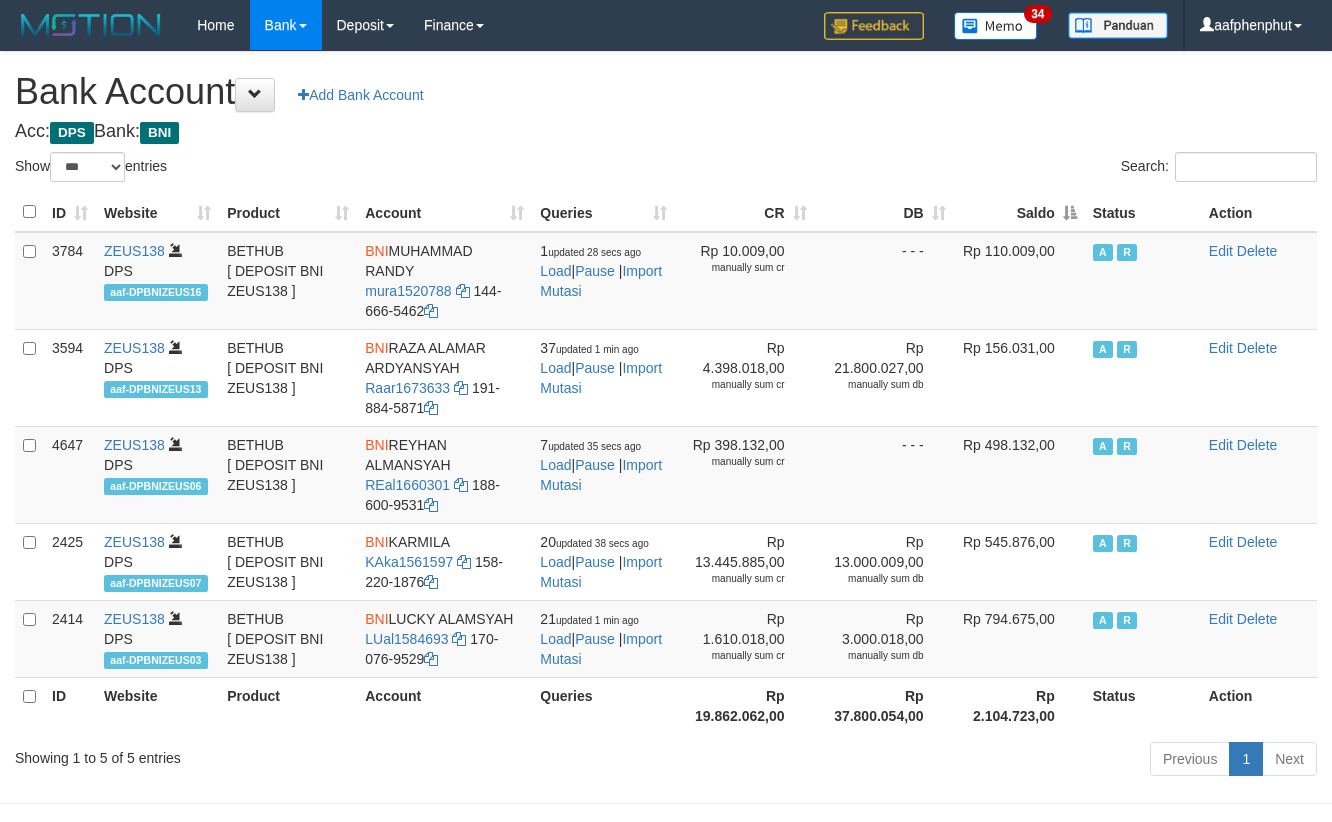 click on "Saldo" at bounding box center (1019, 212) 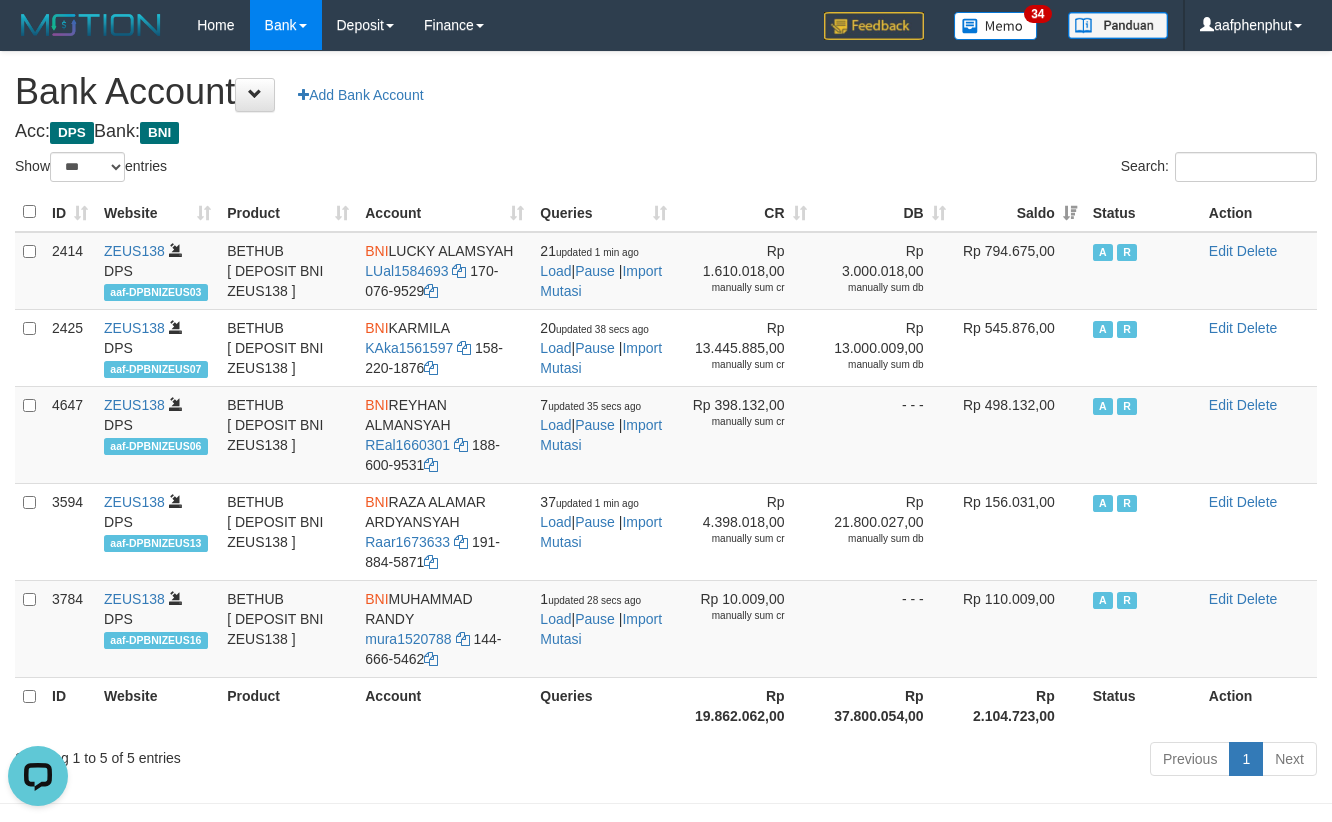scroll, scrollTop: 0, scrollLeft: 0, axis: both 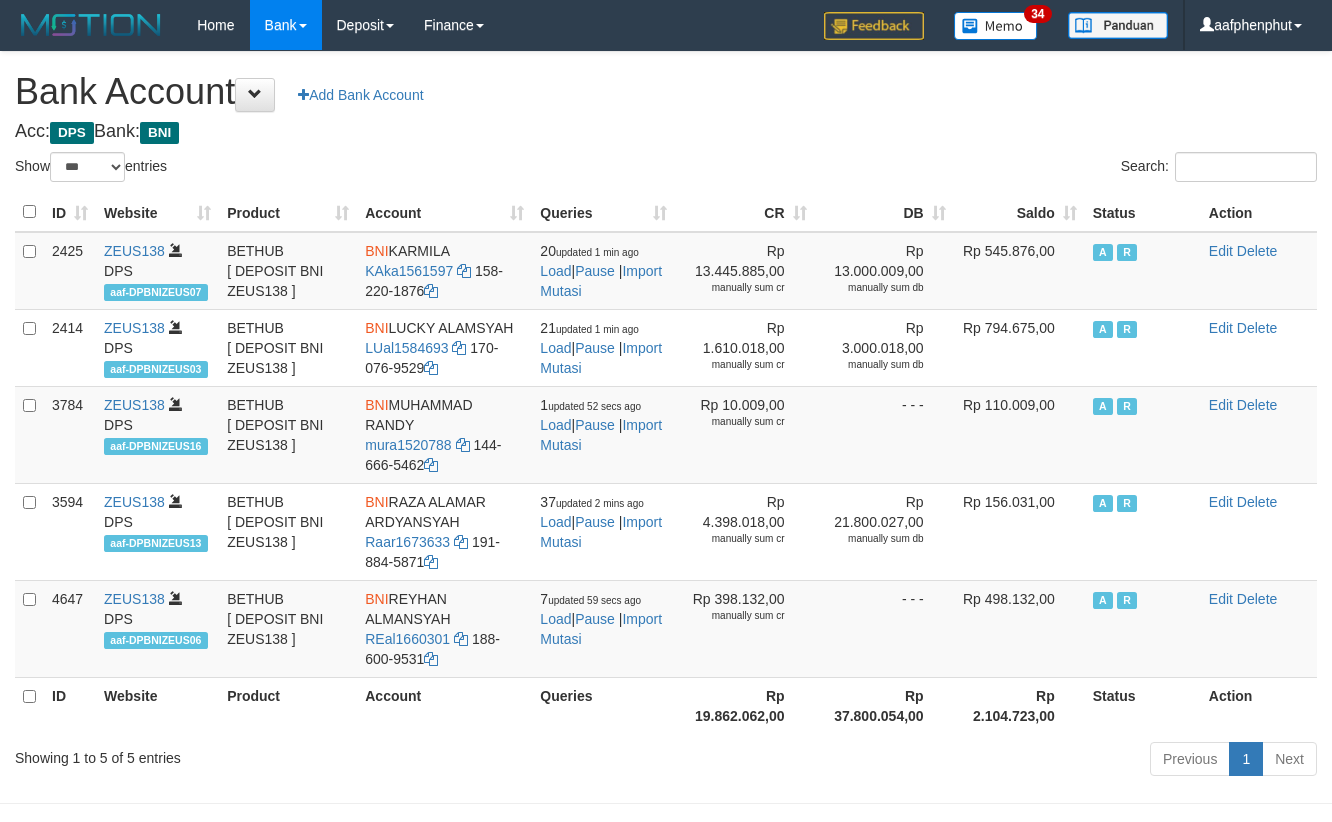select on "***" 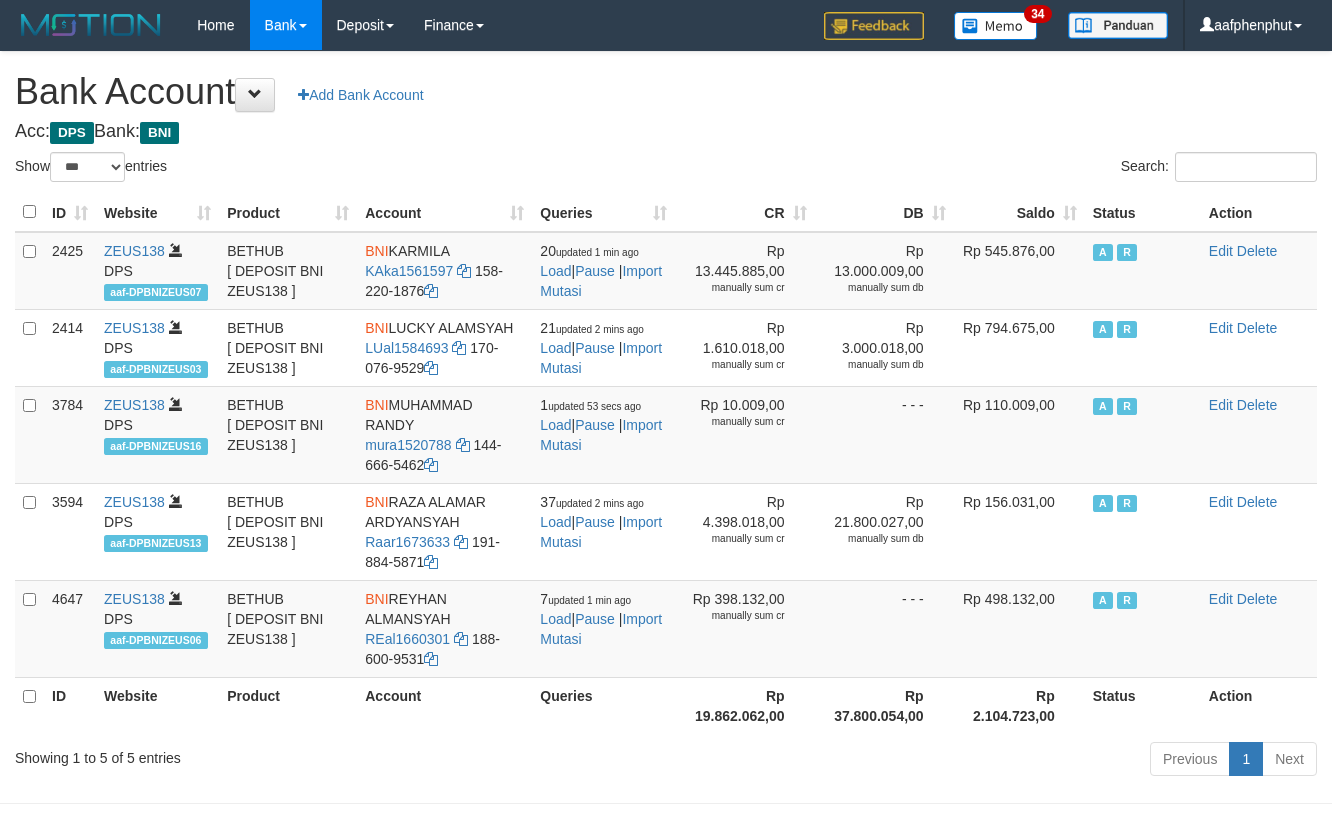 select on "***" 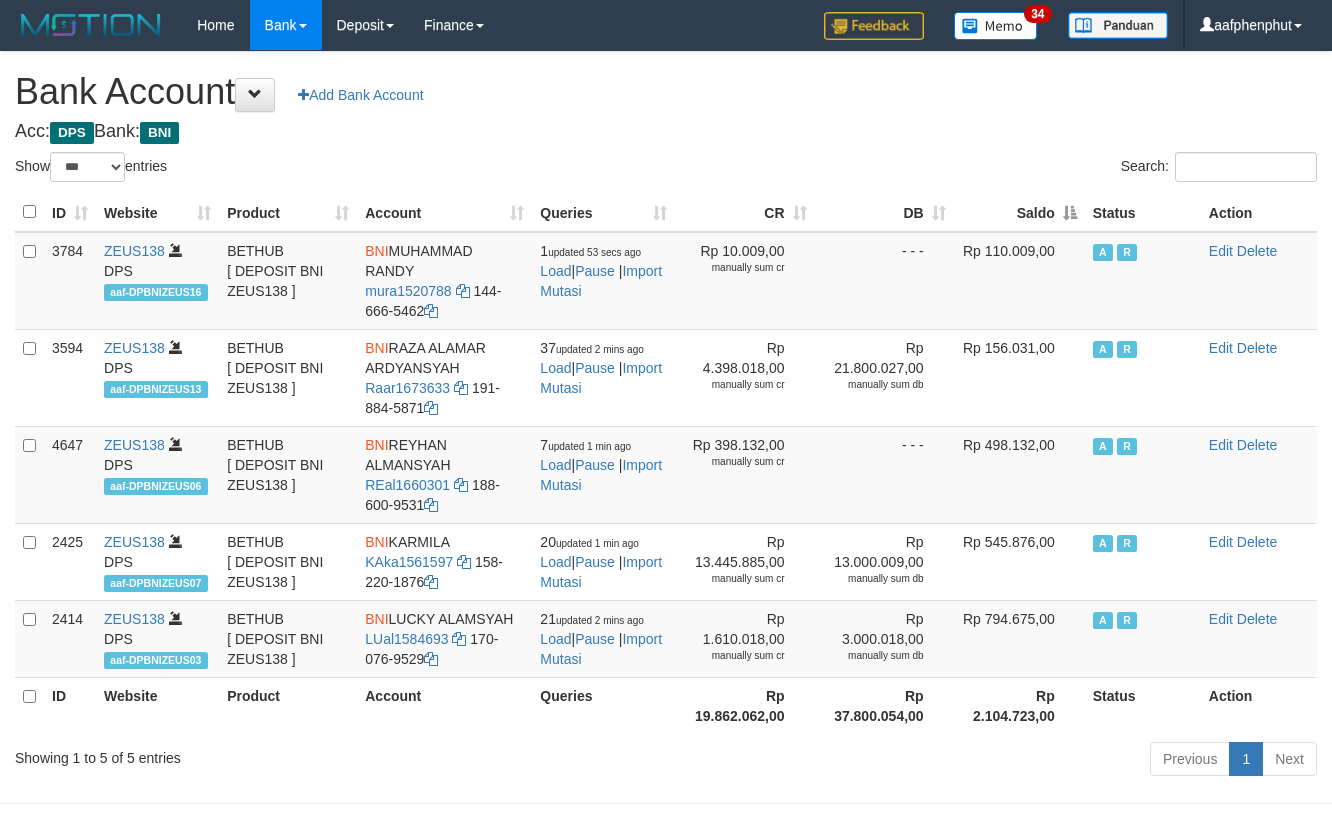 click on "Saldo" at bounding box center (1019, 212) 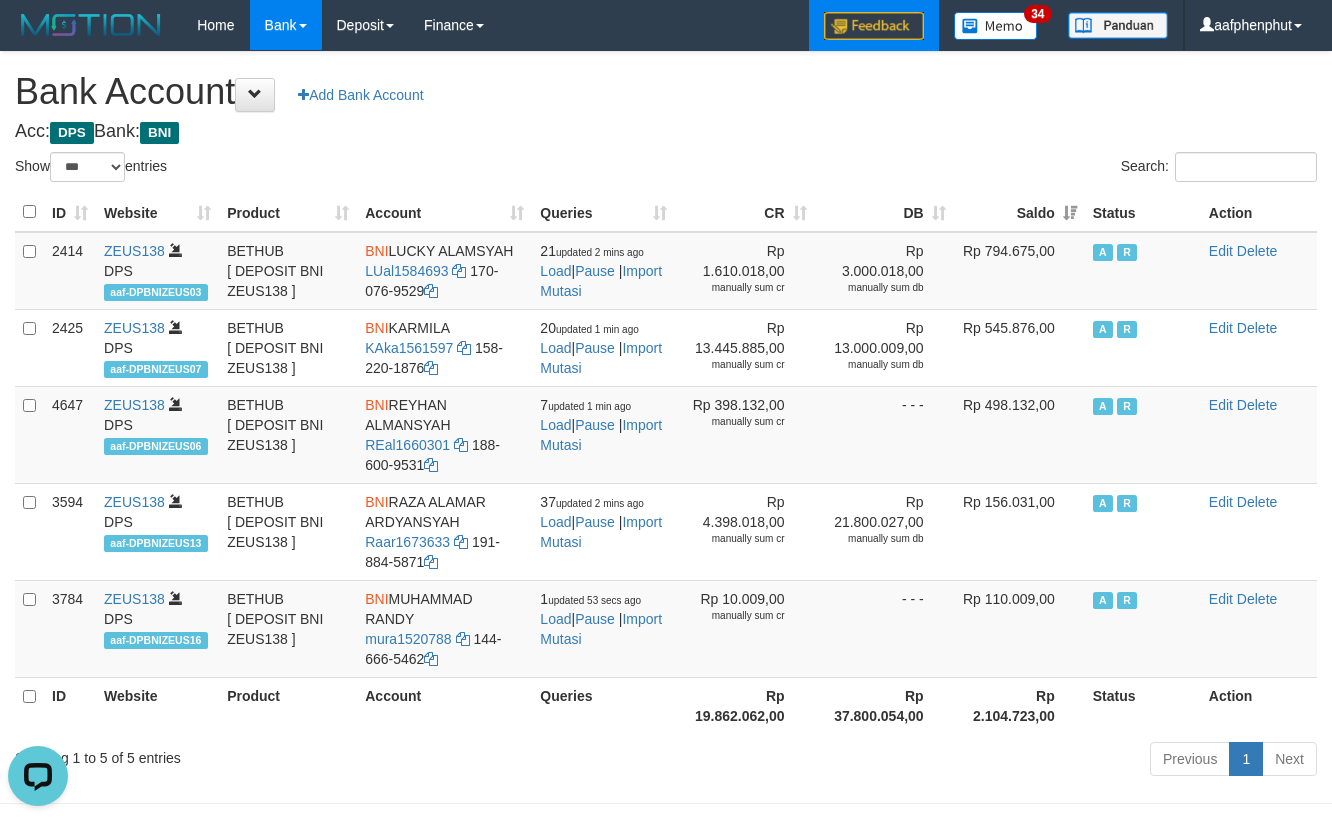 scroll, scrollTop: 0, scrollLeft: 0, axis: both 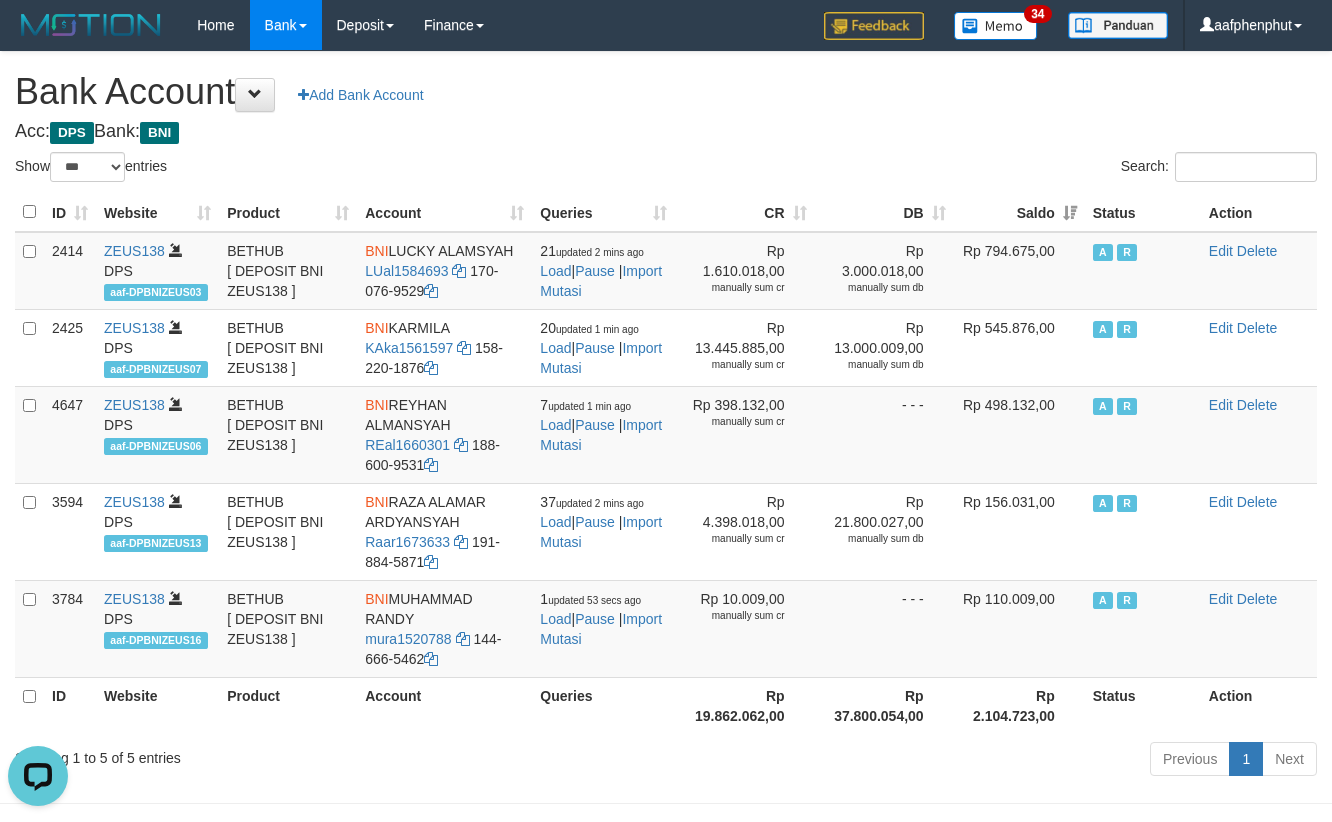 click on "Search:" at bounding box center [999, 169] 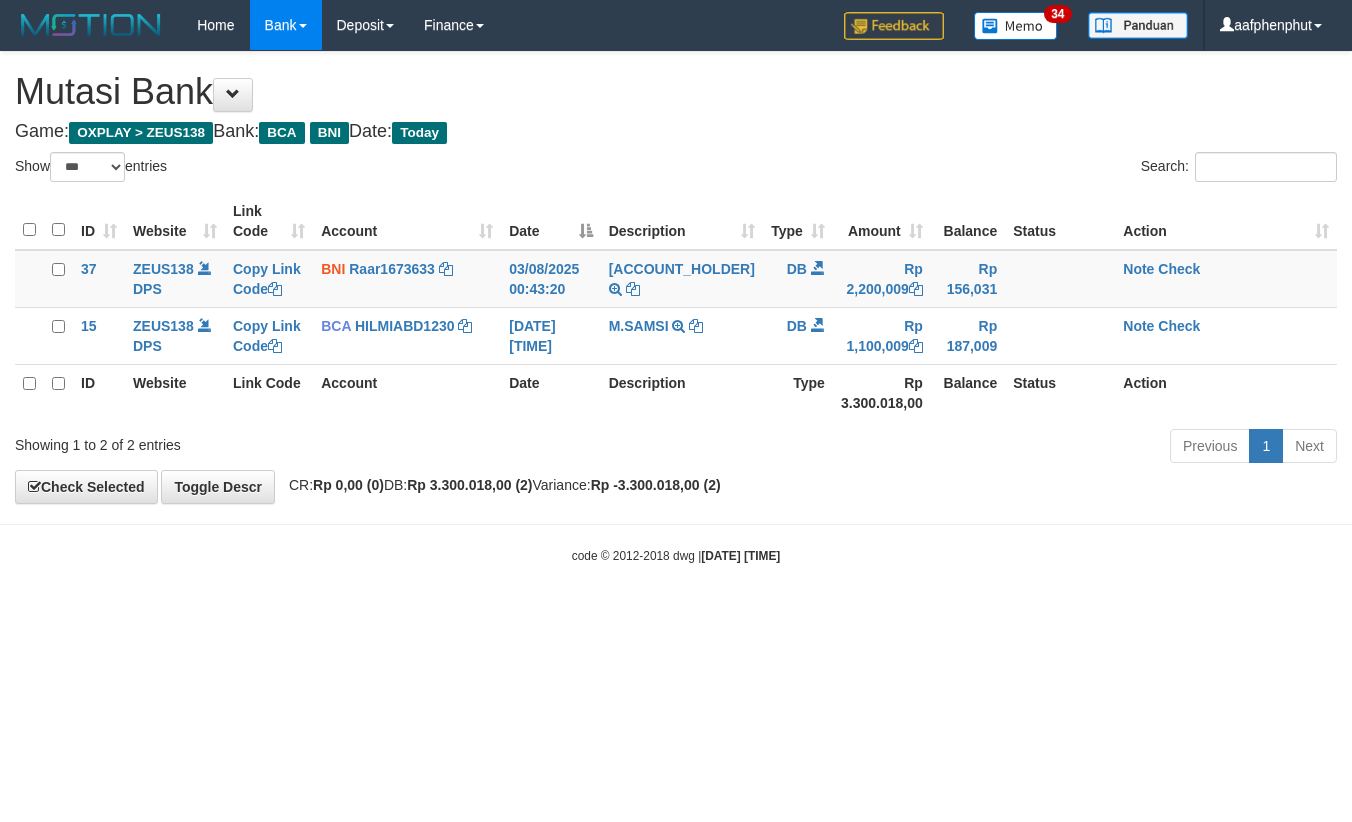 select on "***" 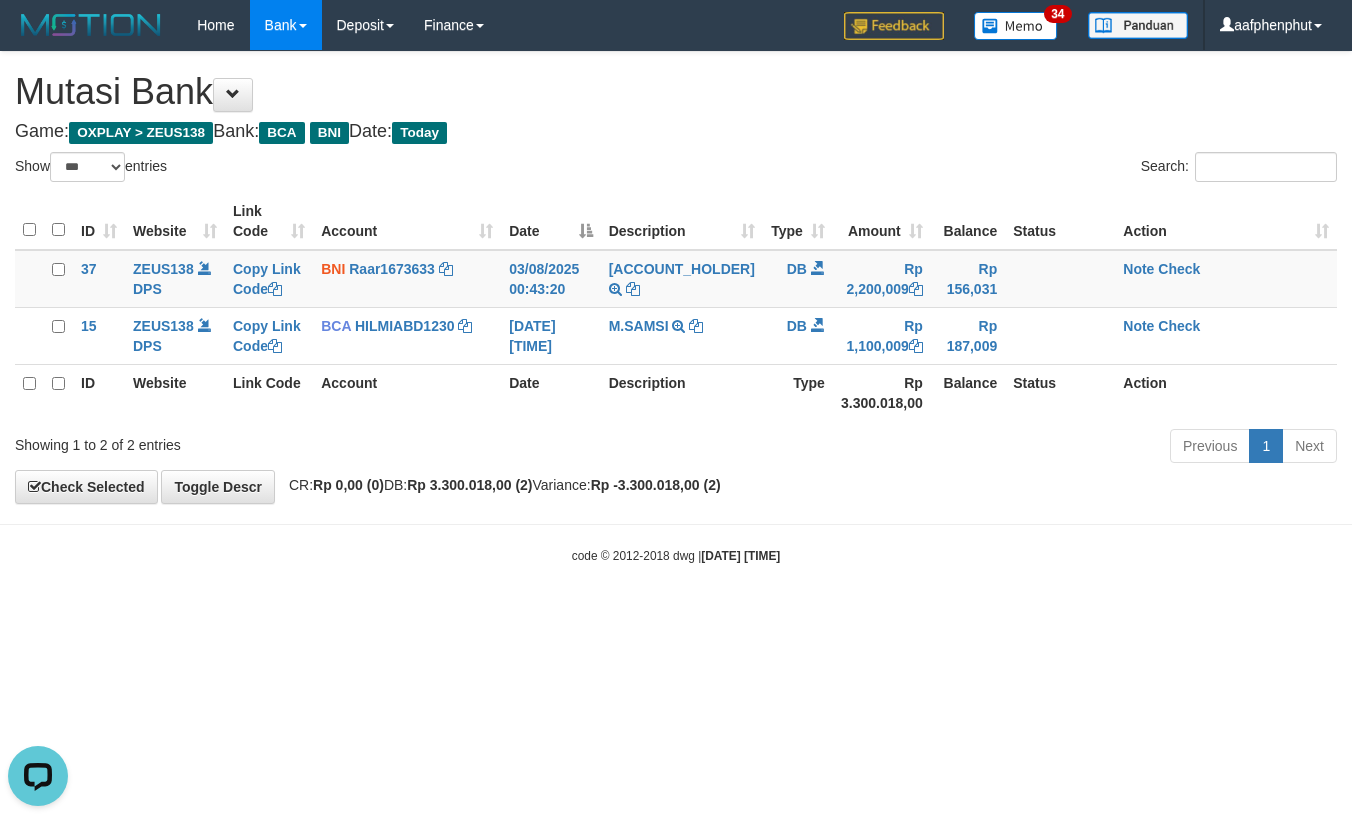 scroll, scrollTop: 0, scrollLeft: 0, axis: both 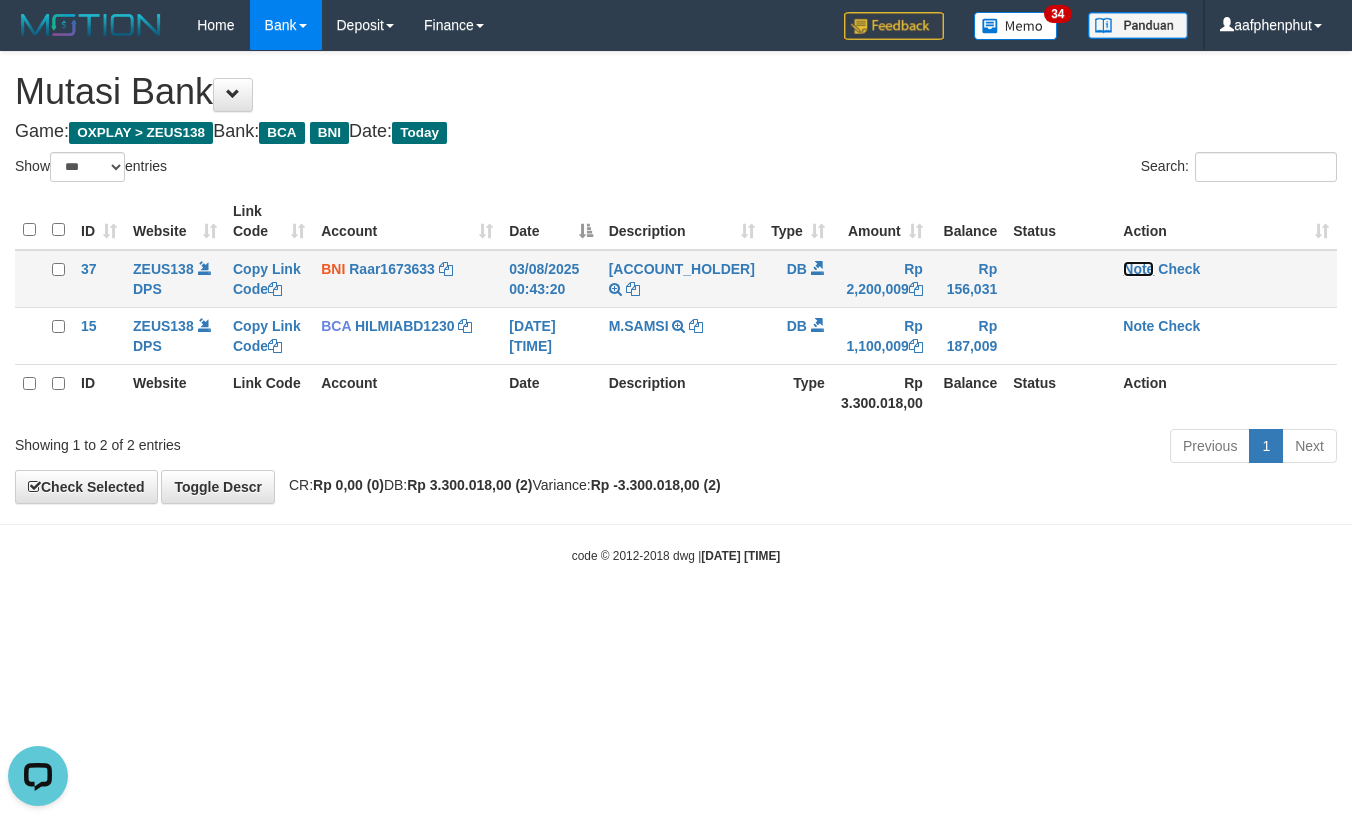 drag, startPoint x: 1117, startPoint y: 266, endPoint x: 1112, endPoint y: 280, distance: 14.866069 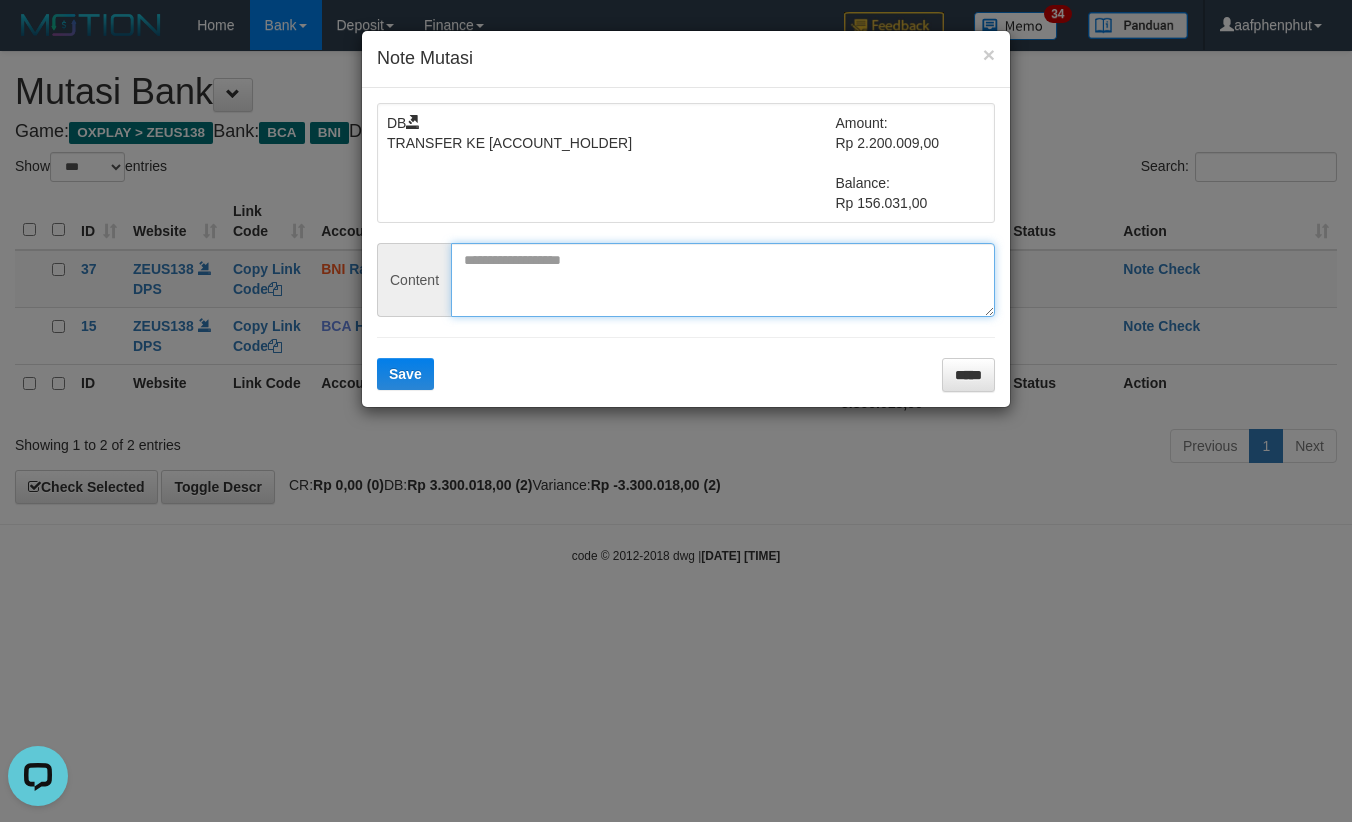 click at bounding box center (723, 280) 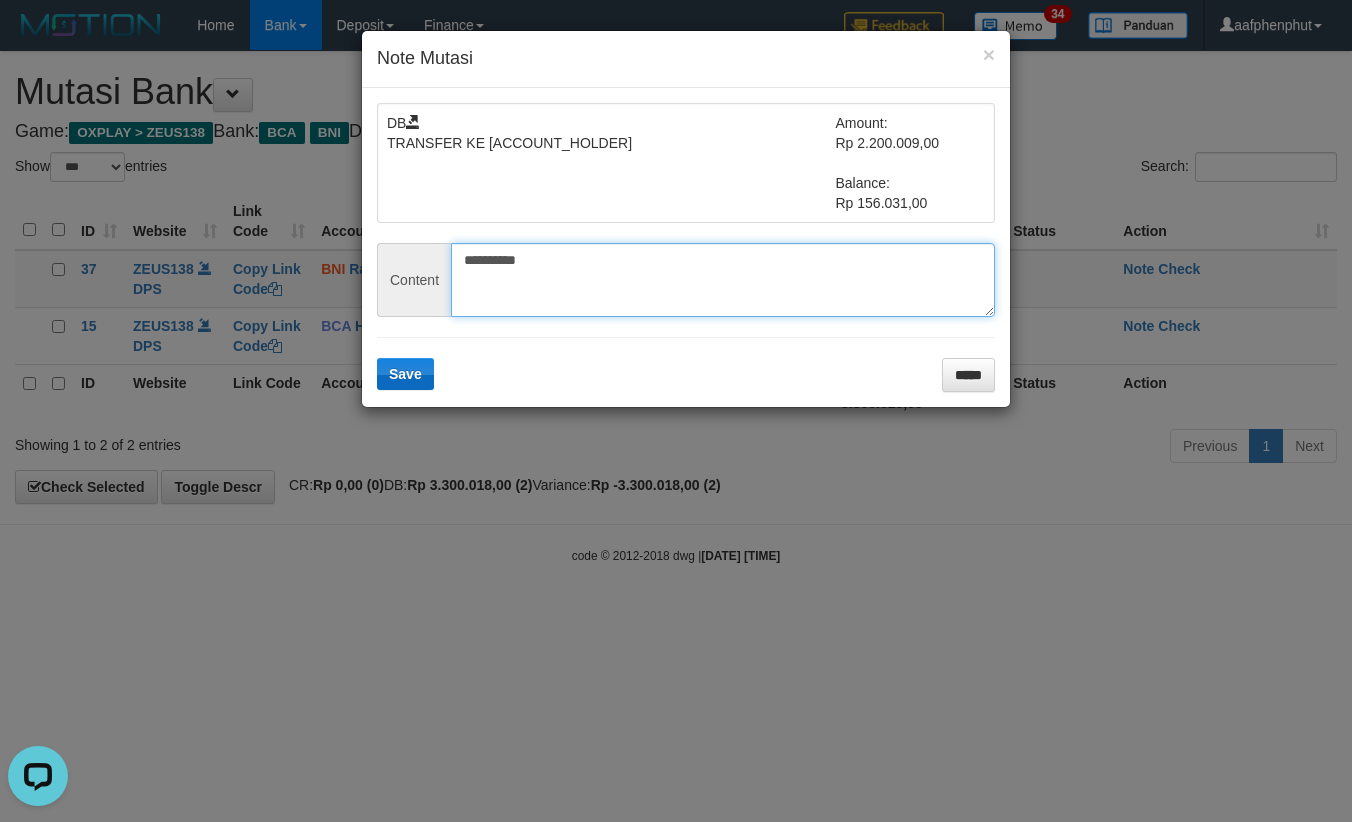 type on "********" 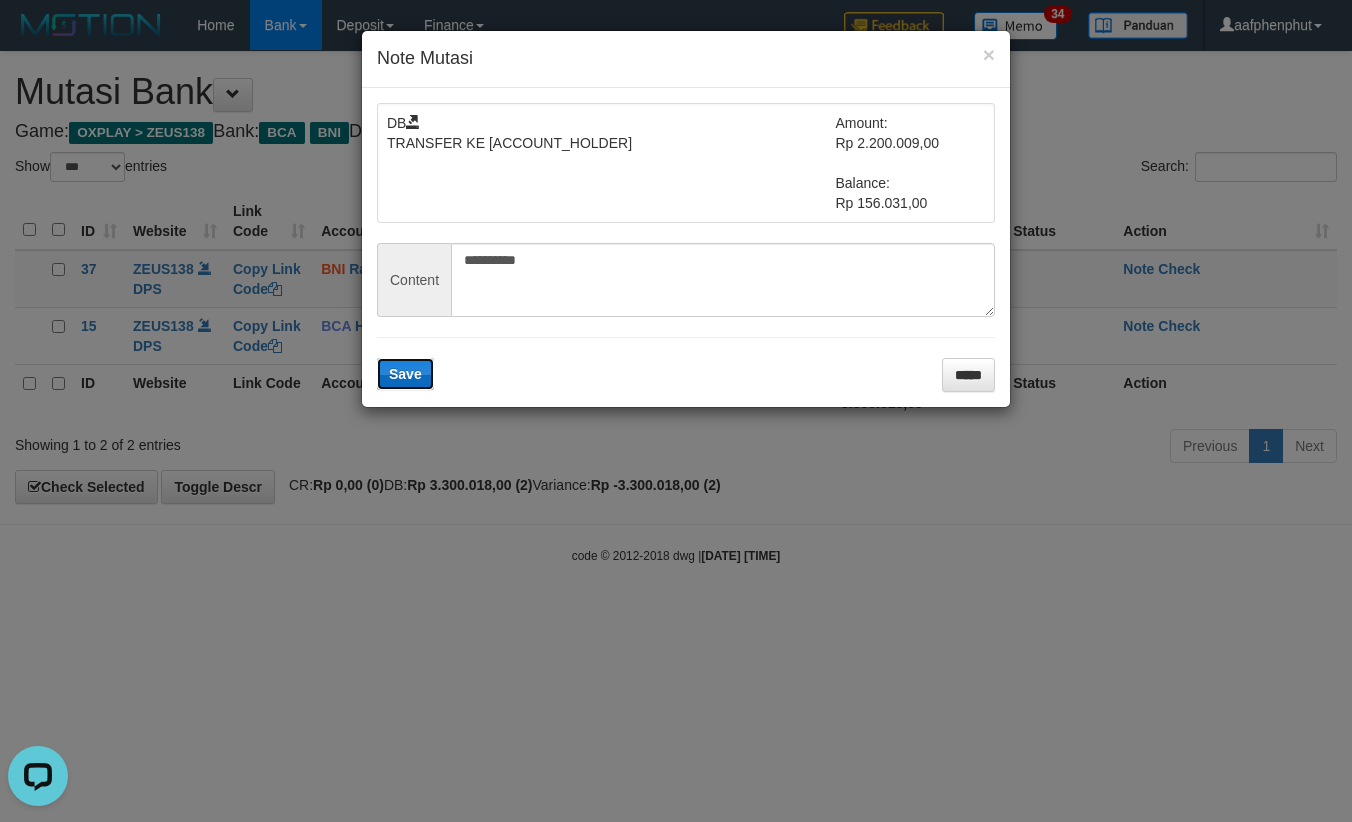 click on "Save" at bounding box center (405, 374) 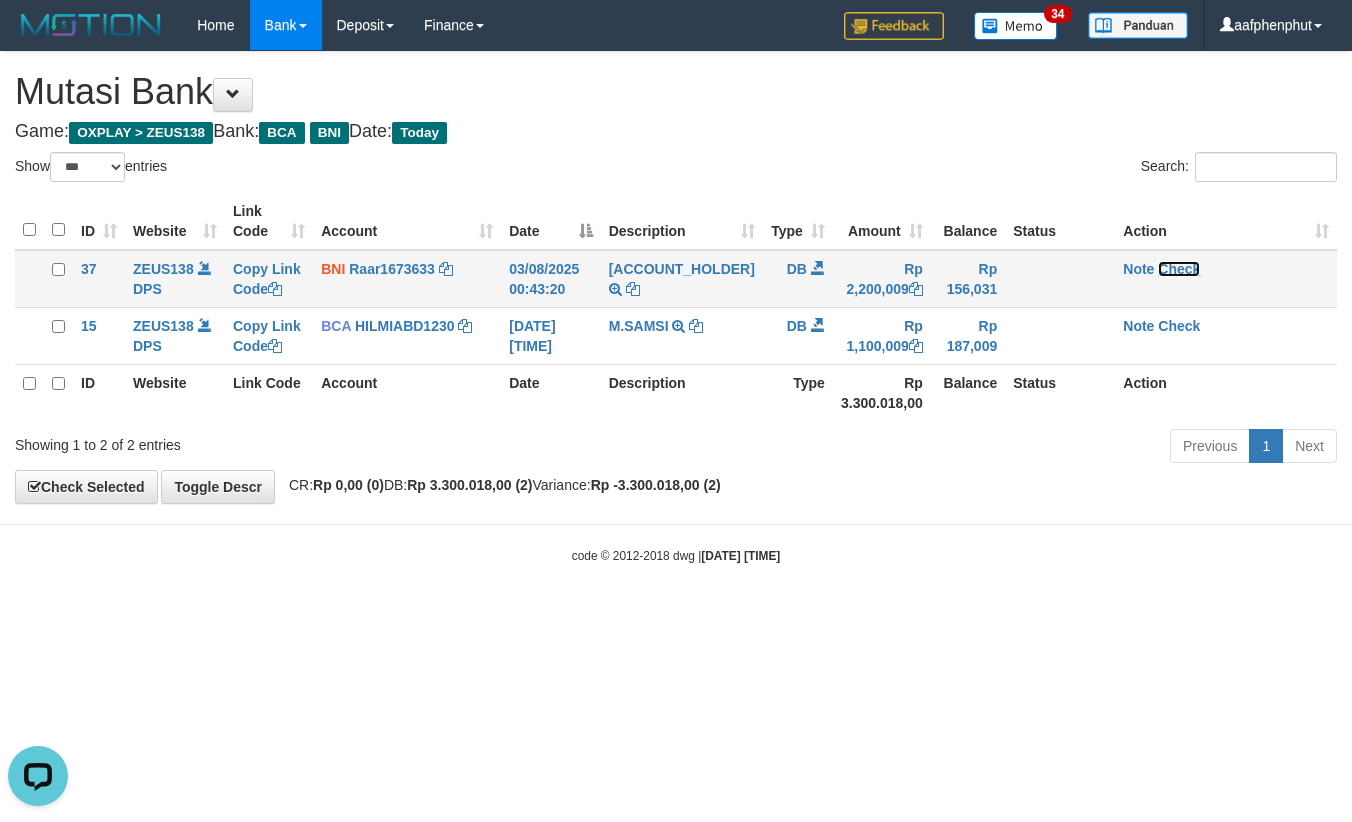 click on "Check" at bounding box center [1179, 269] 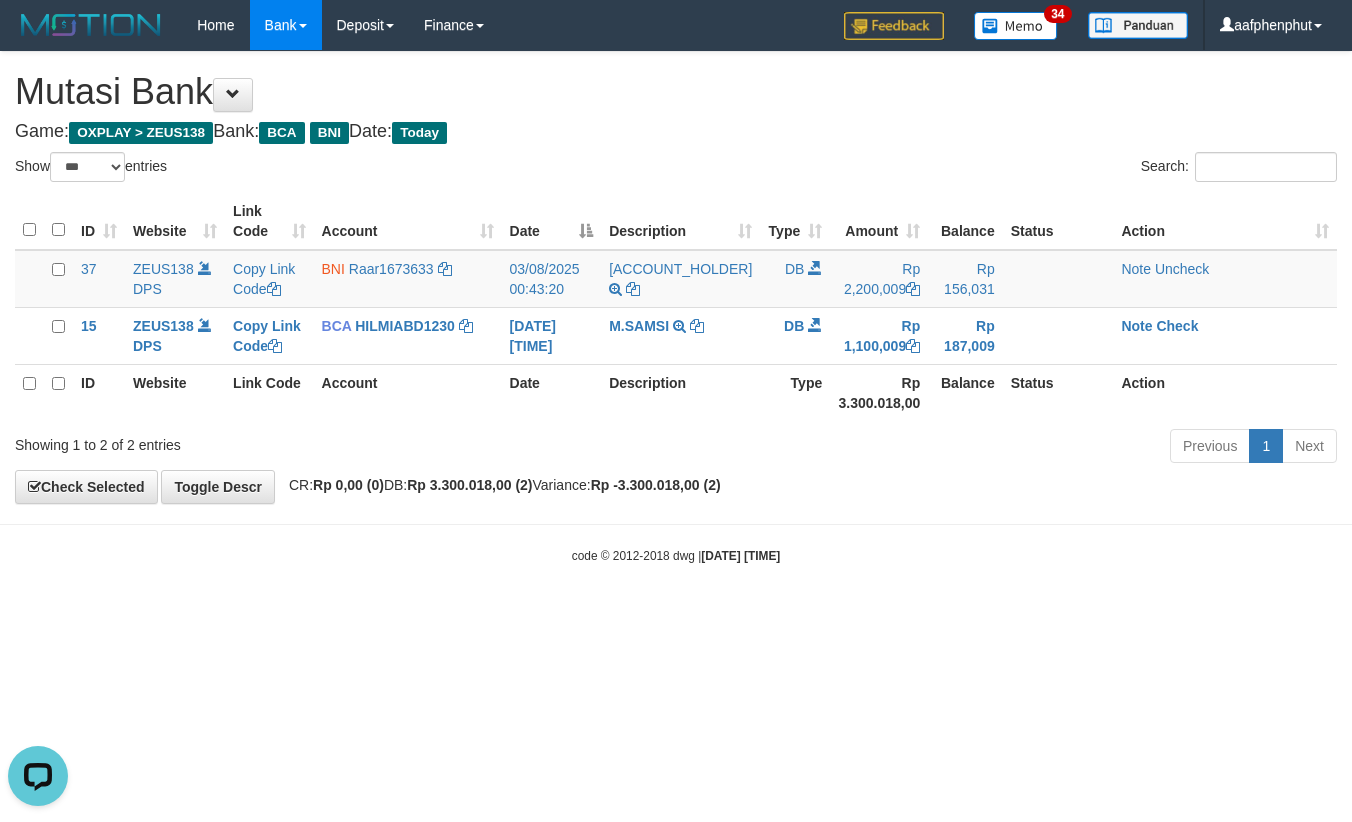 drag, startPoint x: 974, startPoint y: 598, endPoint x: 944, endPoint y: 606, distance: 31.04835 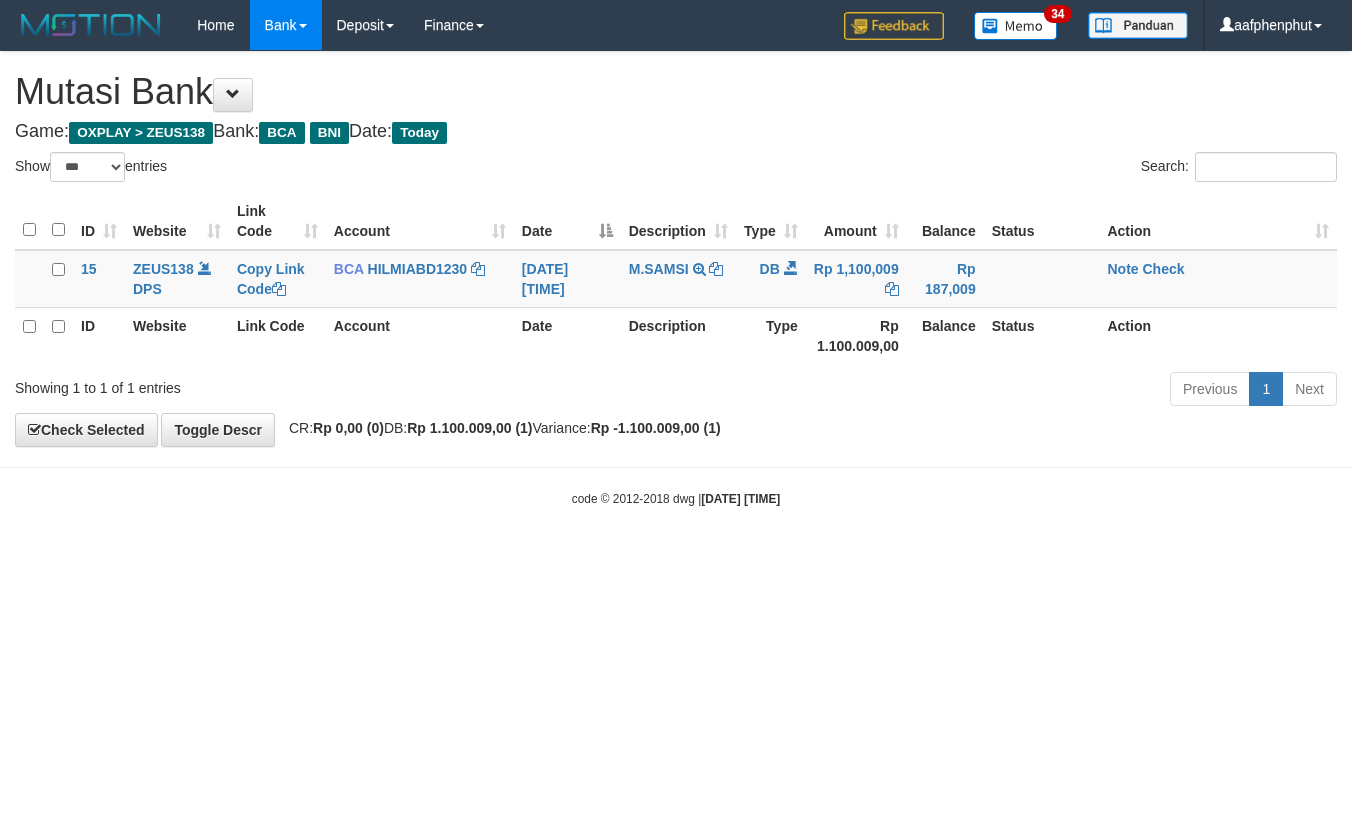 select on "***" 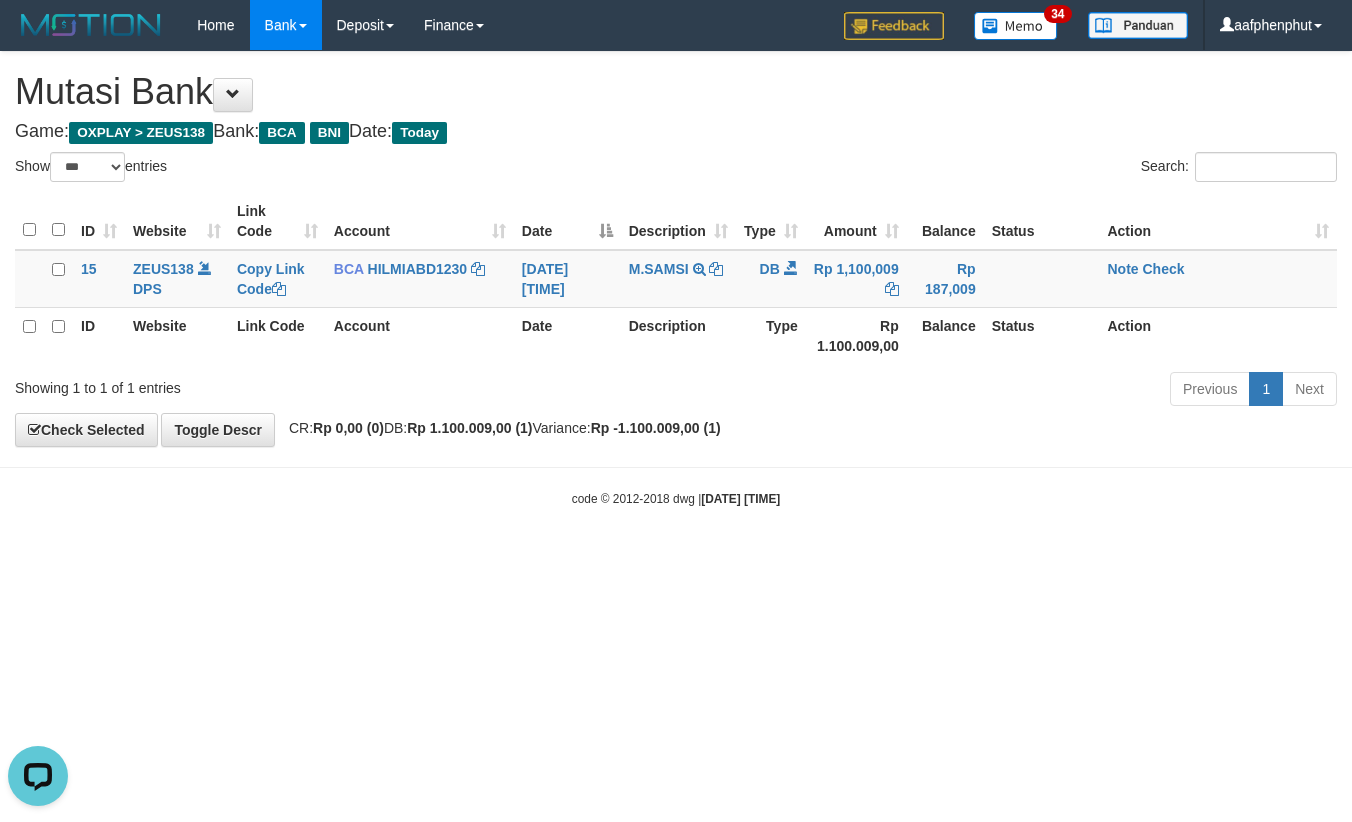 scroll, scrollTop: 0, scrollLeft: 0, axis: both 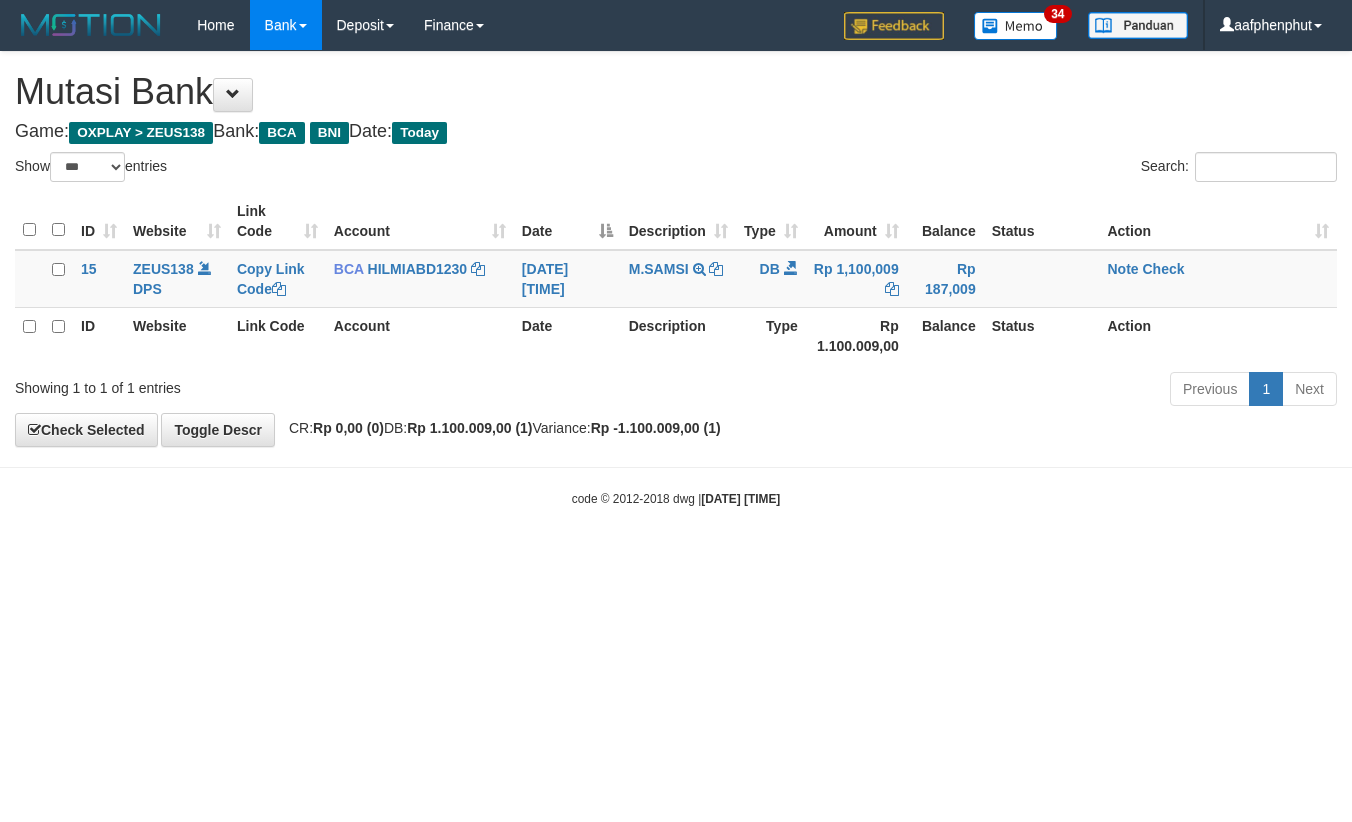 select on "***" 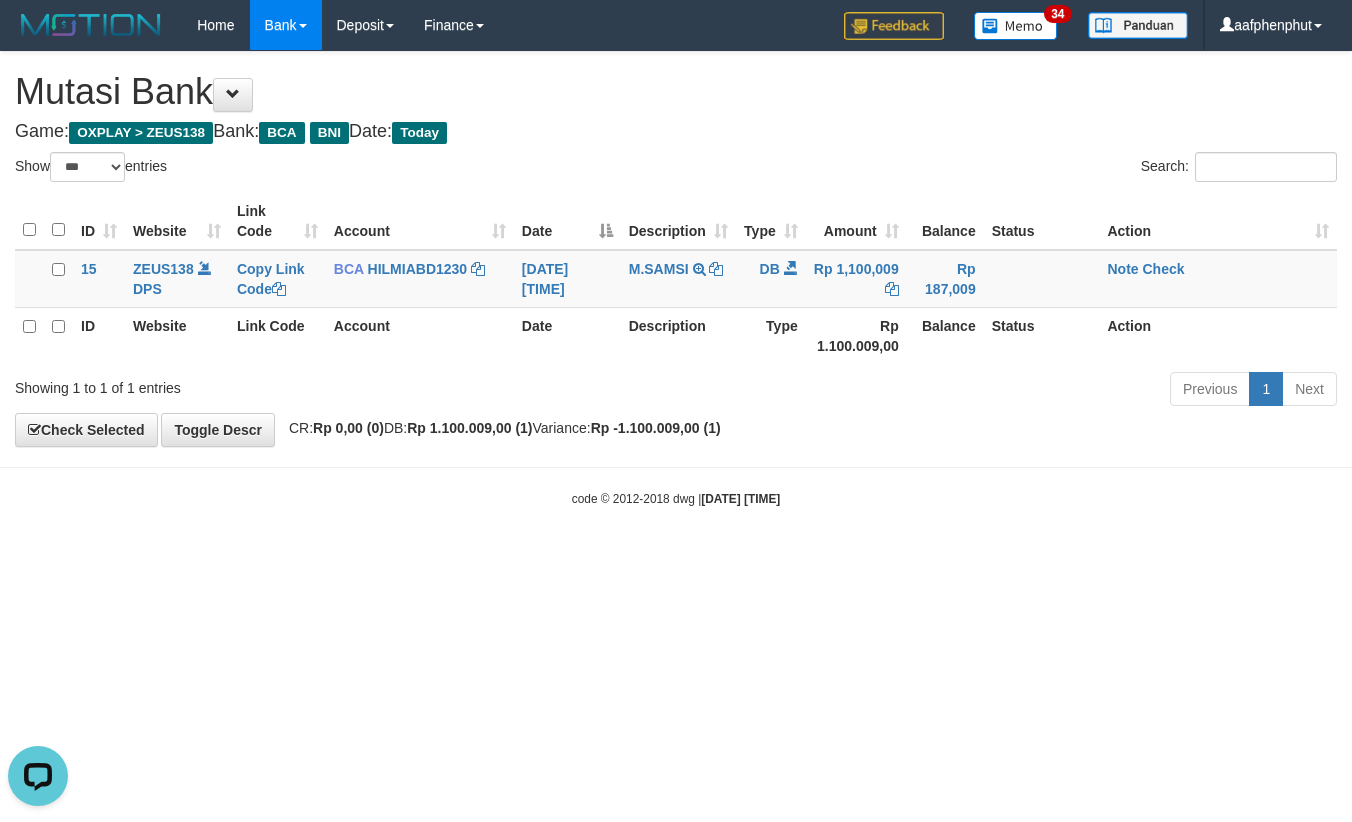scroll, scrollTop: 0, scrollLeft: 0, axis: both 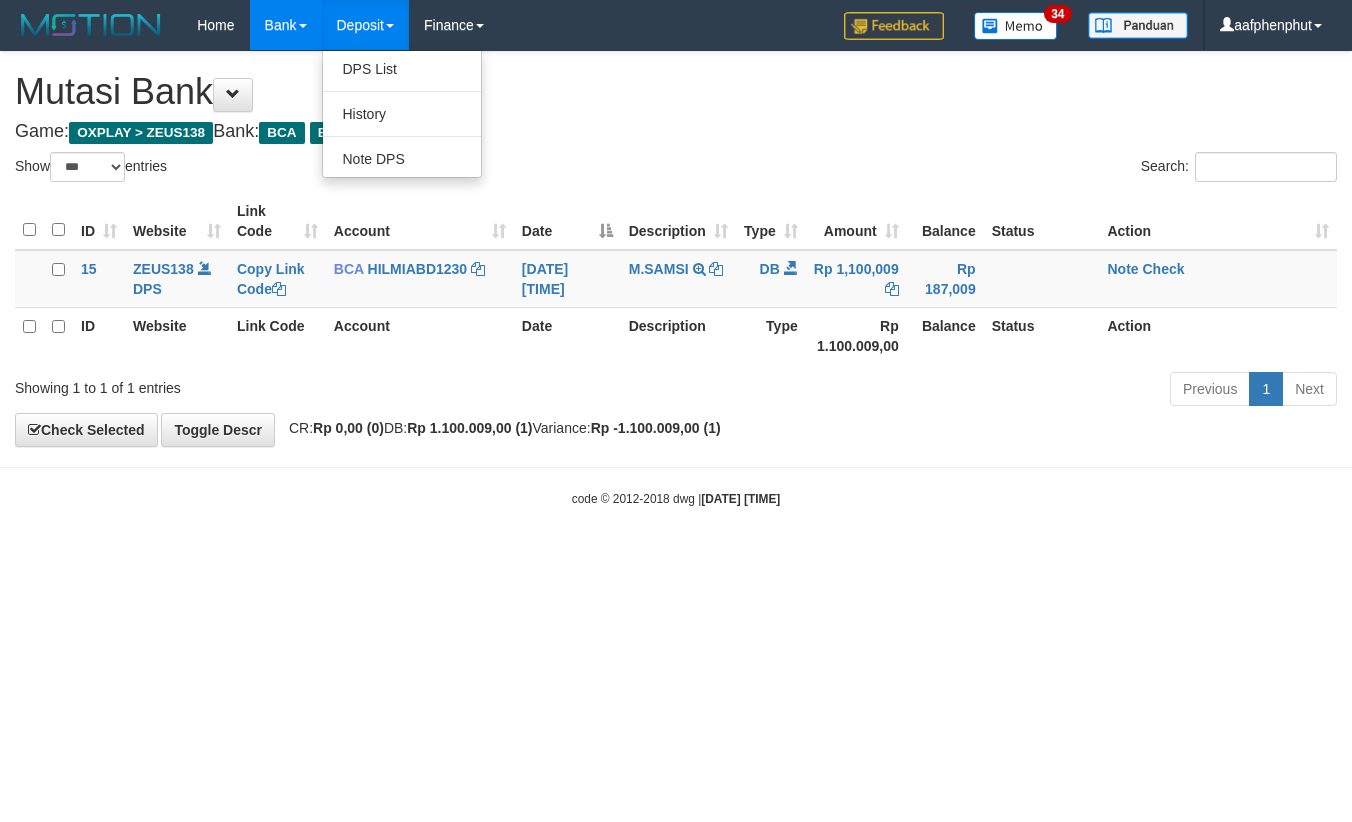 select on "***" 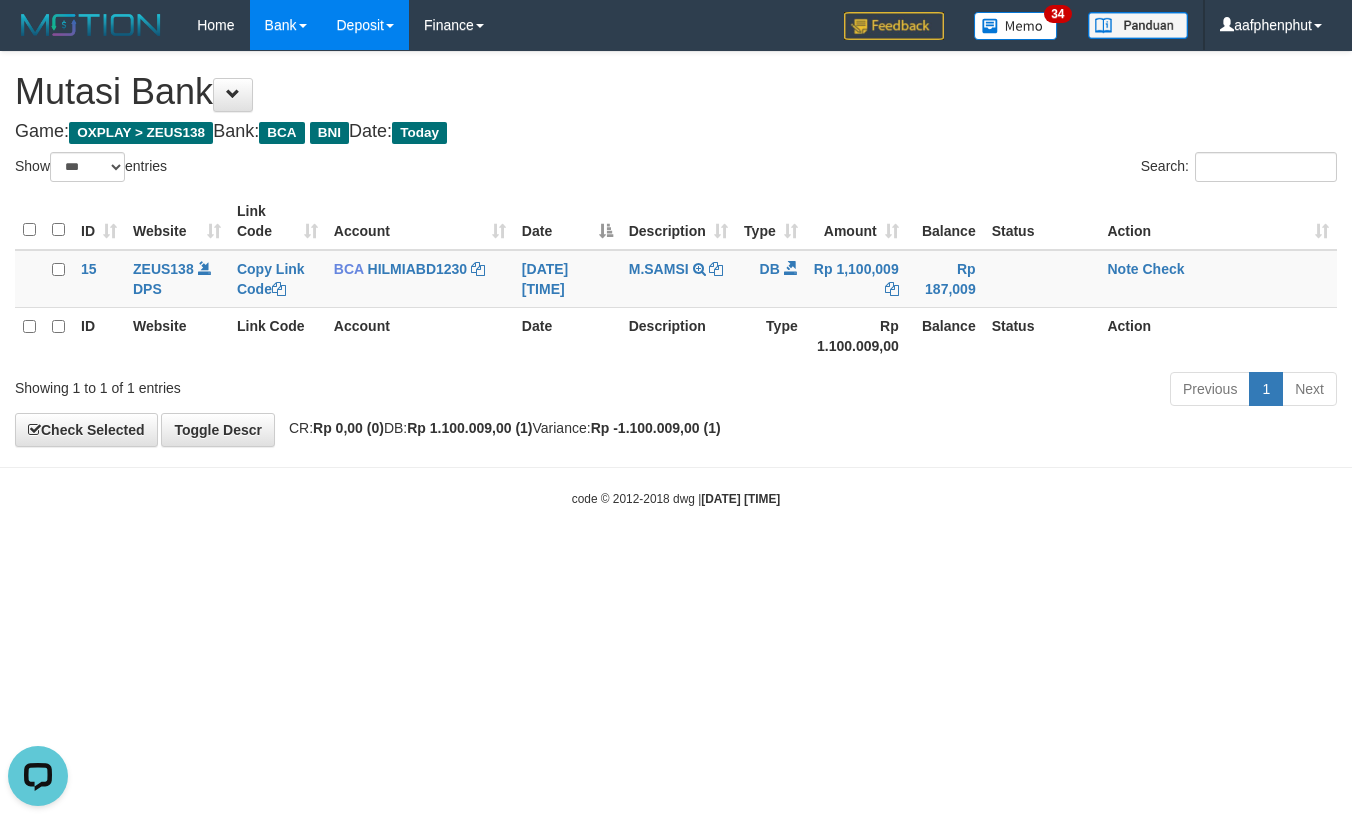scroll, scrollTop: 0, scrollLeft: 0, axis: both 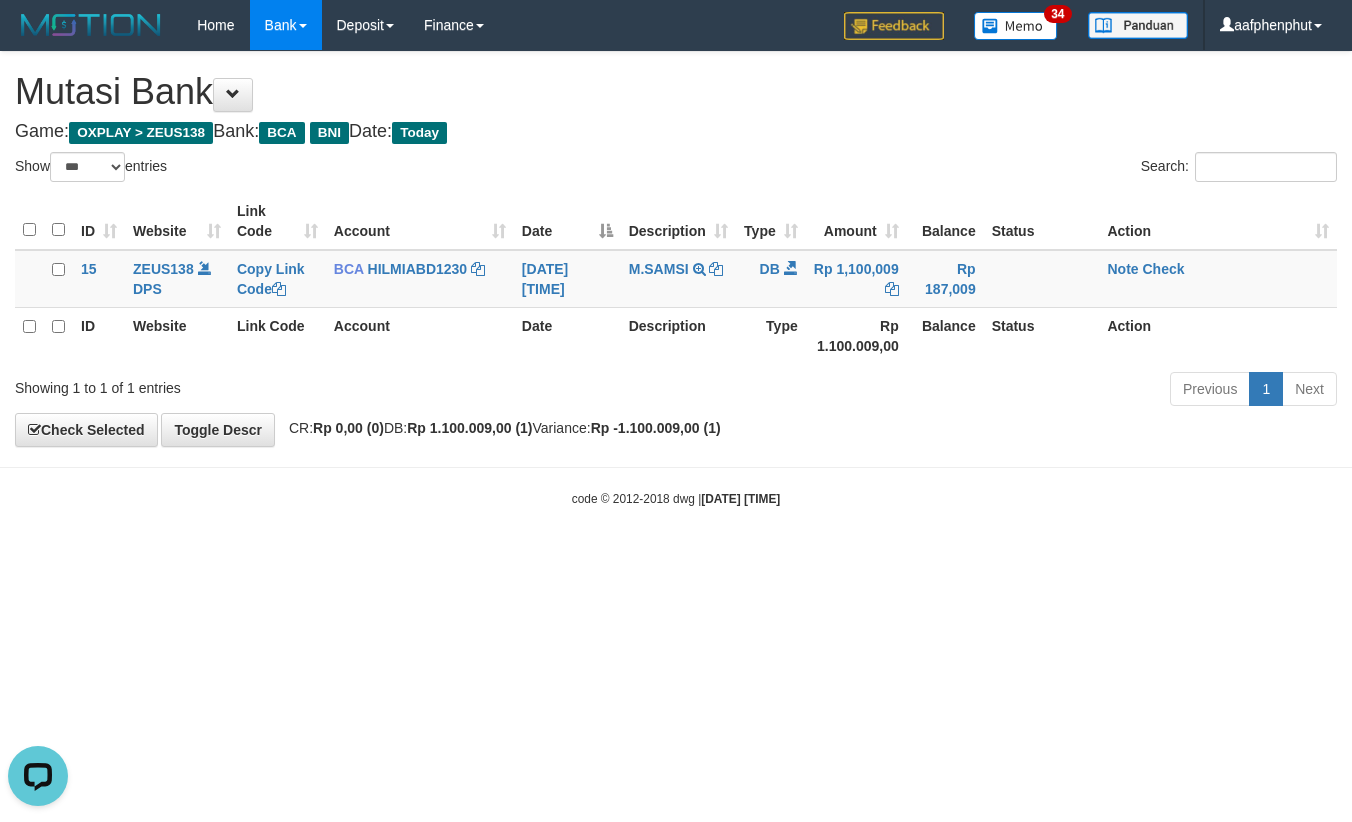 click on "Toggle navigation
Home
Bank
Account List
Load
By Website
Group
[OXPLAY]													ZEUS138
By Load Group (DPS)" at bounding box center [676, 279] 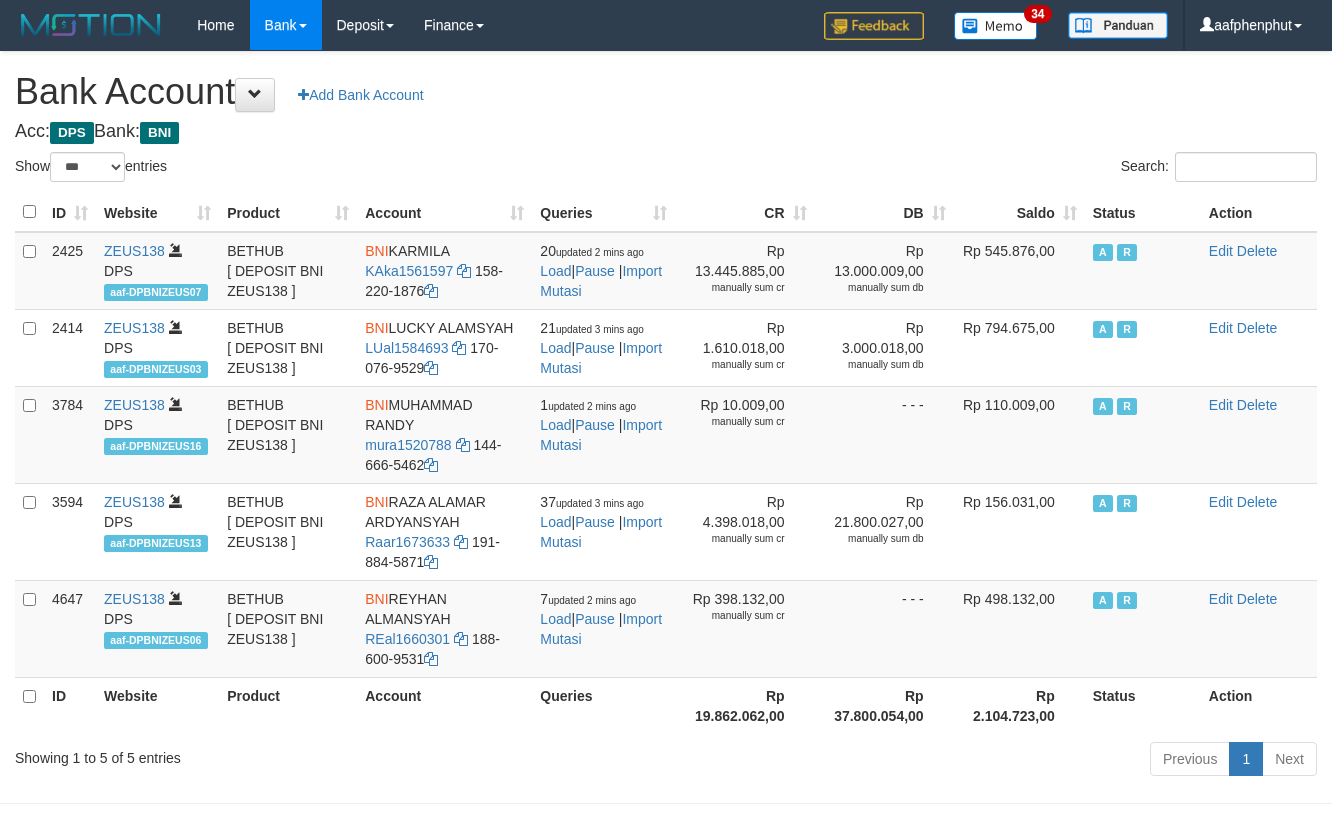 select on "***" 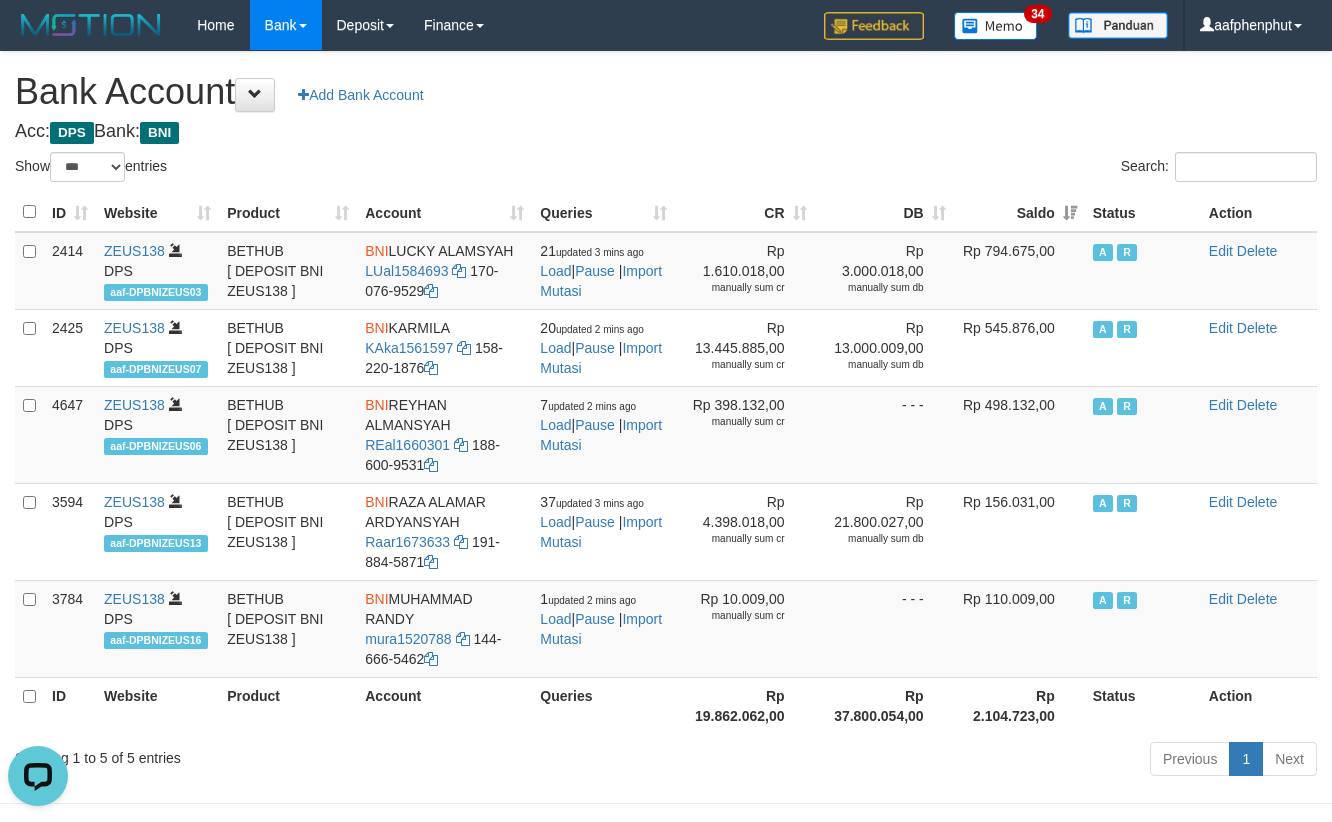 scroll, scrollTop: 0, scrollLeft: 0, axis: both 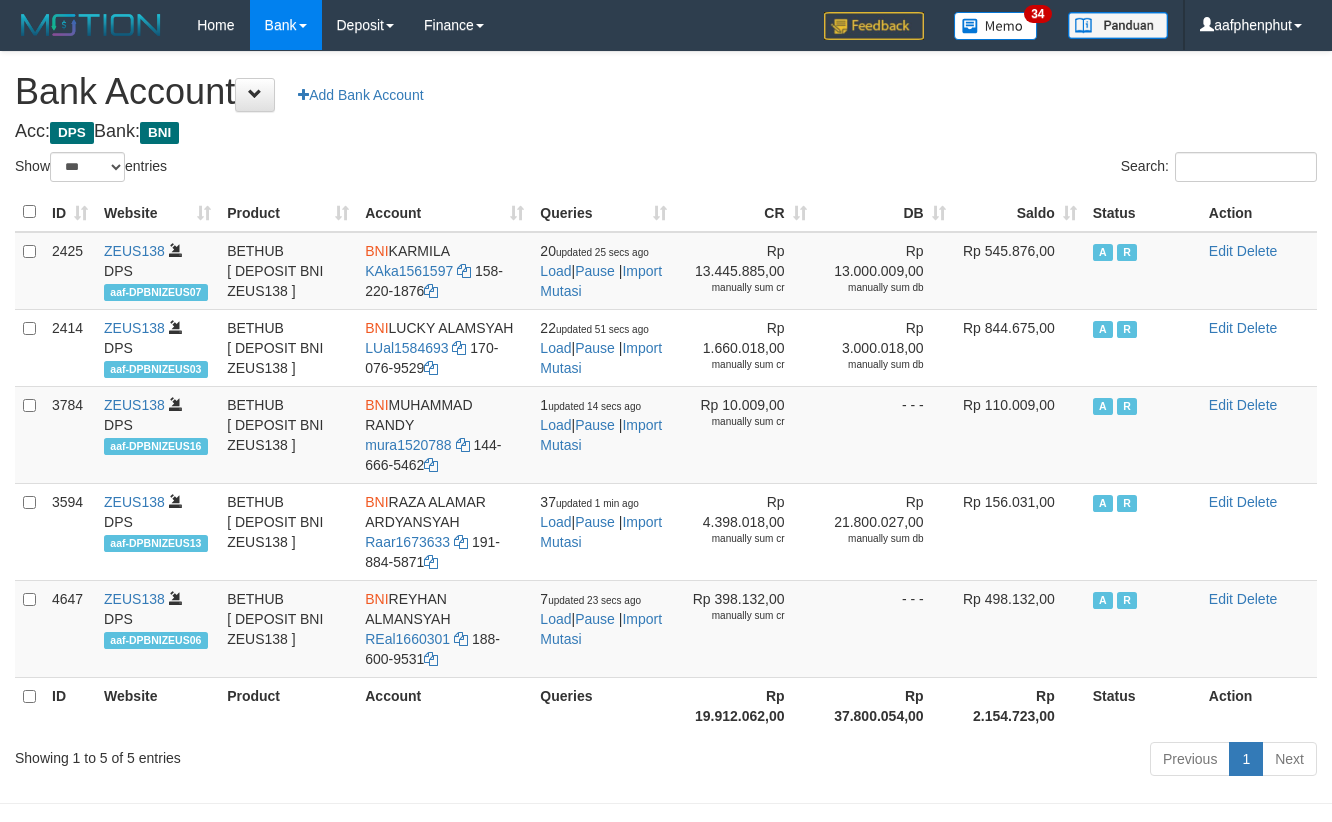 select on "***" 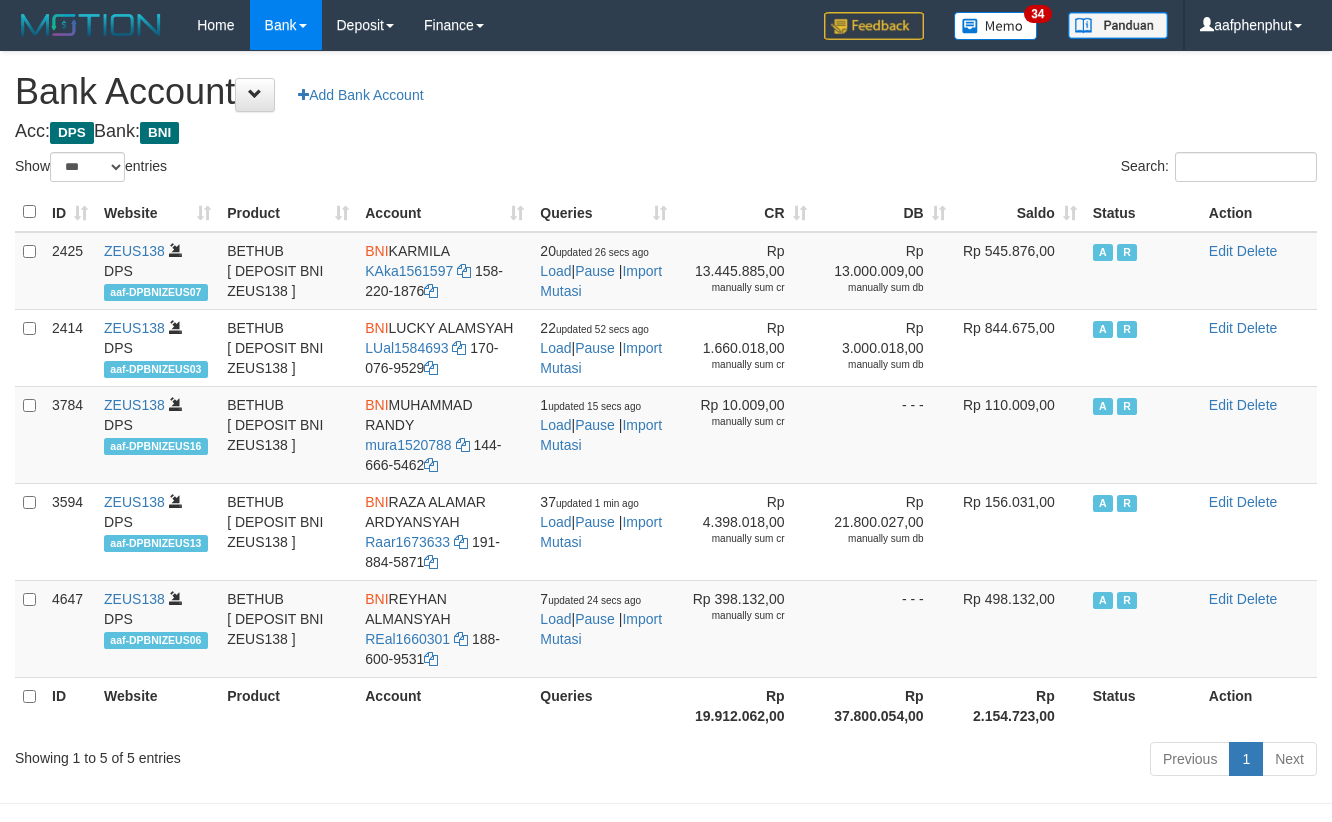 select on "***" 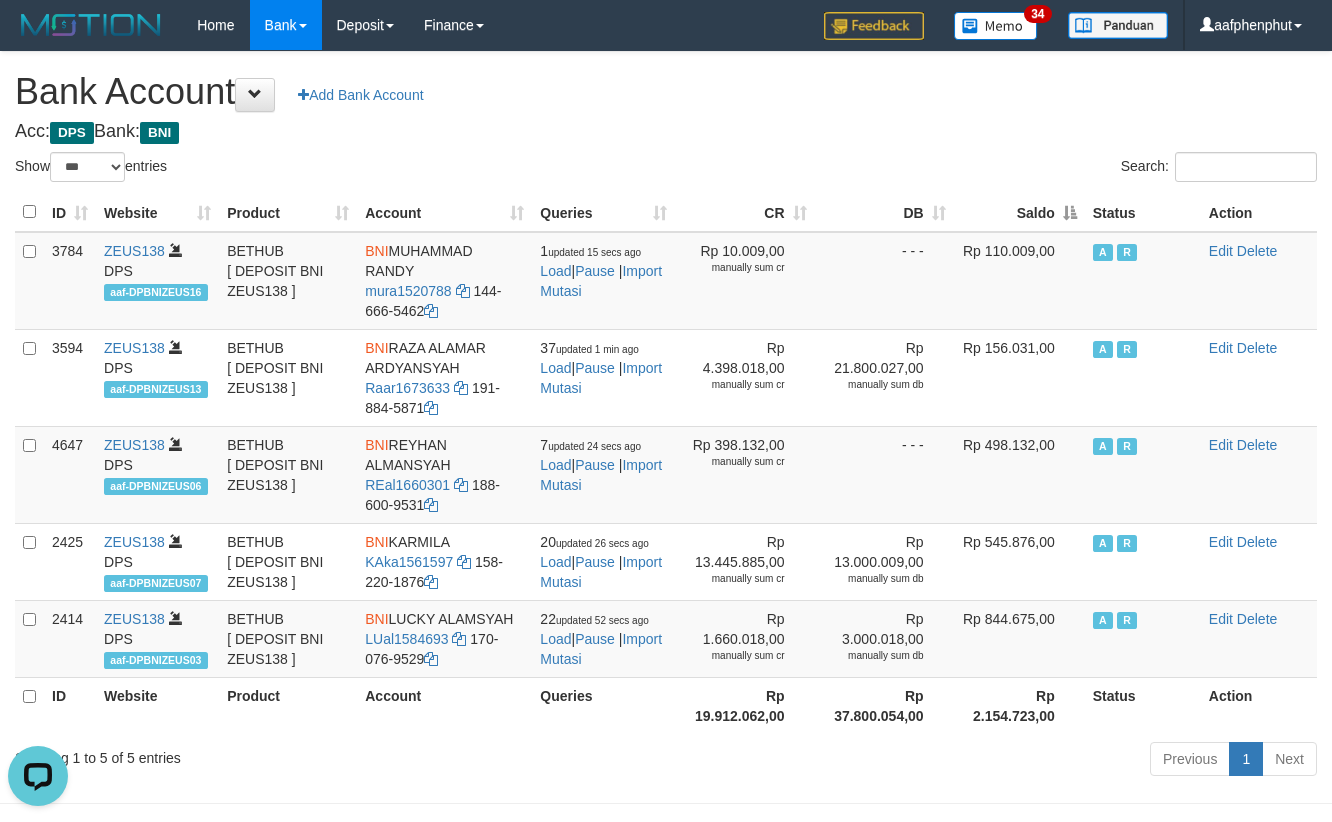 scroll, scrollTop: 0, scrollLeft: 0, axis: both 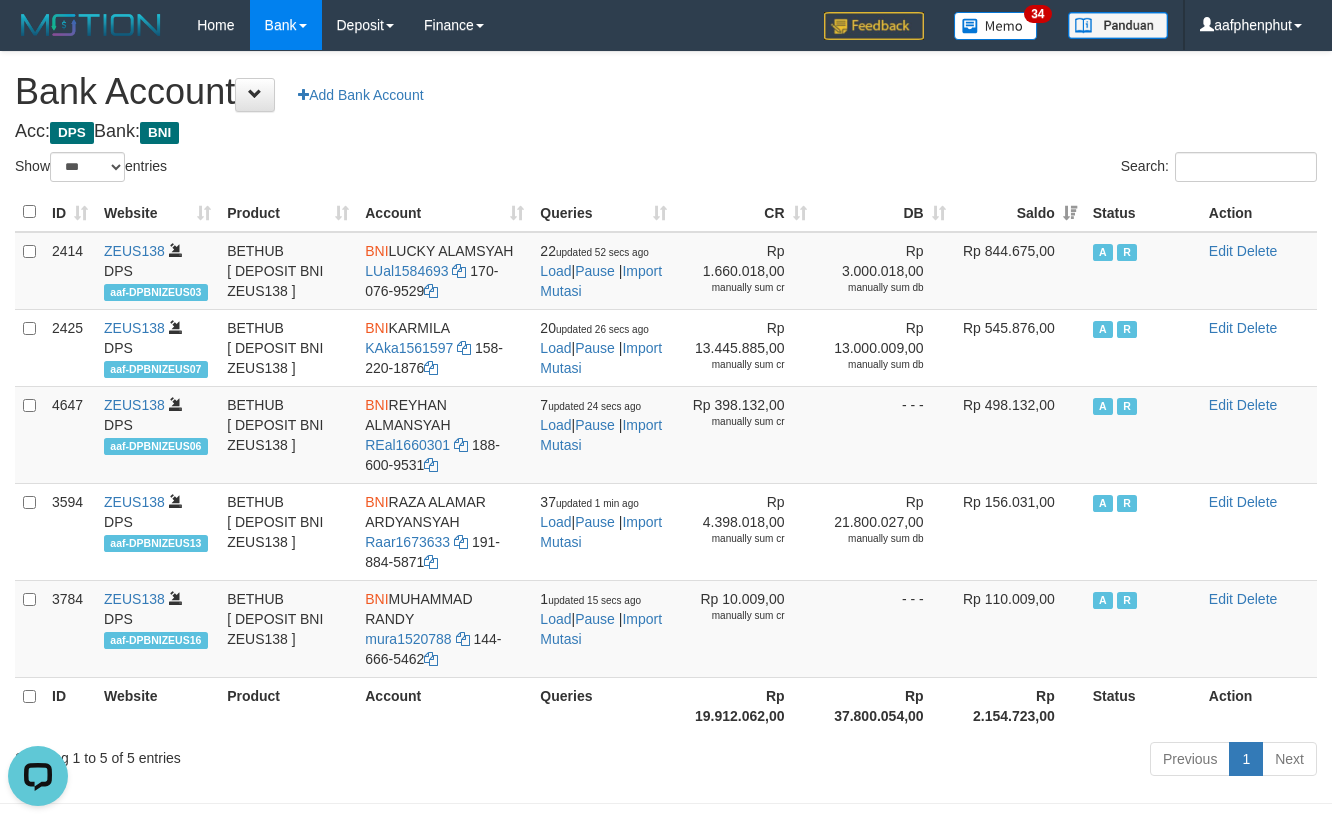 click on "Saldo" at bounding box center (1019, 212) 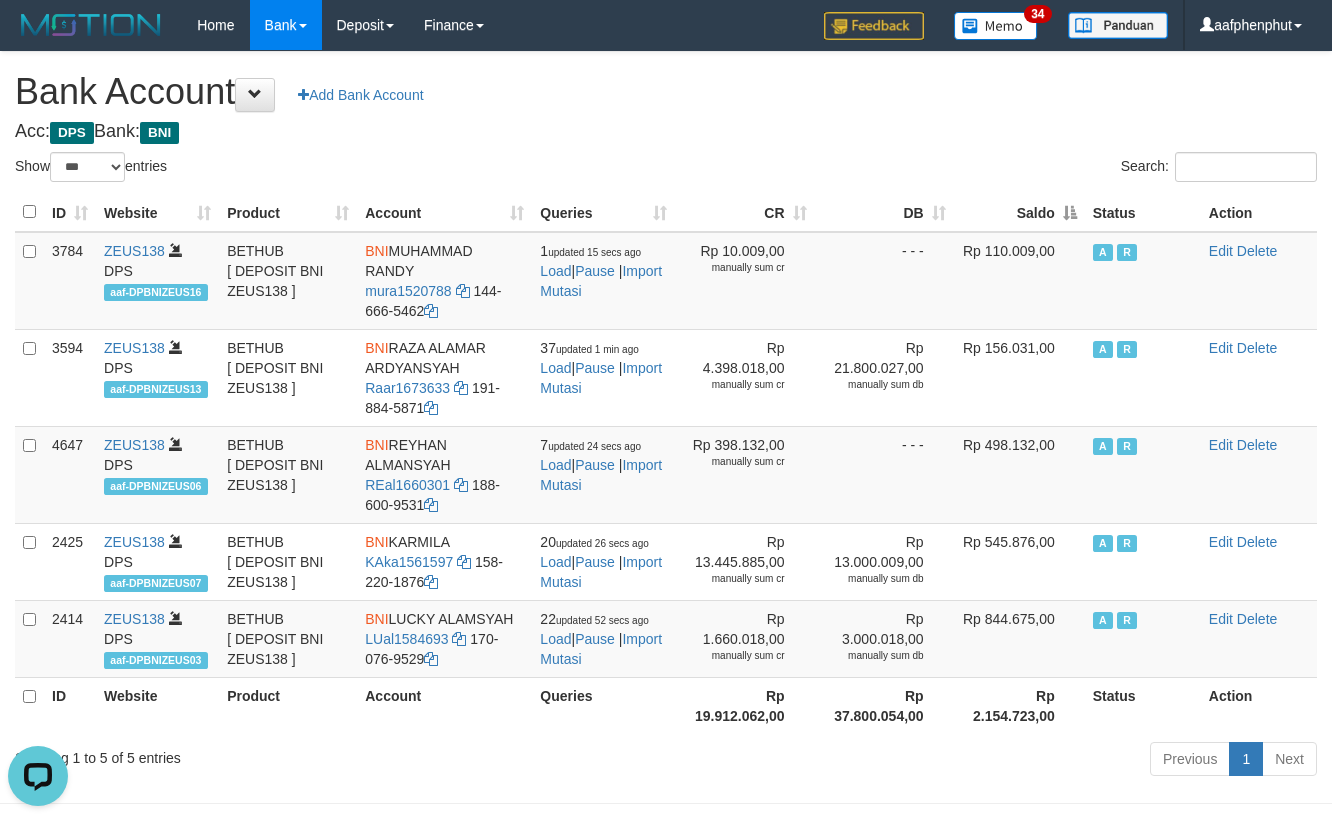 click on "Saldo" at bounding box center [1019, 212] 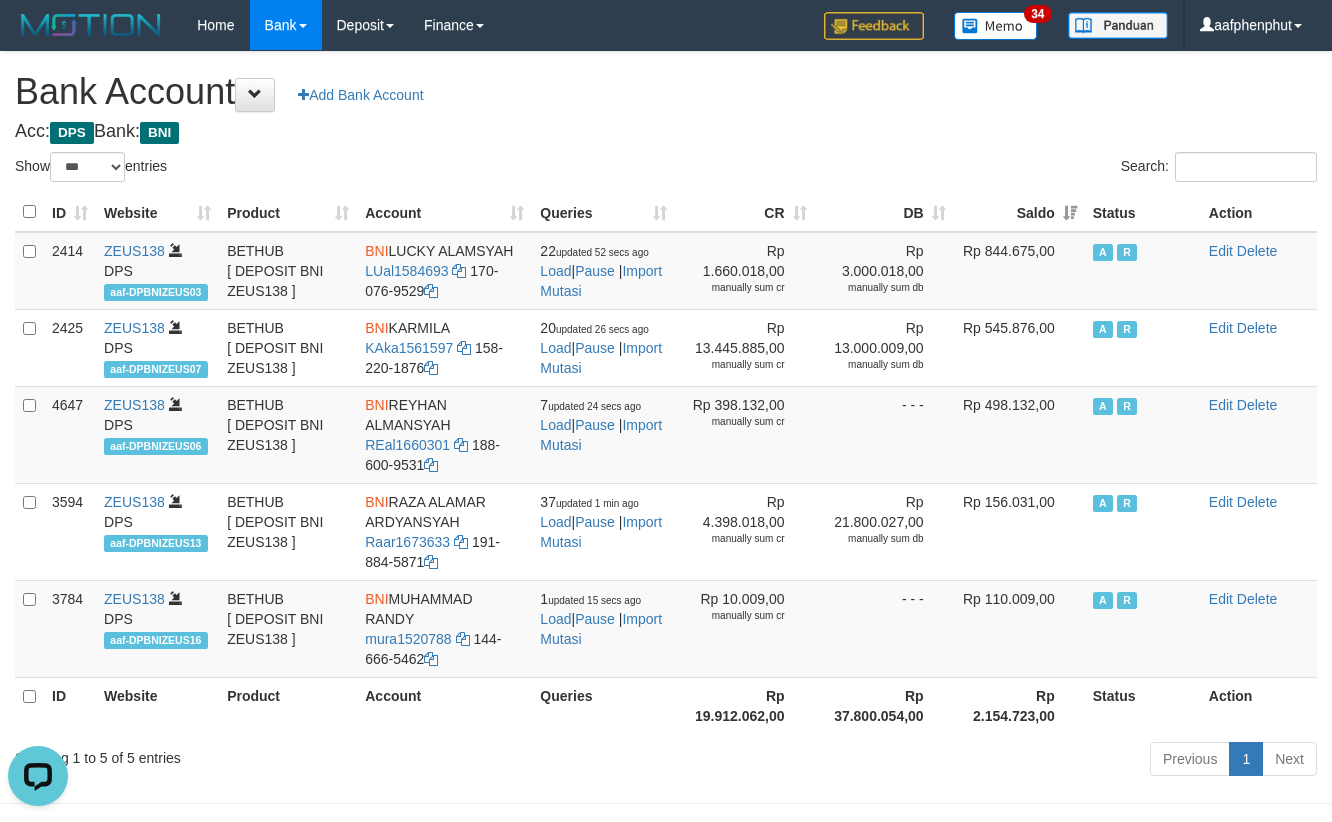drag, startPoint x: 740, startPoint y: 133, endPoint x: 721, endPoint y: 122, distance: 21.954498 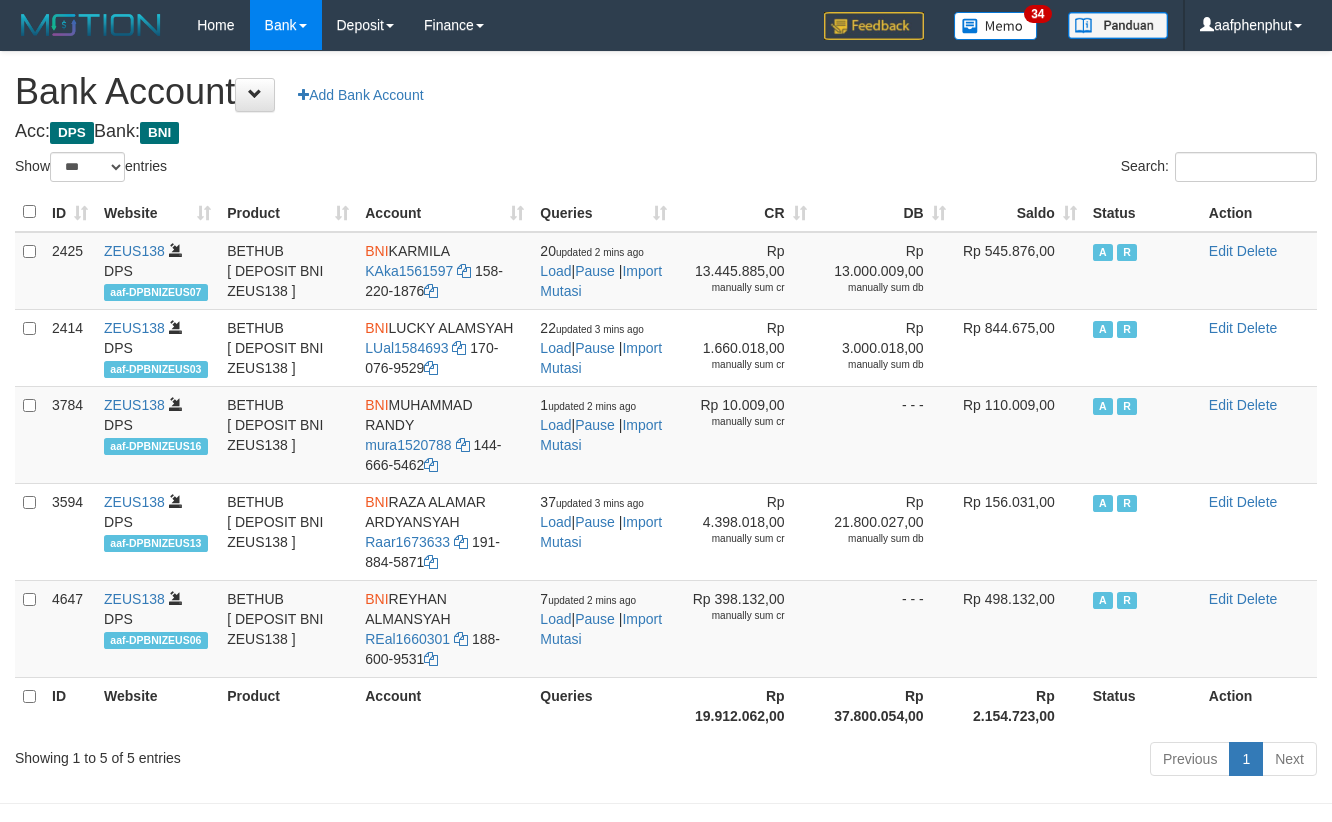 select on "***" 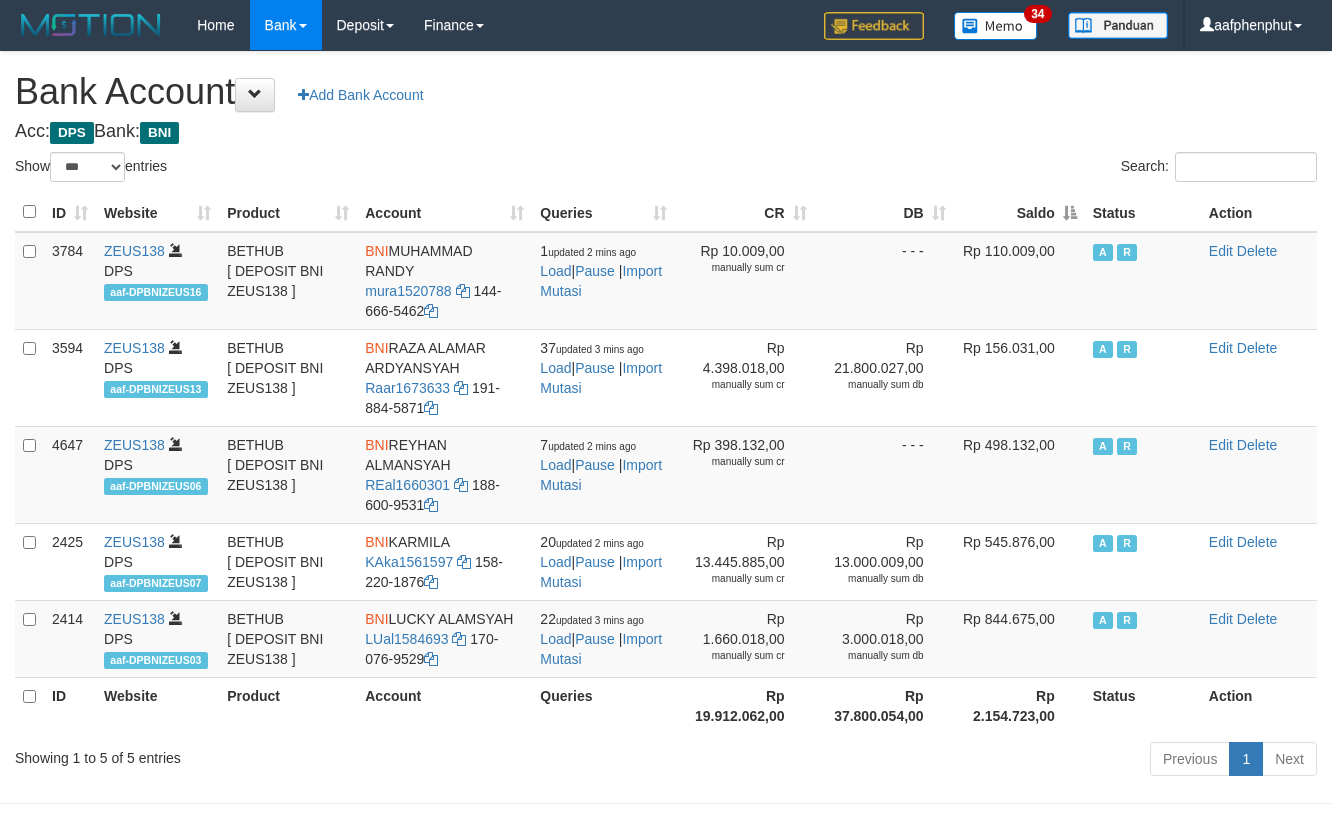 click on "Saldo" at bounding box center [1019, 212] 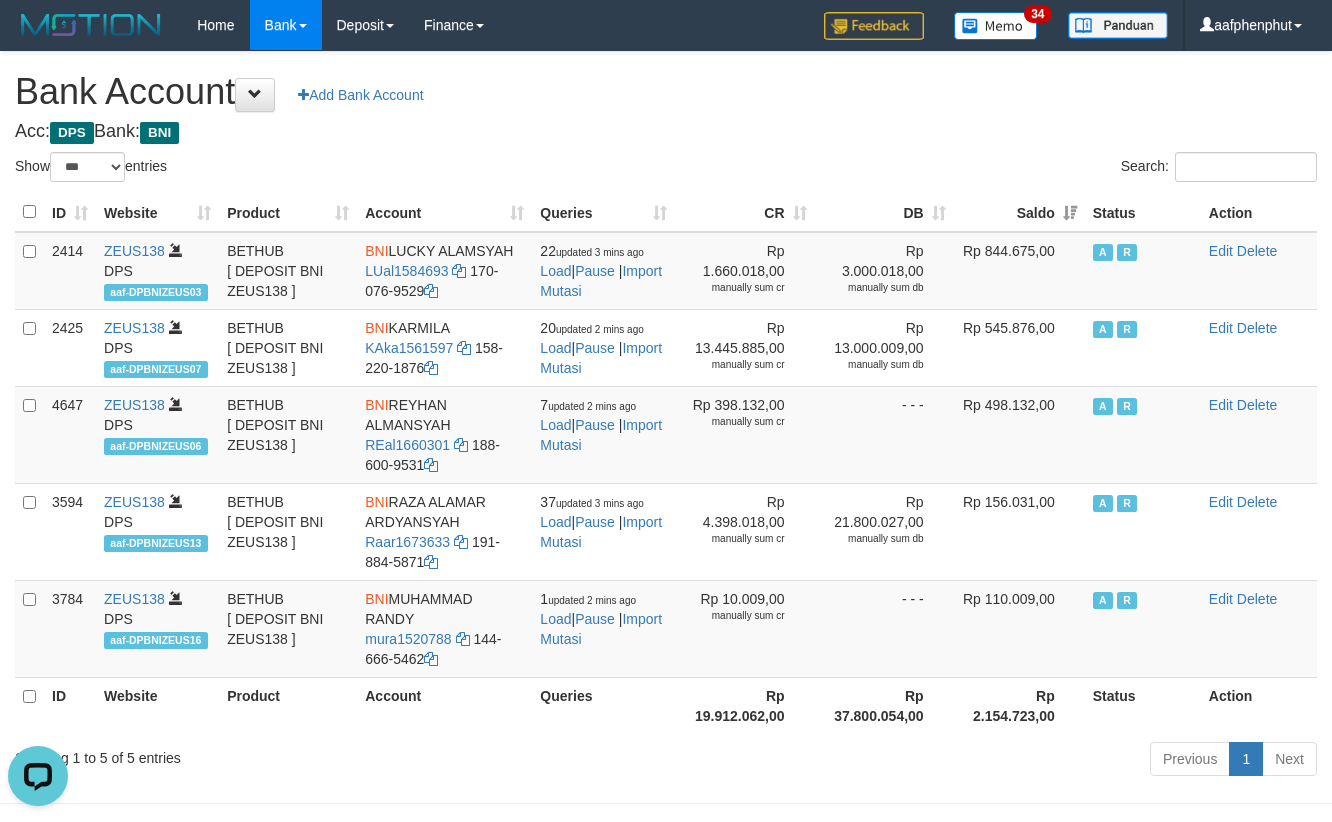 scroll, scrollTop: 0, scrollLeft: 0, axis: both 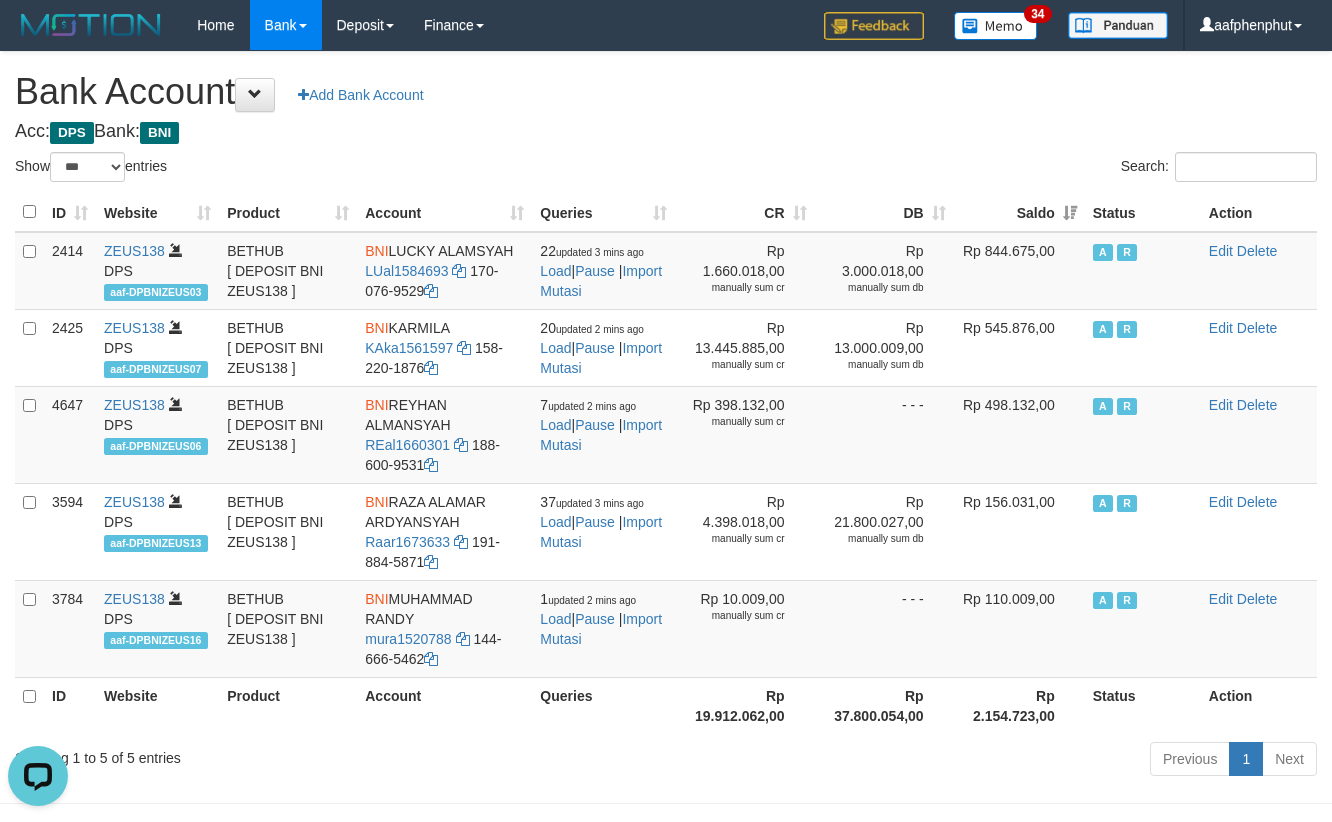 drag, startPoint x: 766, startPoint y: 114, endPoint x: 749, endPoint y: 116, distance: 17.117243 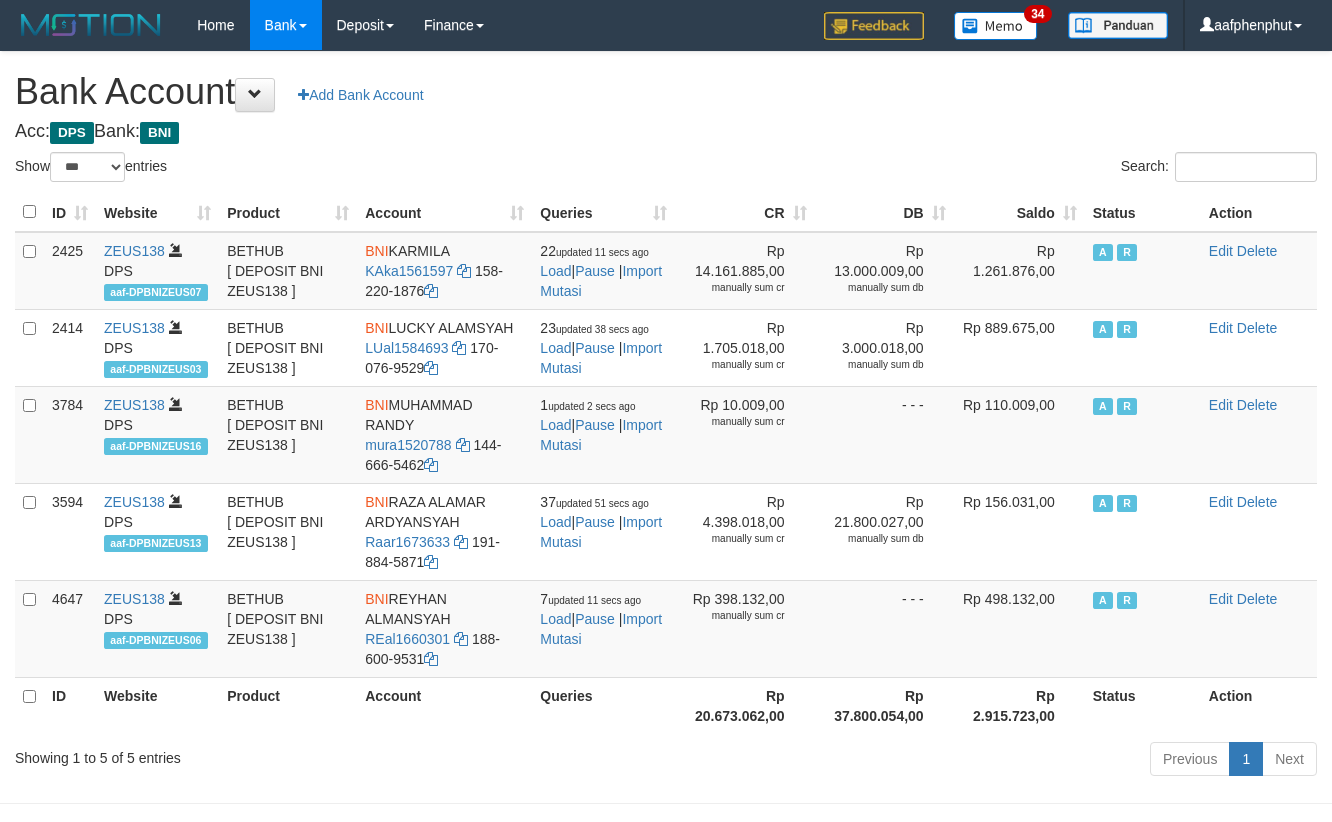 select on "***" 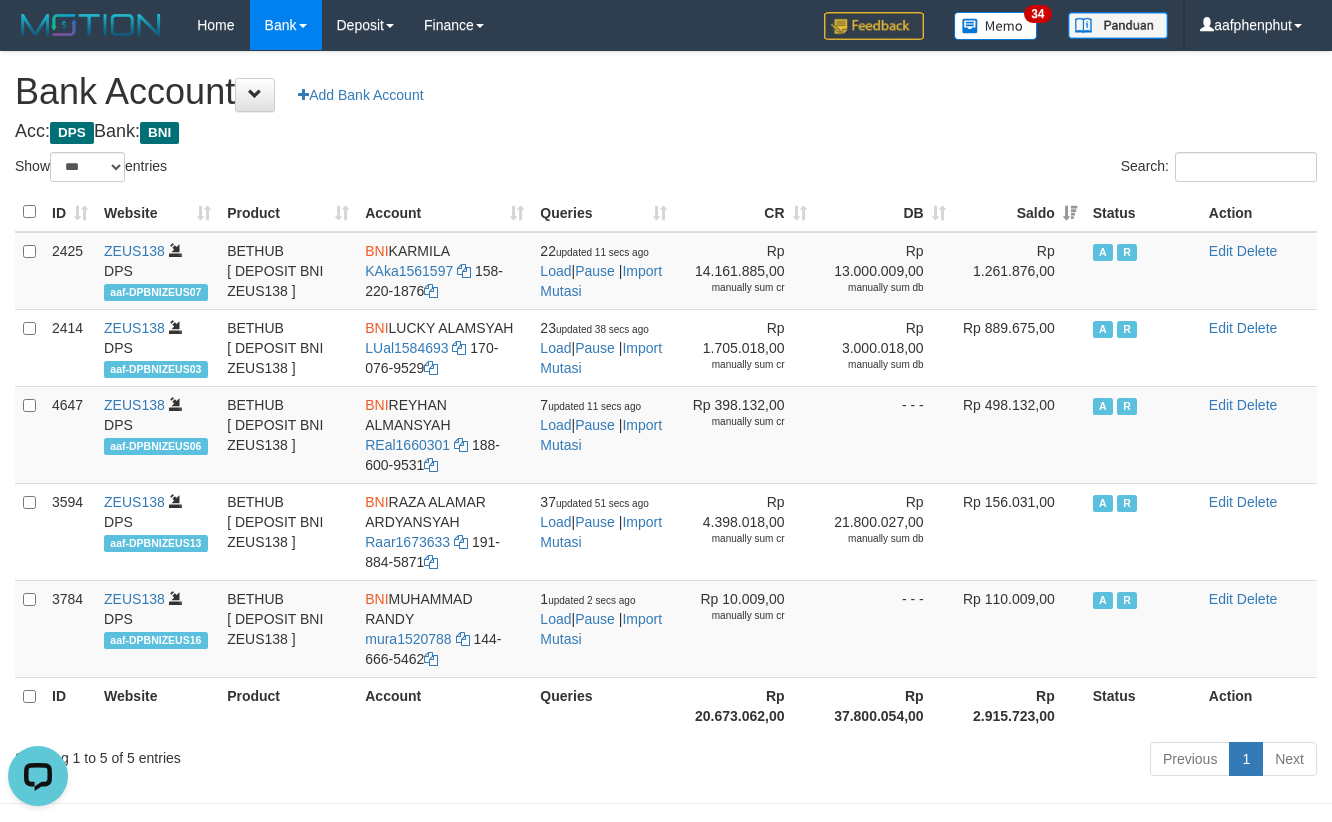scroll, scrollTop: 0, scrollLeft: 0, axis: both 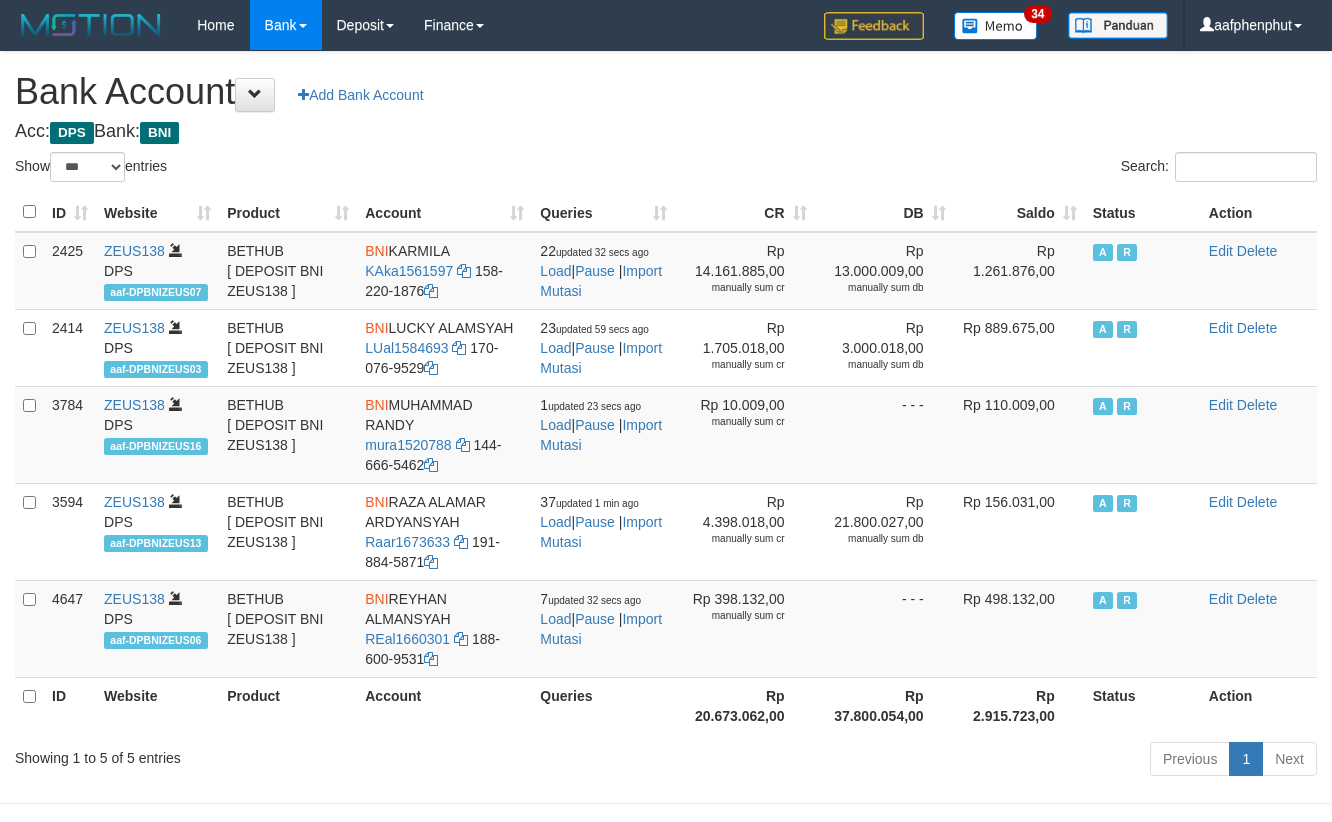 select on "***" 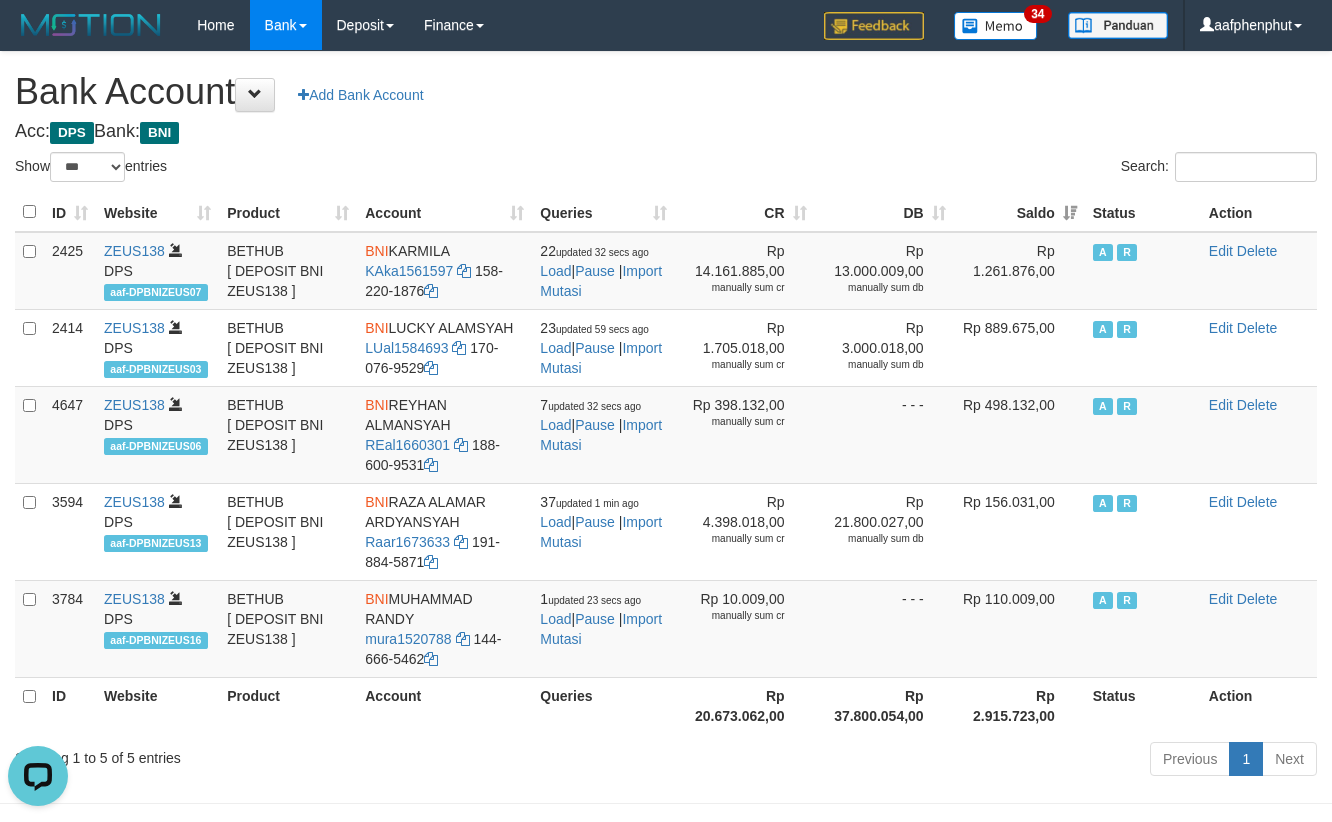 scroll, scrollTop: 0, scrollLeft: 0, axis: both 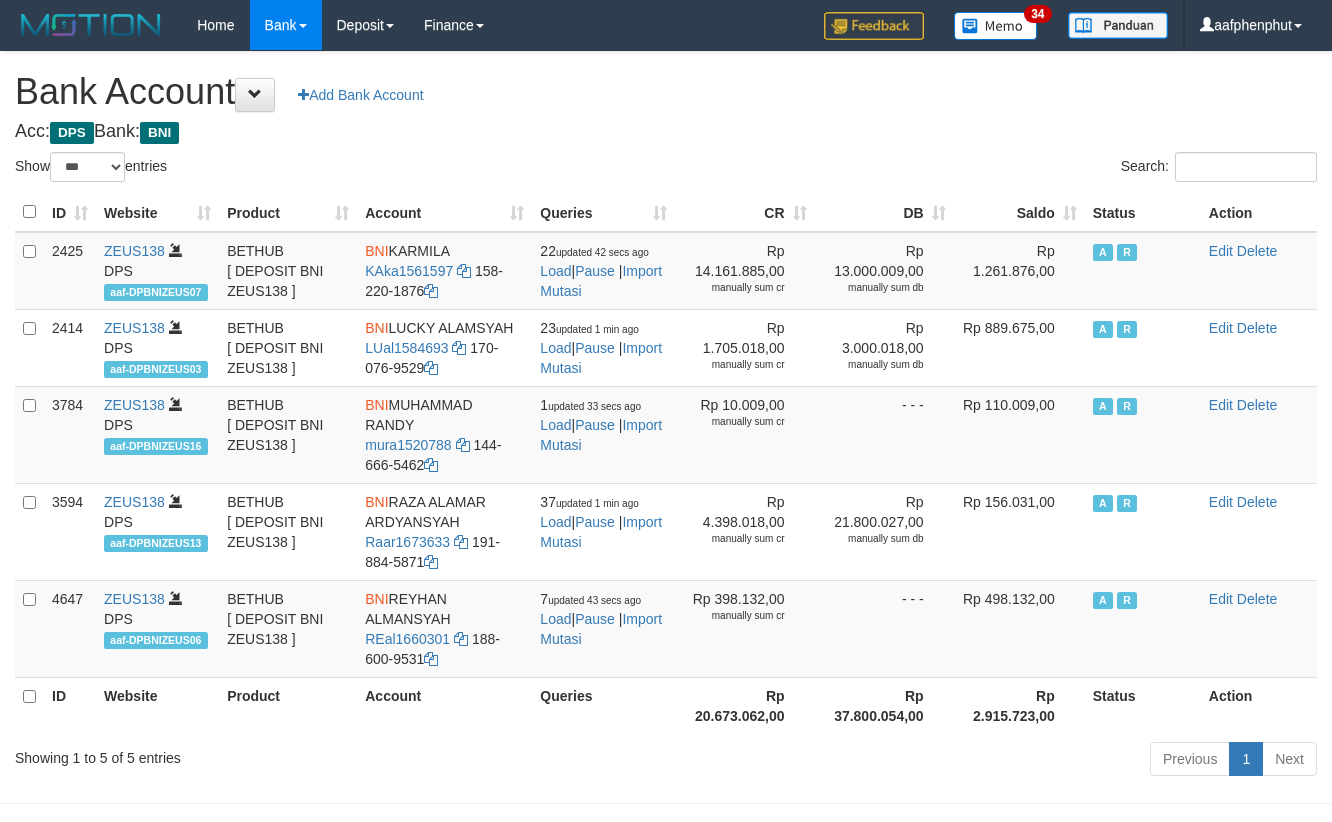 select on "***" 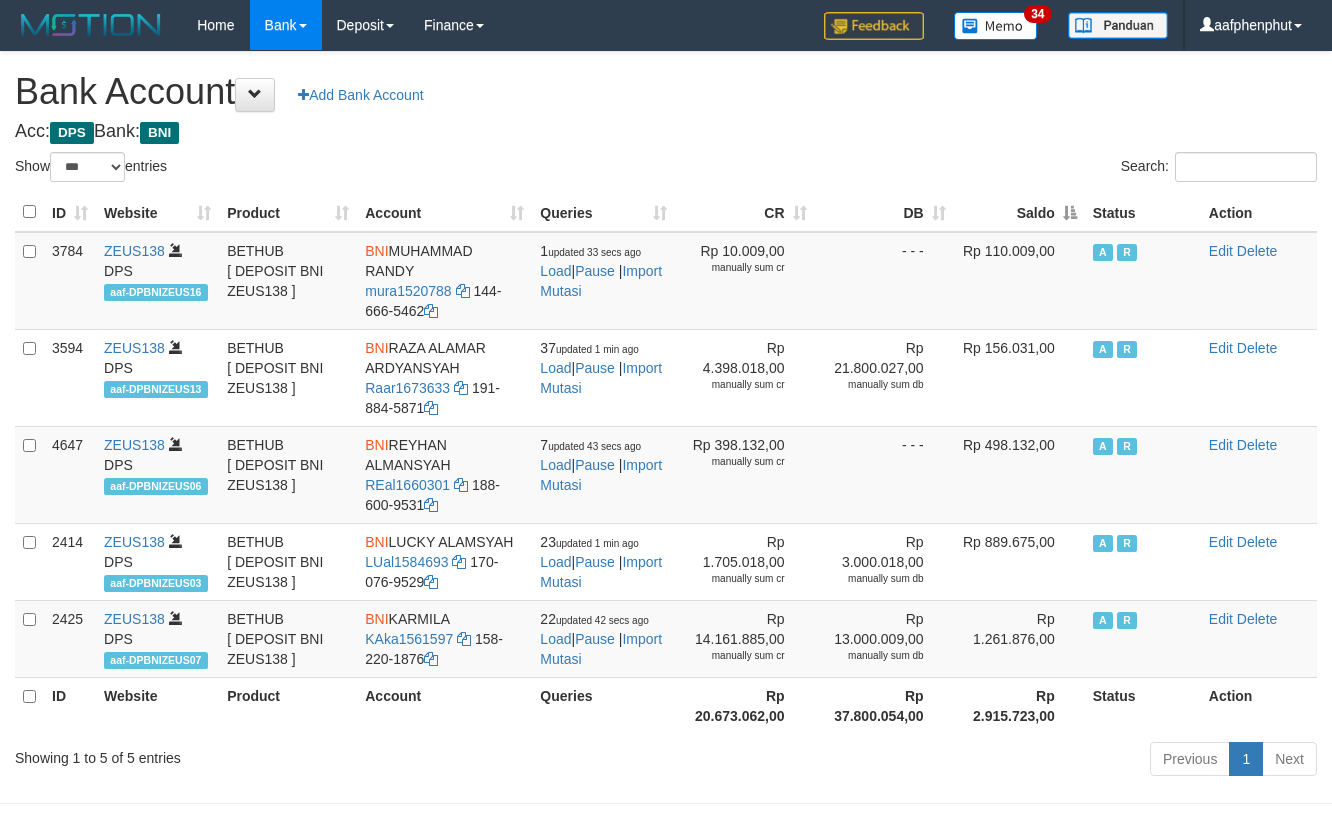 click on "Saldo" at bounding box center [1019, 212] 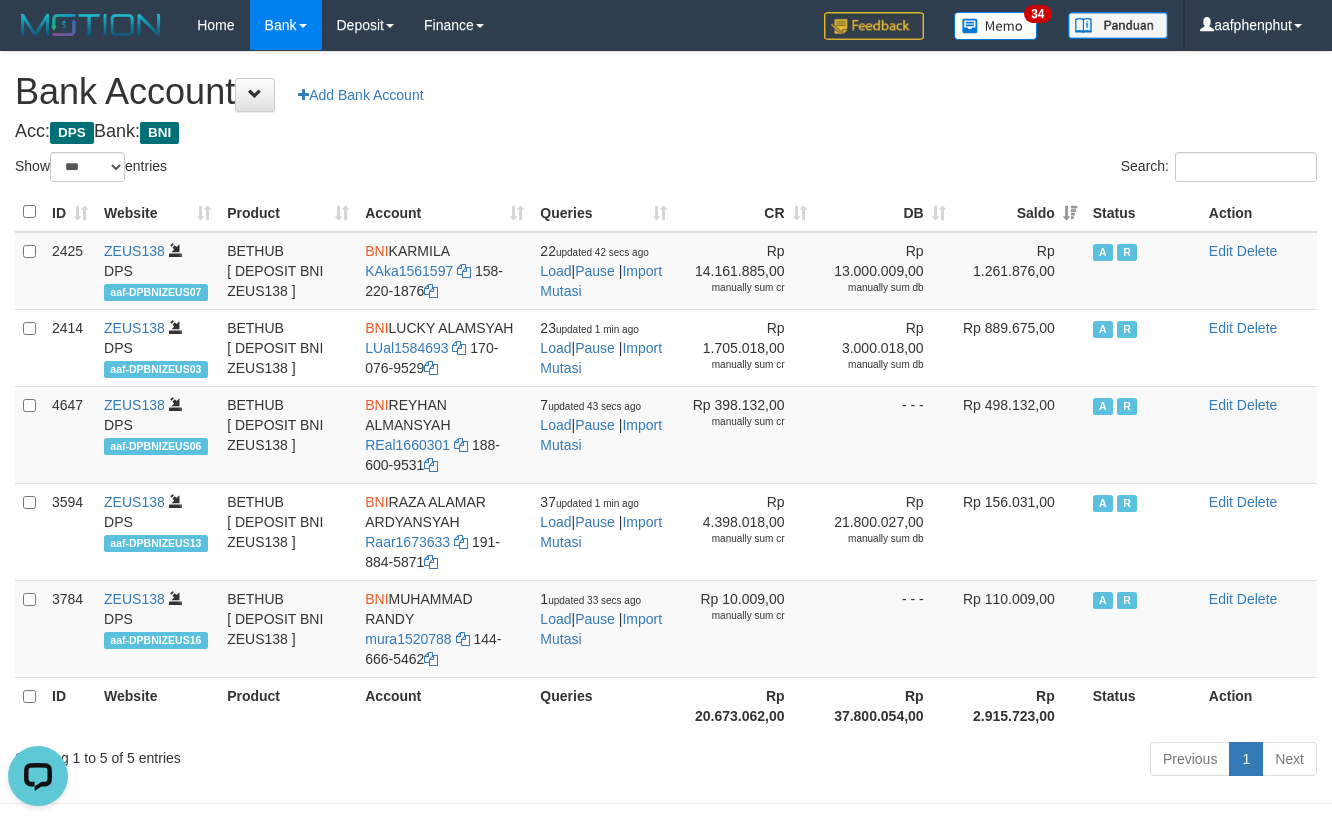 scroll, scrollTop: 0, scrollLeft: 0, axis: both 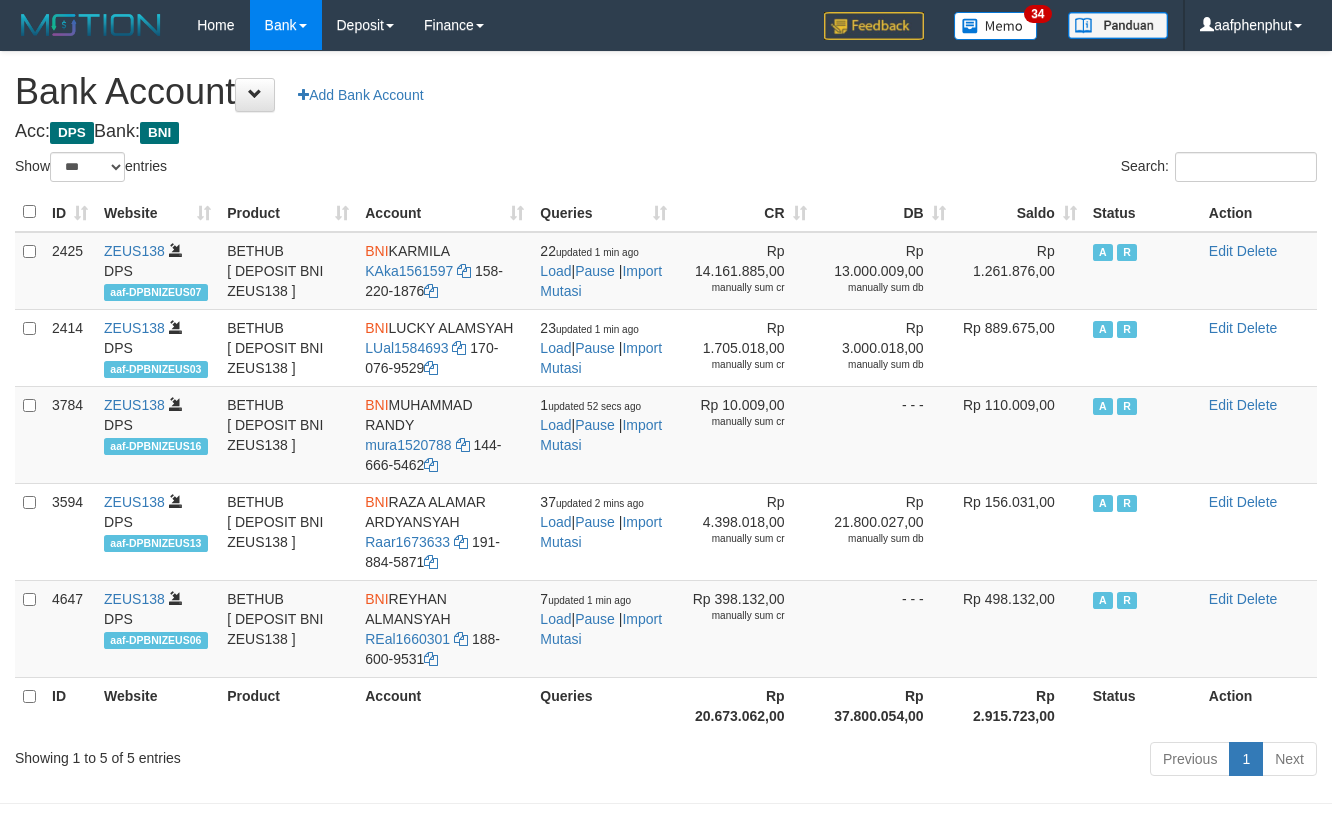 select on "***" 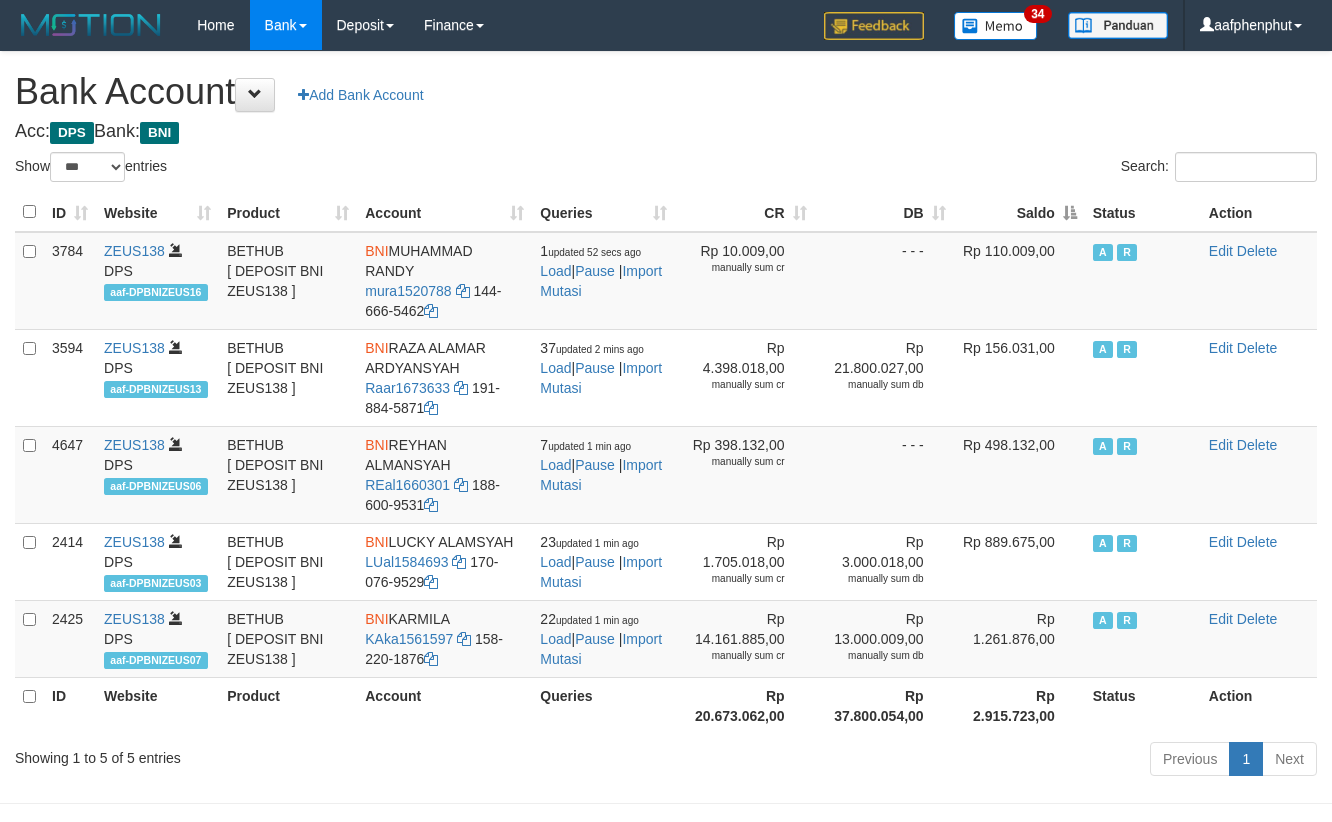 click on "Saldo" at bounding box center (1019, 212) 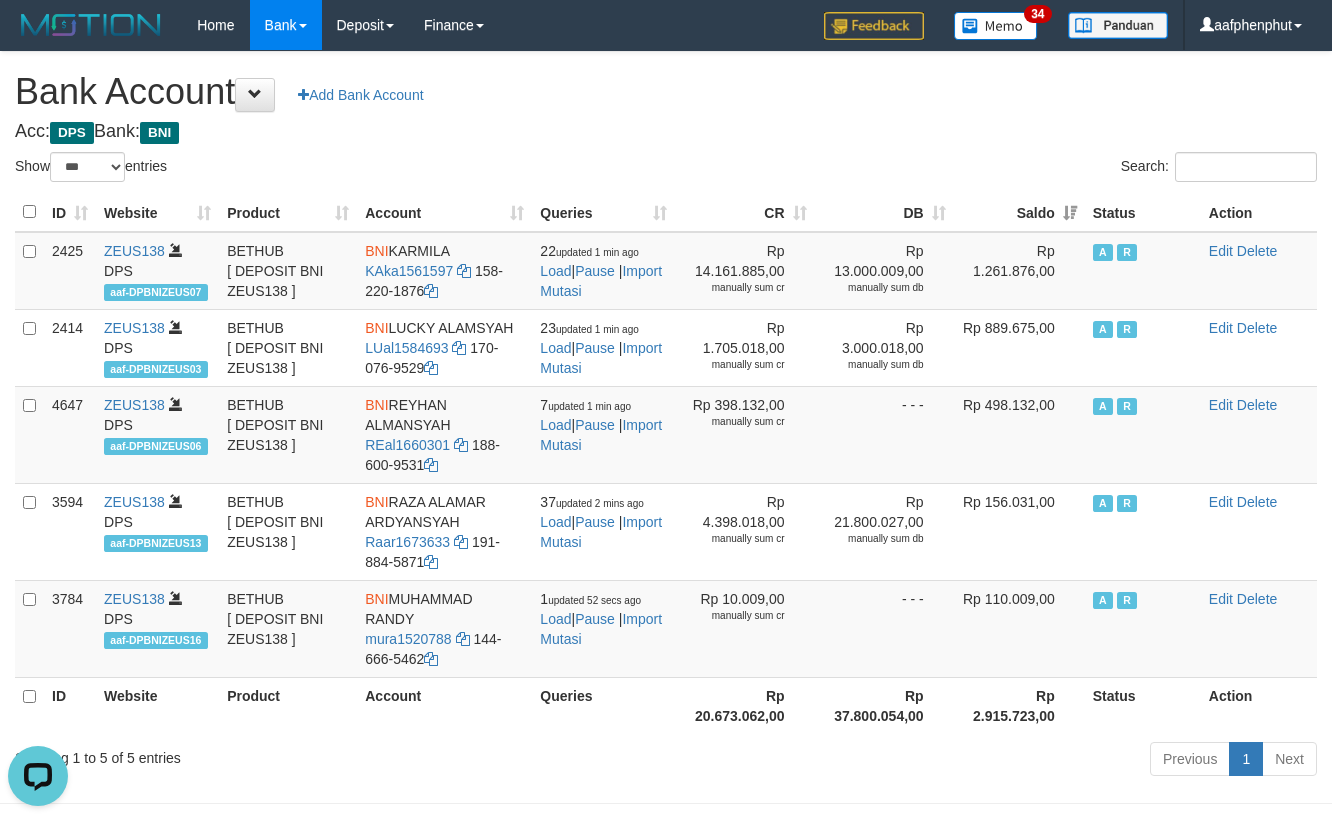 scroll, scrollTop: 0, scrollLeft: 0, axis: both 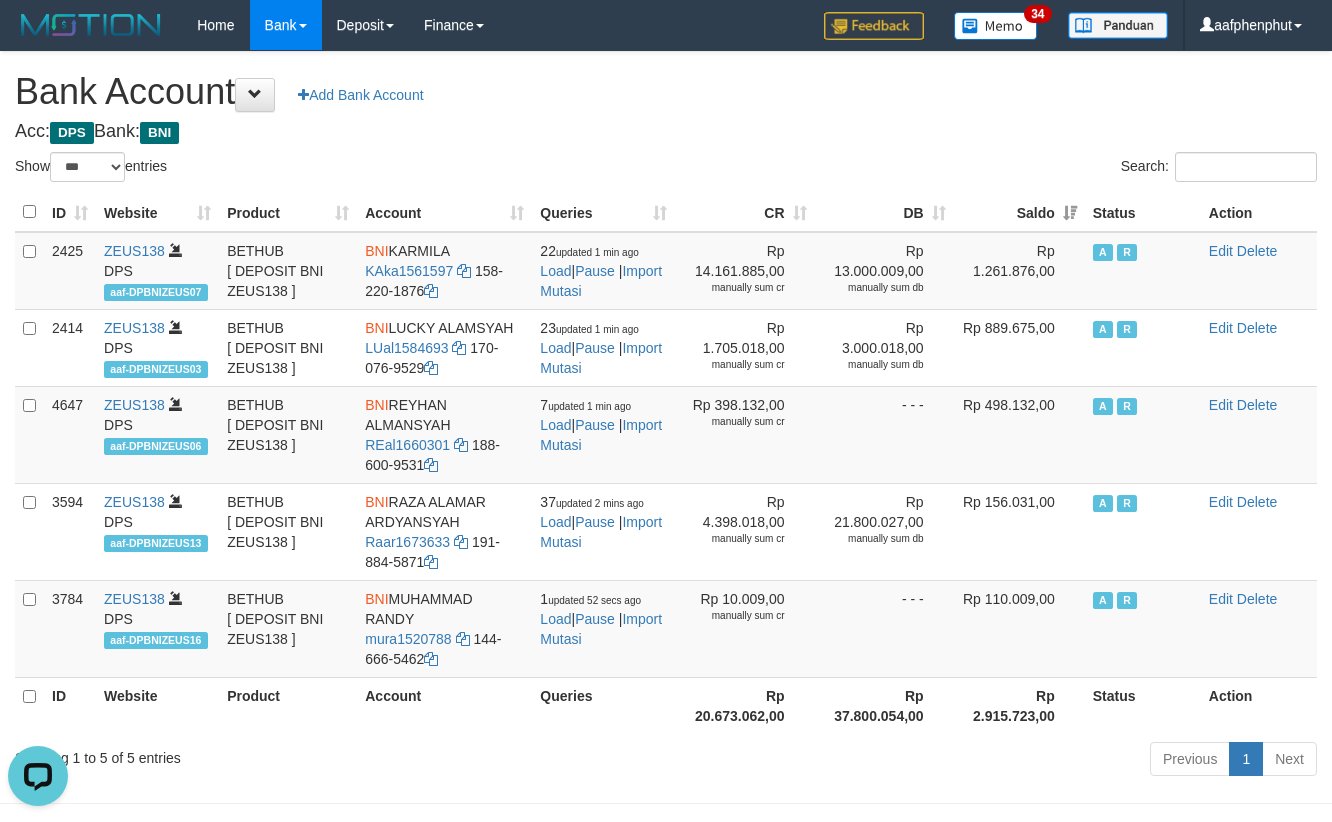 drag, startPoint x: 726, startPoint y: 106, endPoint x: 716, endPoint y: 96, distance: 14.142136 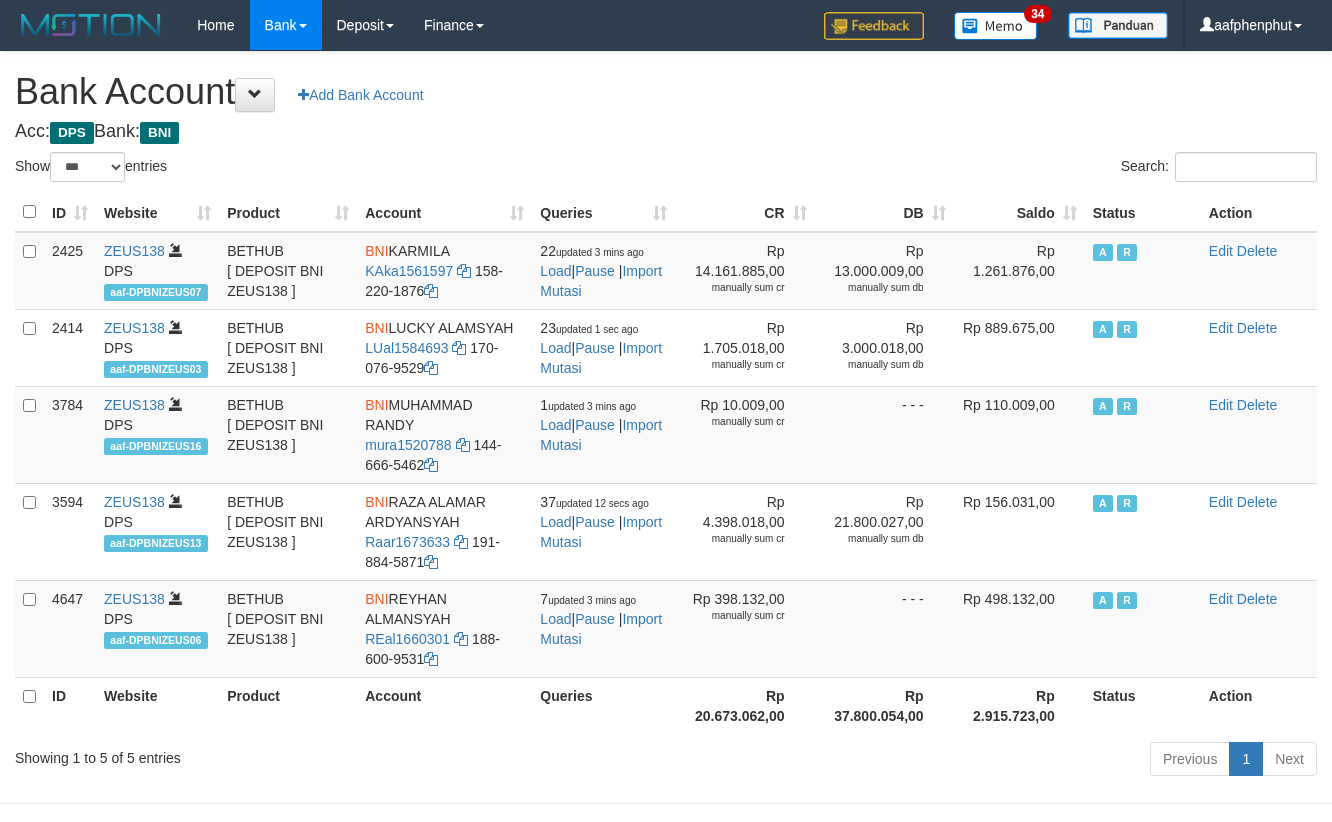 select on "***" 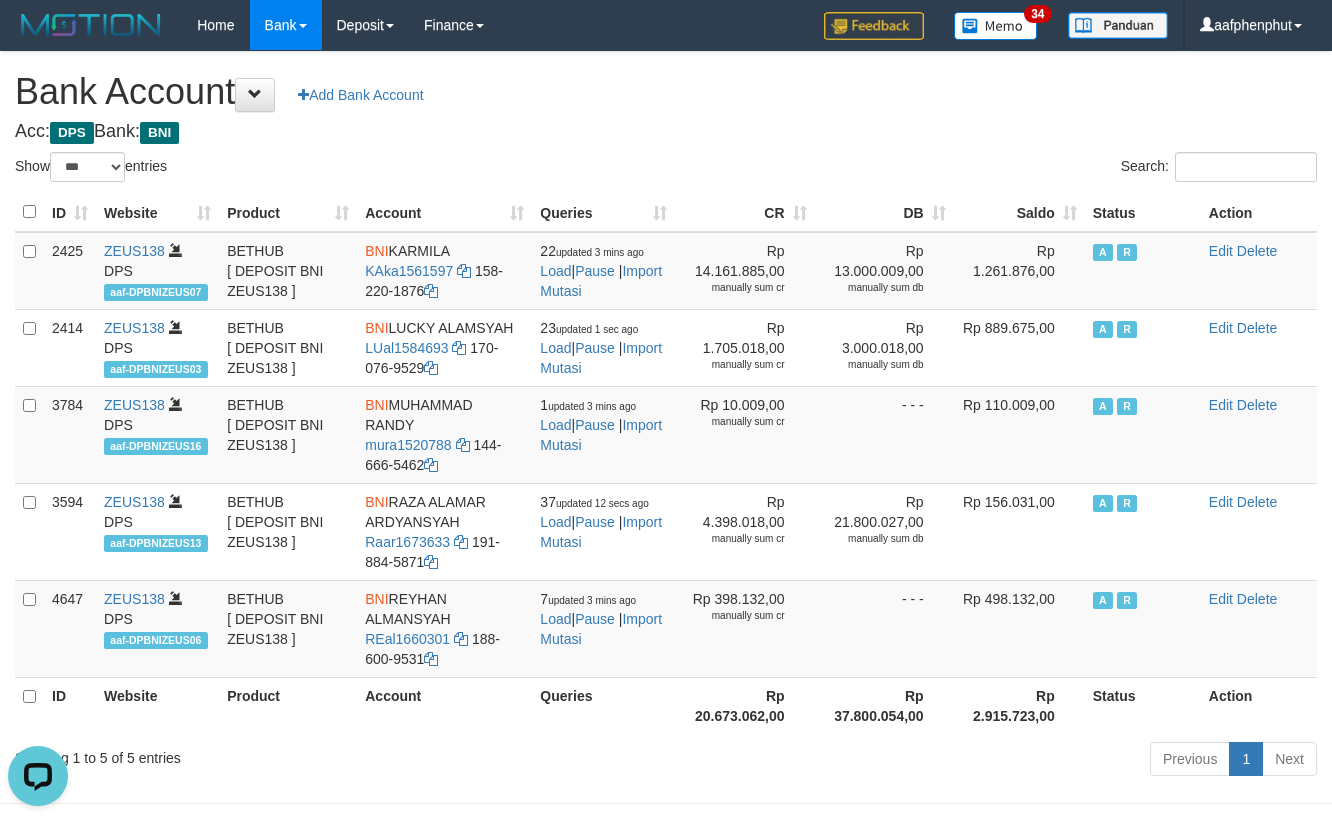 scroll, scrollTop: 0, scrollLeft: 0, axis: both 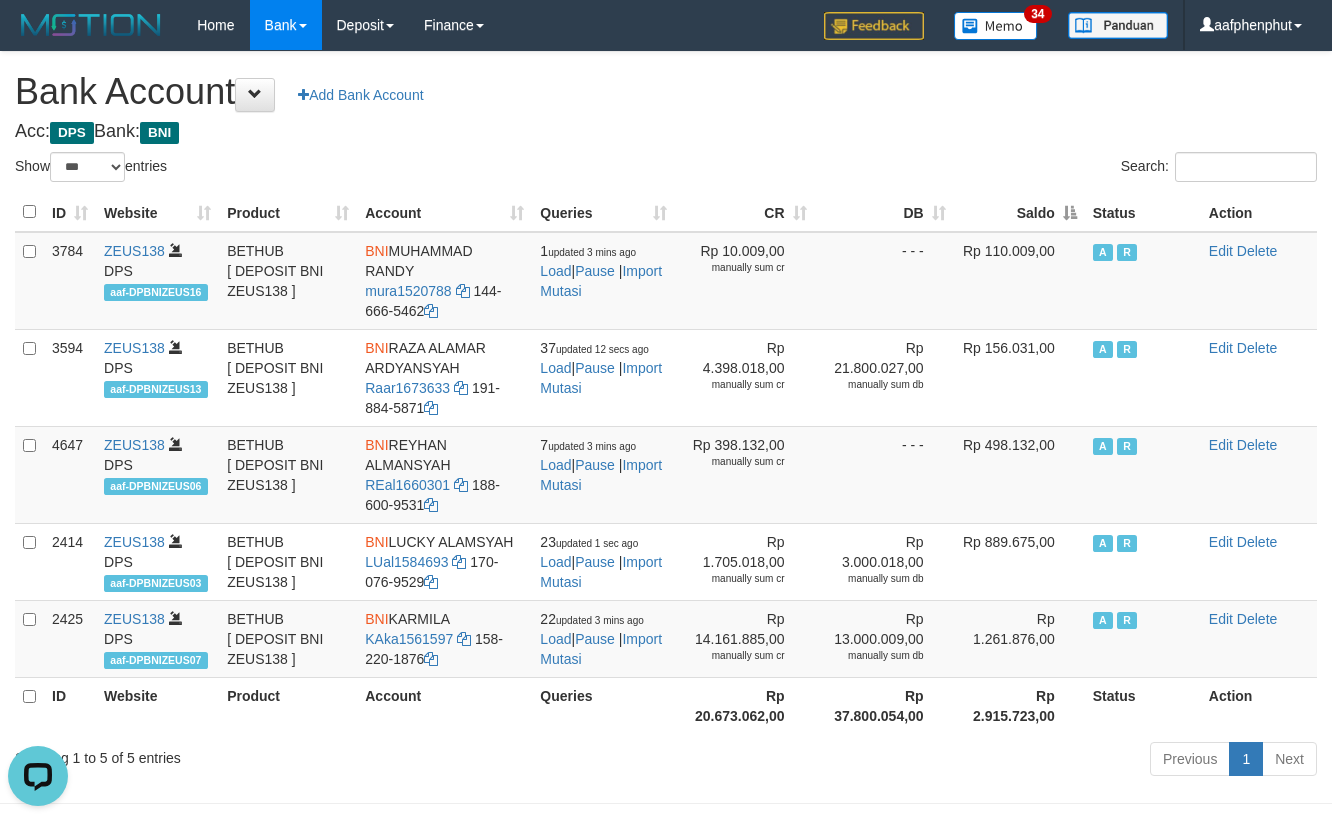 click on "Saldo" at bounding box center (1019, 212) 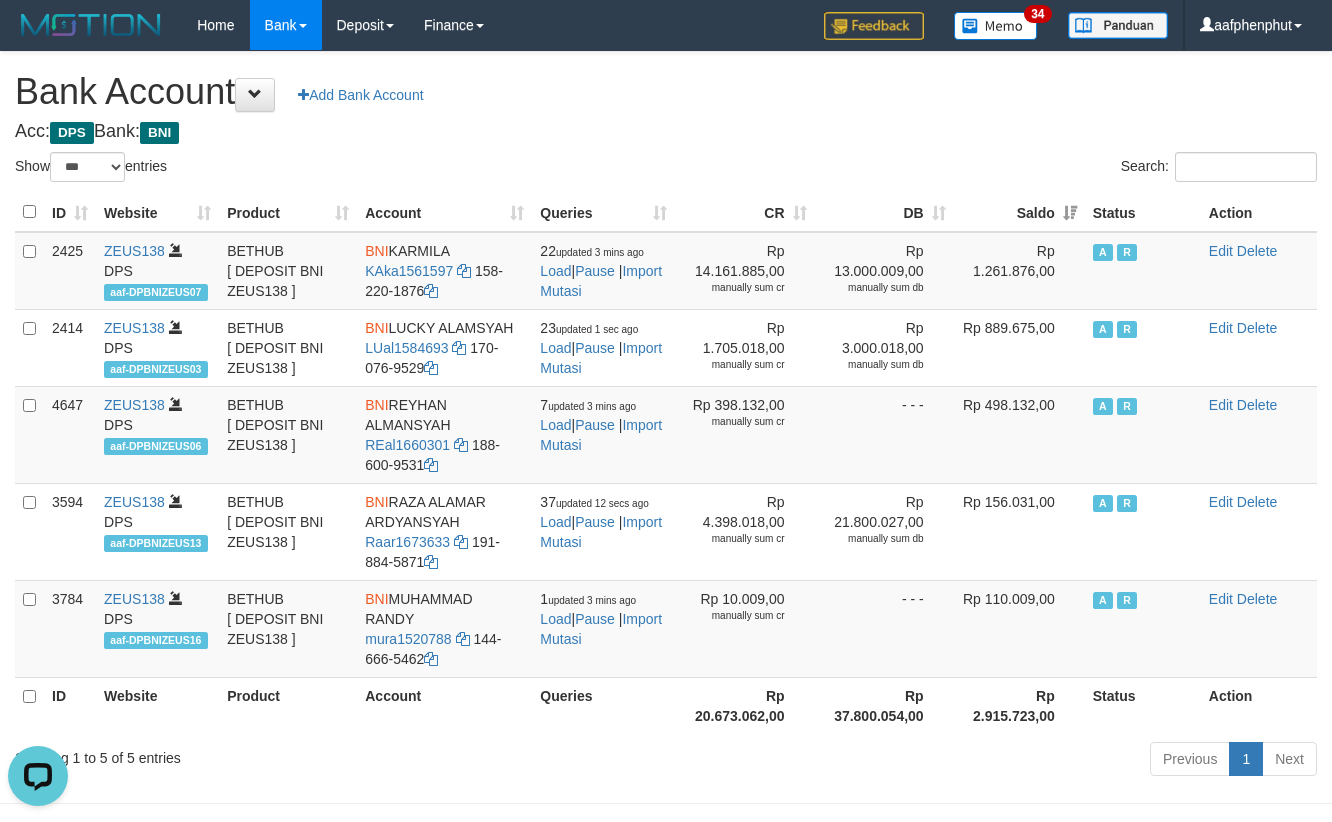 drag, startPoint x: 441, startPoint y: 148, endPoint x: 449, endPoint y: 160, distance: 14.422205 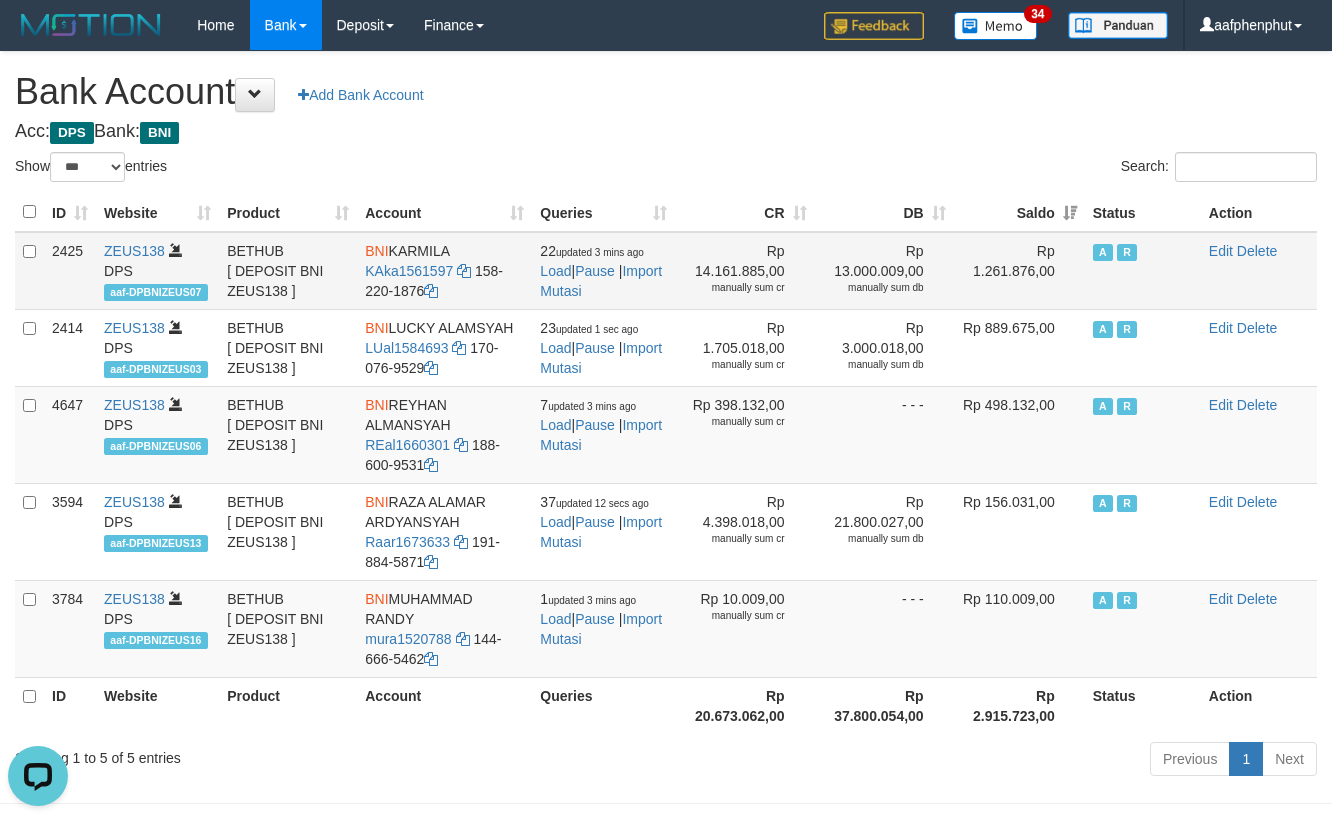 drag, startPoint x: 396, startPoint y: 245, endPoint x: 470, endPoint y: 253, distance: 74.431175 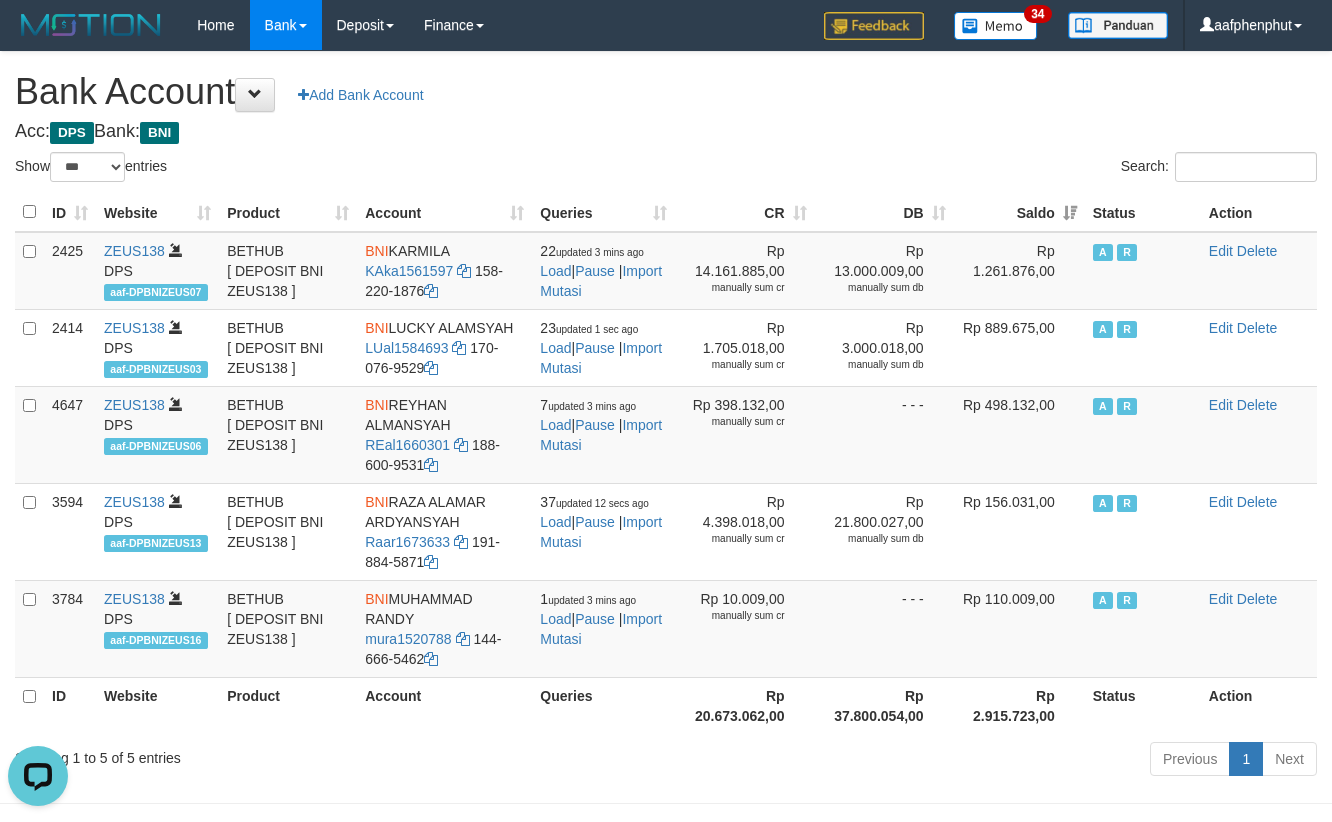 copy on "KARMILA" 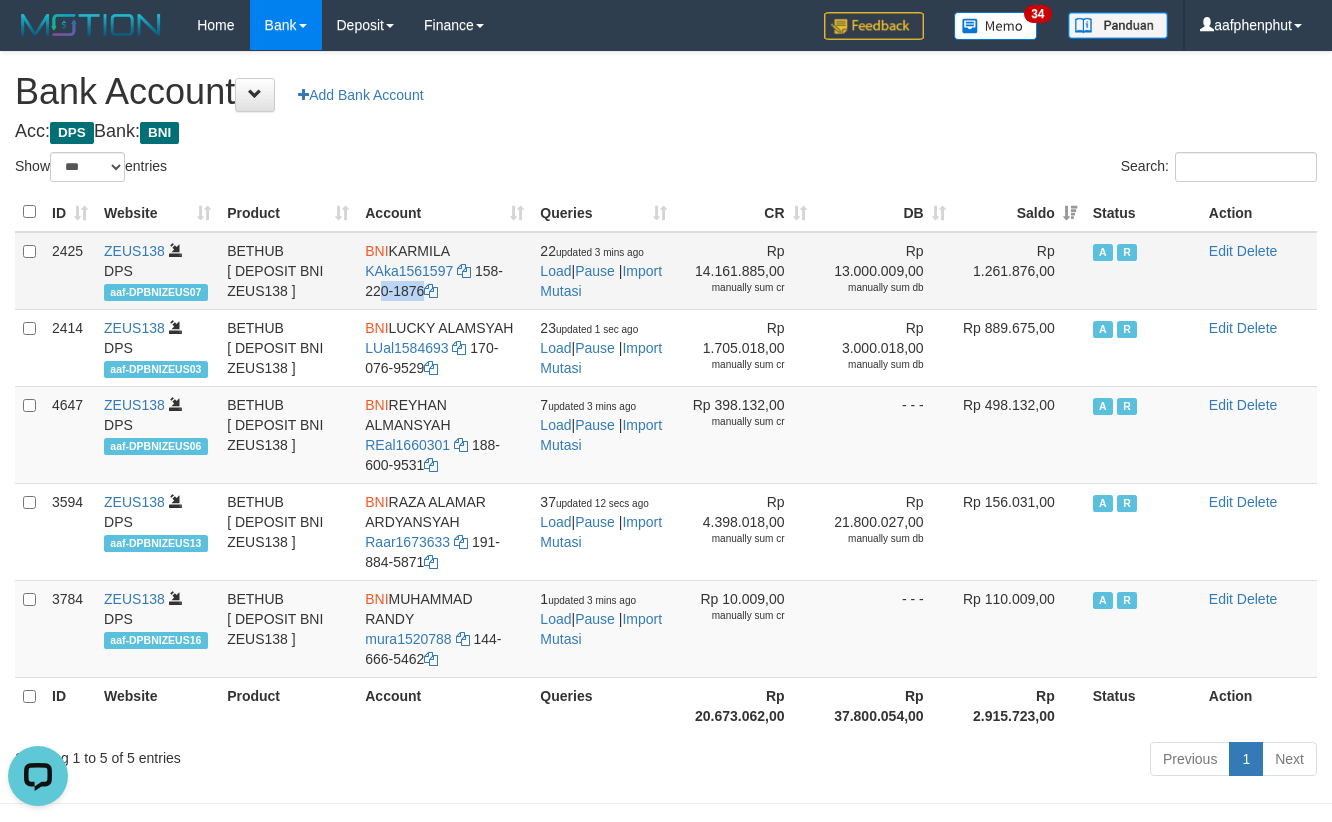 drag, startPoint x: 478, startPoint y: 265, endPoint x: 481, endPoint y: 294, distance: 29.15476 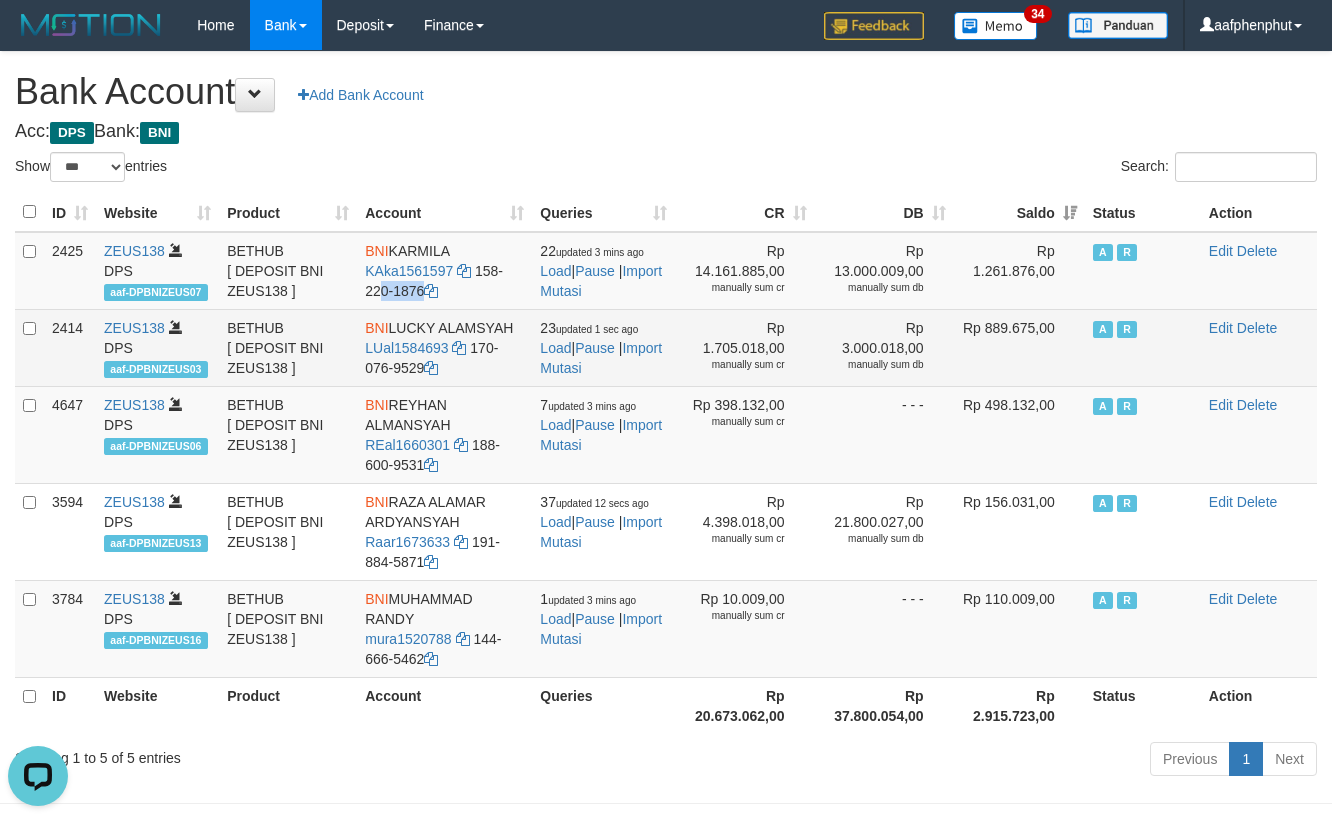 copy on "158-220-1876" 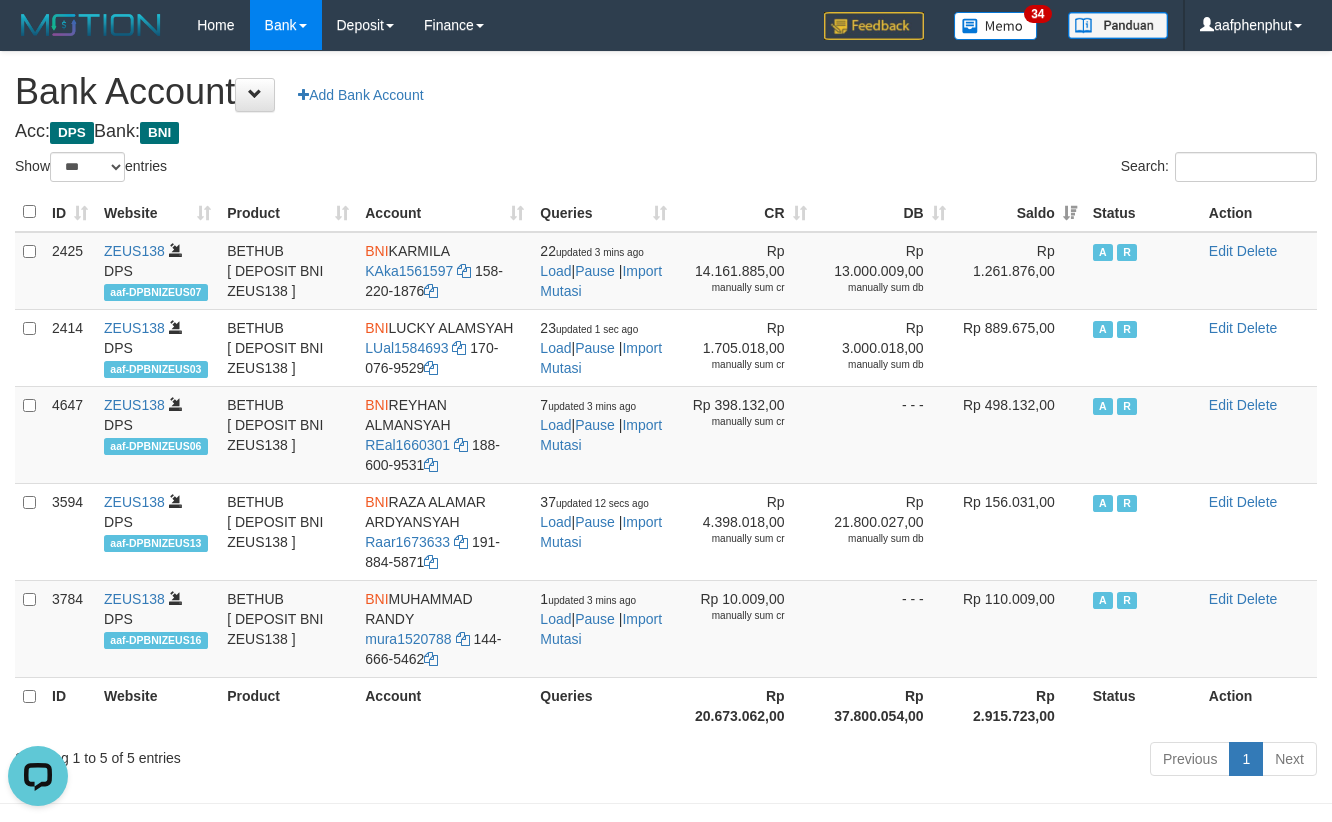 click on "Bank Account
Add Bank Account" at bounding box center (666, 92) 